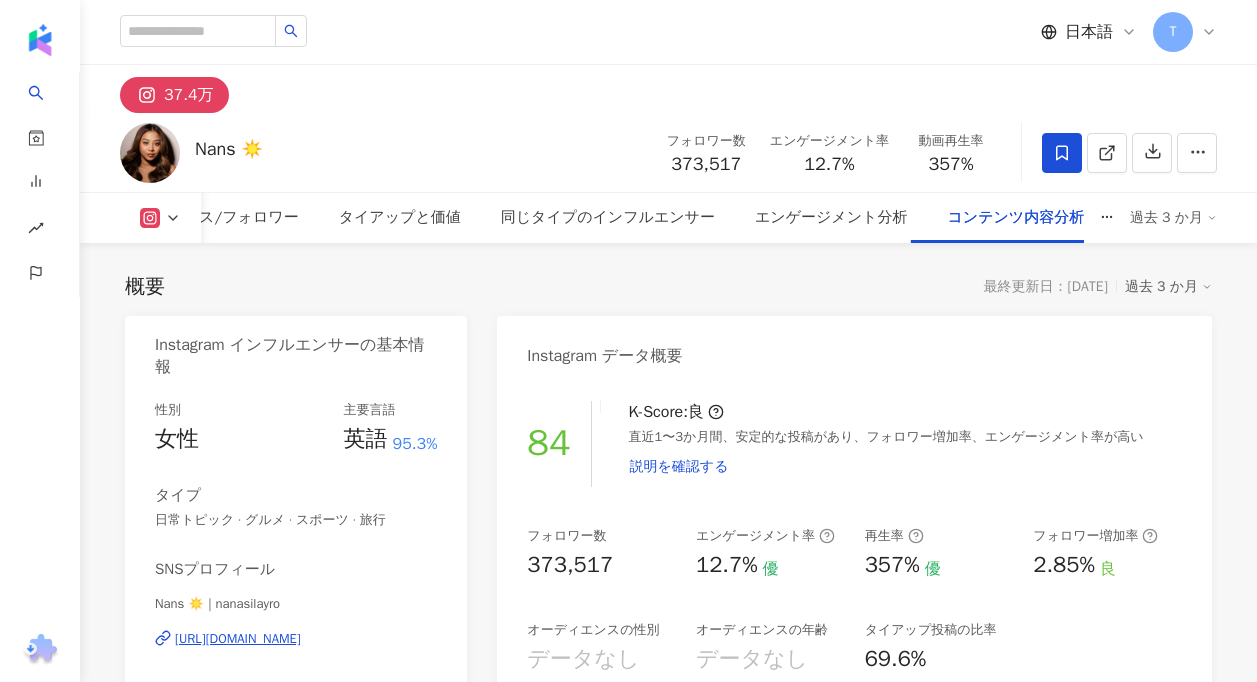scroll, scrollTop: 12110, scrollLeft: 0, axis: vertical 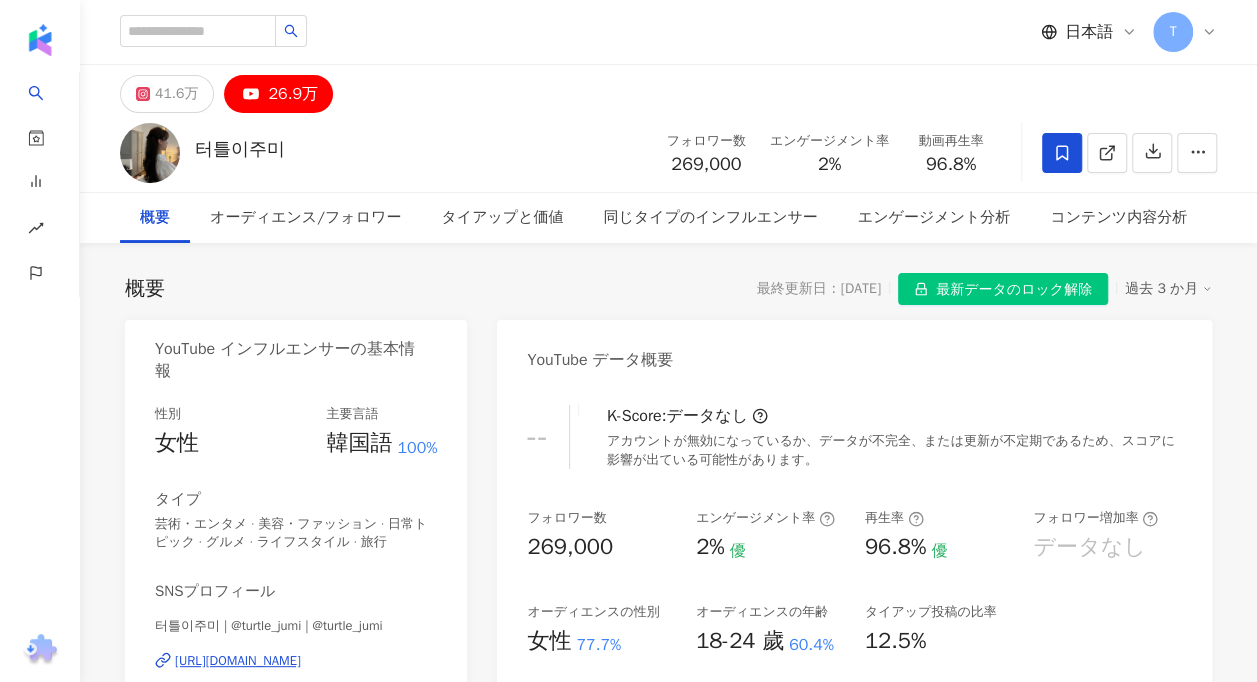 click on "YouTube データ概要" at bounding box center [854, 352] 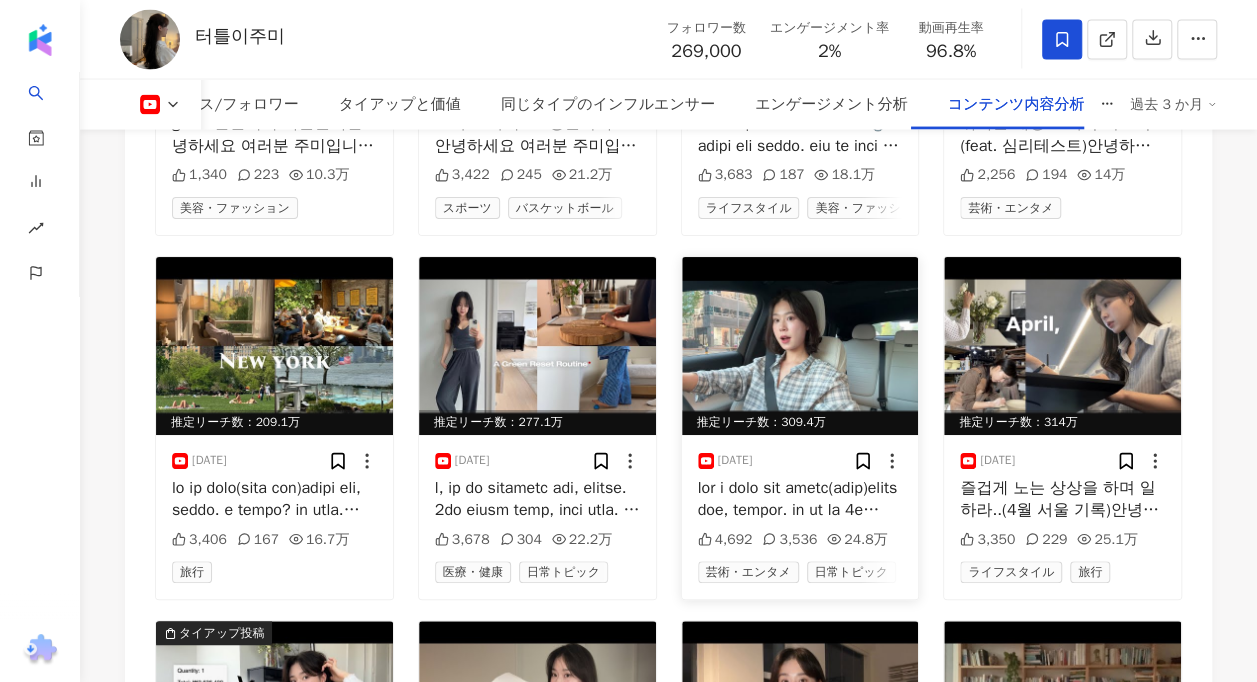 scroll, scrollTop: 6300, scrollLeft: 0, axis: vertical 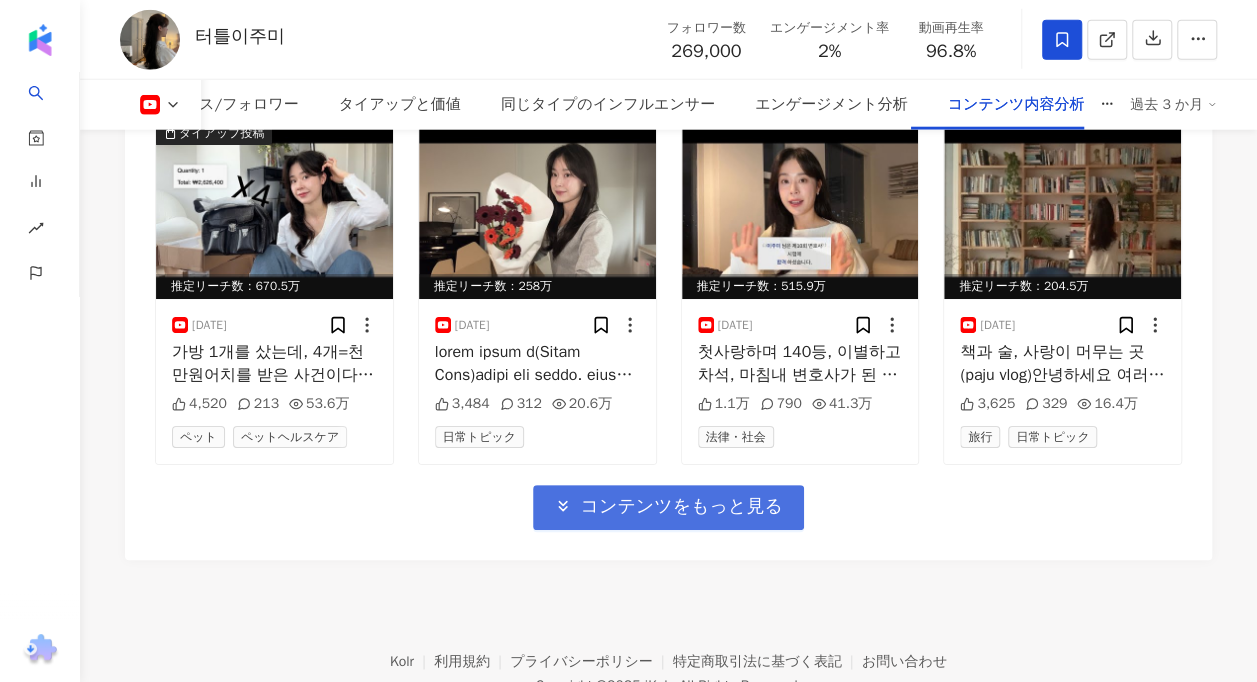 click on "コンテンツをもっと見る" at bounding box center [681, 507] 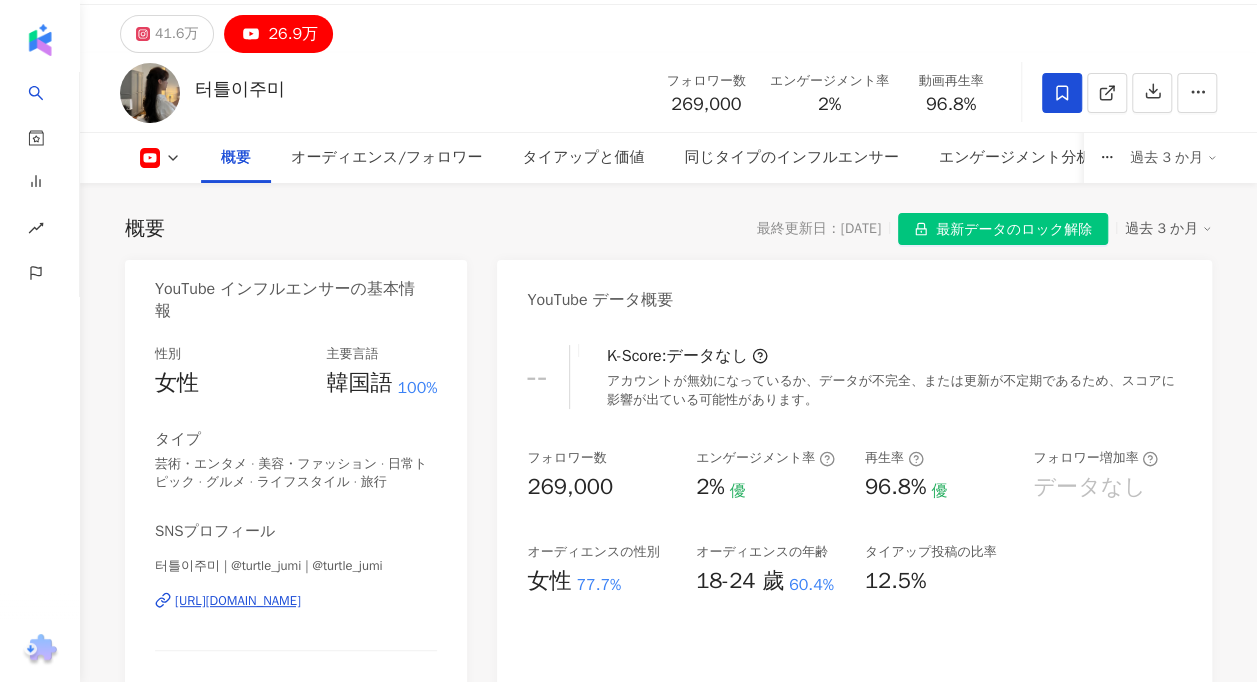 scroll, scrollTop: 0, scrollLeft: 0, axis: both 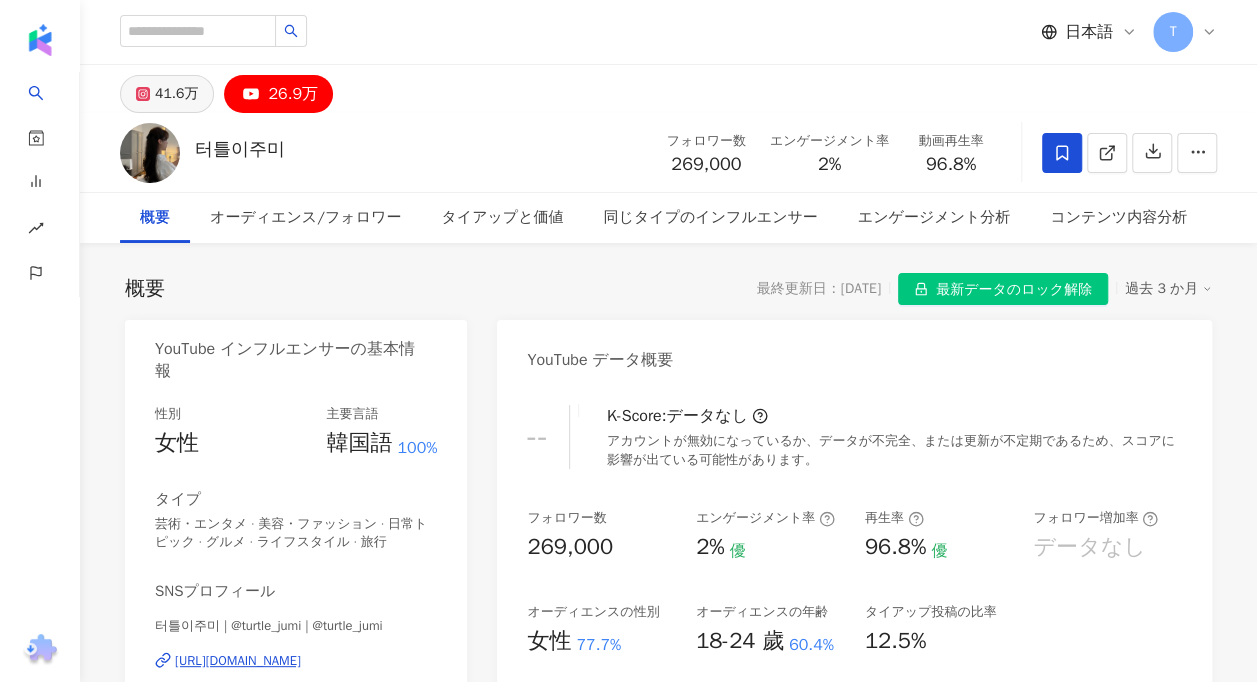 click on "41.6万" at bounding box center (167, 94) 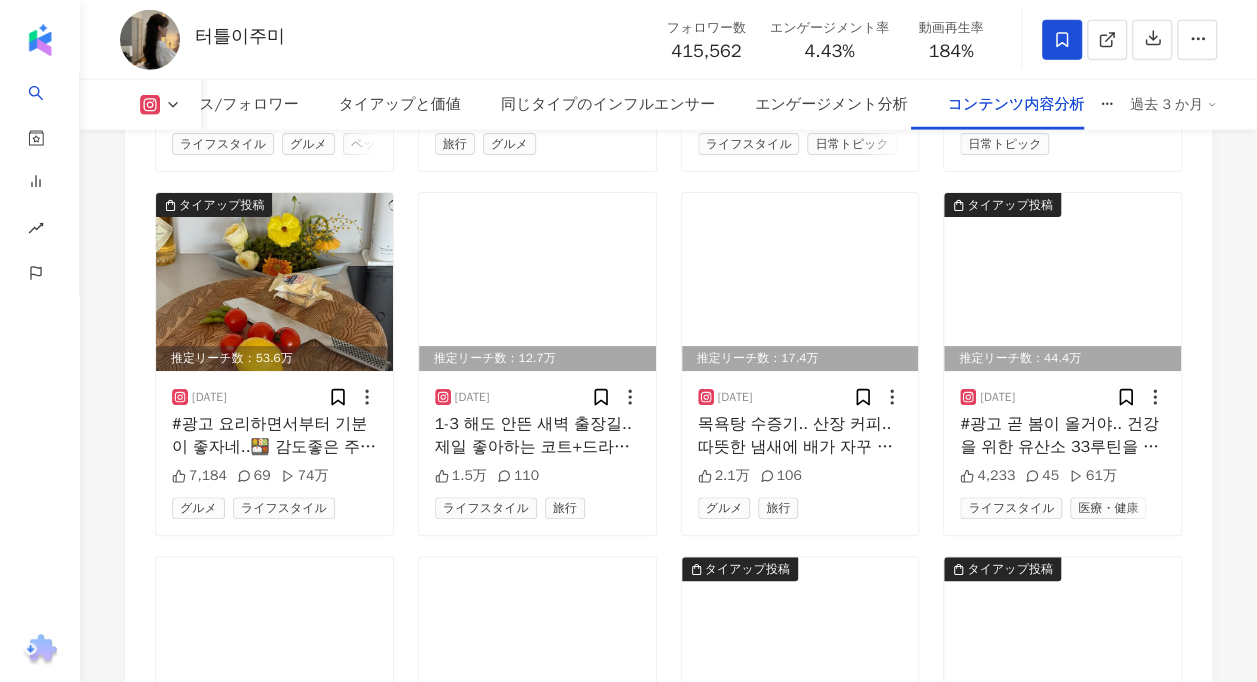 scroll, scrollTop: 7000, scrollLeft: 0, axis: vertical 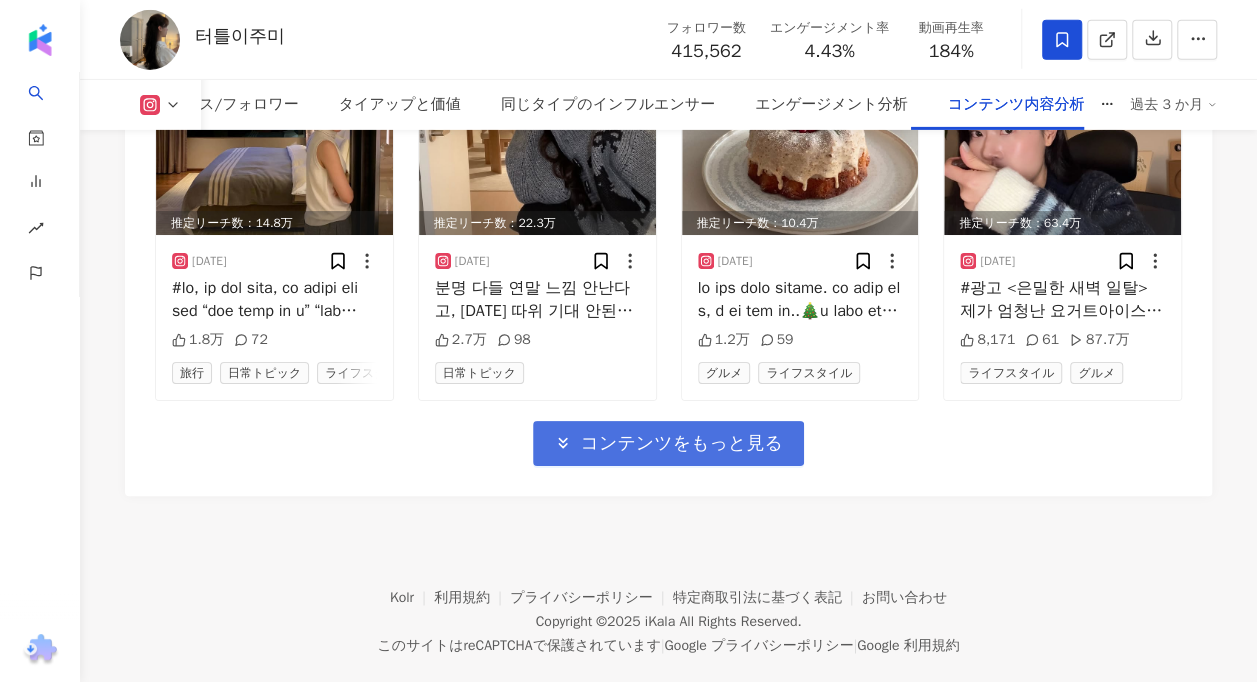 click on "コンテンツをもっと見る" at bounding box center (681, 444) 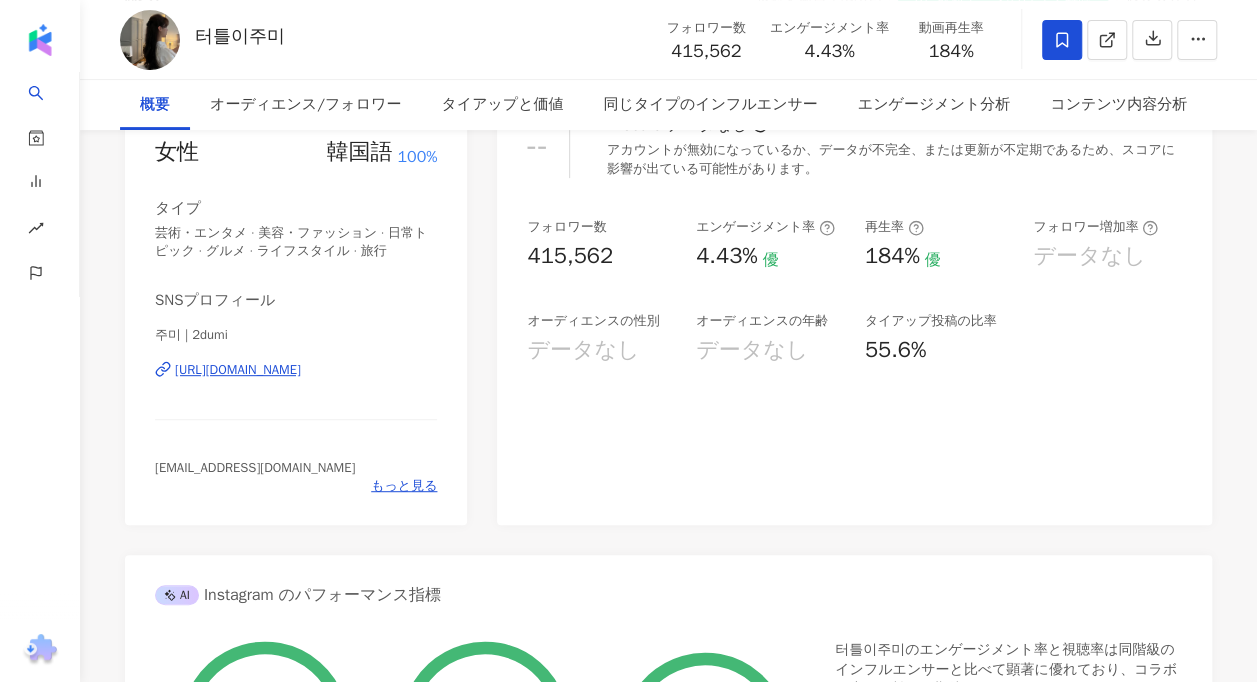 scroll, scrollTop: 0, scrollLeft: 0, axis: both 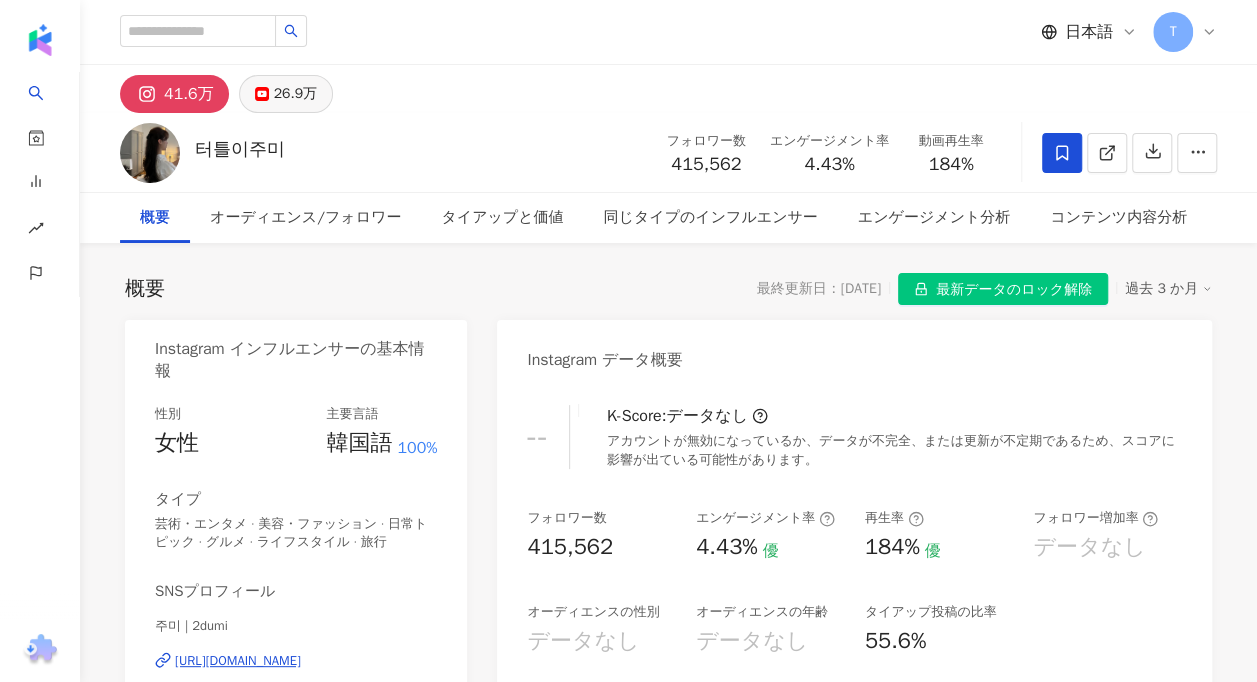 click on "26.9万" at bounding box center [295, 94] 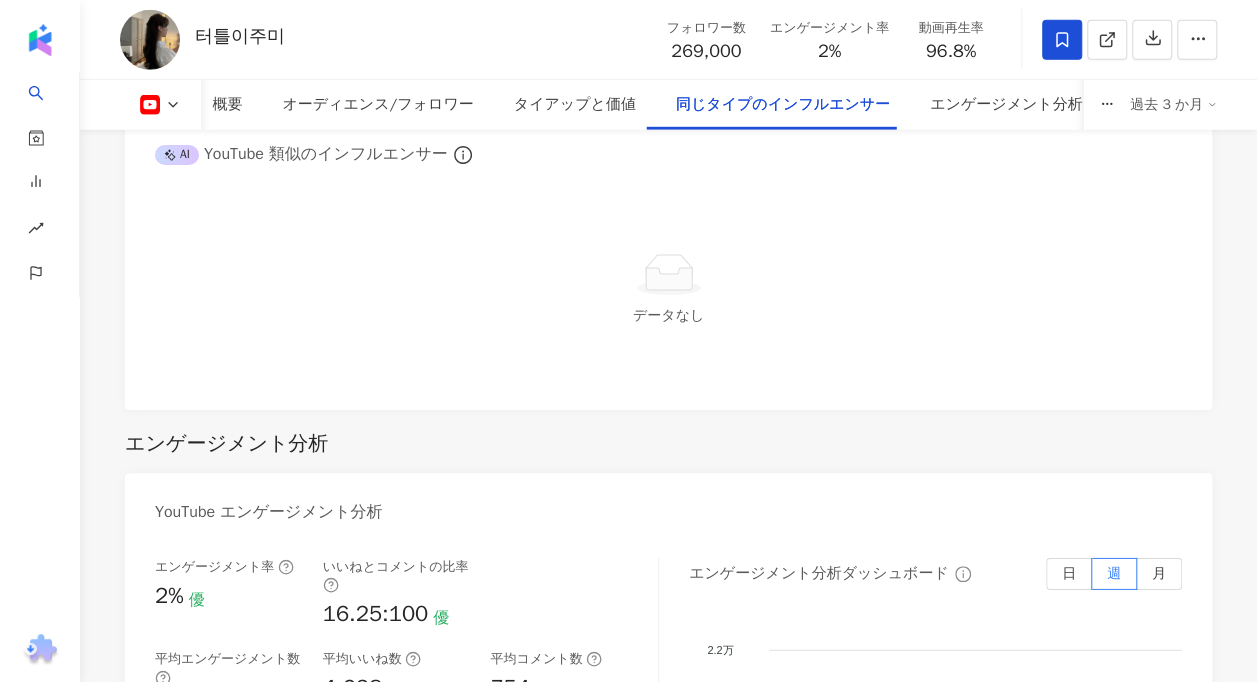 scroll, scrollTop: 2900, scrollLeft: 0, axis: vertical 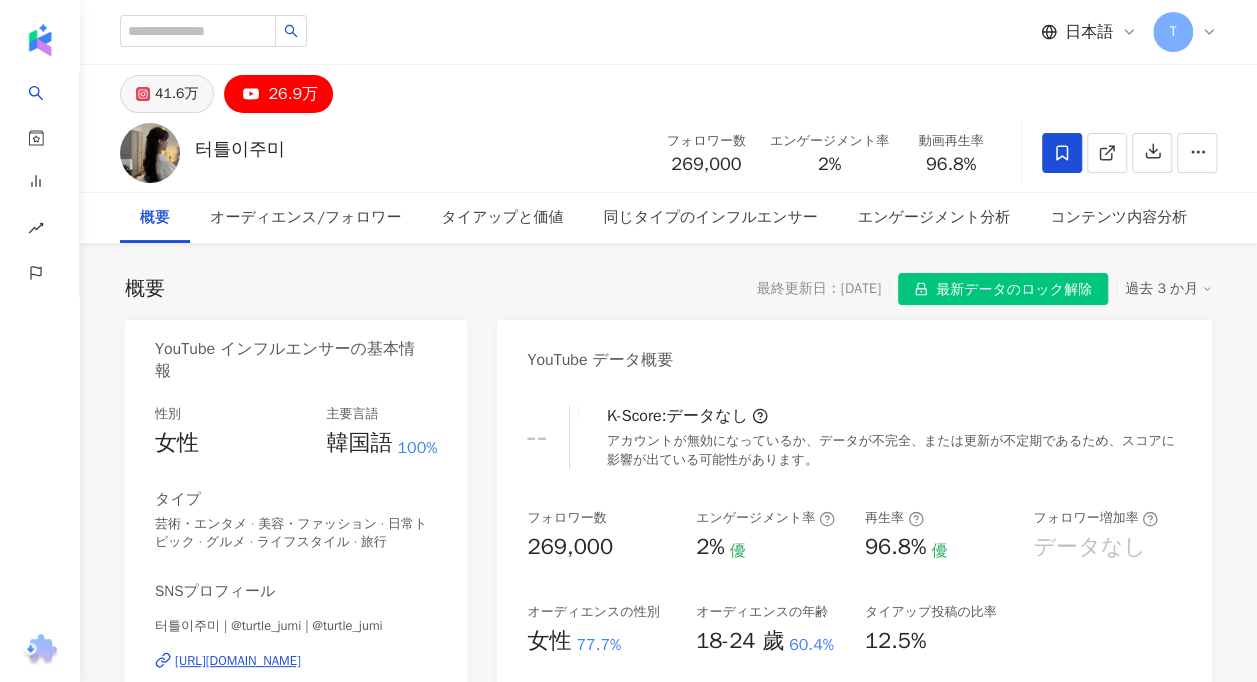 click 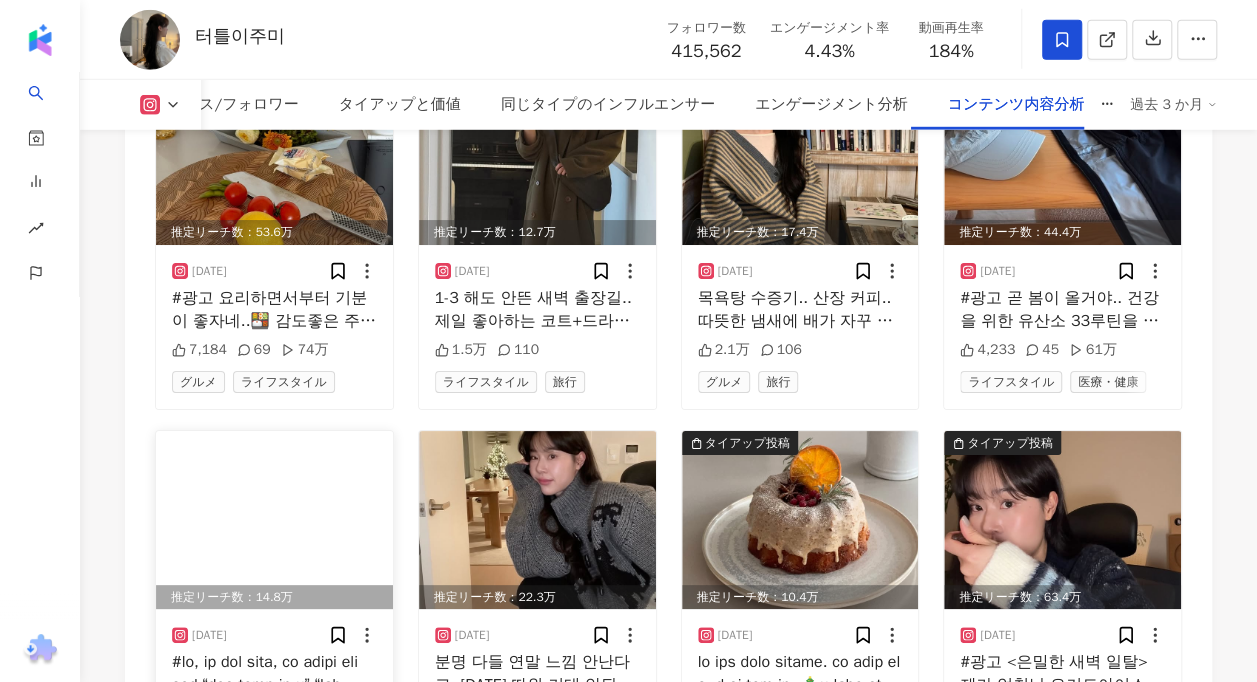scroll, scrollTop: 6600, scrollLeft: 0, axis: vertical 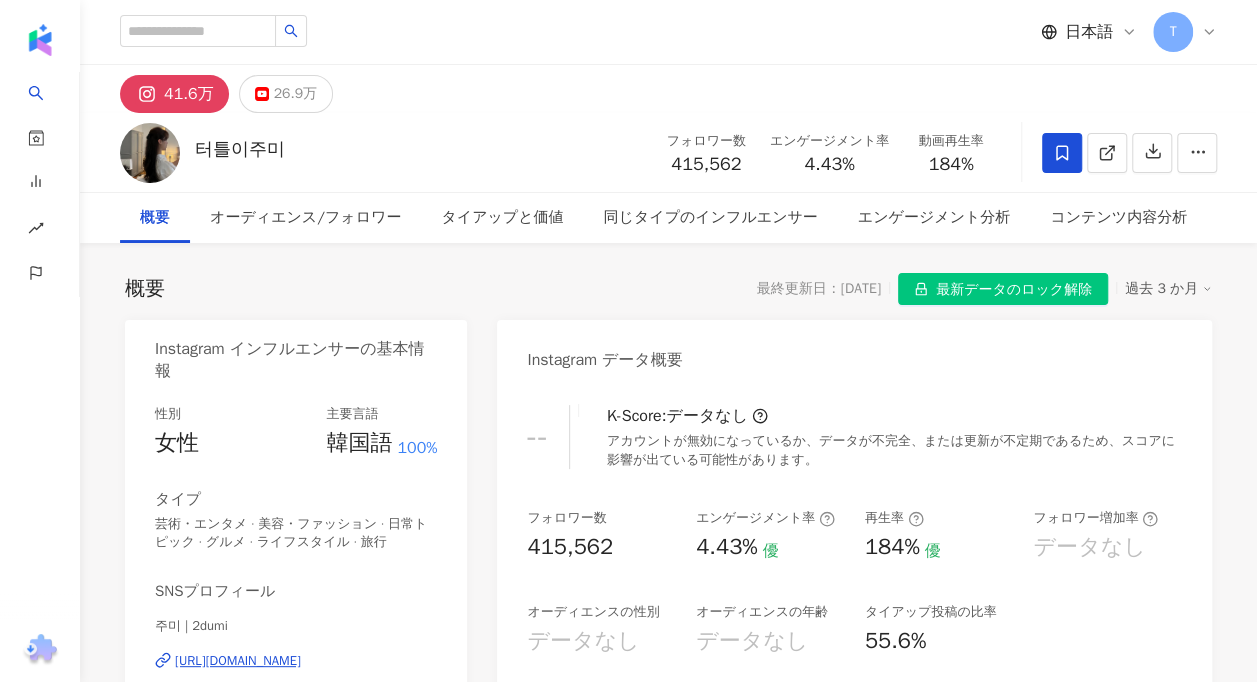 click on "41.6万 26.9万" at bounding box center [668, 89] 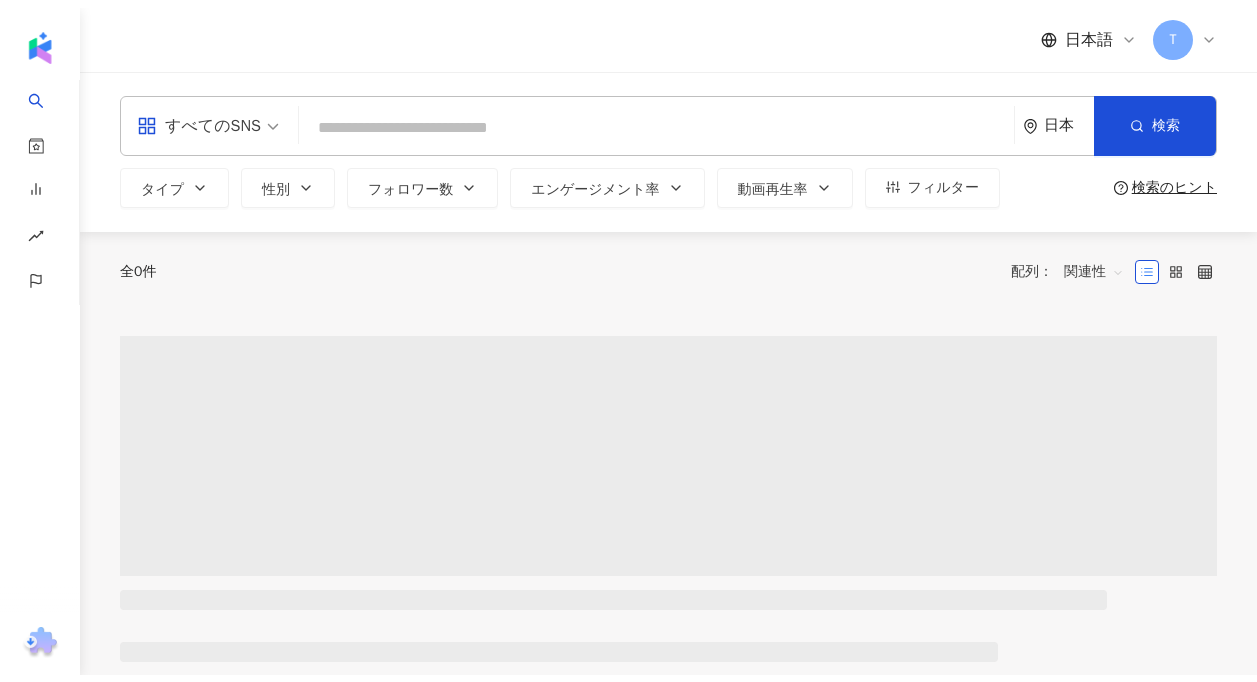scroll, scrollTop: 0, scrollLeft: 0, axis: both 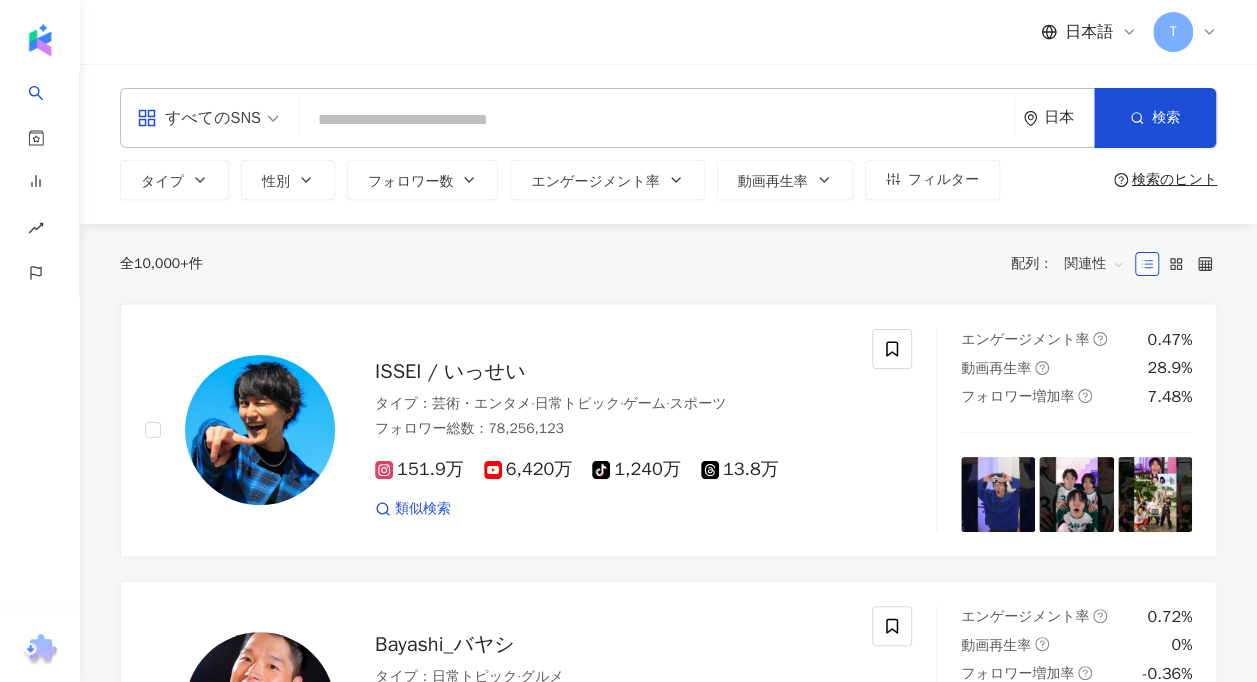 click on "日本" at bounding box center [1058, 118] 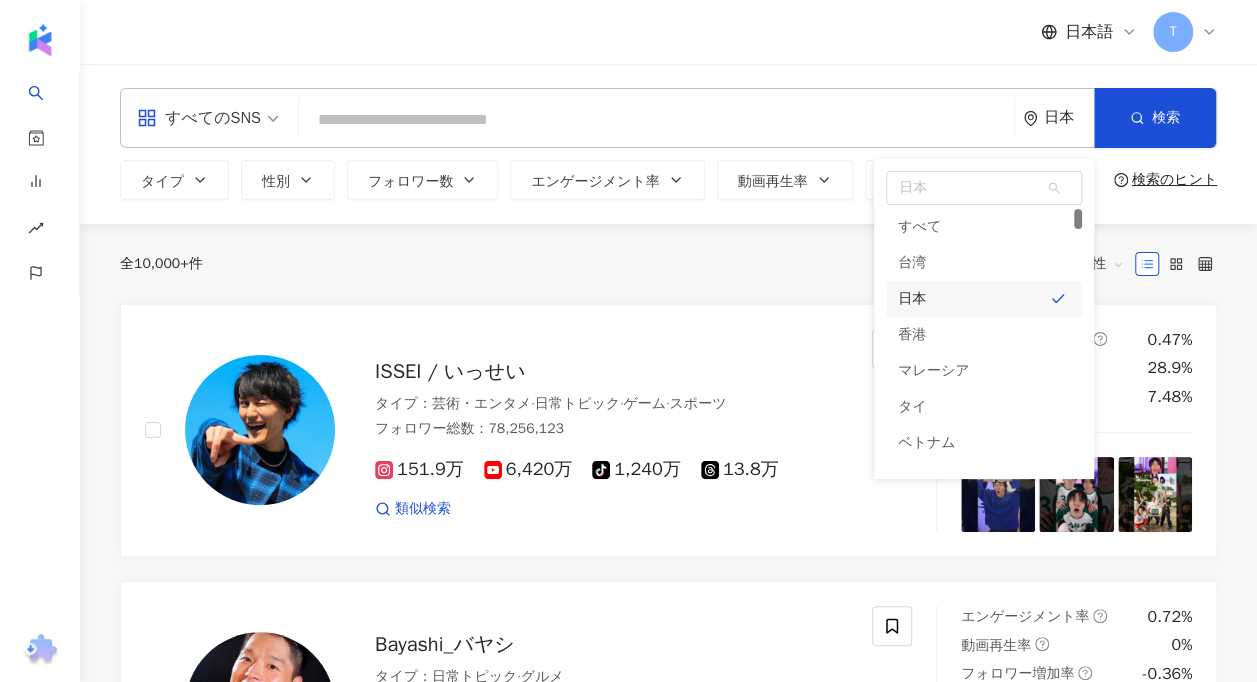 click on "日本語 T" at bounding box center [668, 32] 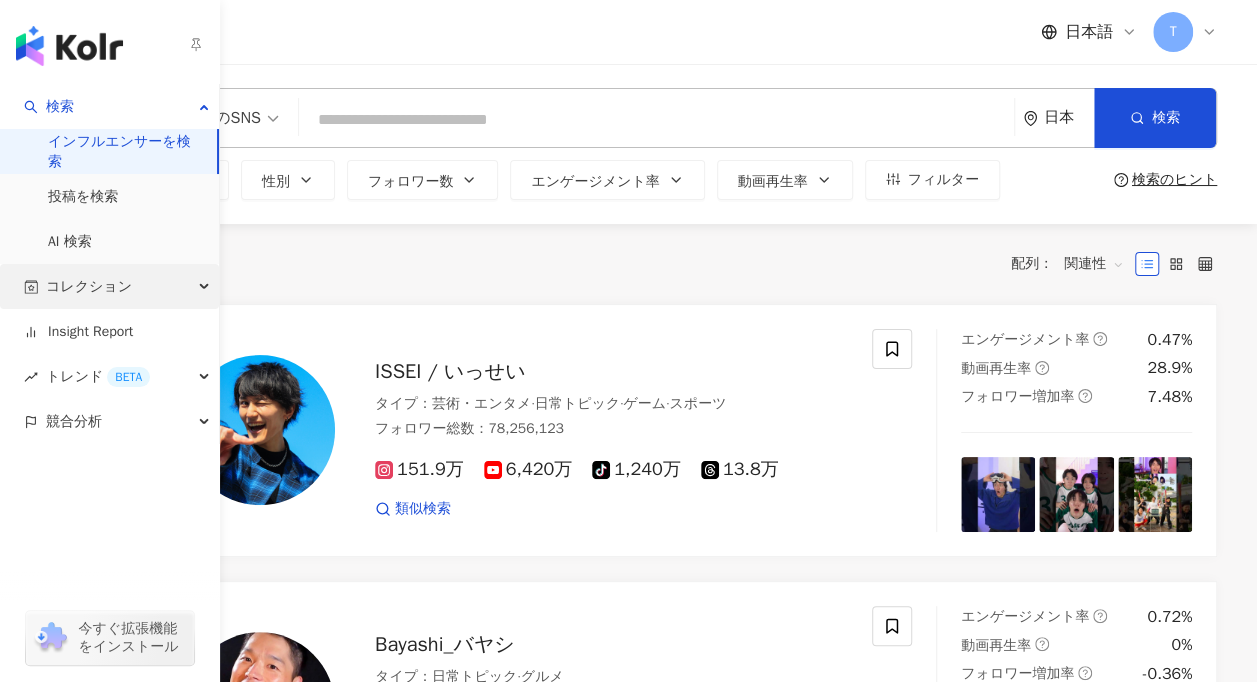 click on "コレクション" at bounding box center [89, 286] 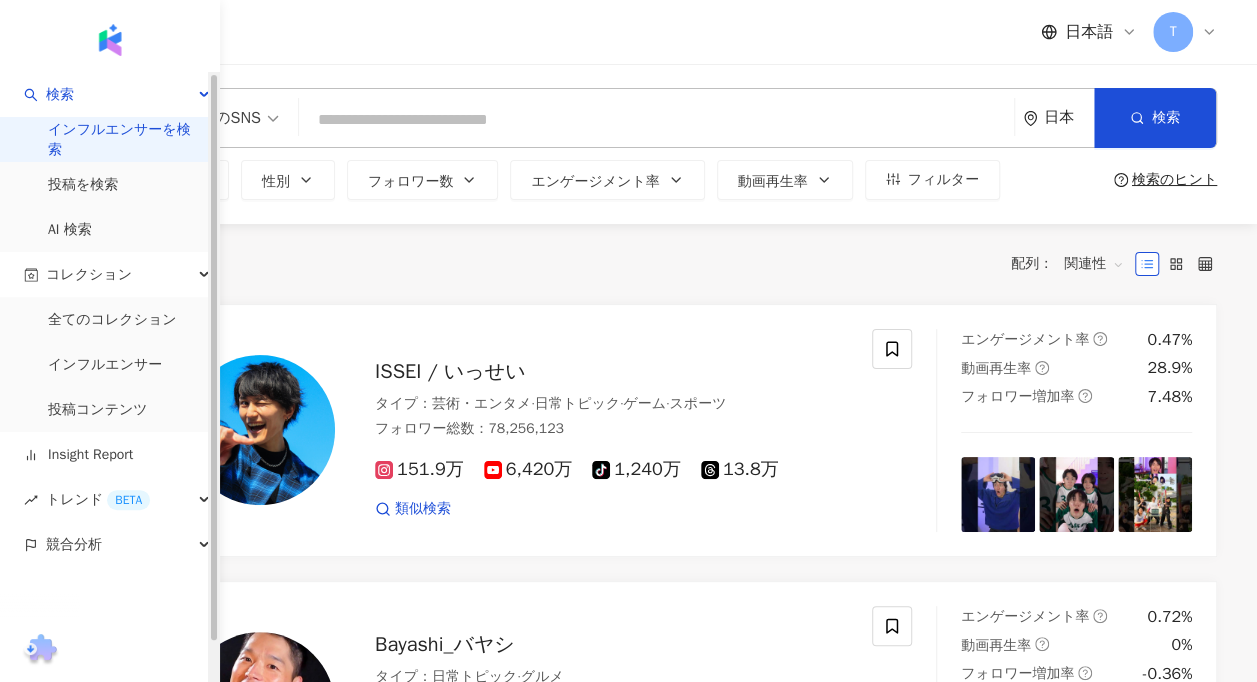 click on "全  10,000+  件 配列： 関連性" at bounding box center (668, 264) 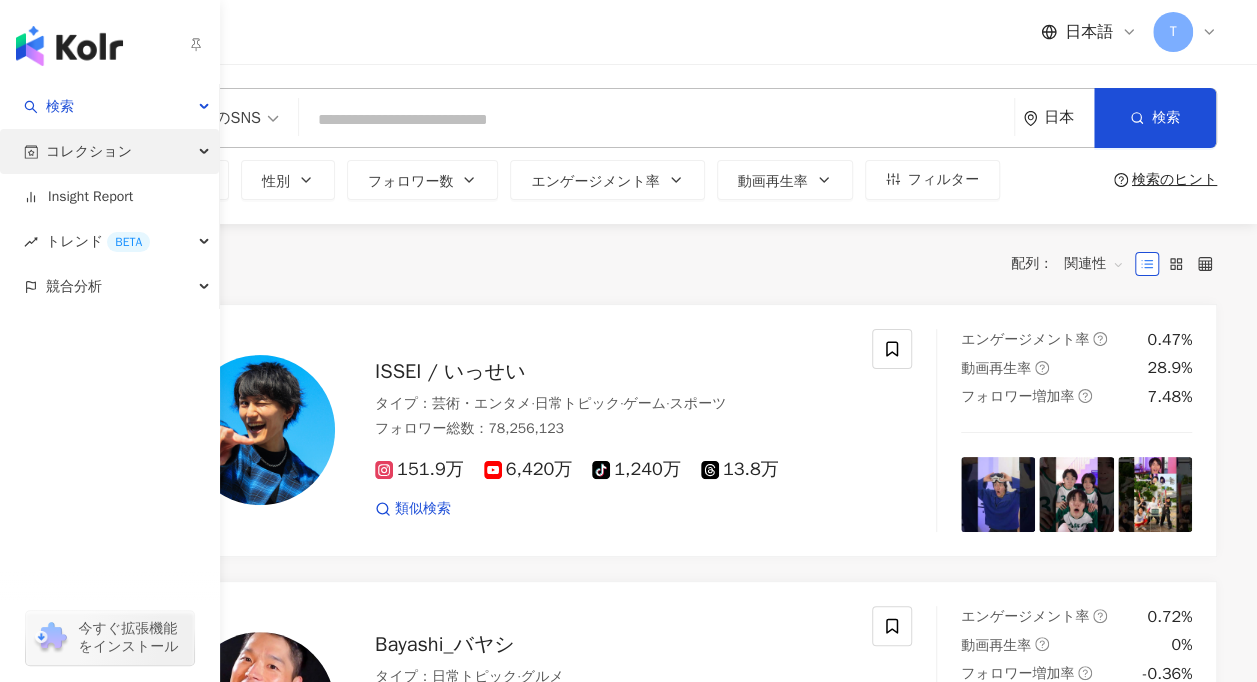 click on "コレクション" at bounding box center (109, 151) 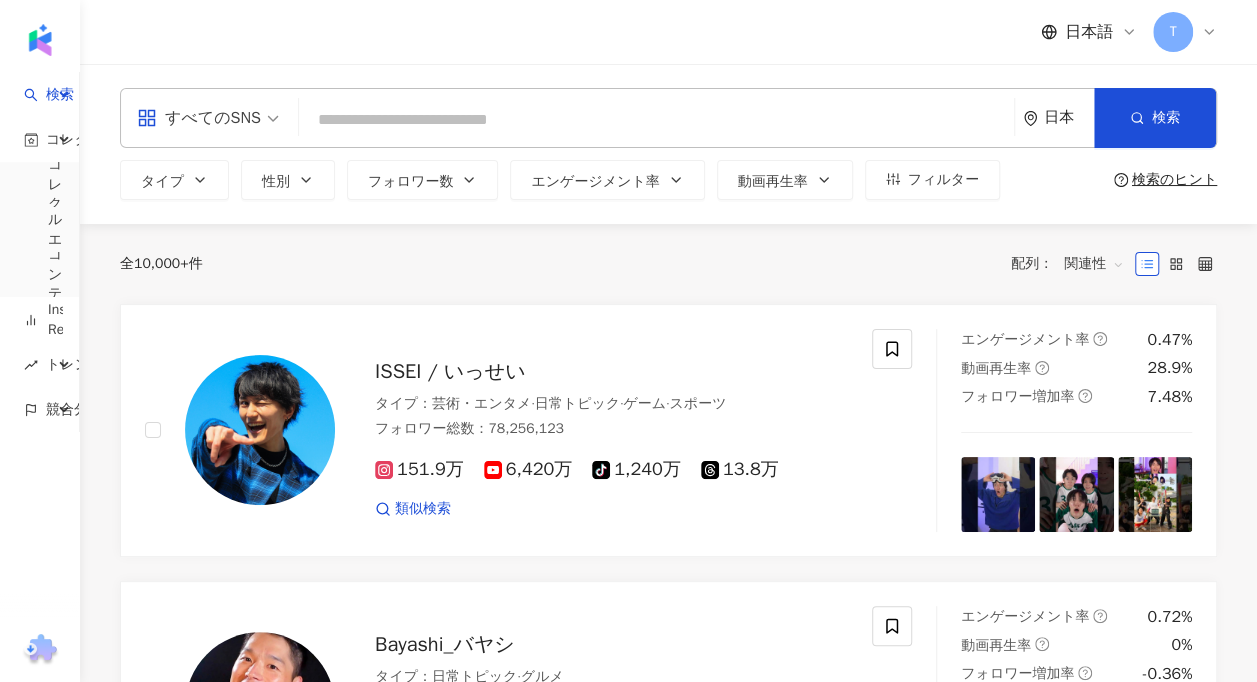 click on "全  10,000+  件 配列： 関連性" at bounding box center (668, 264) 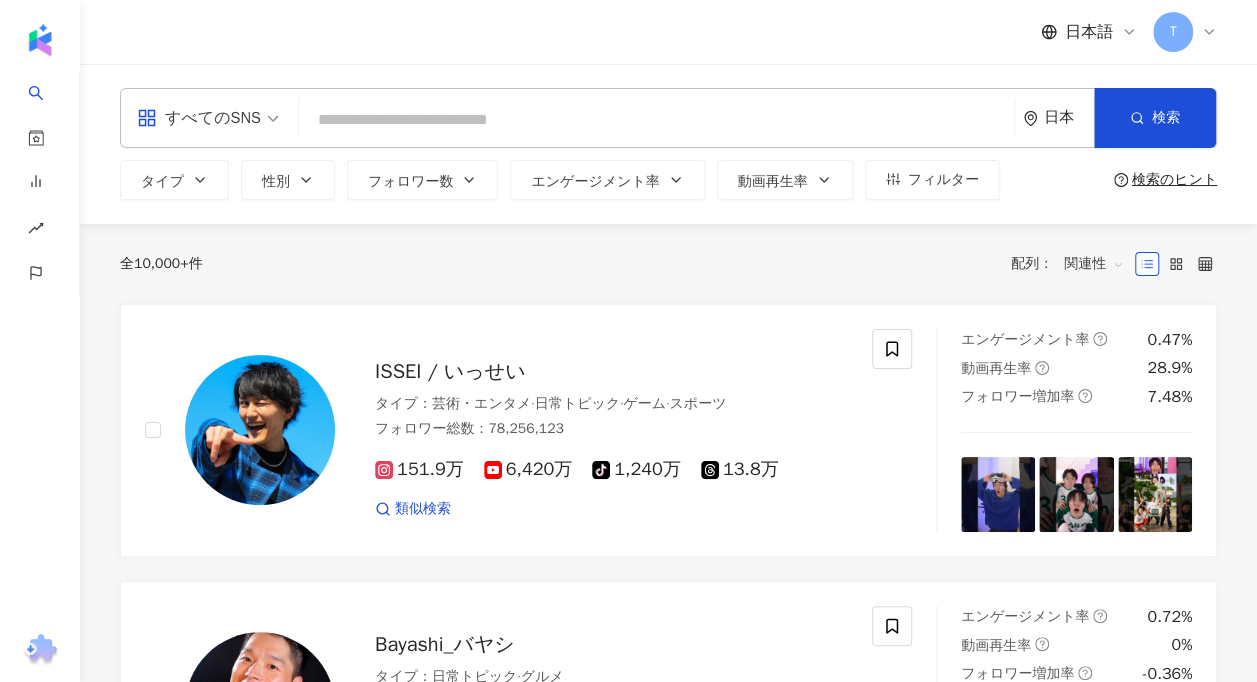 click on "全  10,000+  件 配列： 関連性" at bounding box center (668, 264) 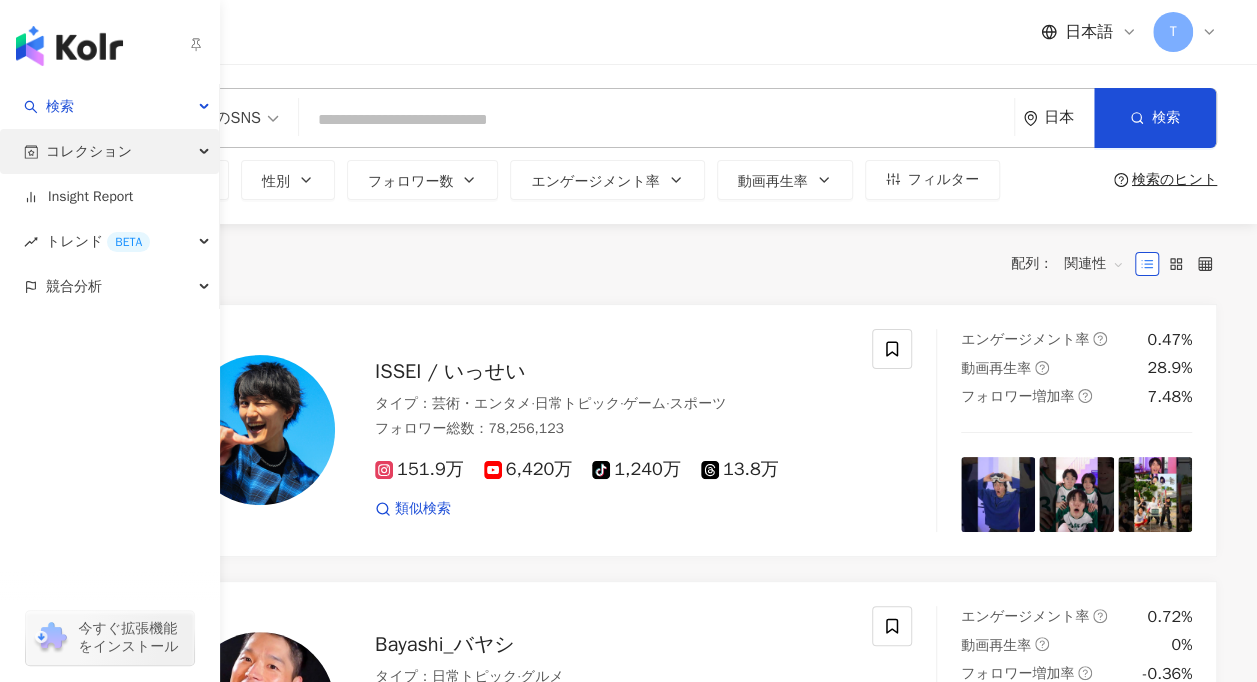click on "コレクション" at bounding box center (109, 151) 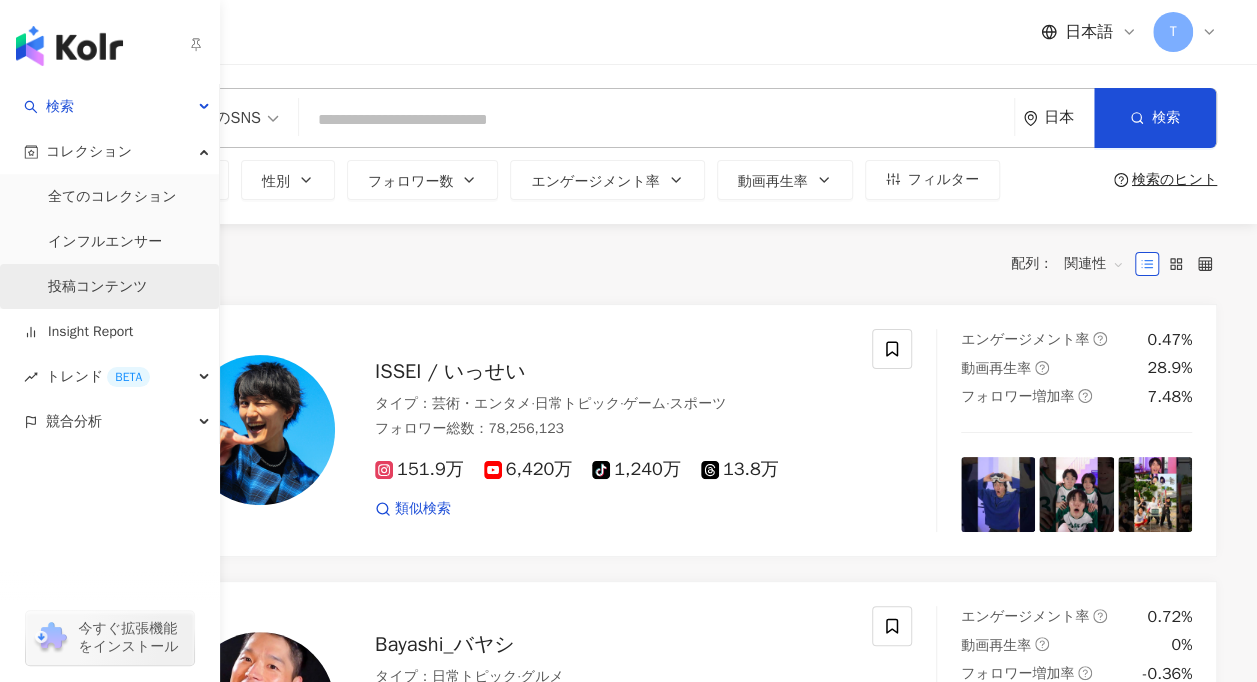 click on "投稿コンテンツ" at bounding box center (98, 287) 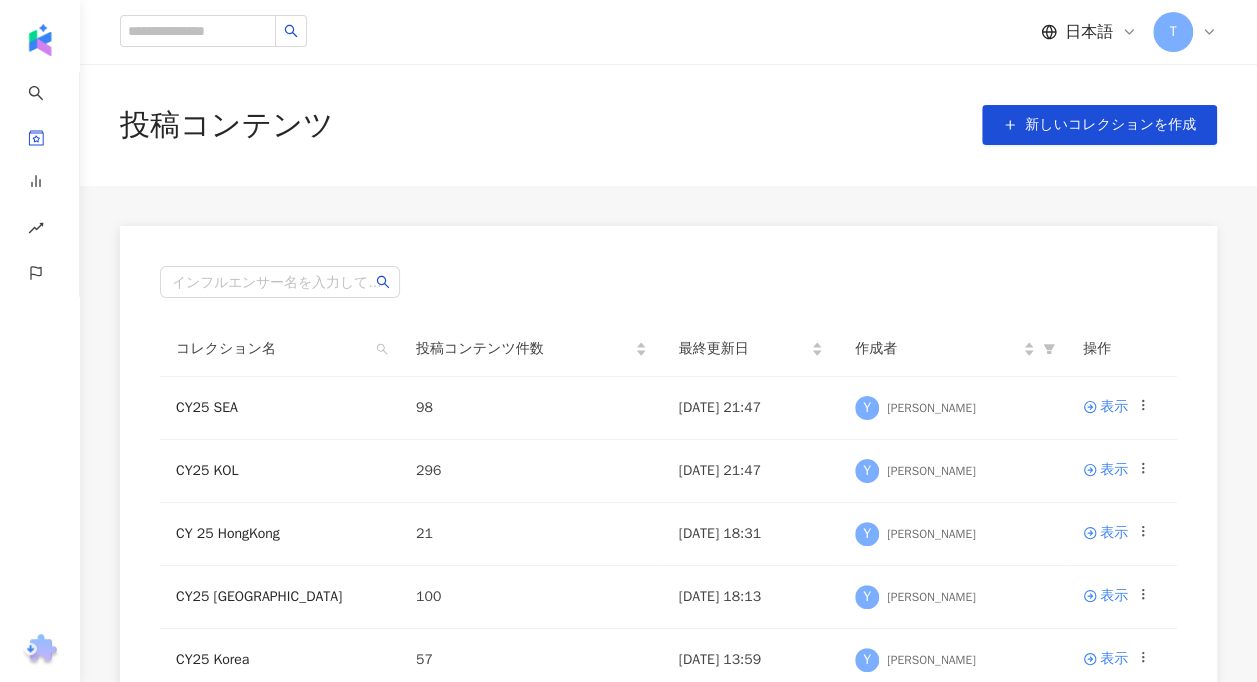 click on "インフルエンサー名を入力してください コレクション名 投稿コンテンツ件数 最終更新日 作成者 操作           CY25 SEA 98 2025/07/21 21:47 Y Yuko Iida 表示 CY25 KOL 296 2025/07/21 21:47 Y Yuko Iida 表示 CY 25 HongKong 21 2025/07/21 18:31 Y Yuko Iida 表示 CY25 Taiwan 100 2025/07/21 18:13 Y Yuko Iida 表示 CY25 Korea 57 2025/07/10 13:59 Y Yuko Iida 表示 CY24 Hongkong 50 2025/06/12 15:21 T Tatebayashi 表示 CY25 Other 36 2025/05/14 18:30 Y Yuko Iida 表示 2024KOL 362 2025/02/20 16:13 T Tatebayashi 表示 CY24 Korea 92 2025/02/20 16:13 T Tatebayashi 表示 CY24 SEA 91 2025/01/27 12:43 T Tatebayashi 表示 1 2" at bounding box center (668, 668) 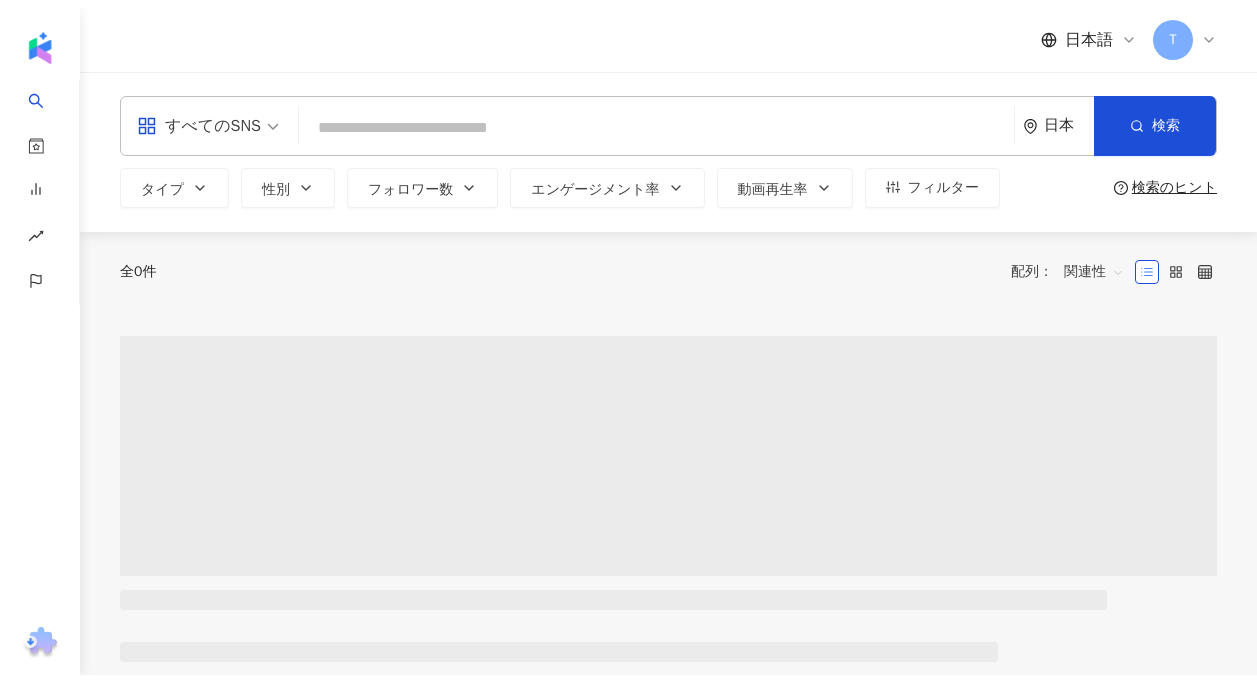 scroll, scrollTop: 0, scrollLeft: 0, axis: both 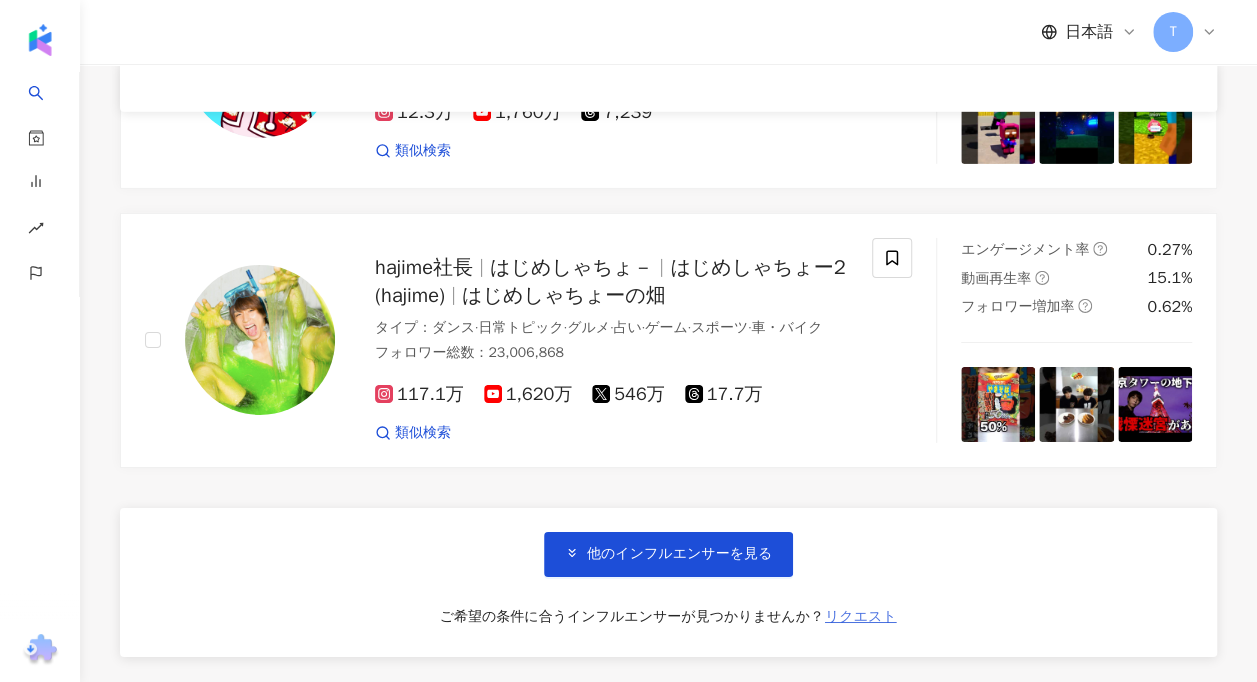 click on "リクエスト" at bounding box center (861, 617) 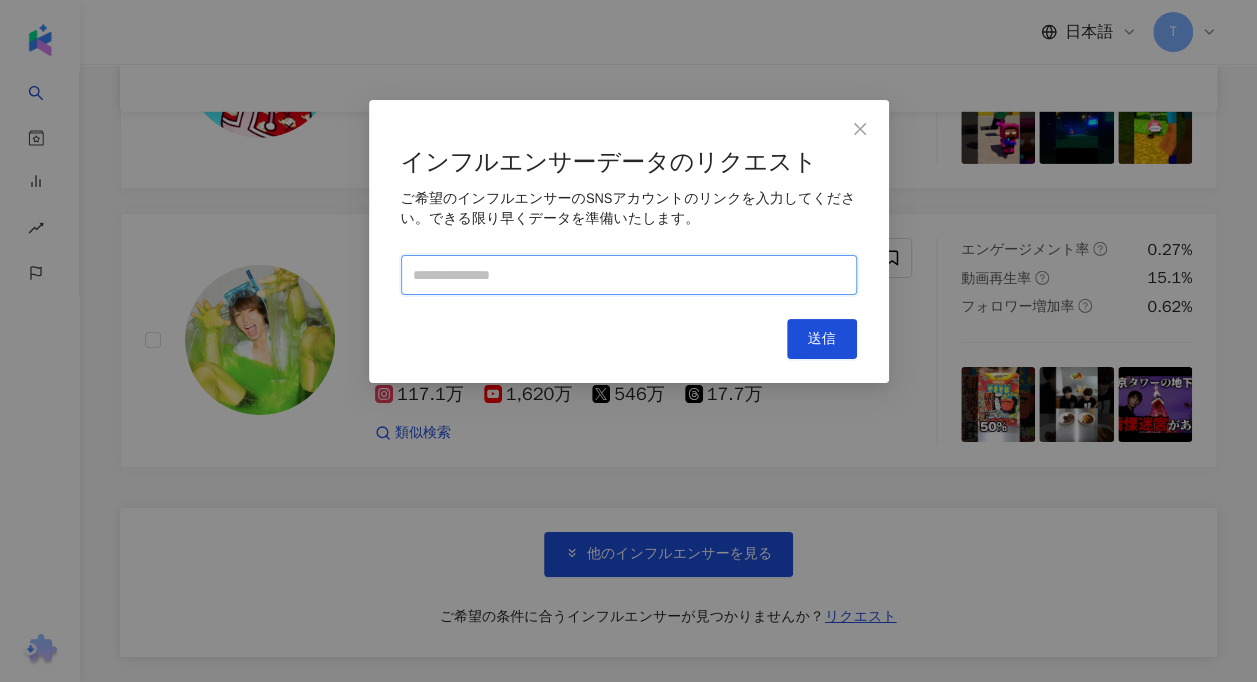 paste on "**********" 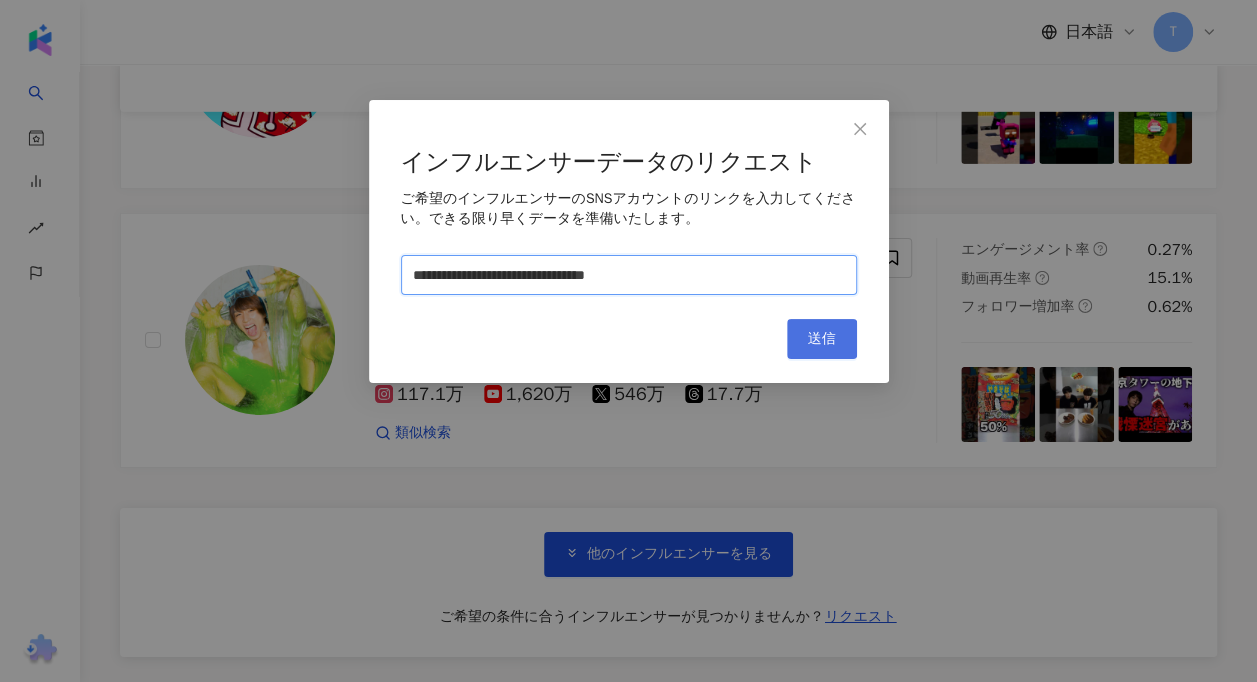 type on "**********" 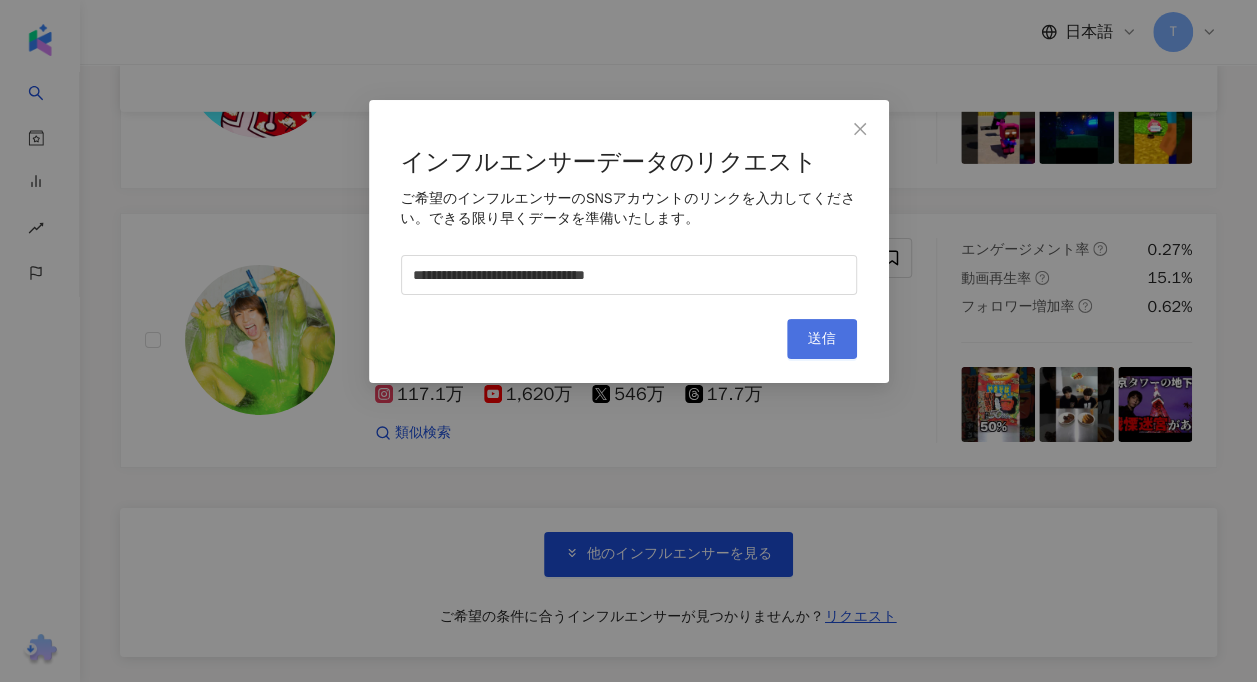 click on "送信" at bounding box center [822, 339] 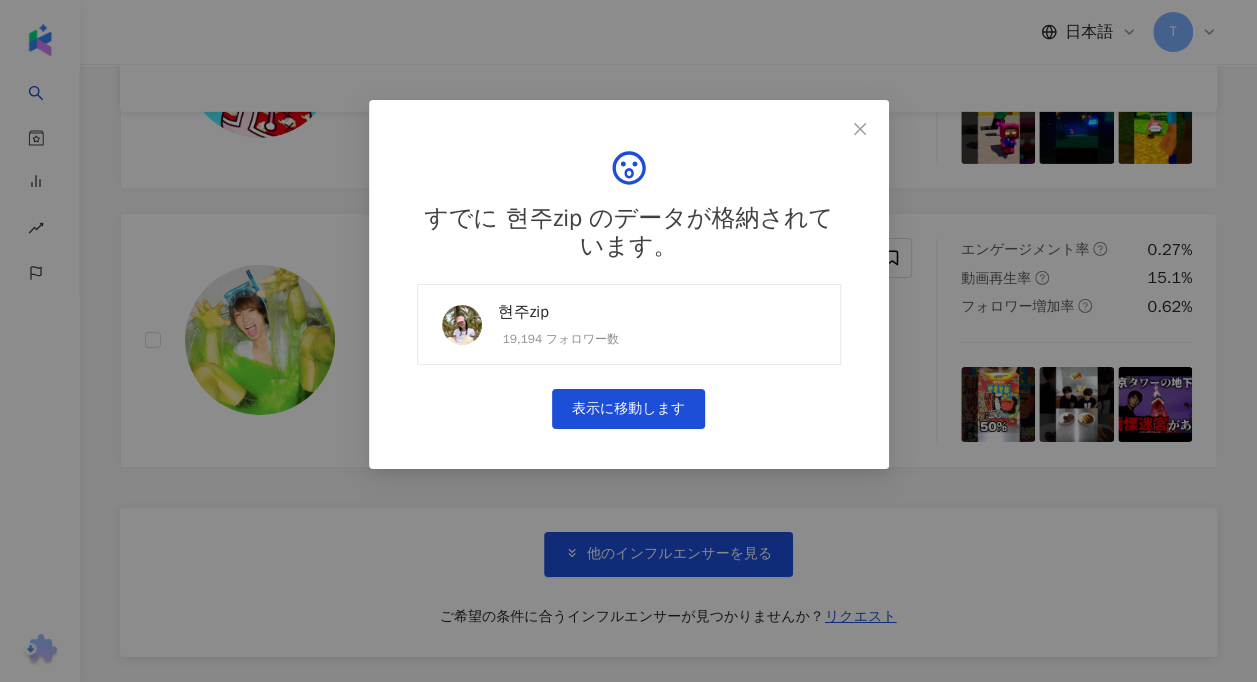 click on "현주zip 19,194   フォロワー数" at bounding box center (629, 324) 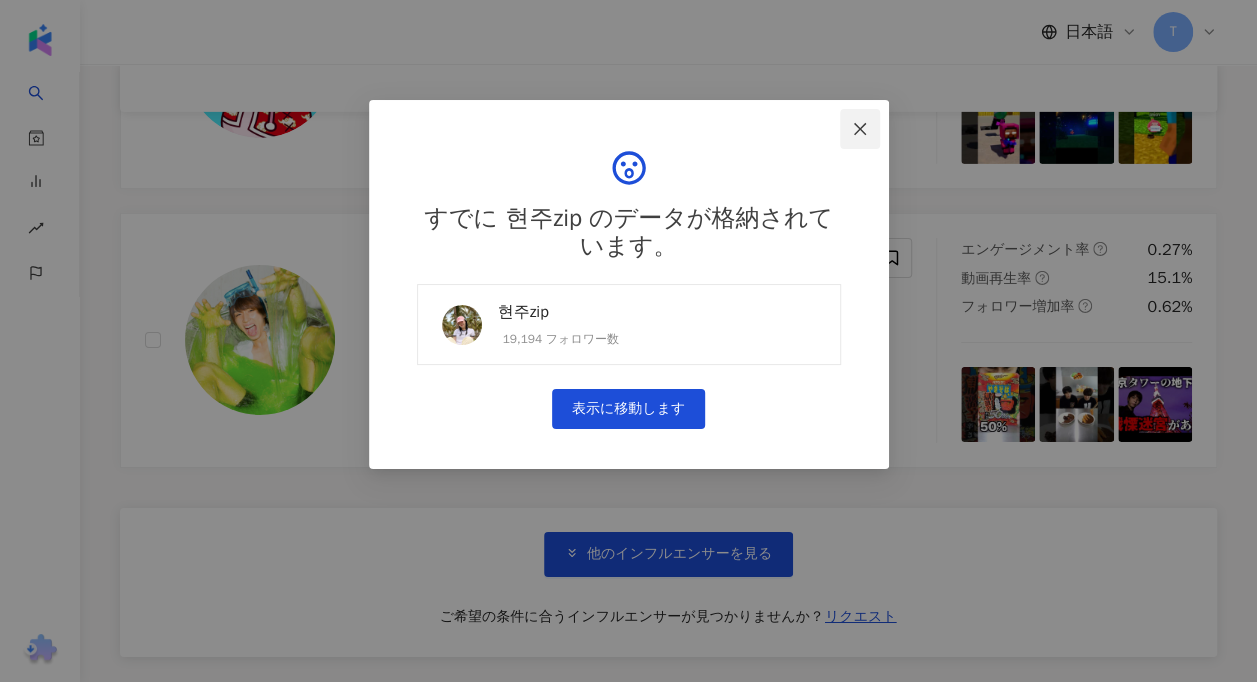 click 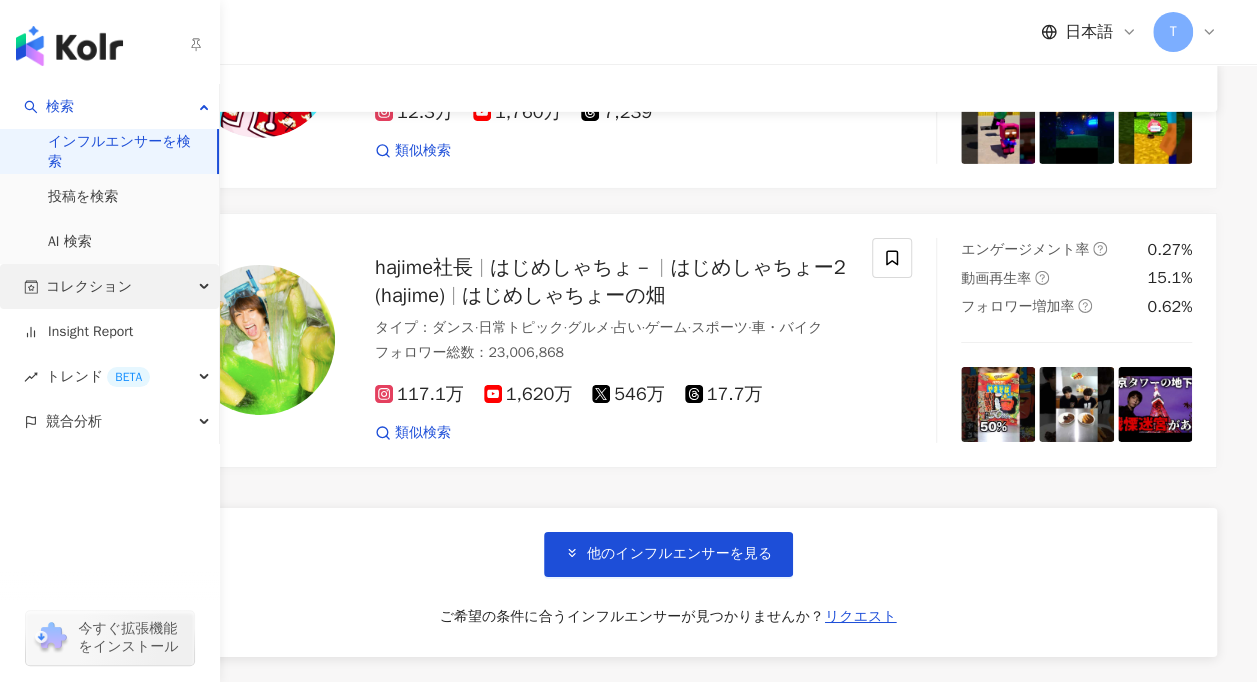 click on "コレクション" at bounding box center (89, 286) 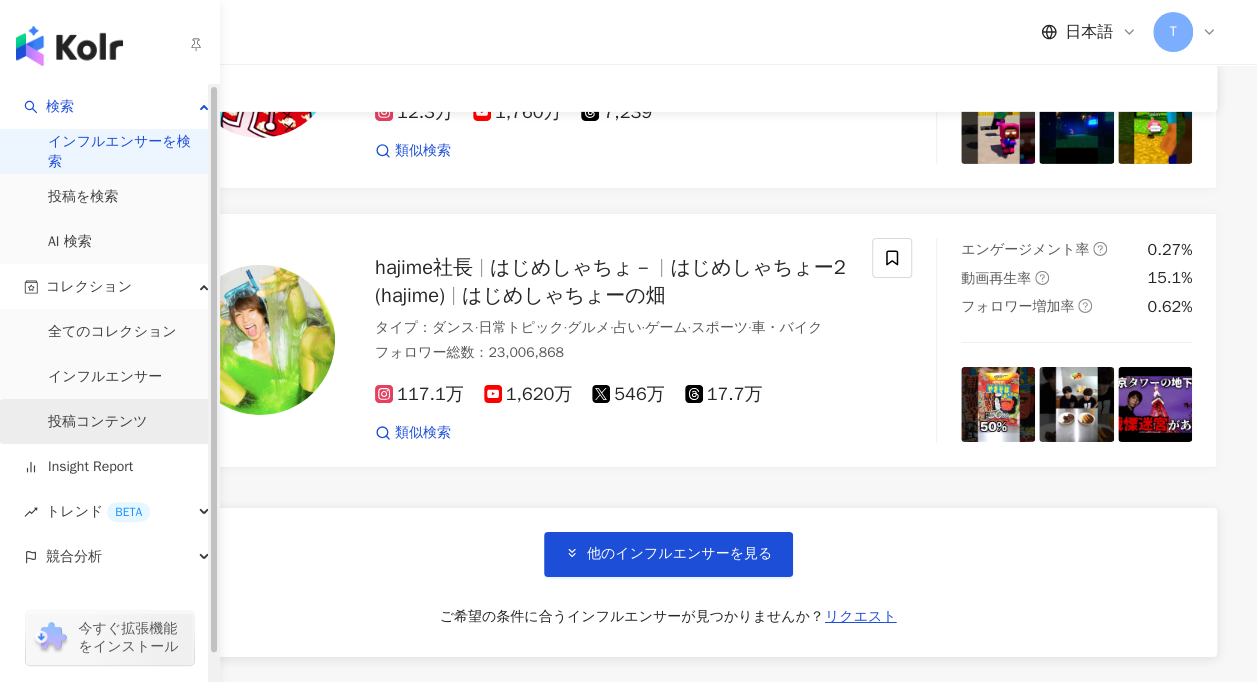 click on "投稿コンテンツ" at bounding box center [98, 422] 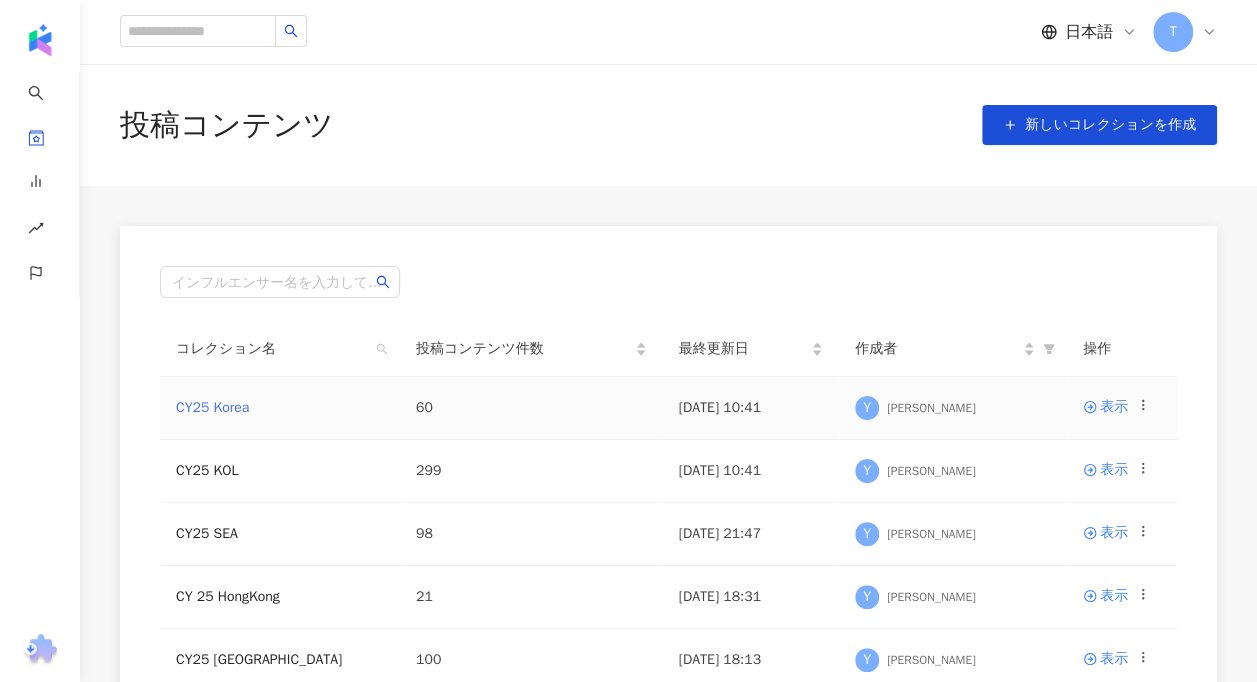 click on "CY25 Korea" at bounding box center [212, 407] 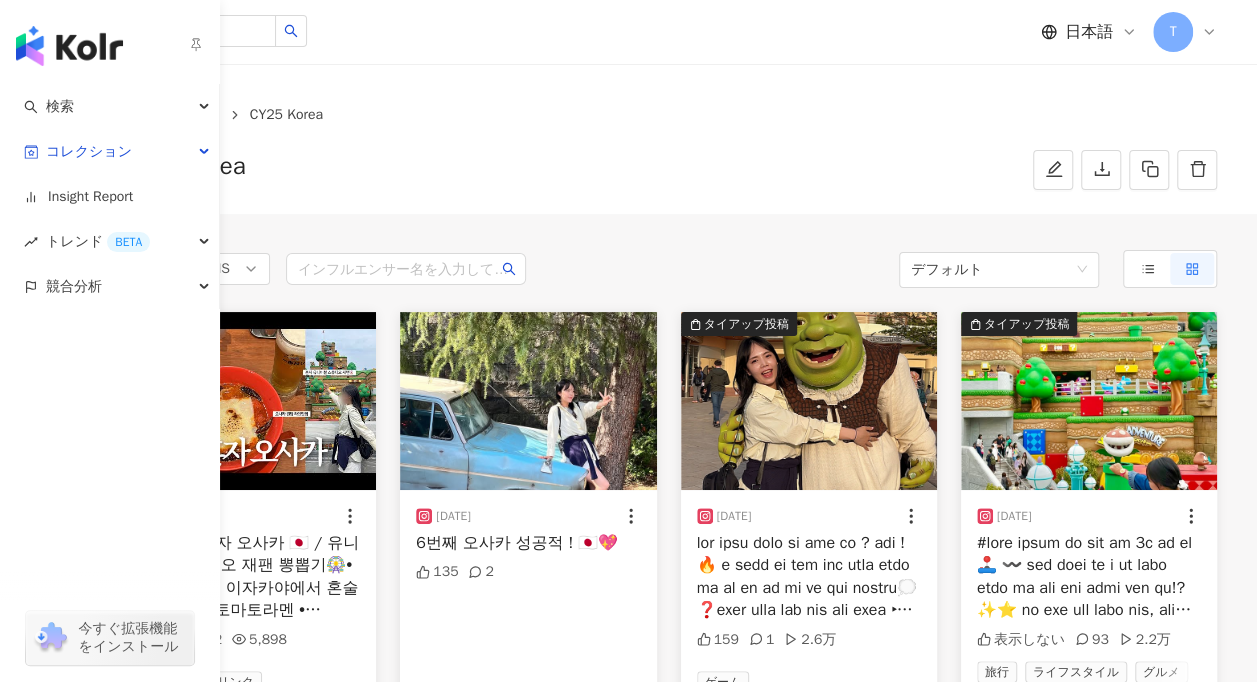 click at bounding box center [69, 46] 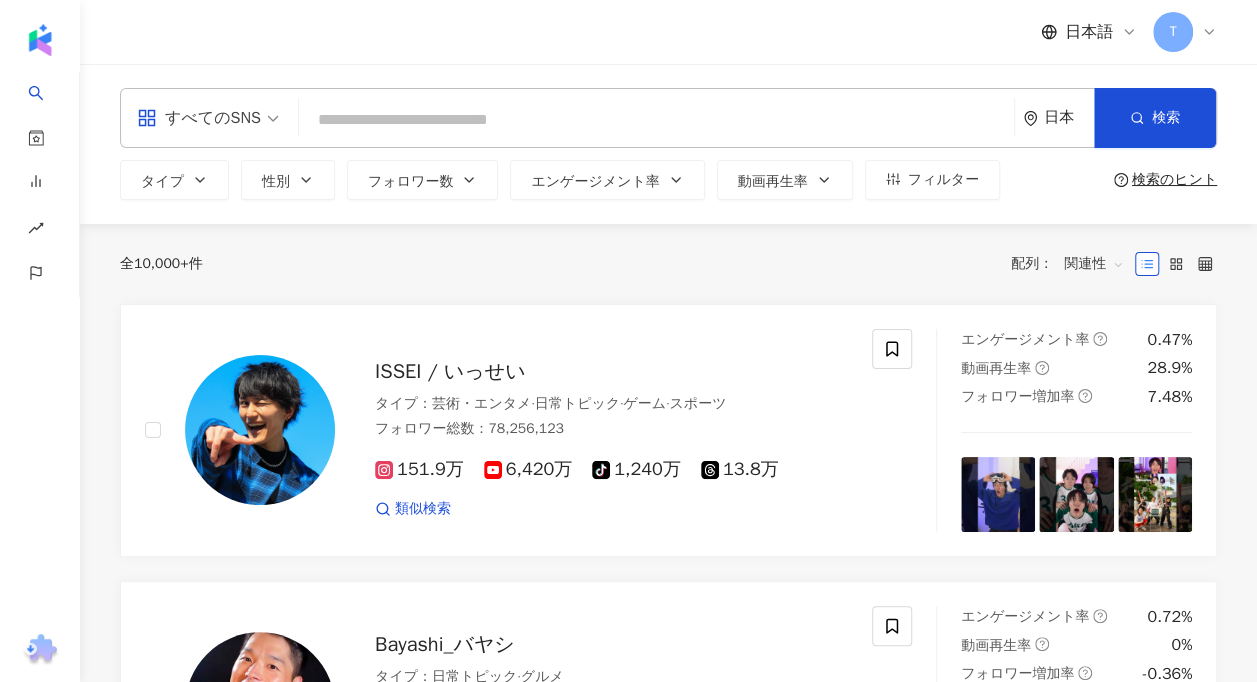 type on "*******" 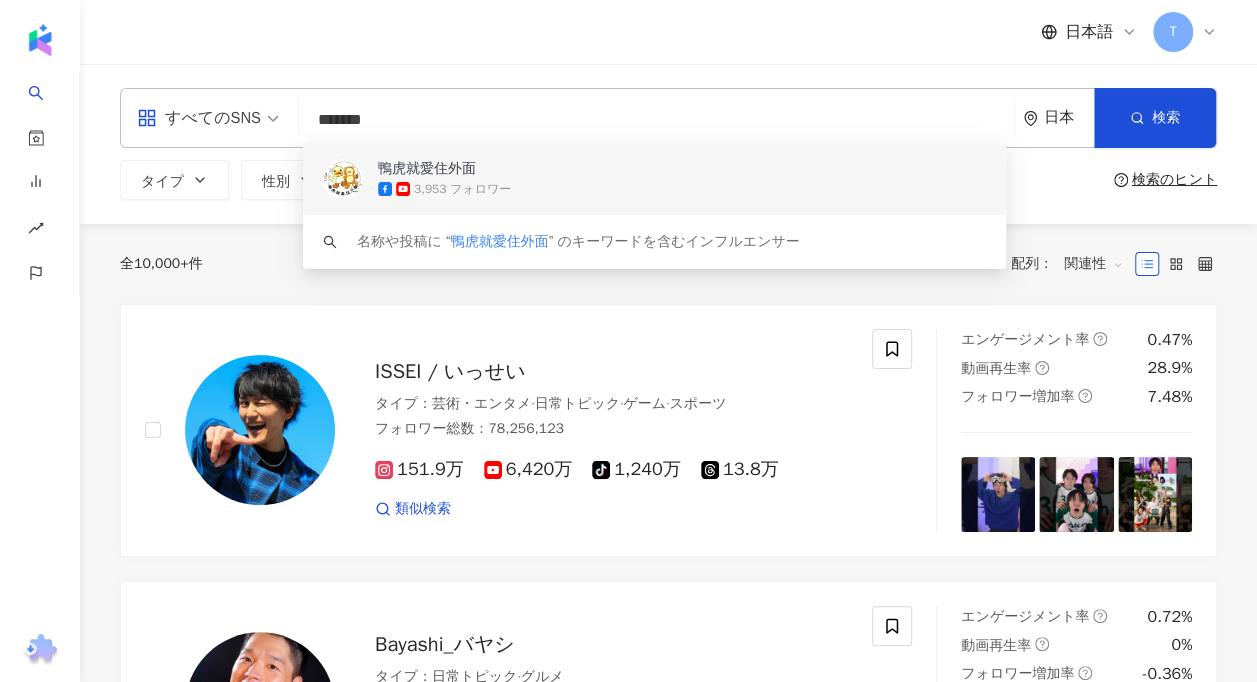 click on "鴨虎就愛住外面 3,953   フォロワー" at bounding box center (654, 179) 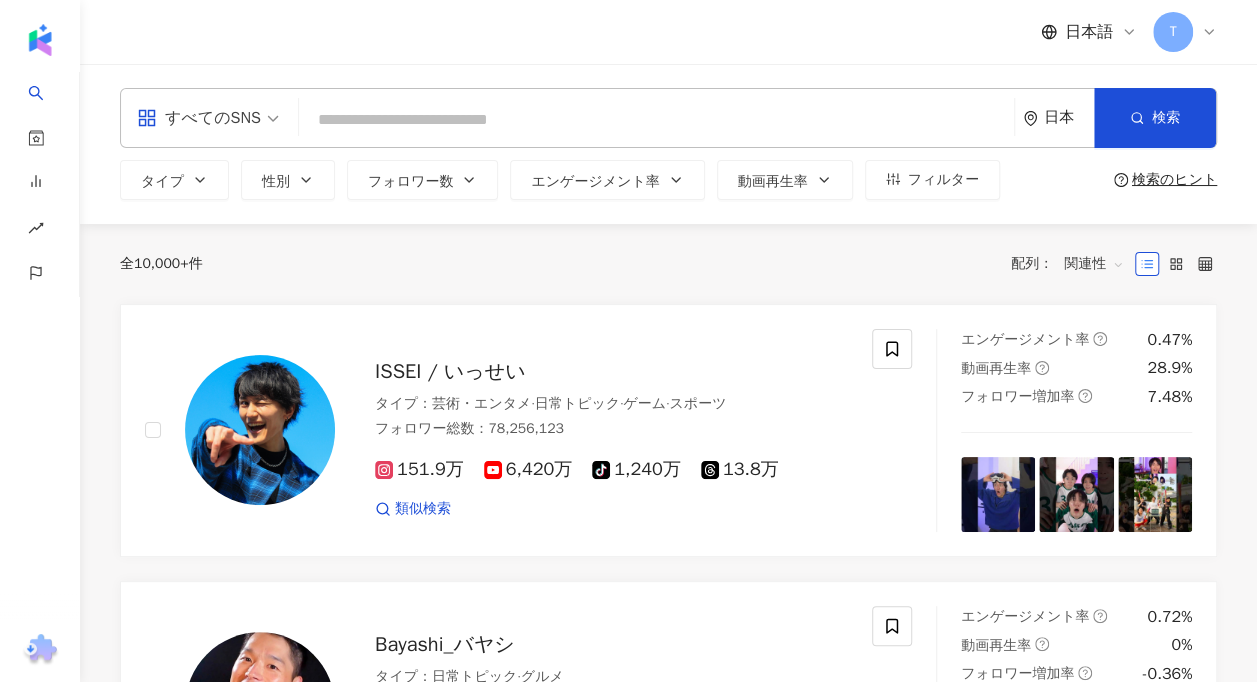 paste on "*******" 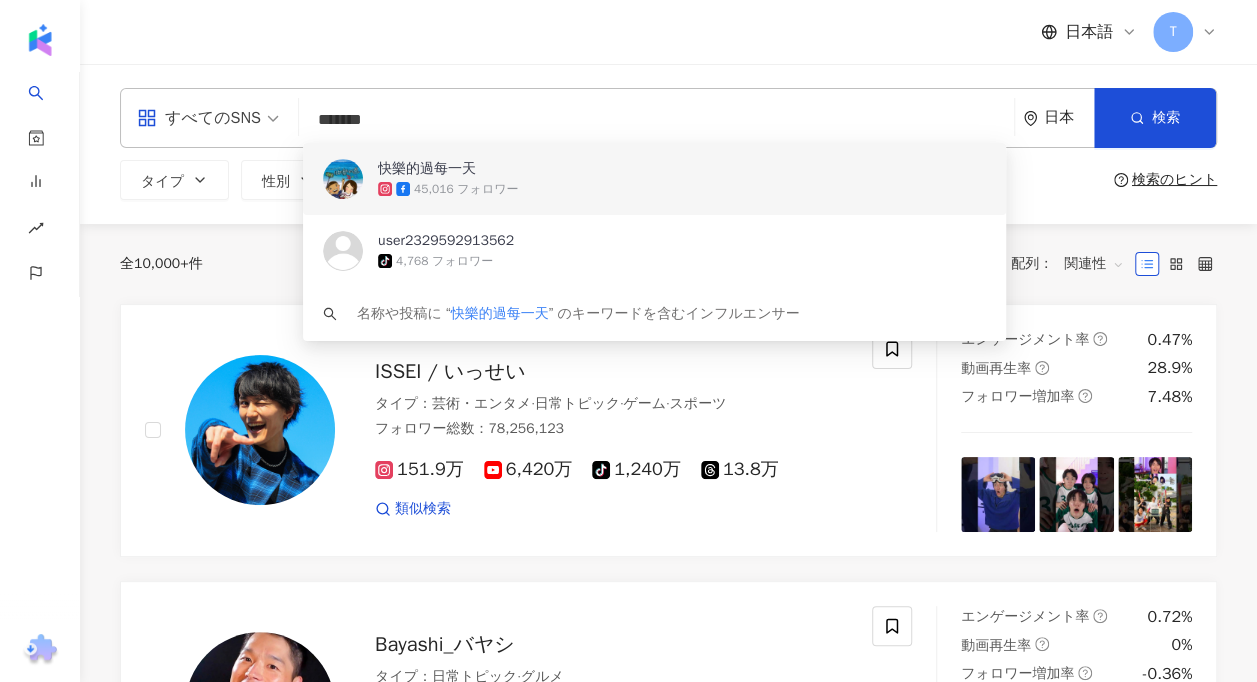 click on "快樂的過每一天" at bounding box center [643, 169] 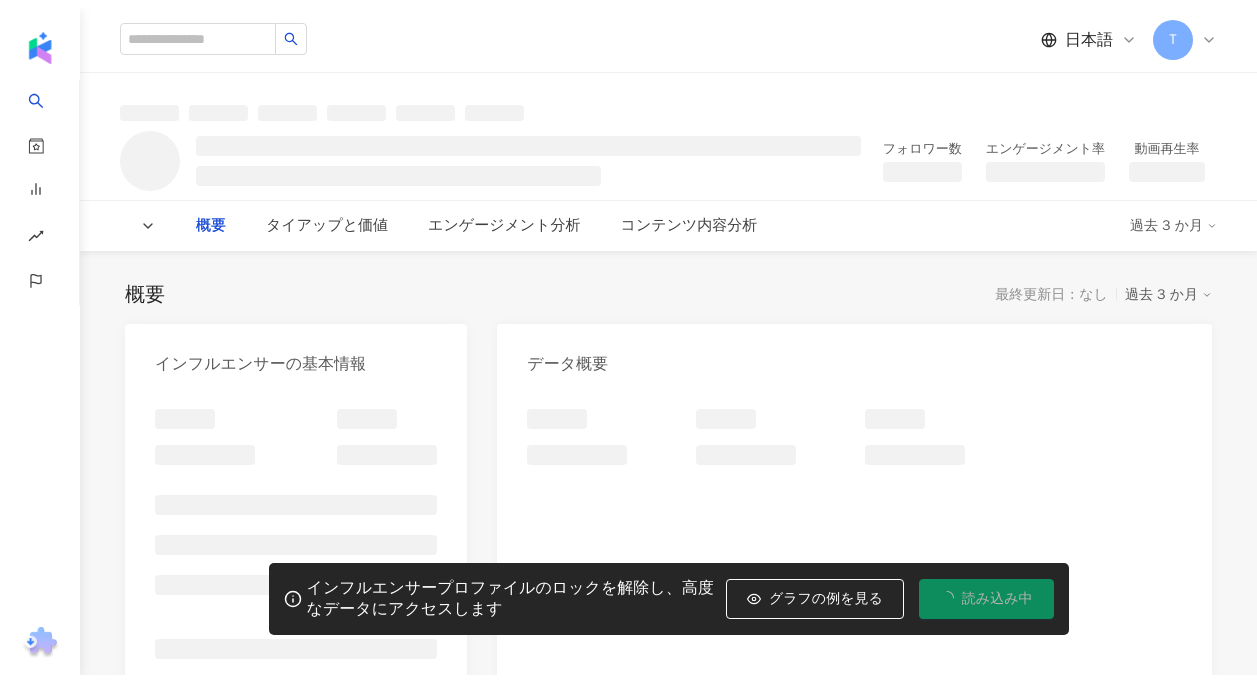 scroll, scrollTop: 0, scrollLeft: 0, axis: both 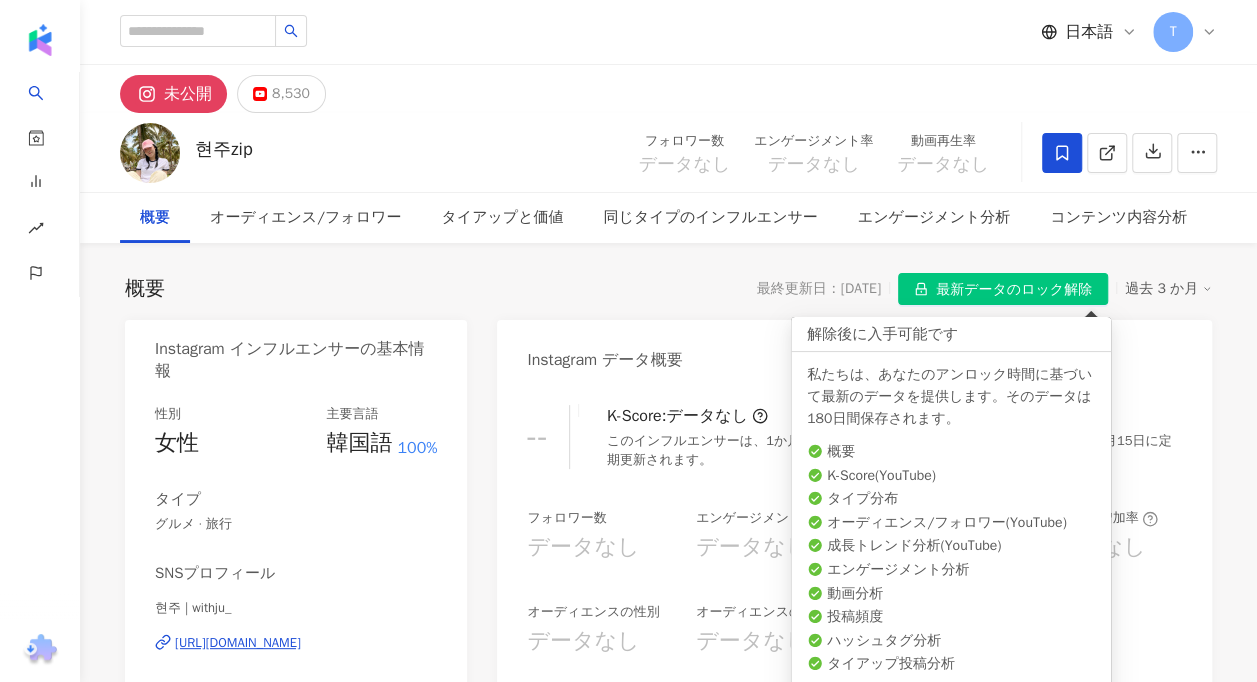 click on "最新データのロック解除" at bounding box center [1014, 290] 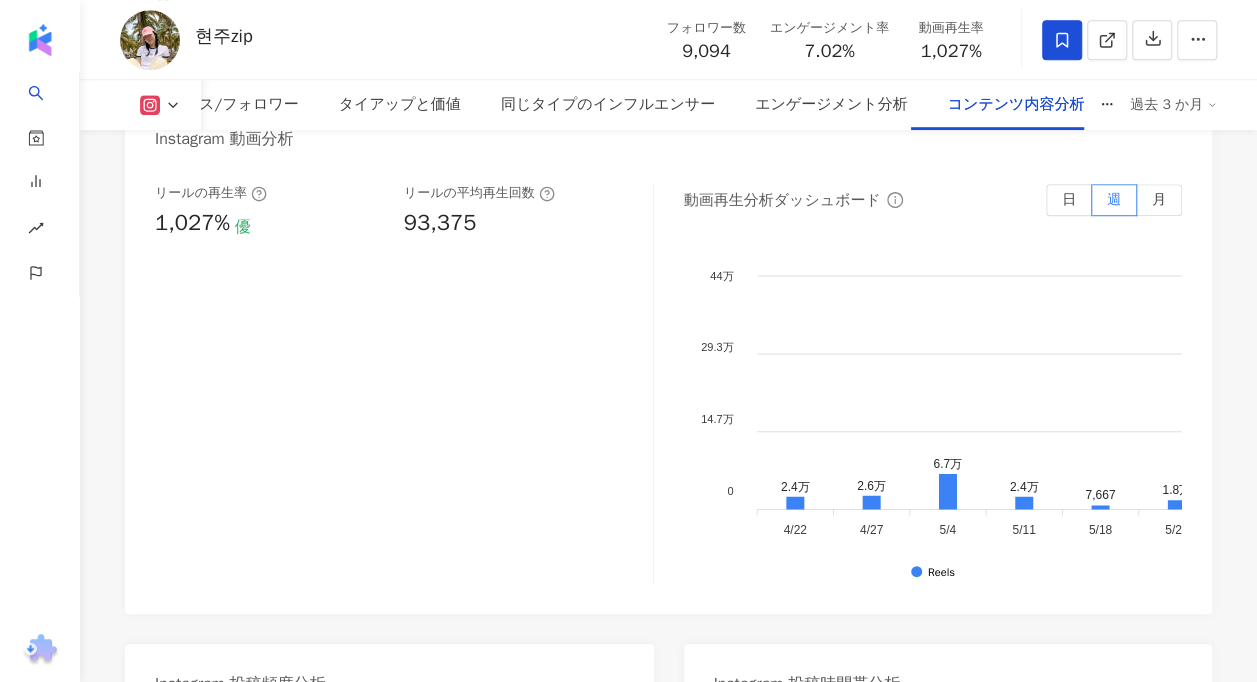 scroll, scrollTop: 6000, scrollLeft: 0, axis: vertical 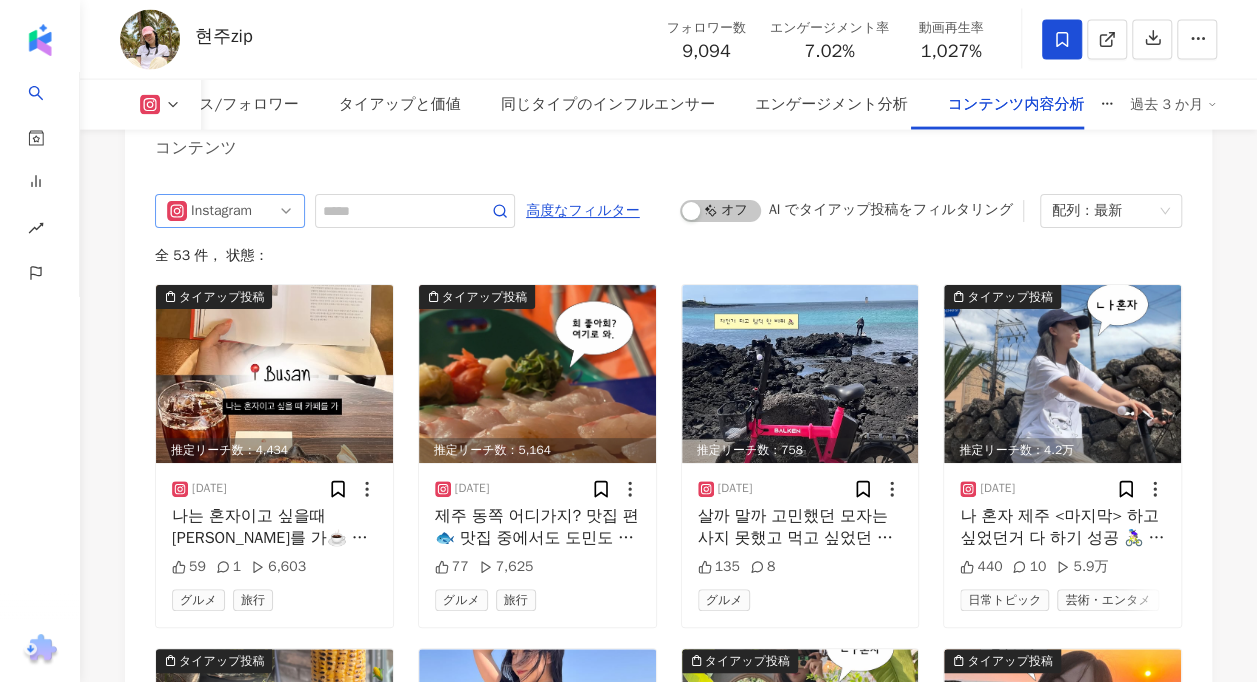 click on "Instagram" at bounding box center (230, 211) 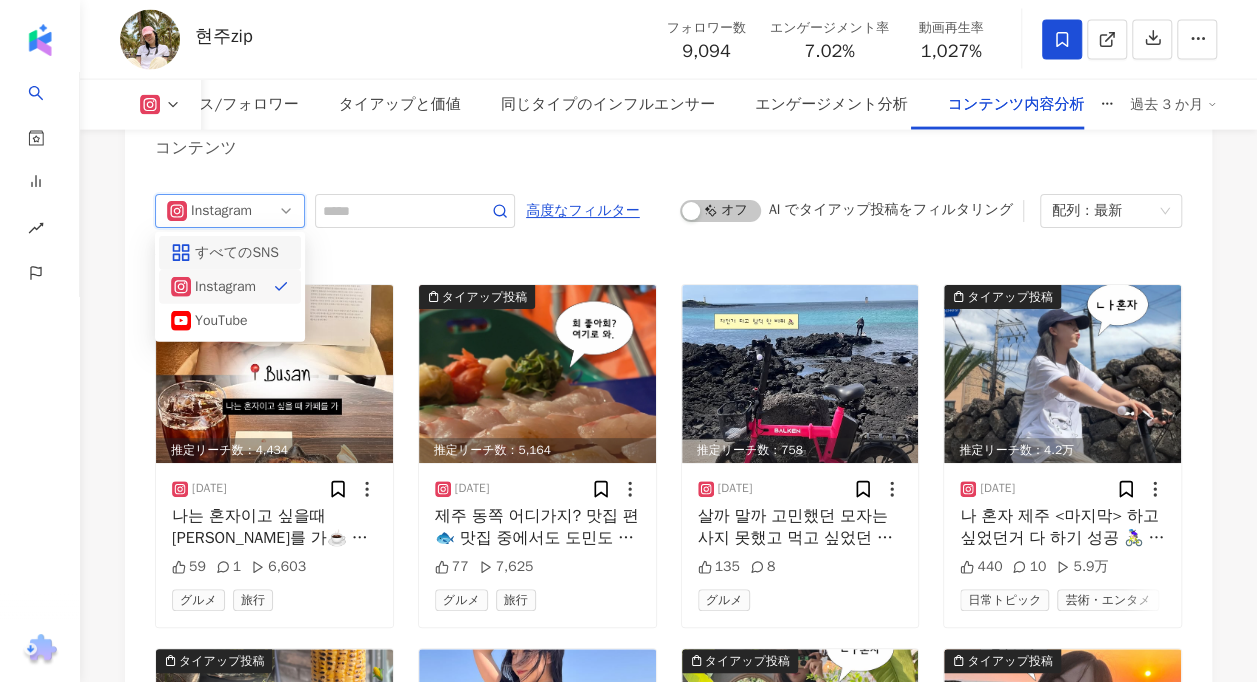 click on "すべてのSNS" at bounding box center [227, 253] 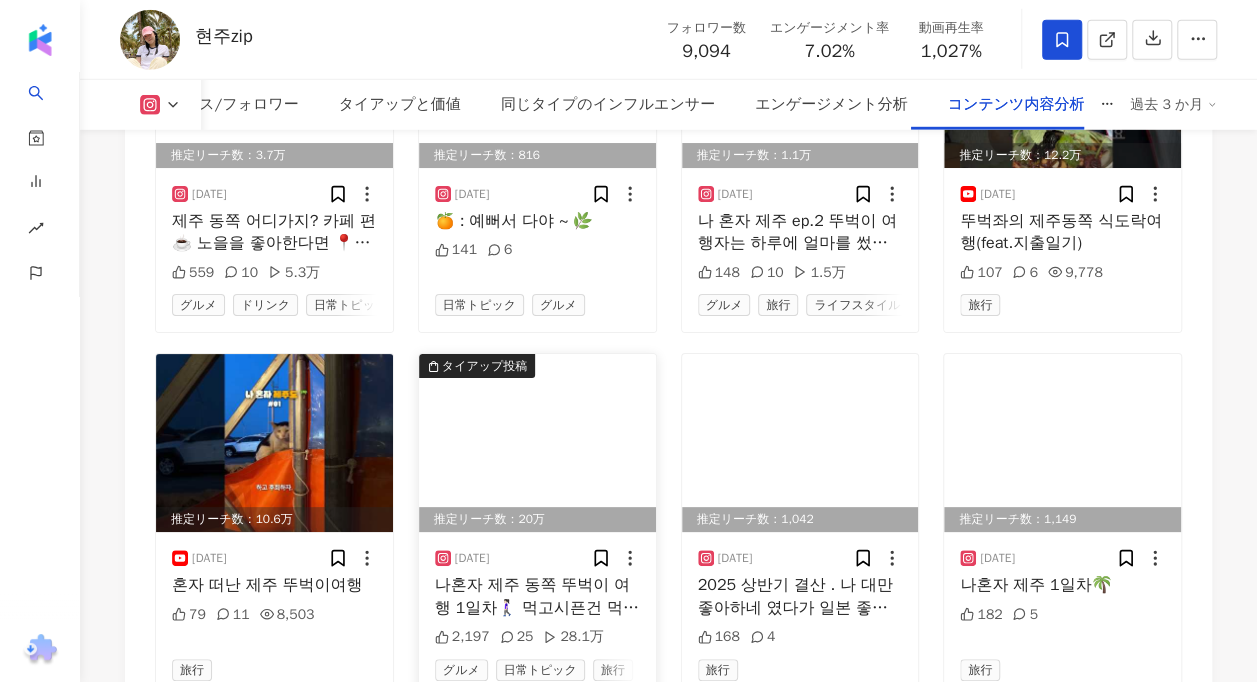 scroll, scrollTop: 6959, scrollLeft: 0, axis: vertical 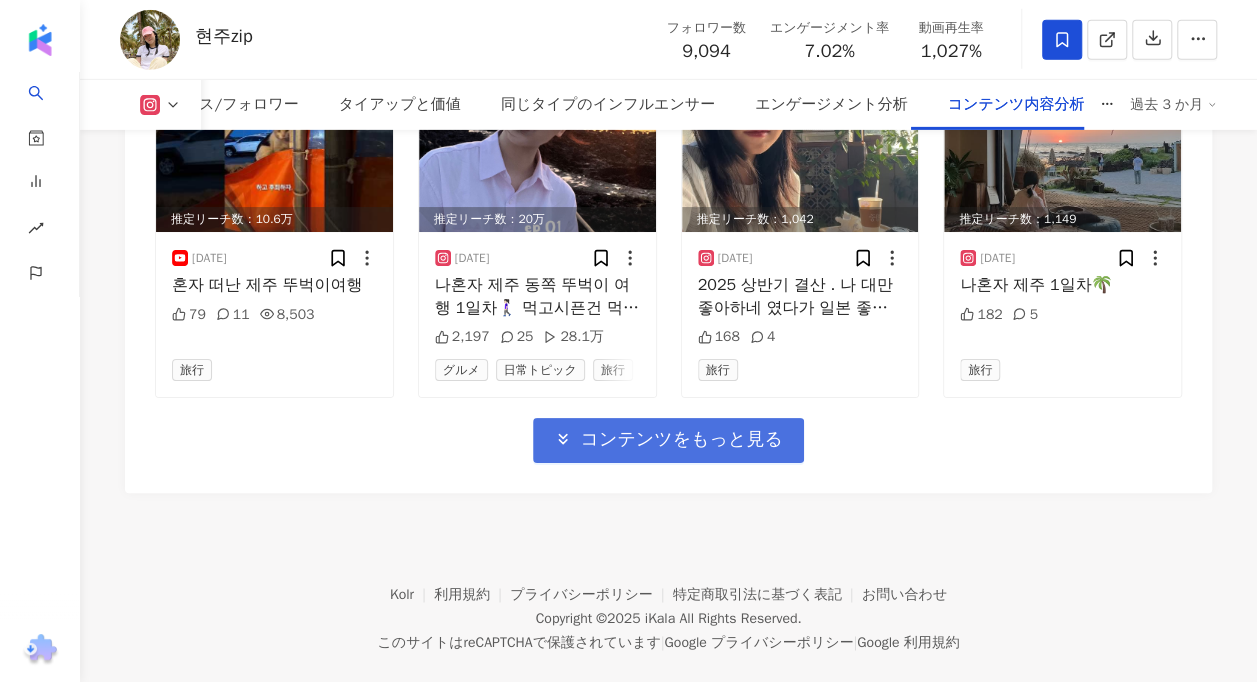 click on "コンテンツをもっと見る" at bounding box center [681, 440] 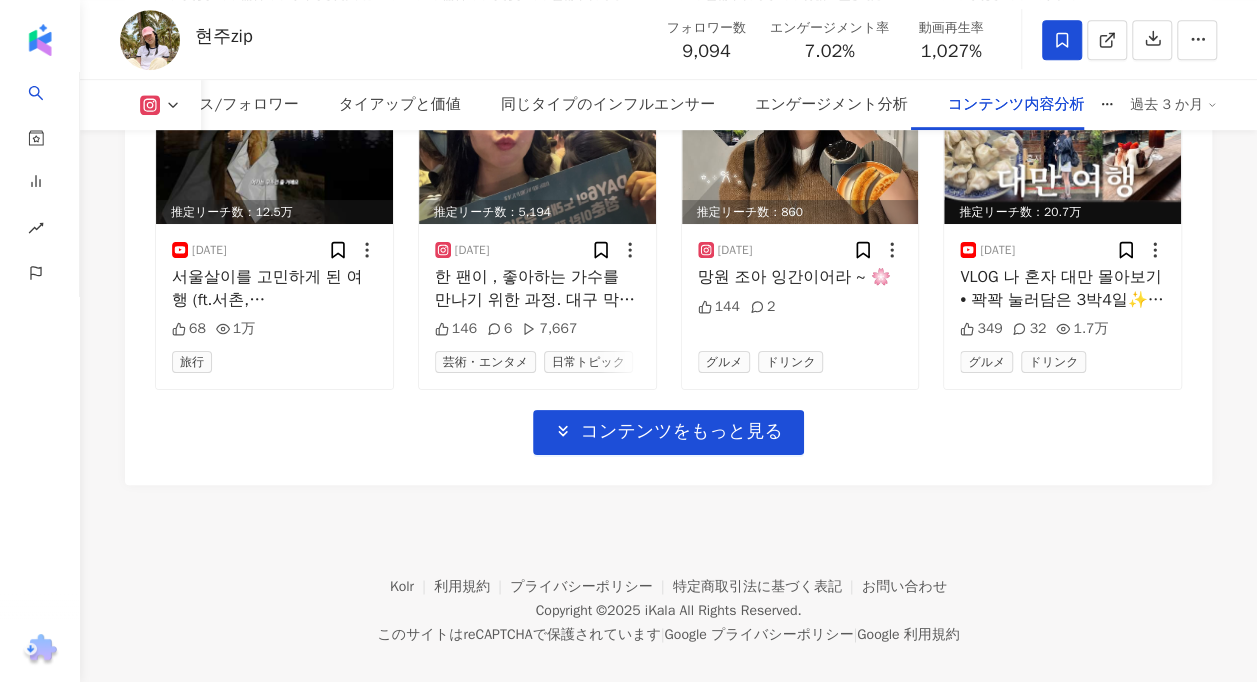 scroll, scrollTop: 8103, scrollLeft: 0, axis: vertical 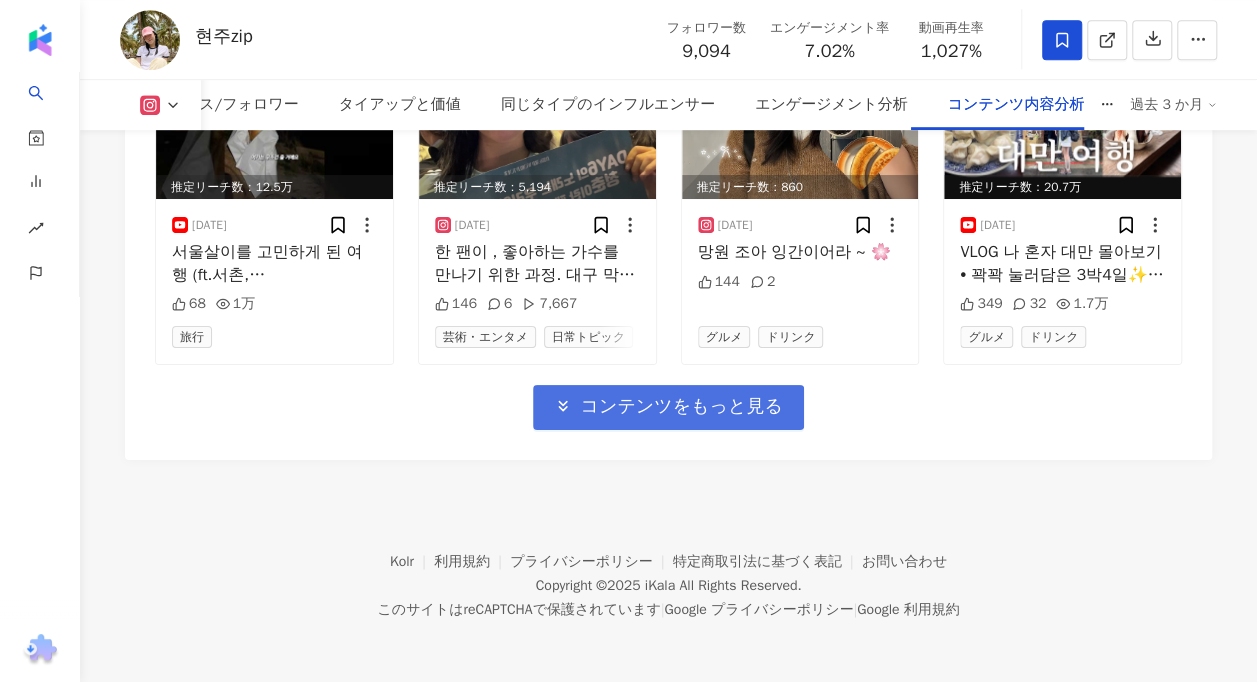 click on "コンテンツをもっと見る" at bounding box center [681, 407] 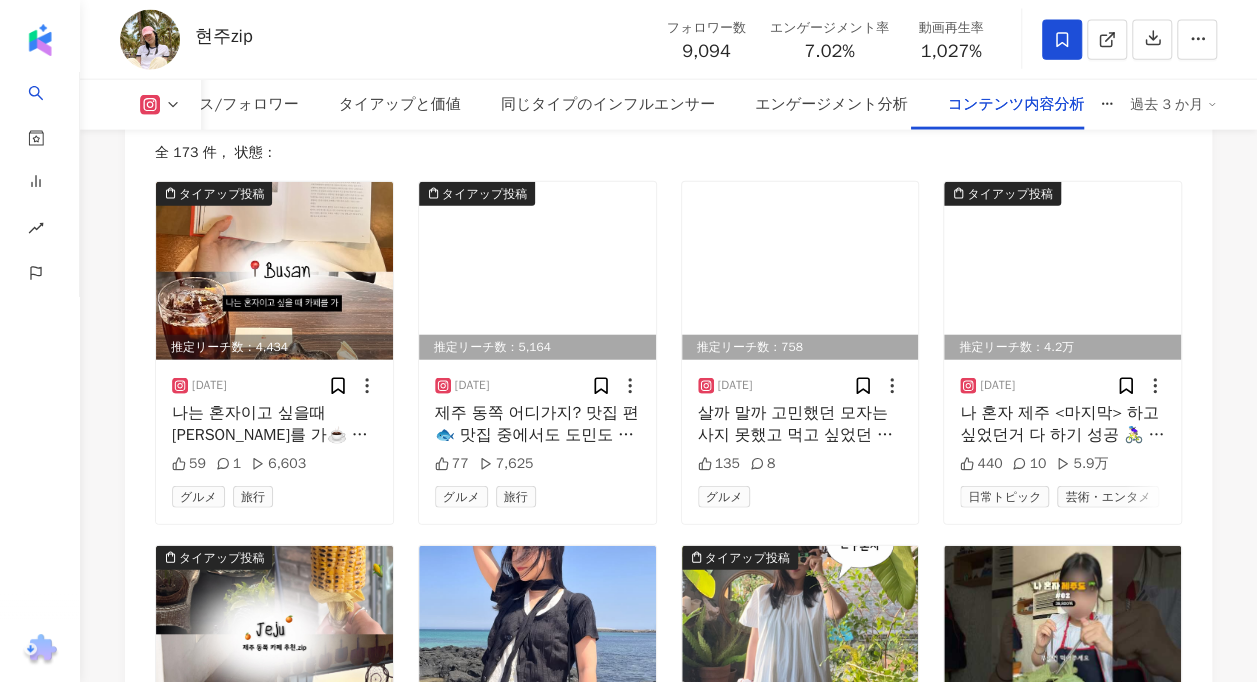 scroll, scrollTop: 6003, scrollLeft: 0, axis: vertical 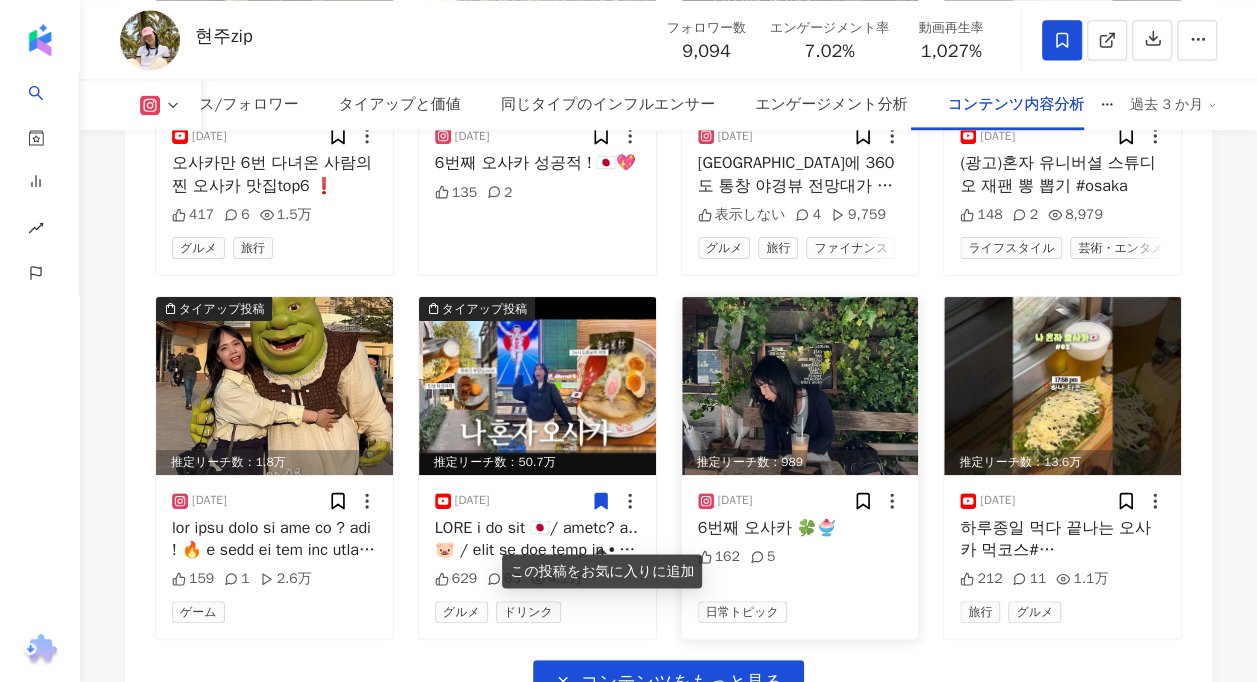 click at bounding box center [800, 386] 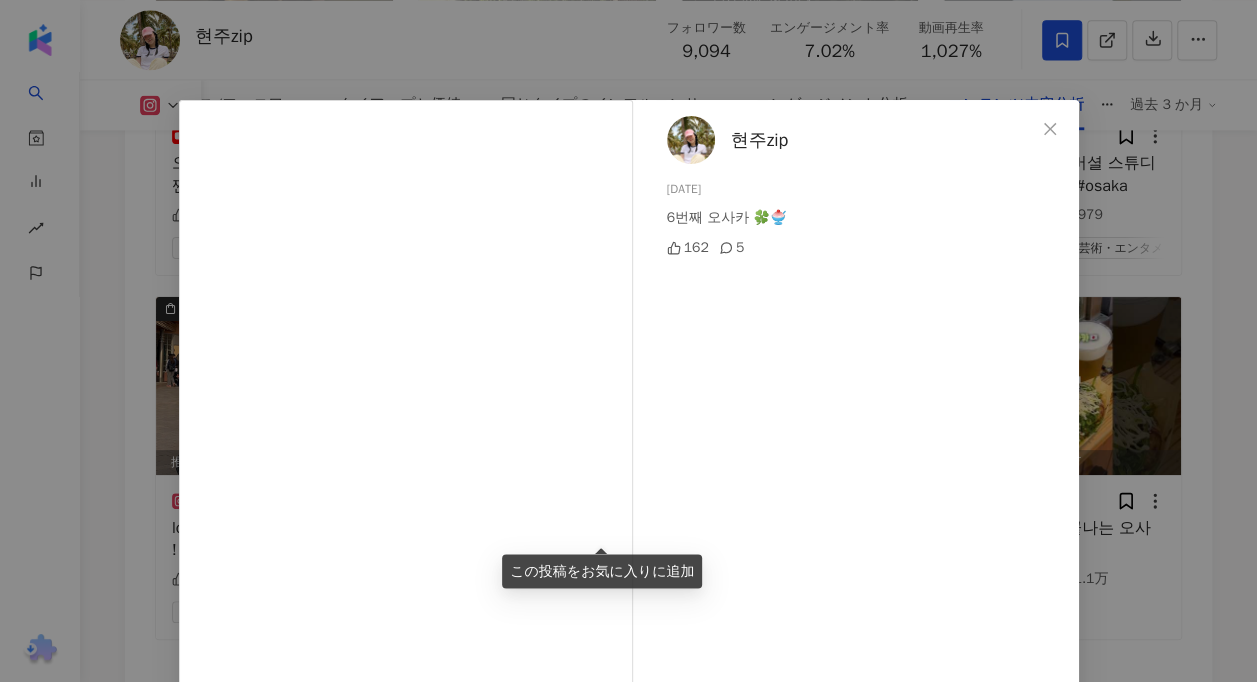 click on "현주zip 2025/04/25 6번째 오사카 🍀🍧 162 5 元の投稿を表示" at bounding box center [628, 341] 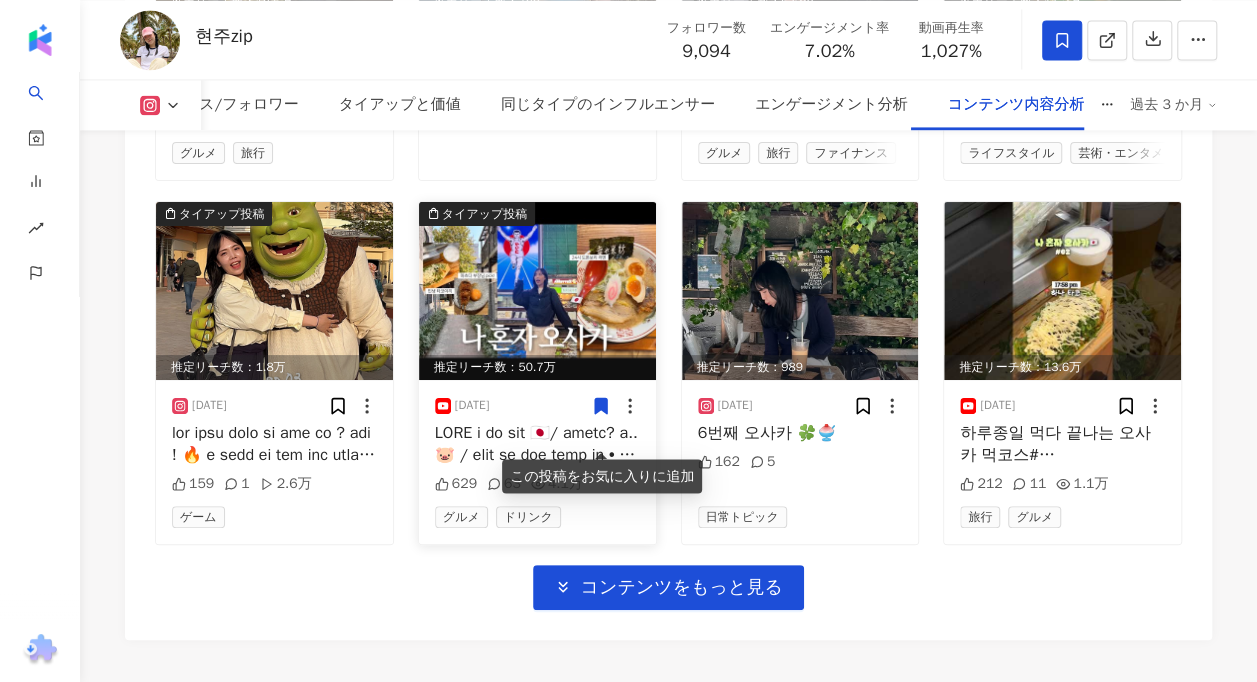 scroll, scrollTop: 9103, scrollLeft: 0, axis: vertical 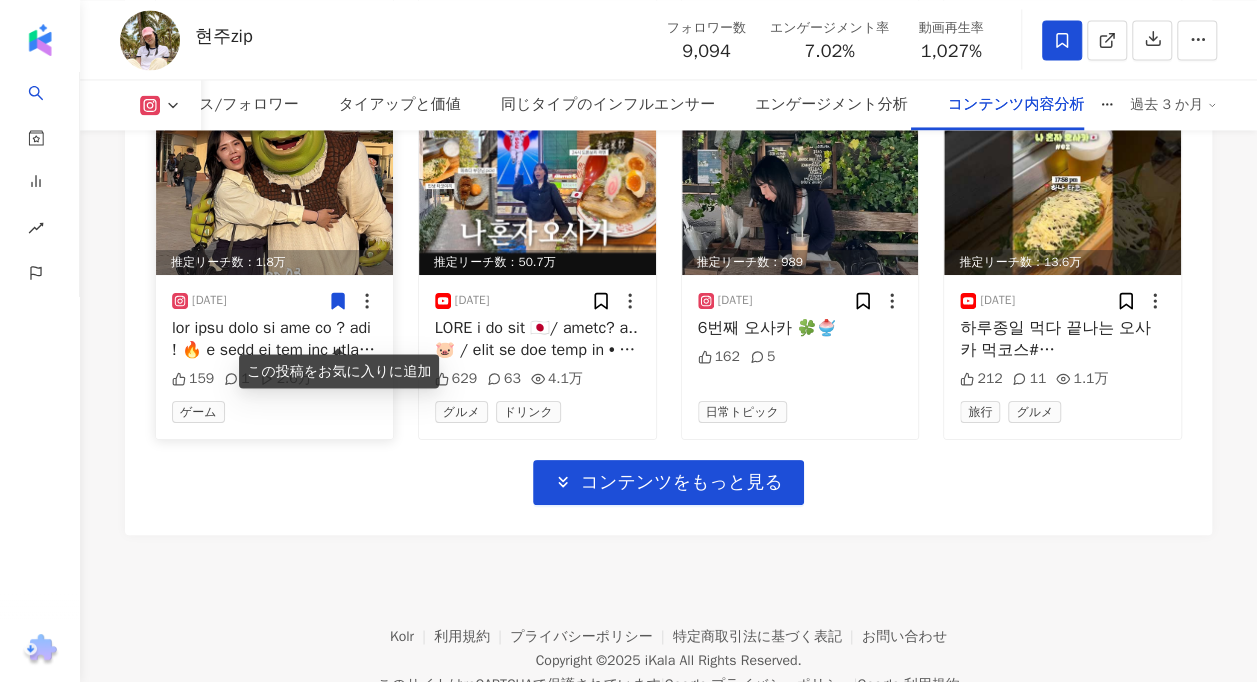 click 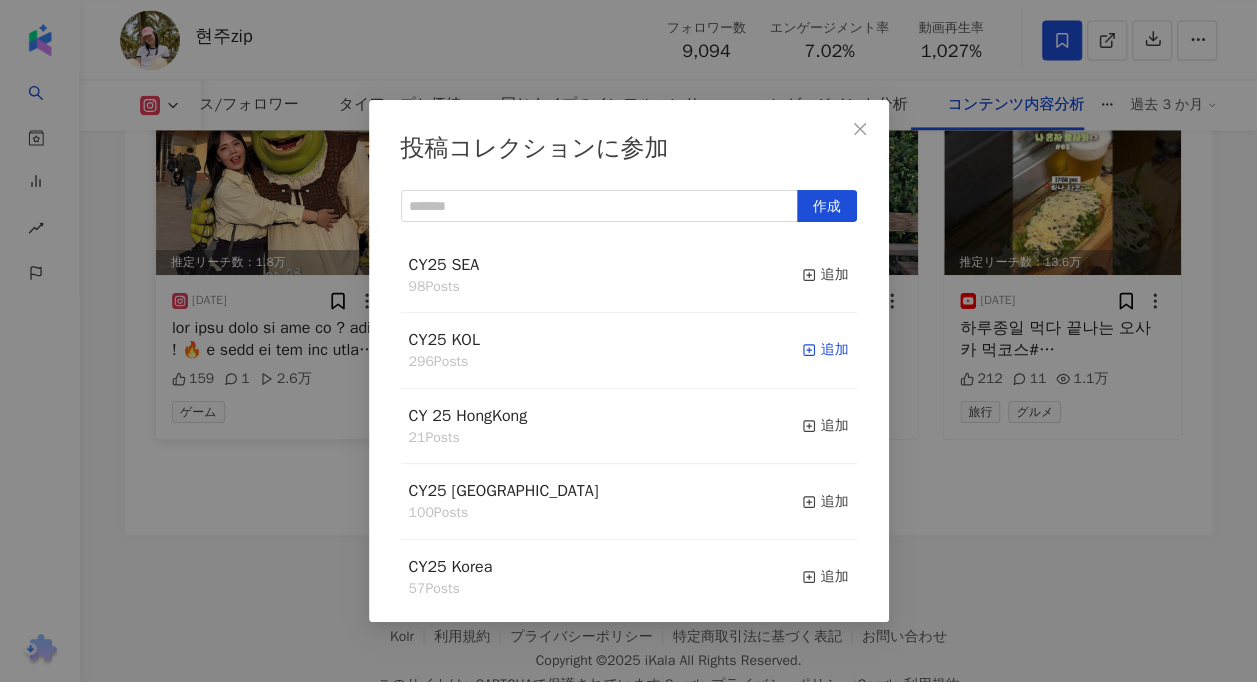 click on "追加" at bounding box center (825, 350) 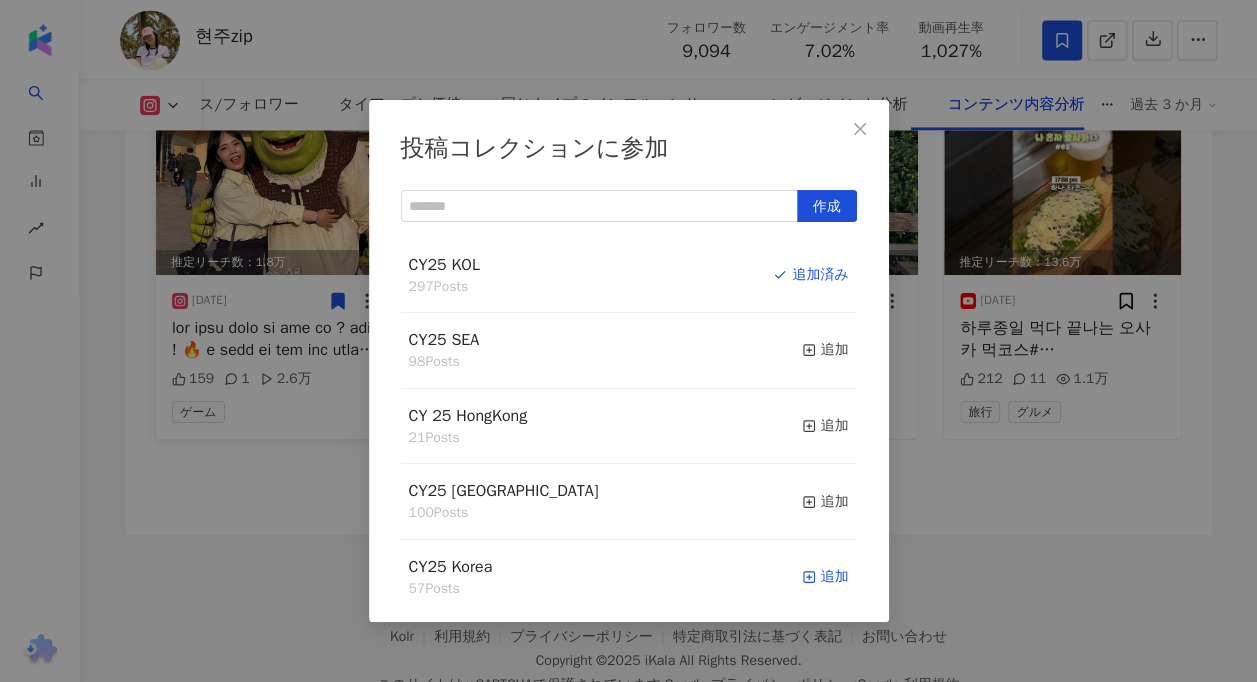 click on "追加" at bounding box center (825, 577) 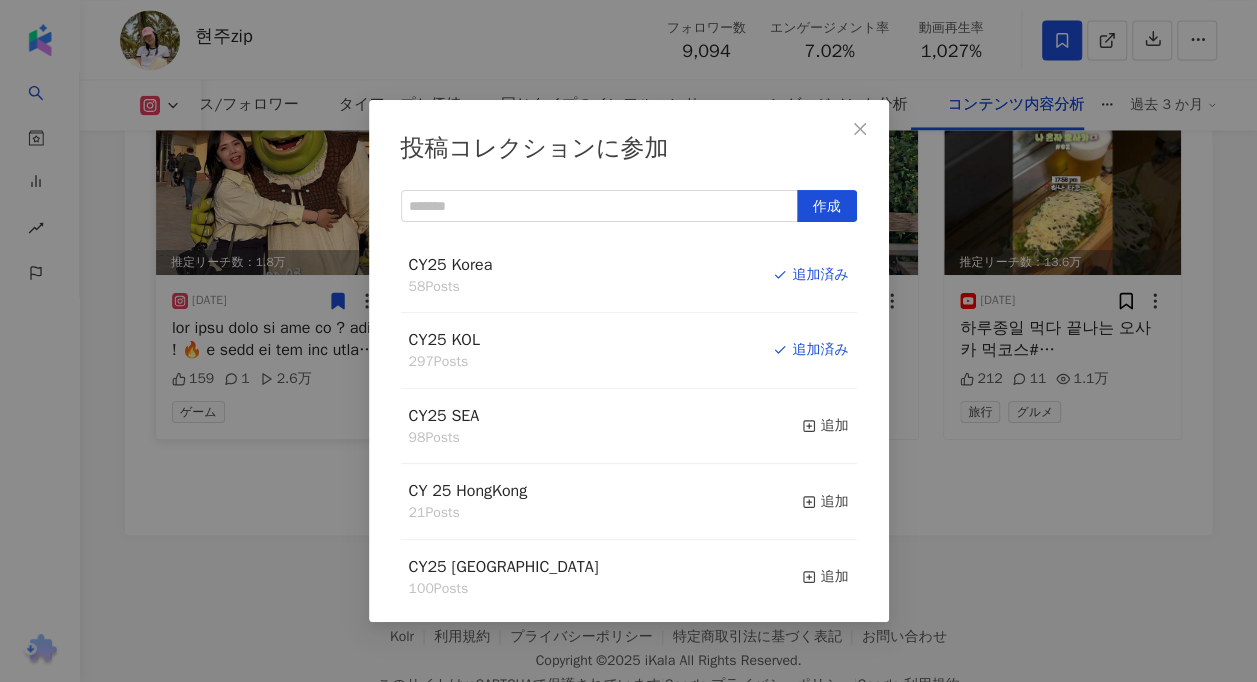 click on "投稿コレクションに参加 作成 CY25 Korea 58  Posts 追加済み CY25 KOL 297  Posts 追加済み CY25 SEA 98  Posts 追加 CY 25 HongKong 21  Posts 追加 CY25 Taiwan 100  Posts 追加 CY24 Hongkong 50  Posts 追加 CY25 Other 36  Posts 追加 2024KOL 362  Posts 追加 CY24 Korea 92  Posts 追加 CY24 SEA 91  Posts 追加 CY24 Other 50  Posts 追加 CY24 Taiwan 78  Posts 追加" at bounding box center [628, 341] 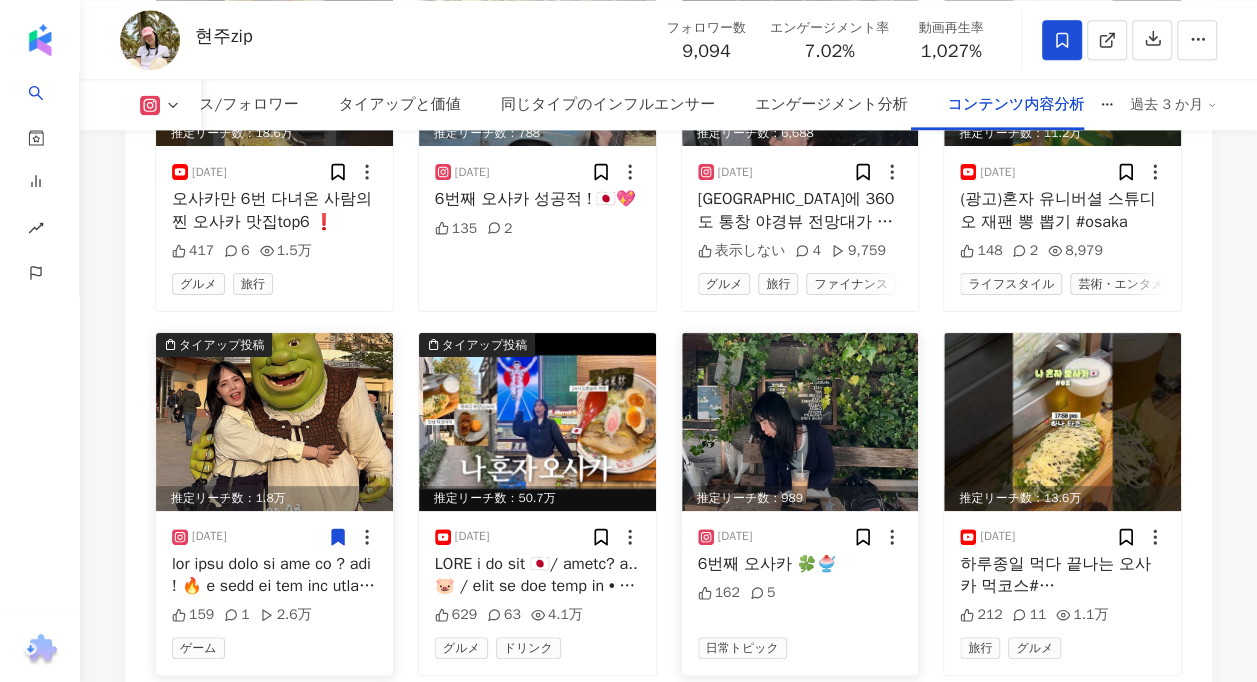 scroll, scrollTop: 8803, scrollLeft: 0, axis: vertical 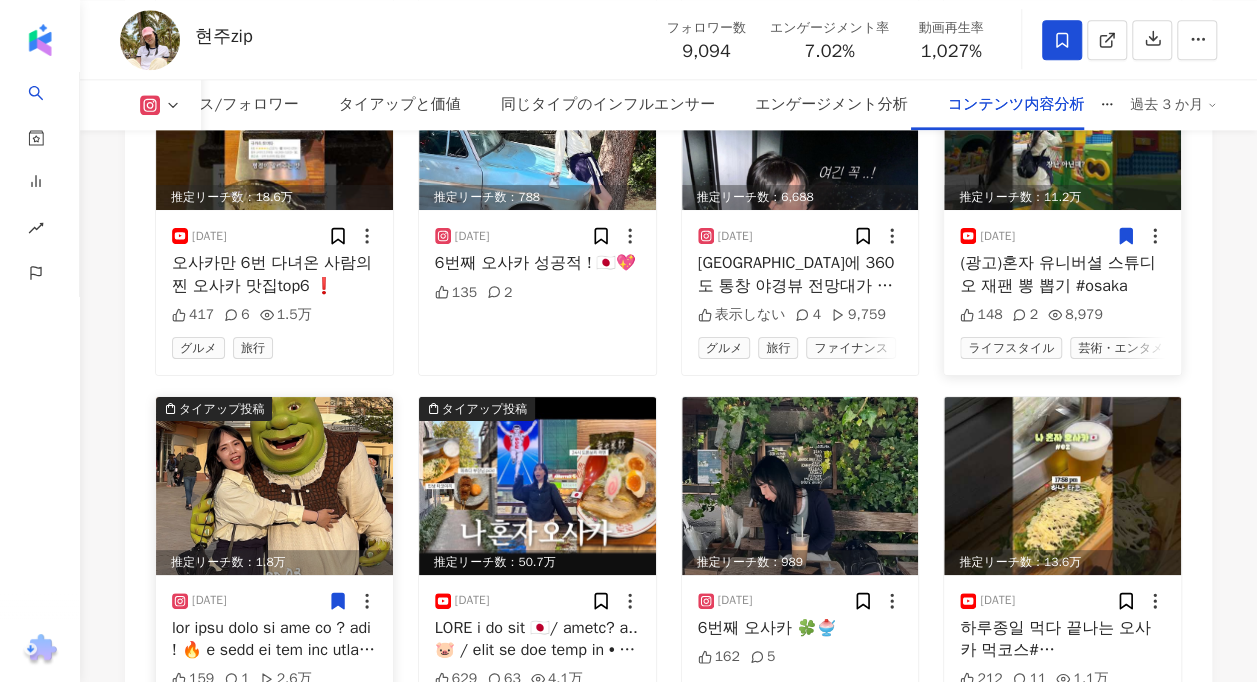 click 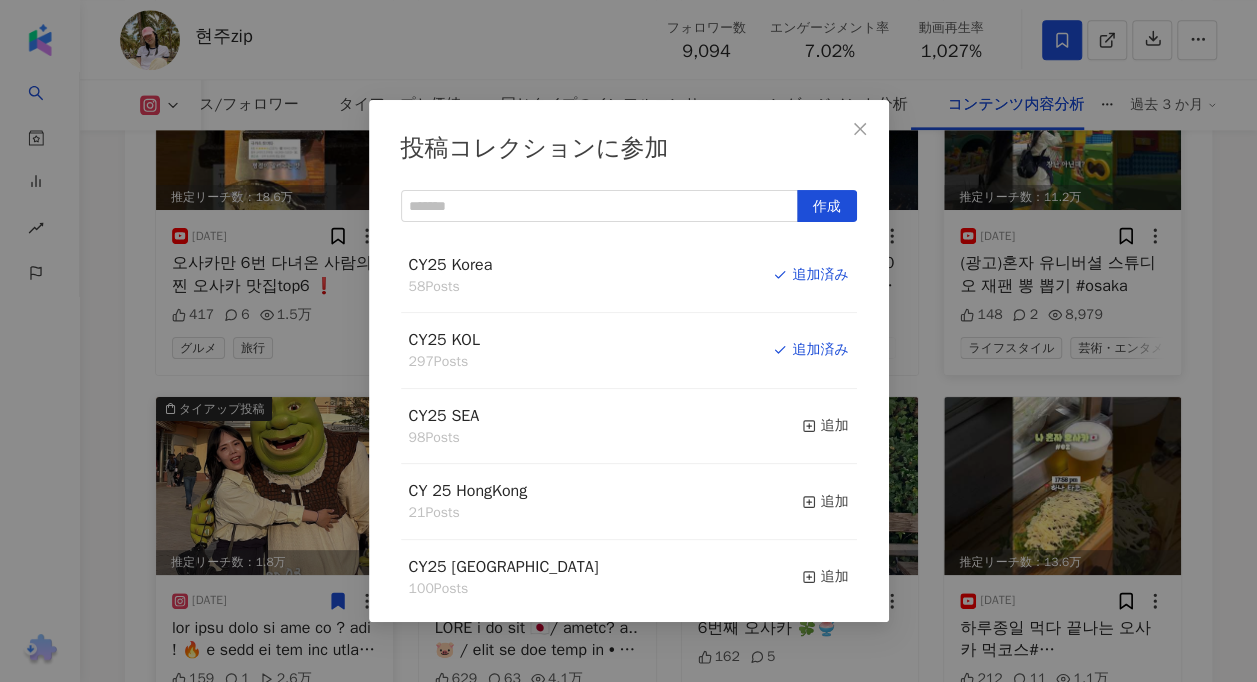 click on "投稿コレクションに参加 作成 CY25 Korea 58  Posts 追加済み CY25 KOL 297  Posts 追加済み CY25 SEA 98  Posts 追加 CY 25 HongKong 21  Posts 追加 CY25 Taiwan 100  Posts 追加 CY24 Hongkong 50  Posts 追加 CY25 Other 36  Posts 追加 2024KOL 362  Posts 追加 CY24 Korea 92  Posts 追加 CY24 SEA 91  Posts 追加 CY24 Other 50  Posts 追加 CY24 Taiwan 78  Posts 追加" at bounding box center [628, 341] 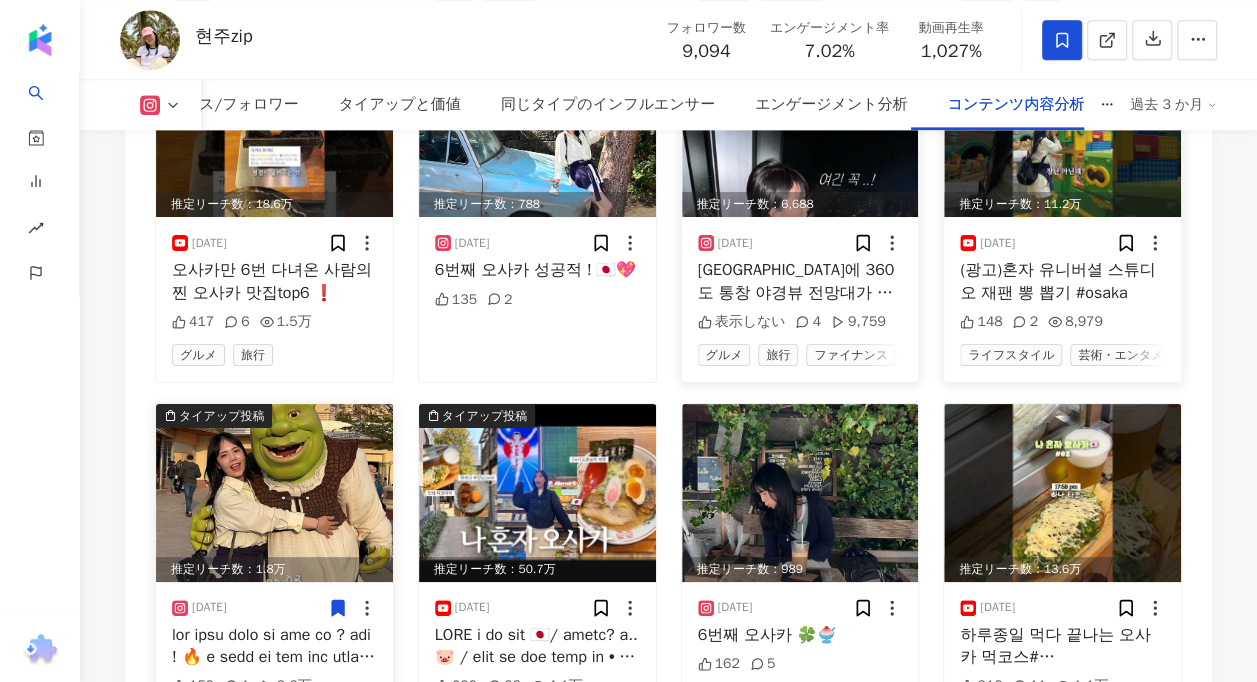 scroll, scrollTop: 8603, scrollLeft: 0, axis: vertical 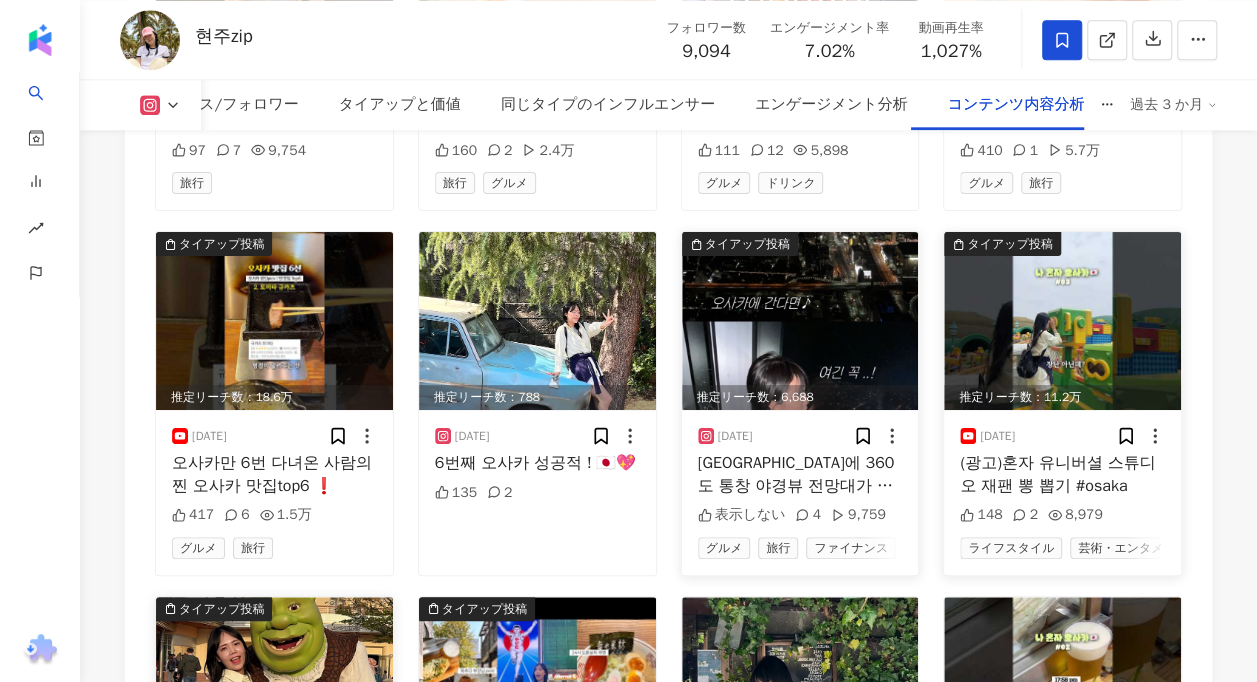 click at bounding box center (800, 321) 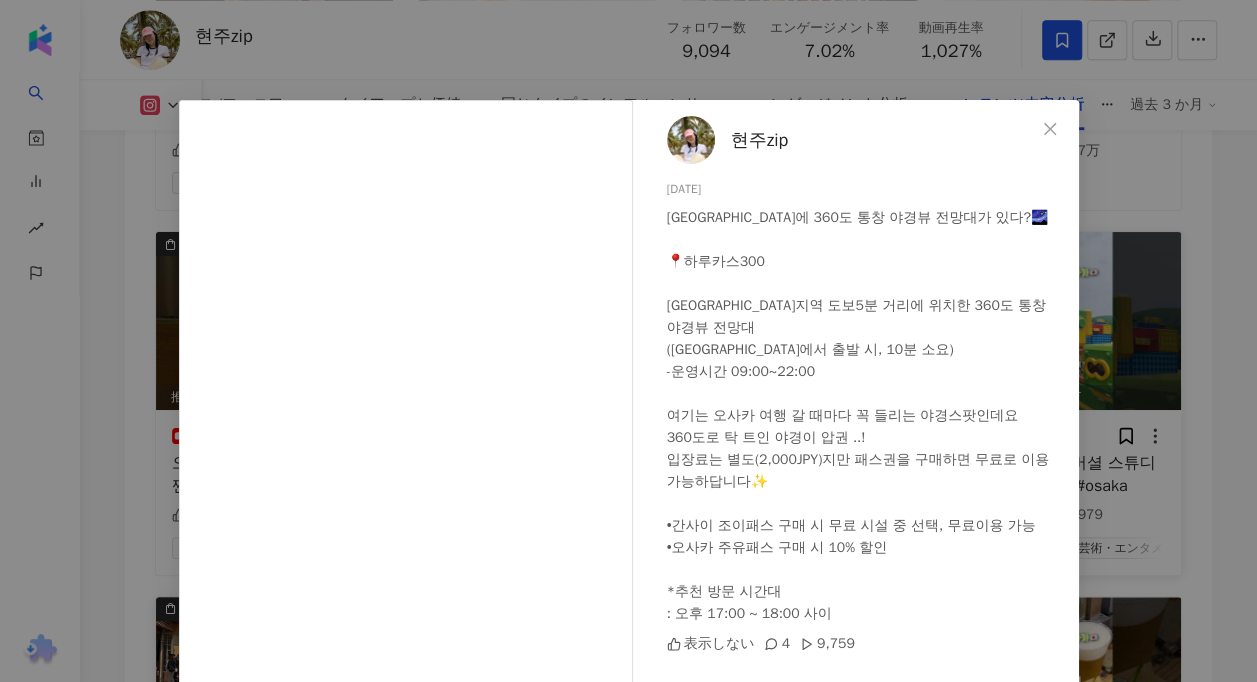 click on "현주zip 2025/05/04 오사카에 360도 통창 야경뷰 전망대가 있다?🌌
📍하루카스300
덴노지역 도보5분 거리에 위치한 360도 통창 야경뷰 전망대
(난바역에서 출발 시, 10분 소요)
-운영시간 09:00~22:00
여기는 오사카 여행 갈 때마다 꼭 들리는 야경스팟인데요
360도로 탁 트인 야경이 압권 ..!
입장료는 별도(2,000JPY)지만 패스권을 구매하면 무료로 이용 가능하답니다✨
•간사이 조이패스 구매 시 무료 시설 중 선택, 무료이용 가능
•오사카 주유패스 구매 시 10% 할인
*추천 방문 시간대
: 오후 17:00 ~ 18:00 사이 表示しない 4 9,759 元の投稿を表示" at bounding box center [628, 341] 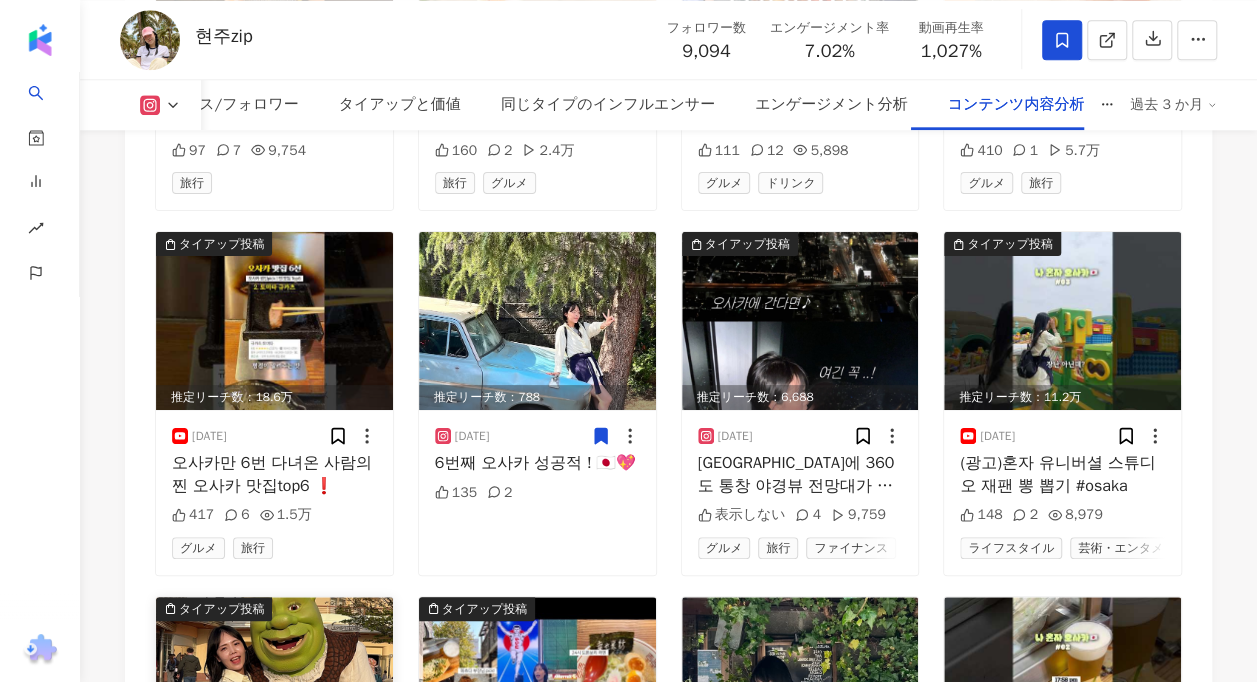 click 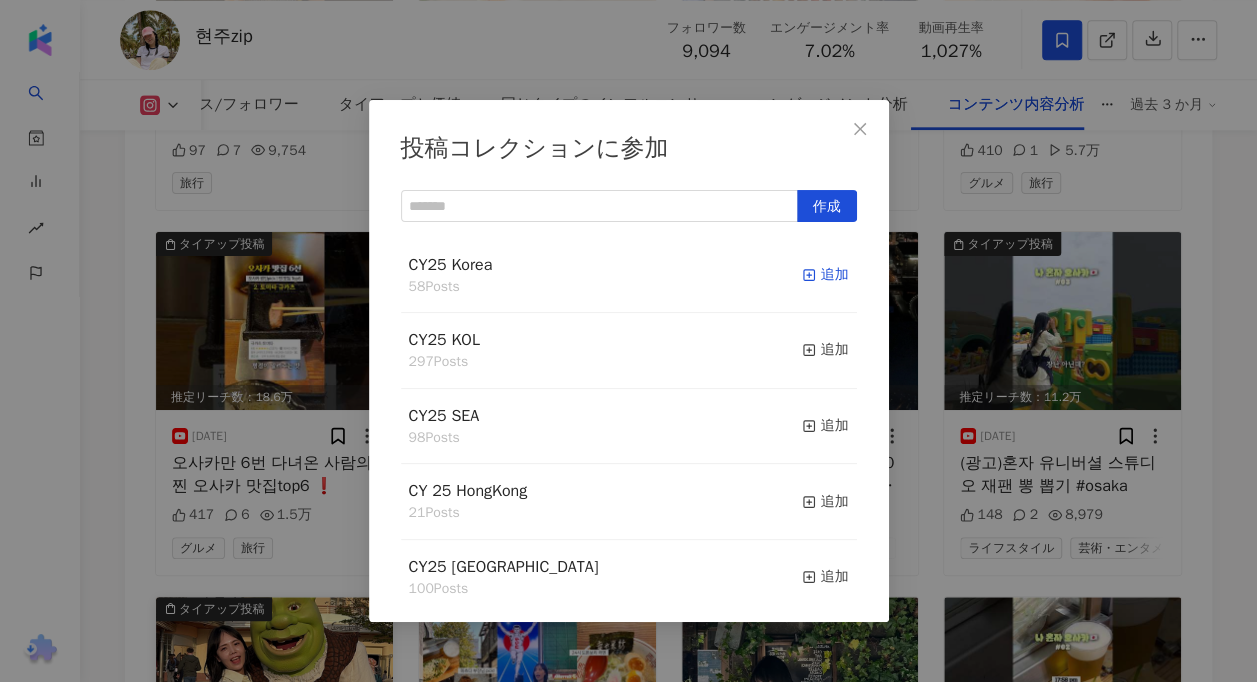 click on "追加" at bounding box center (825, 275) 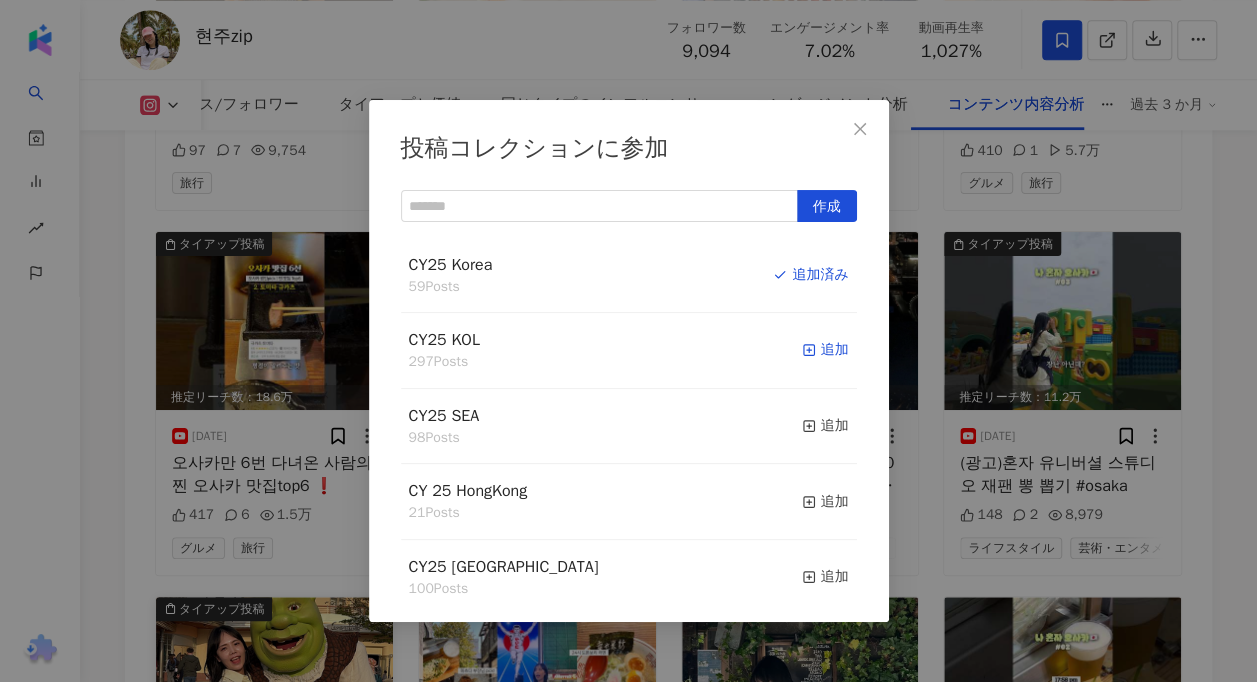 click on "追加" at bounding box center (825, 350) 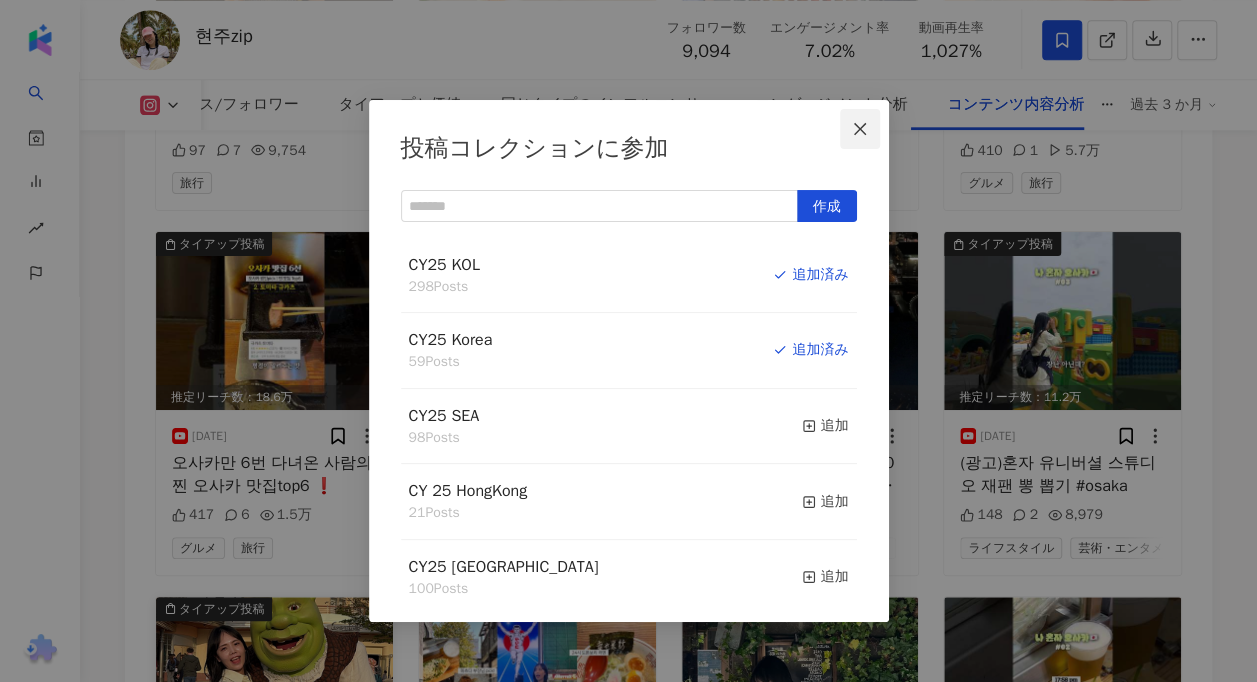 click 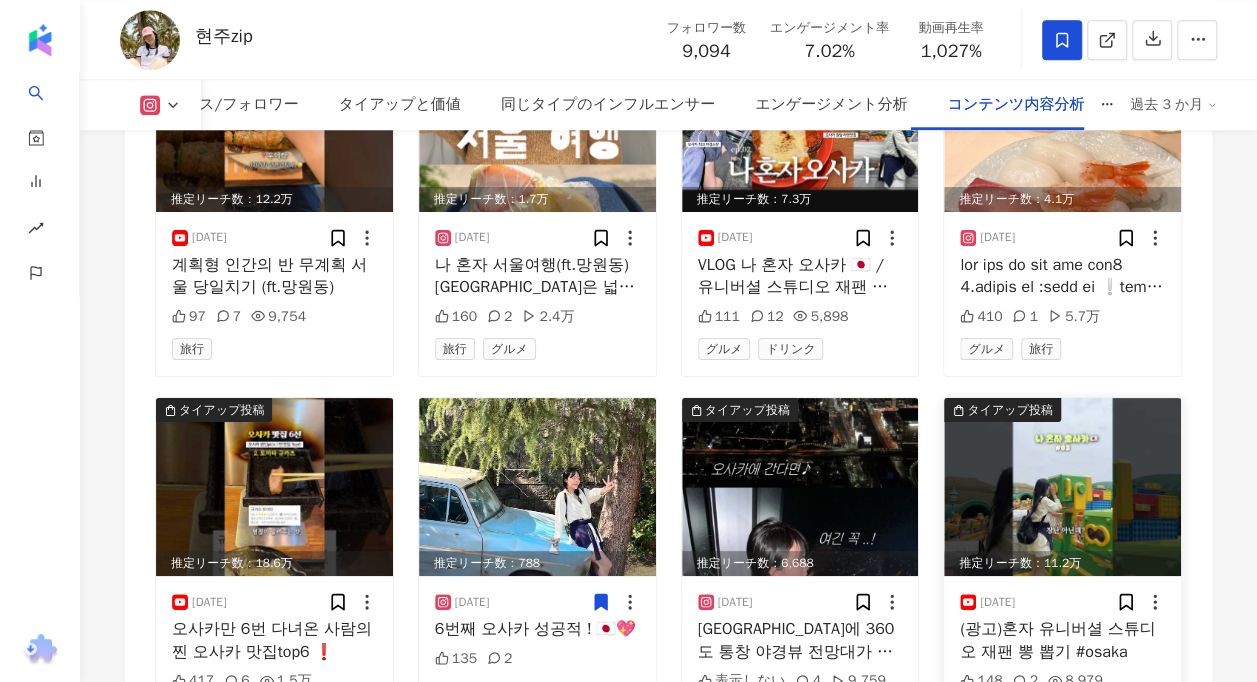 scroll, scrollTop: 8203, scrollLeft: 0, axis: vertical 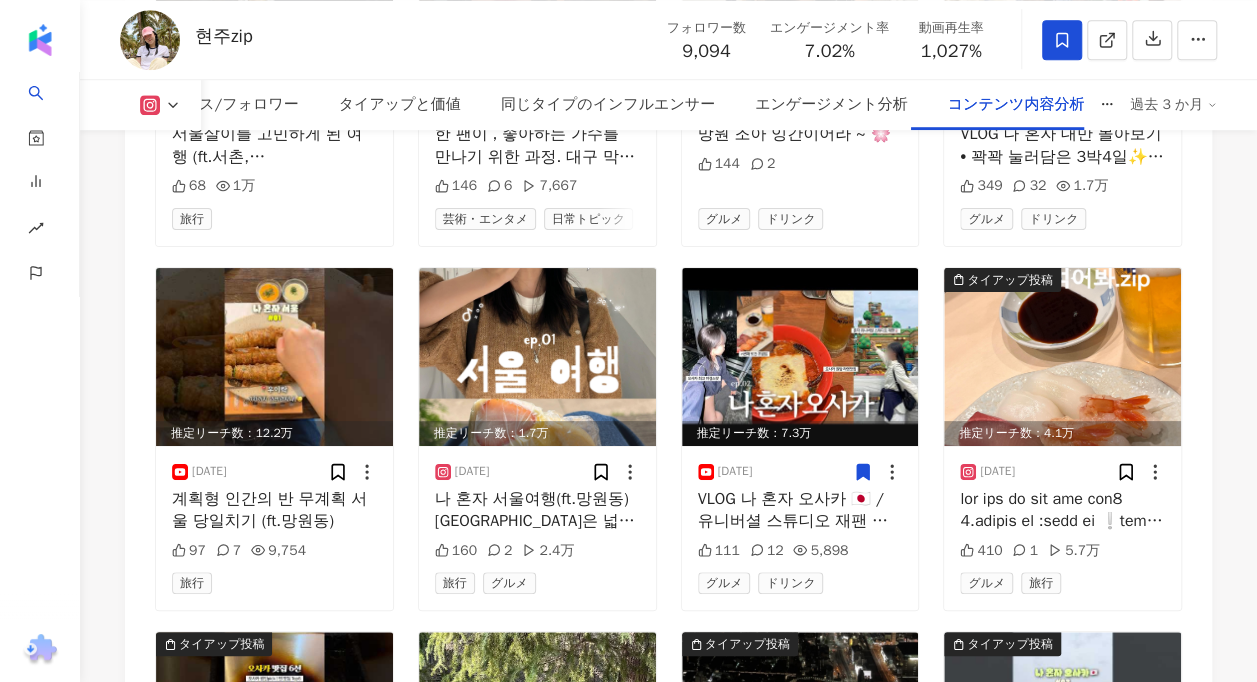 click 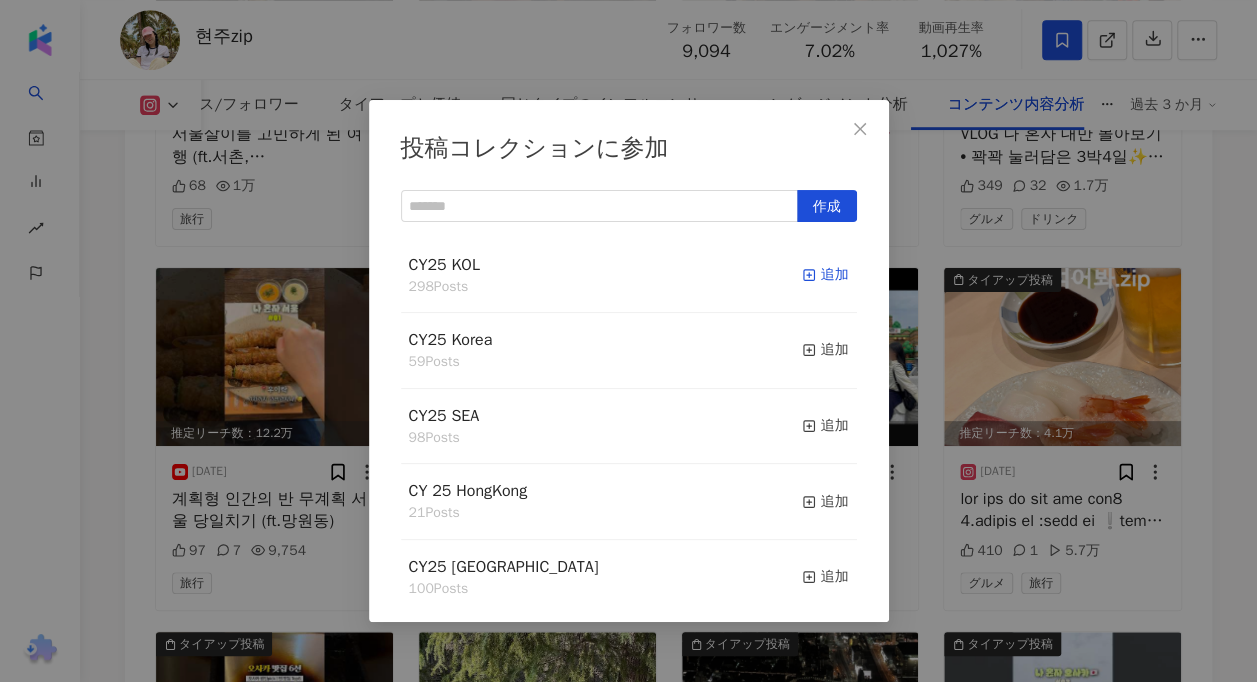 click on "追加" at bounding box center (825, 275) 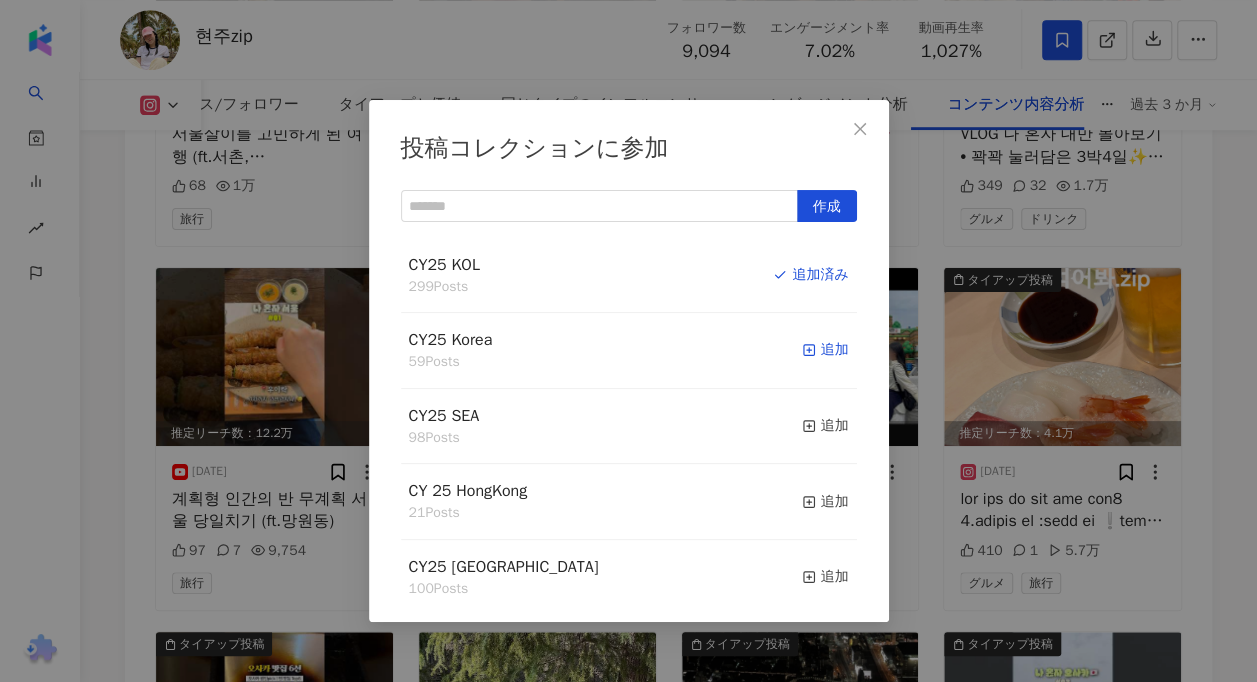 click on "追加" at bounding box center [825, 350] 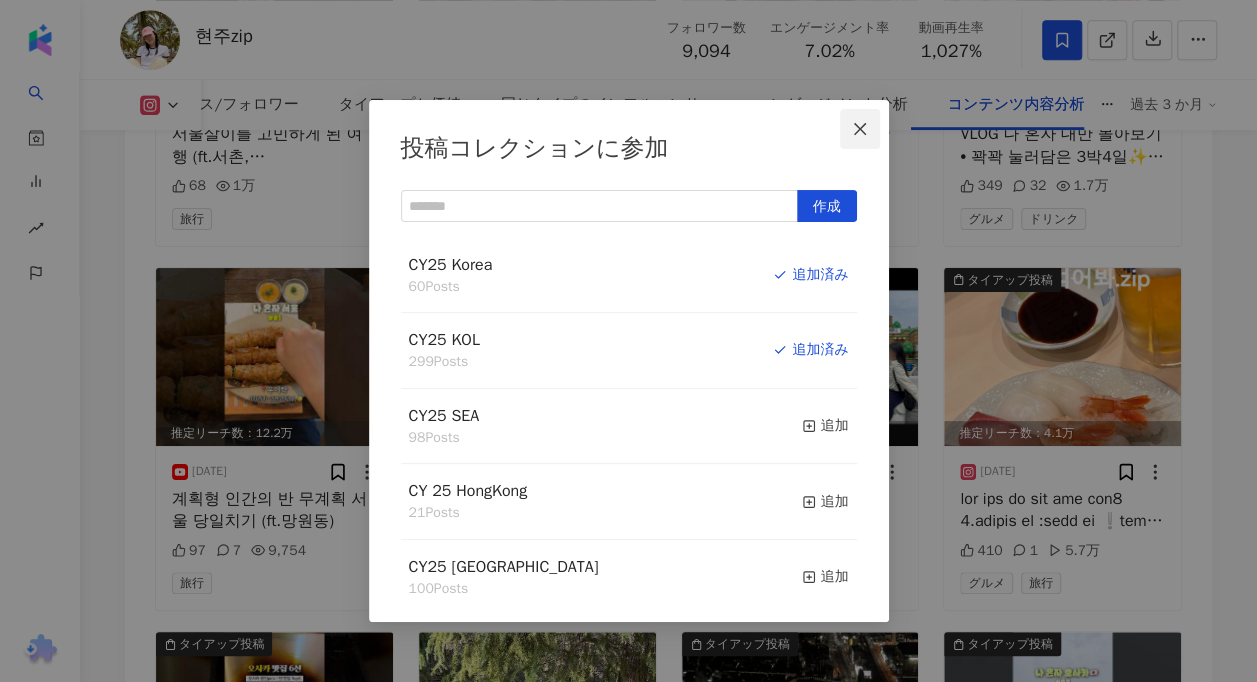 click 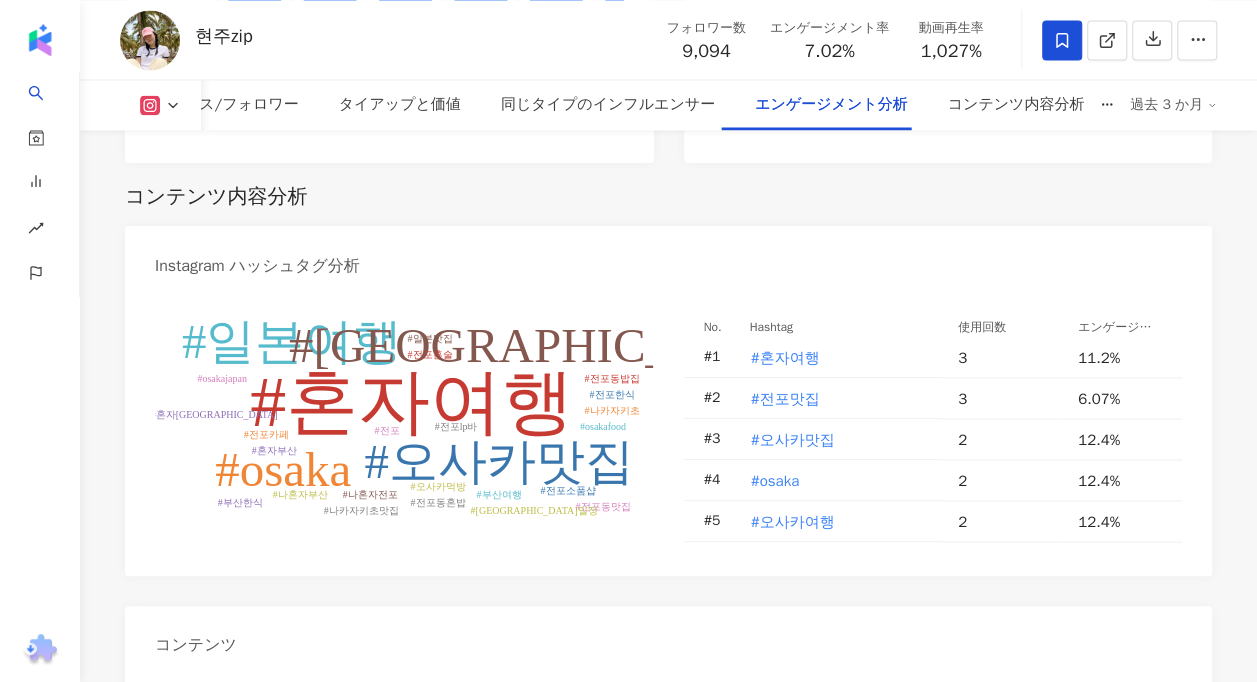 scroll, scrollTop: 4903, scrollLeft: 0, axis: vertical 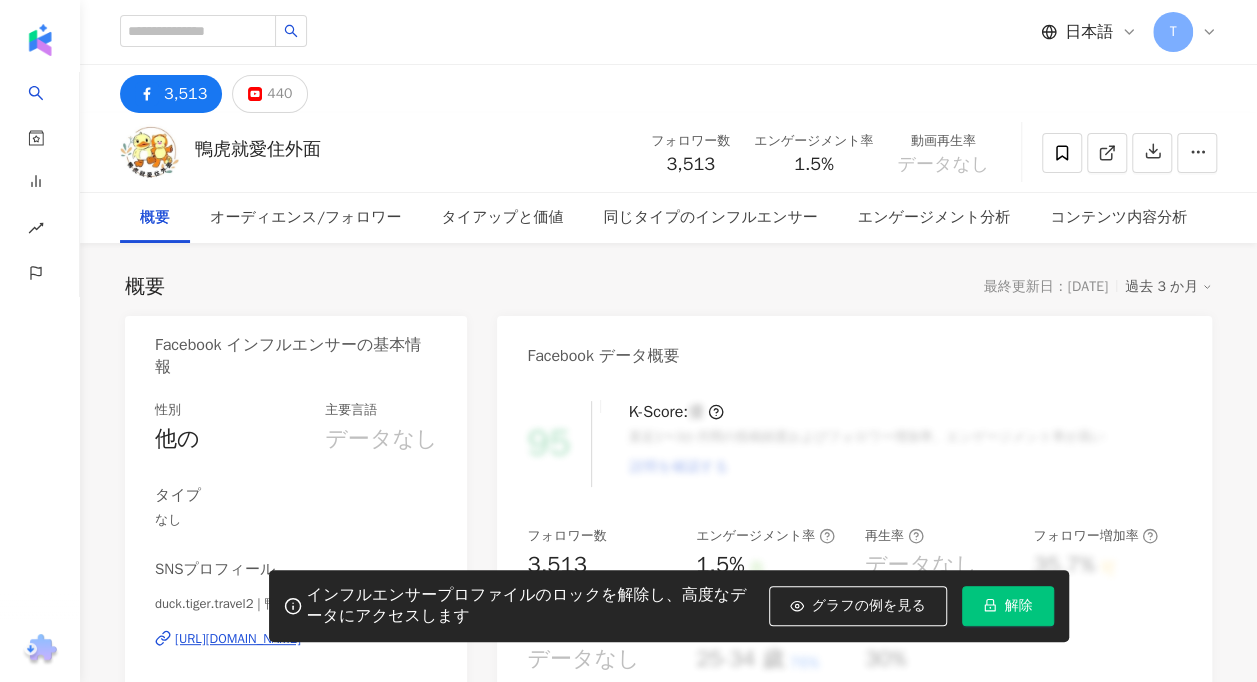 click on "解除" at bounding box center (1019, 606) 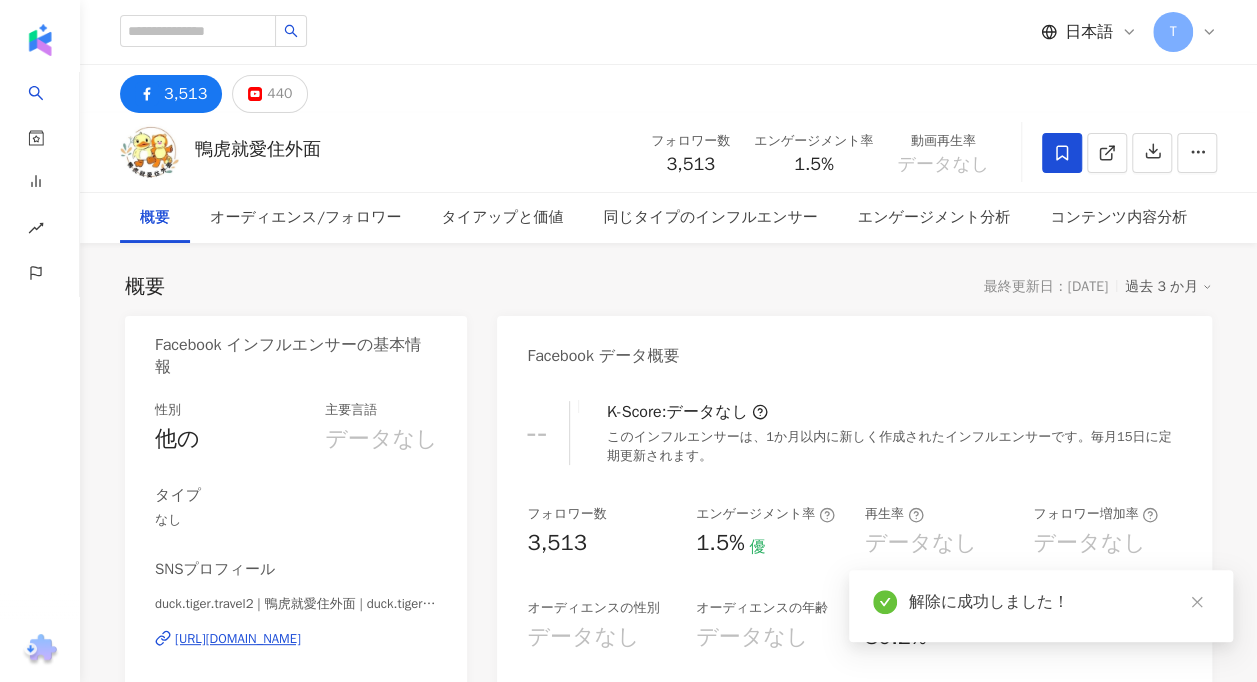 click 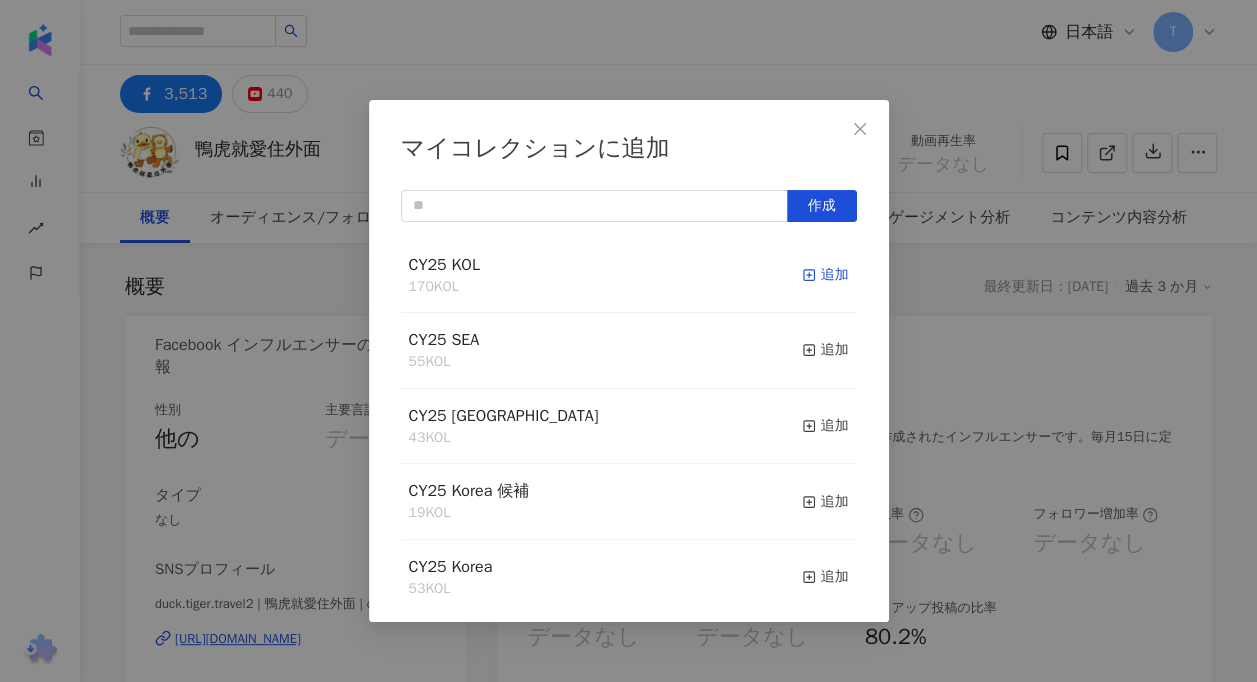 click on "追加" at bounding box center [825, 275] 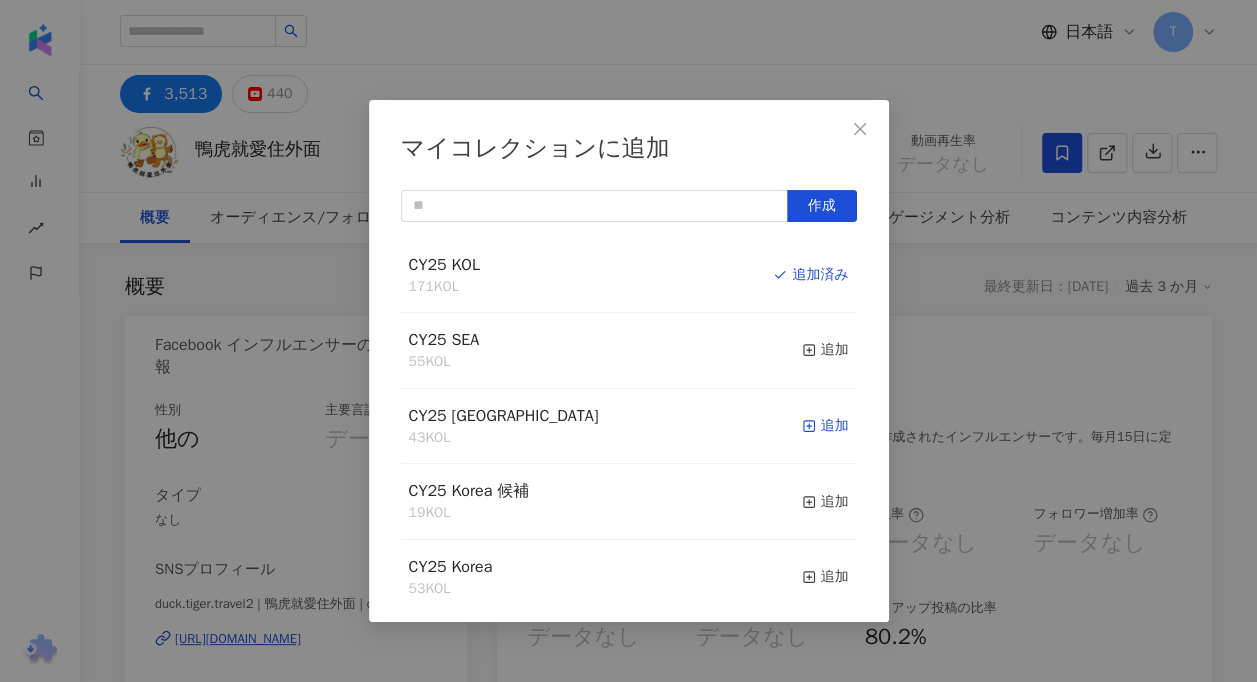 click on "追加" at bounding box center (825, 426) 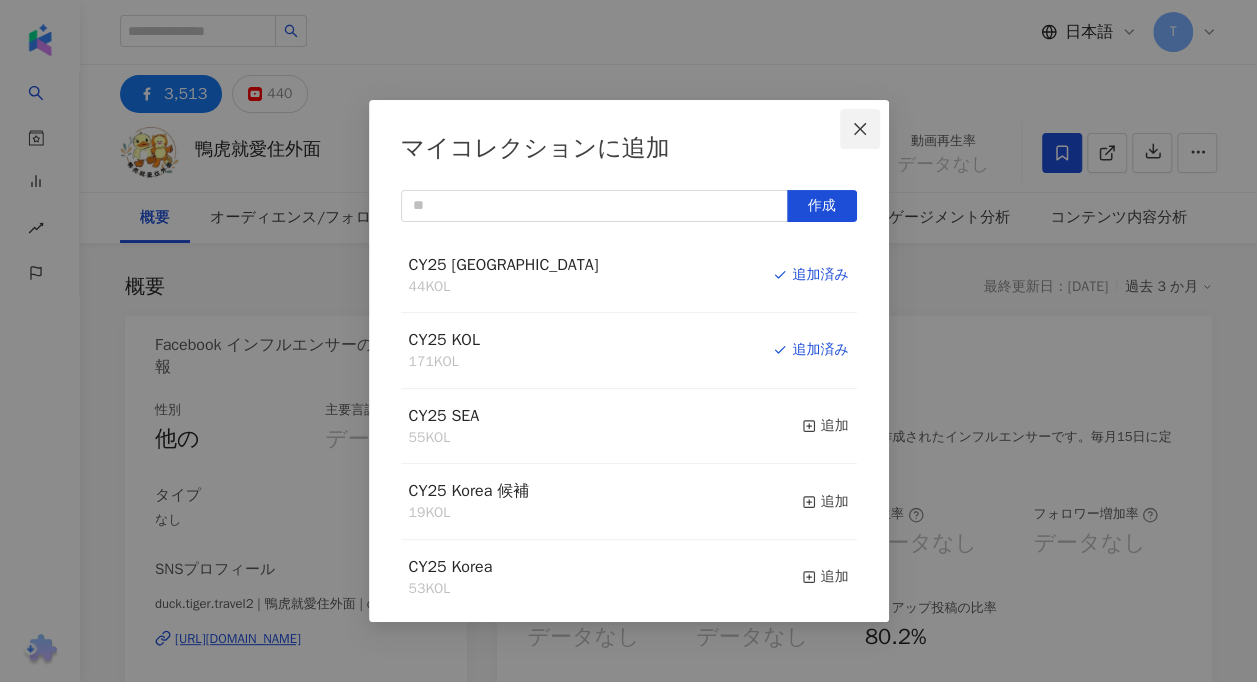 click 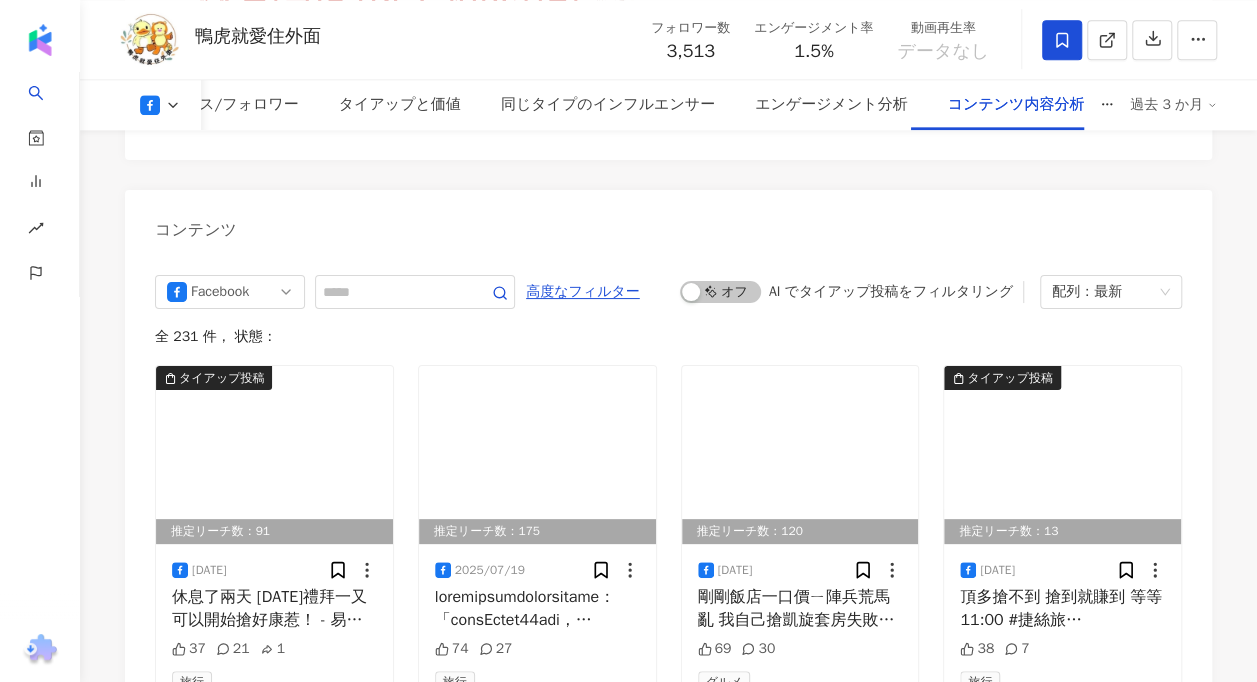 scroll, scrollTop: 4933, scrollLeft: 0, axis: vertical 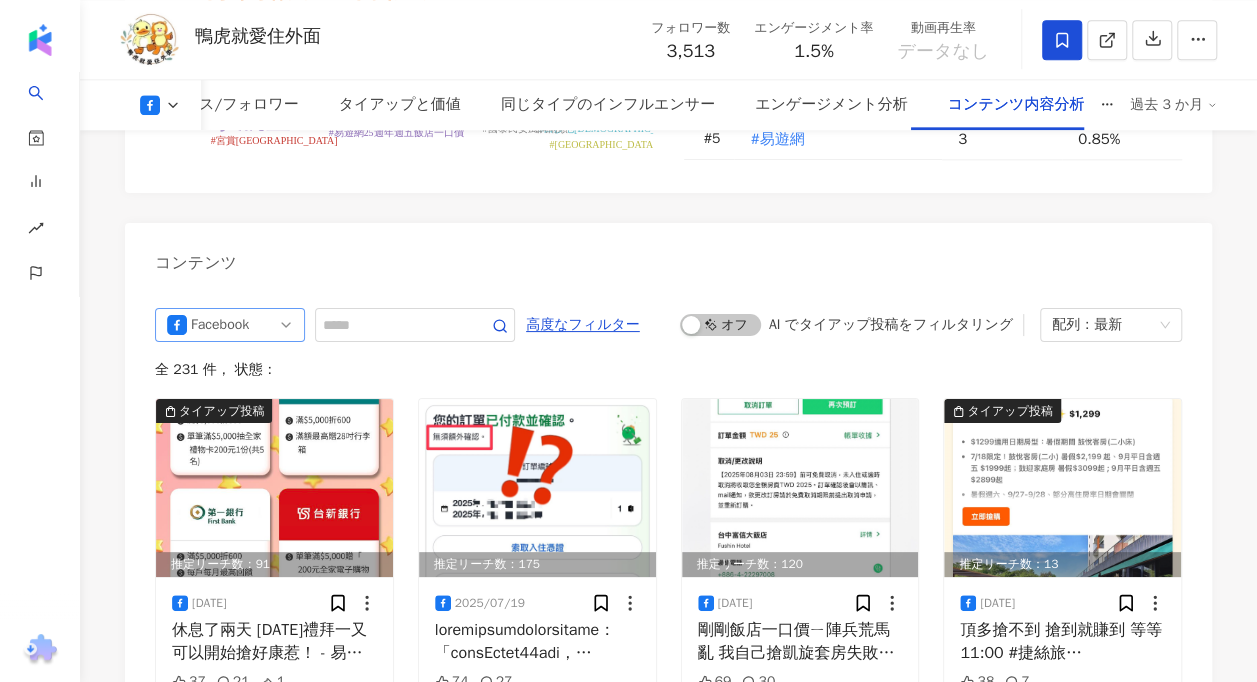 click on "Facebook" at bounding box center (223, 325) 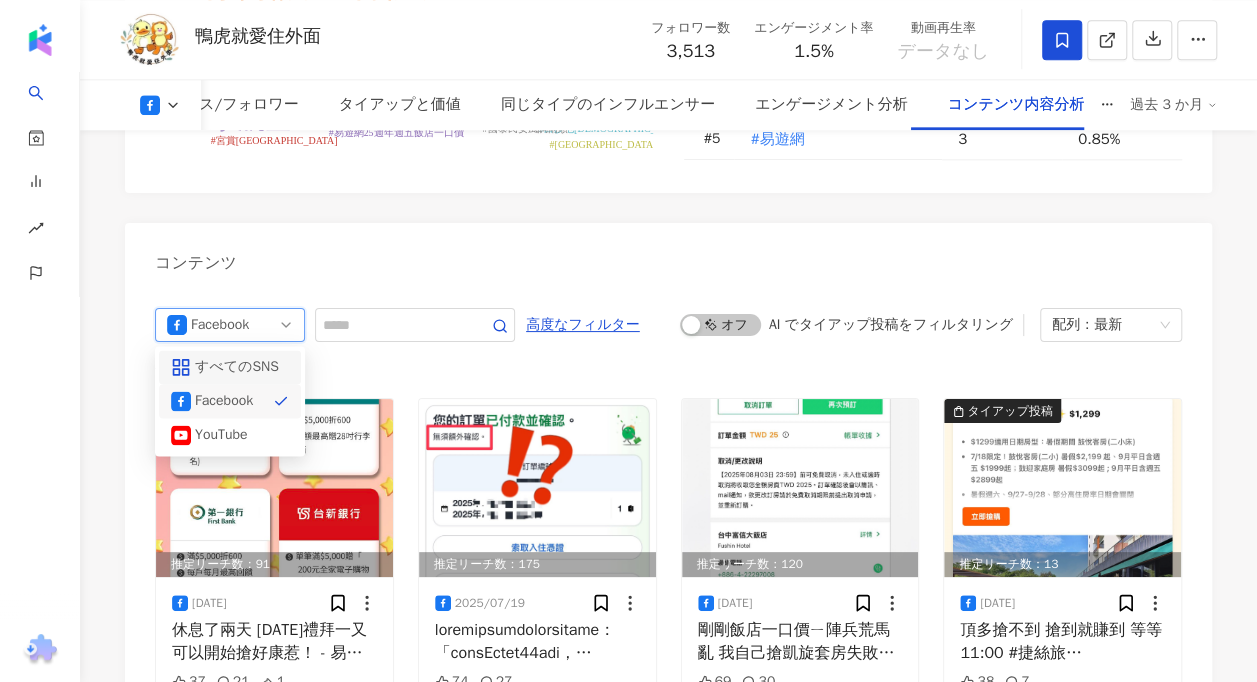 click on "すべてのSNS" at bounding box center [227, 367] 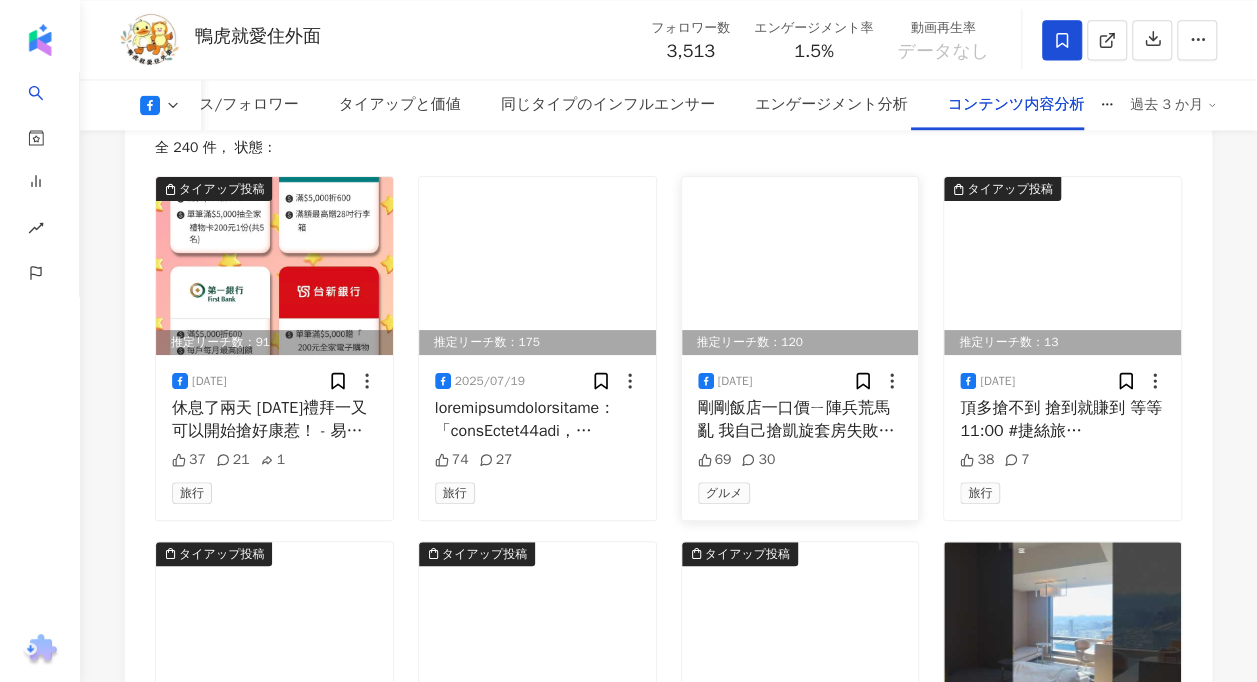 scroll, scrollTop: 5024, scrollLeft: 0, axis: vertical 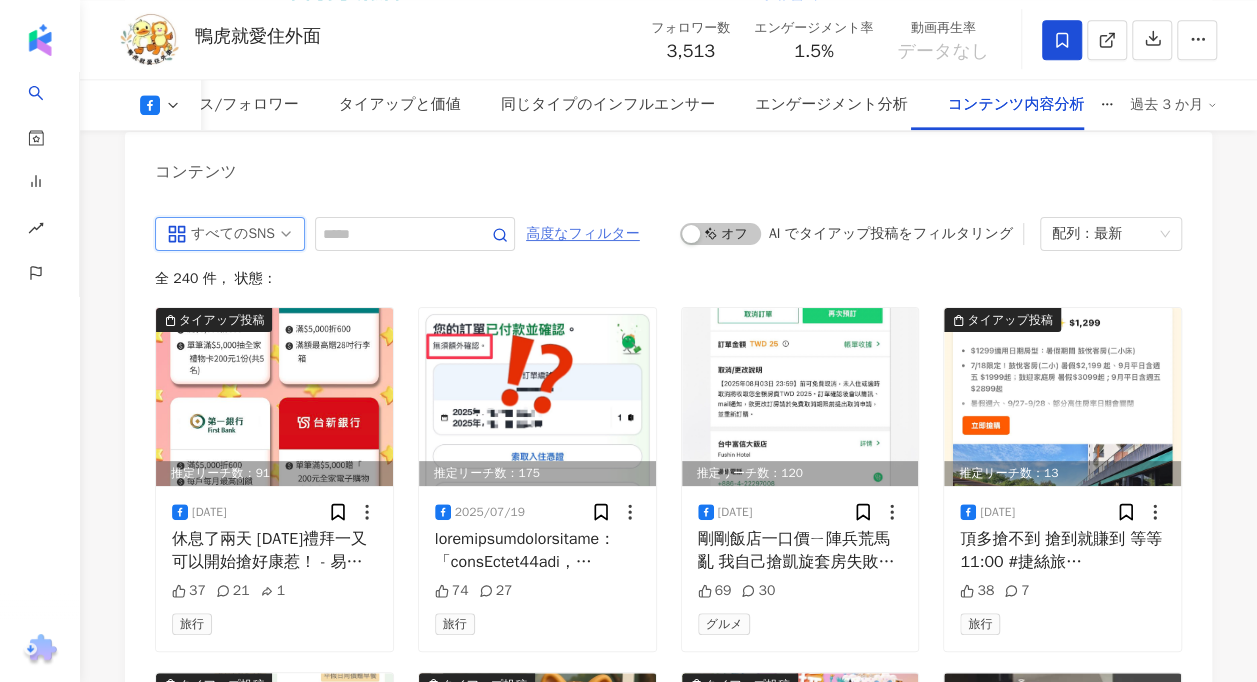 click on "高度なフィルター" at bounding box center (583, 234) 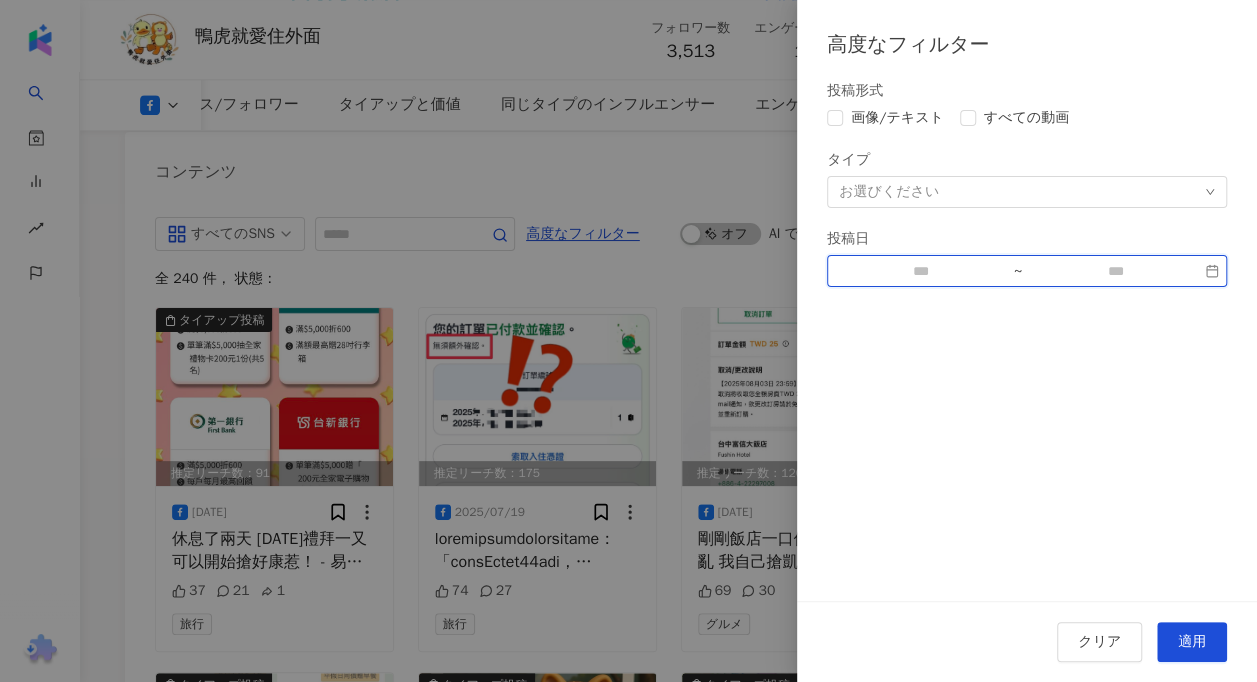 click at bounding box center [920, 271] 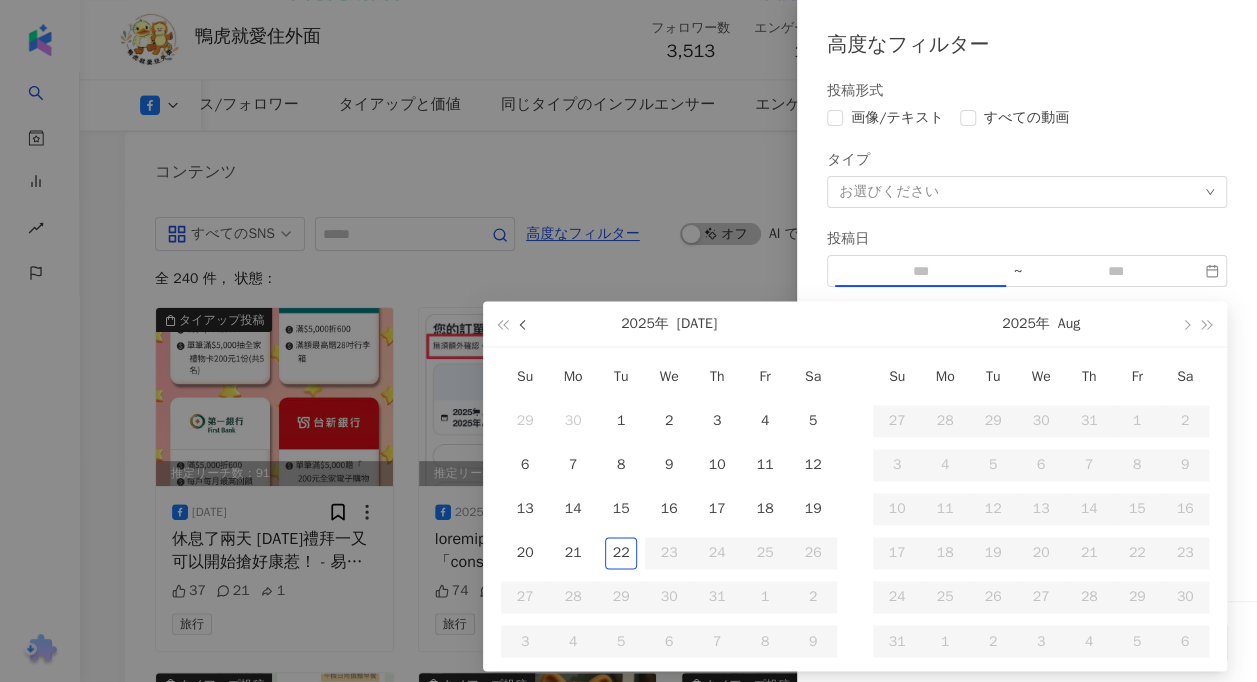 click at bounding box center [525, 324] 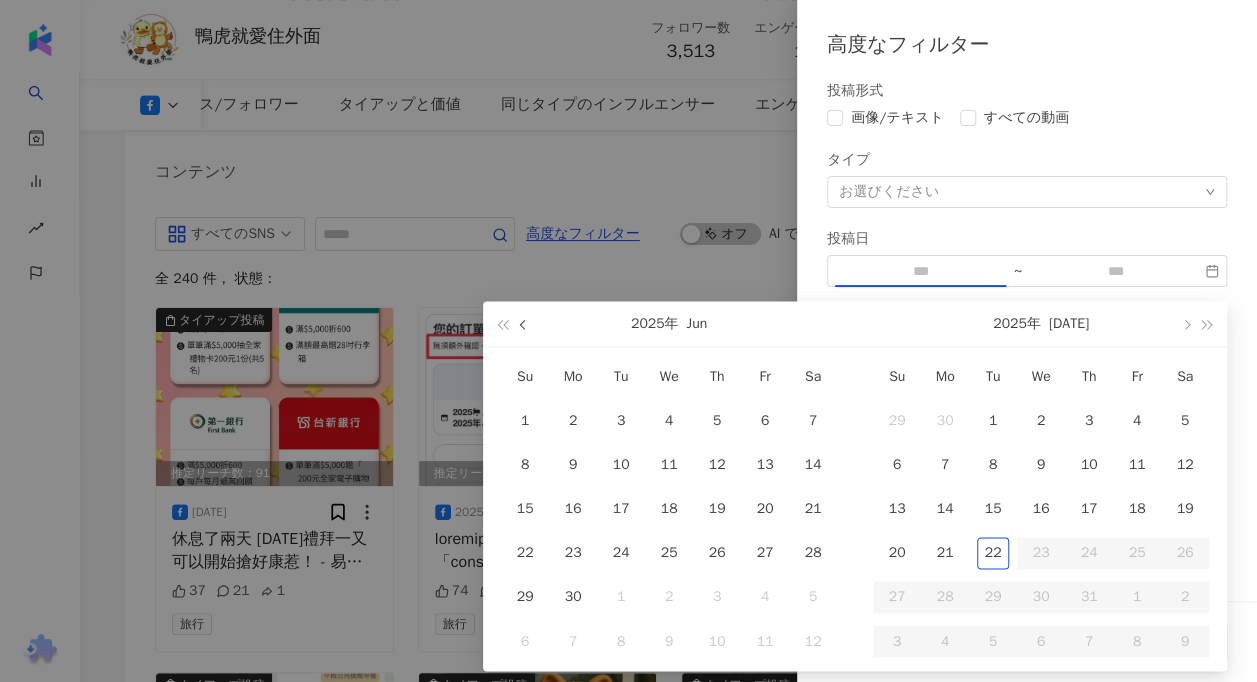 click at bounding box center [525, 324] 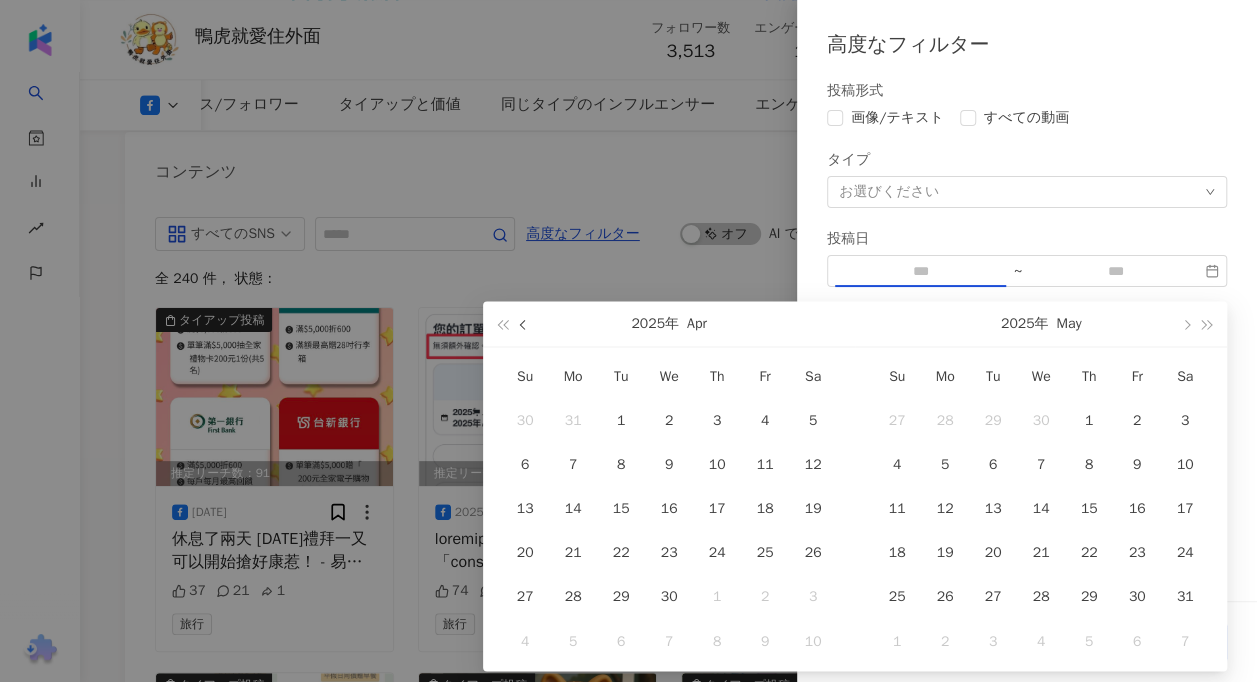 click at bounding box center [525, 324] 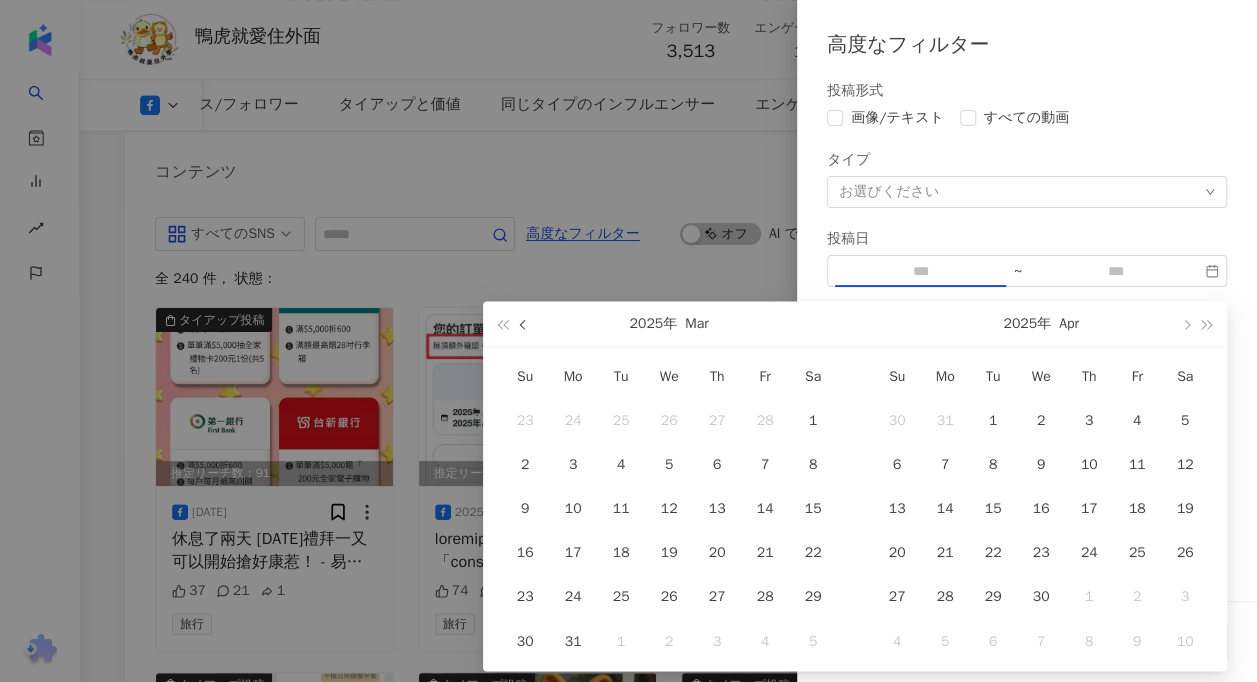 click at bounding box center [525, 324] 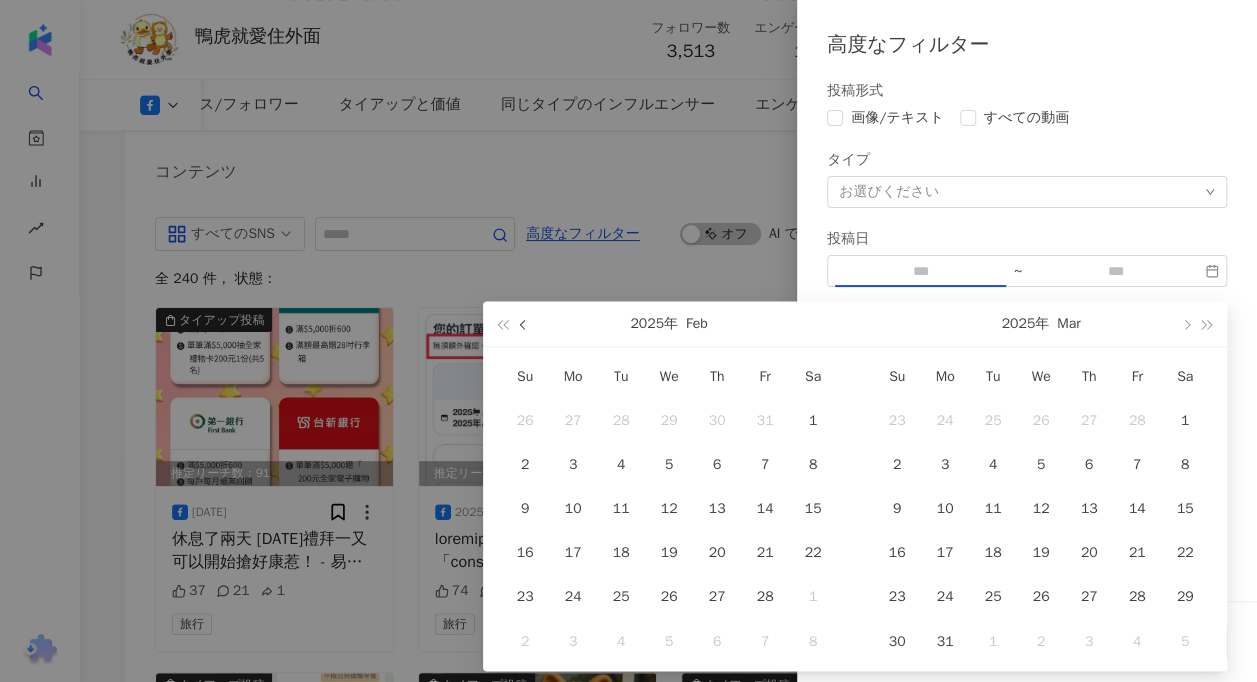 click at bounding box center (525, 324) 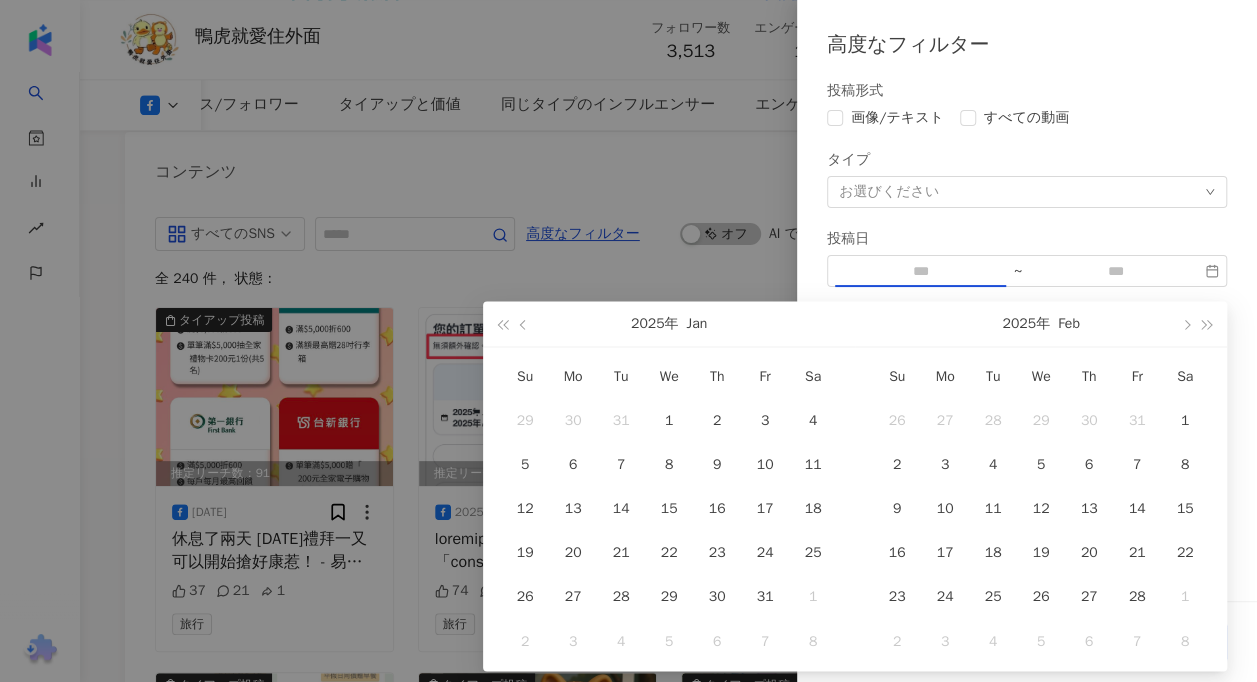 type on "**********" 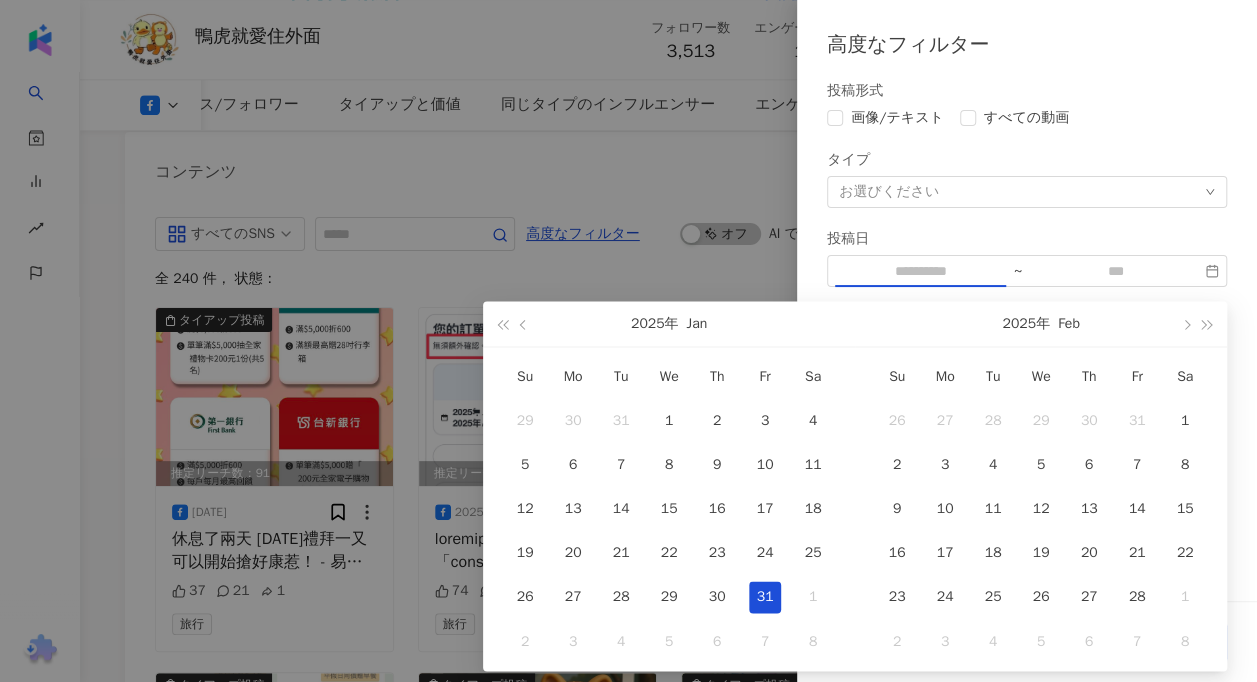 type on "**********" 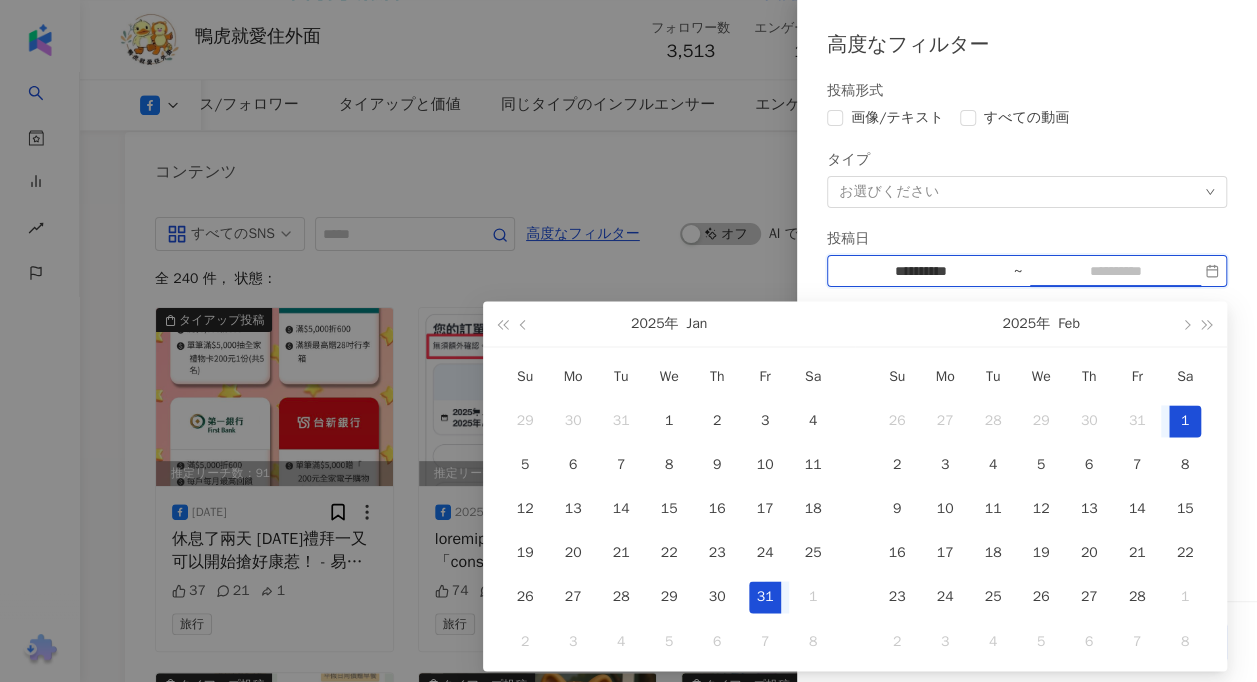 type on "**********" 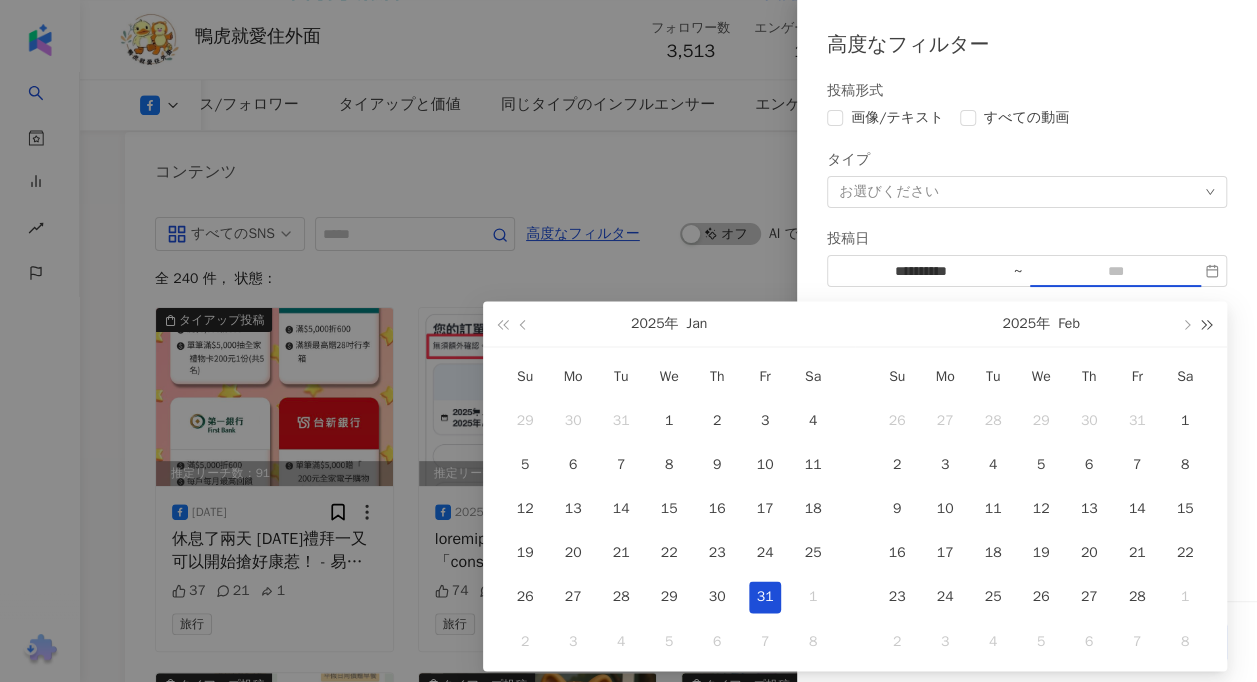 click at bounding box center [1208, 324] 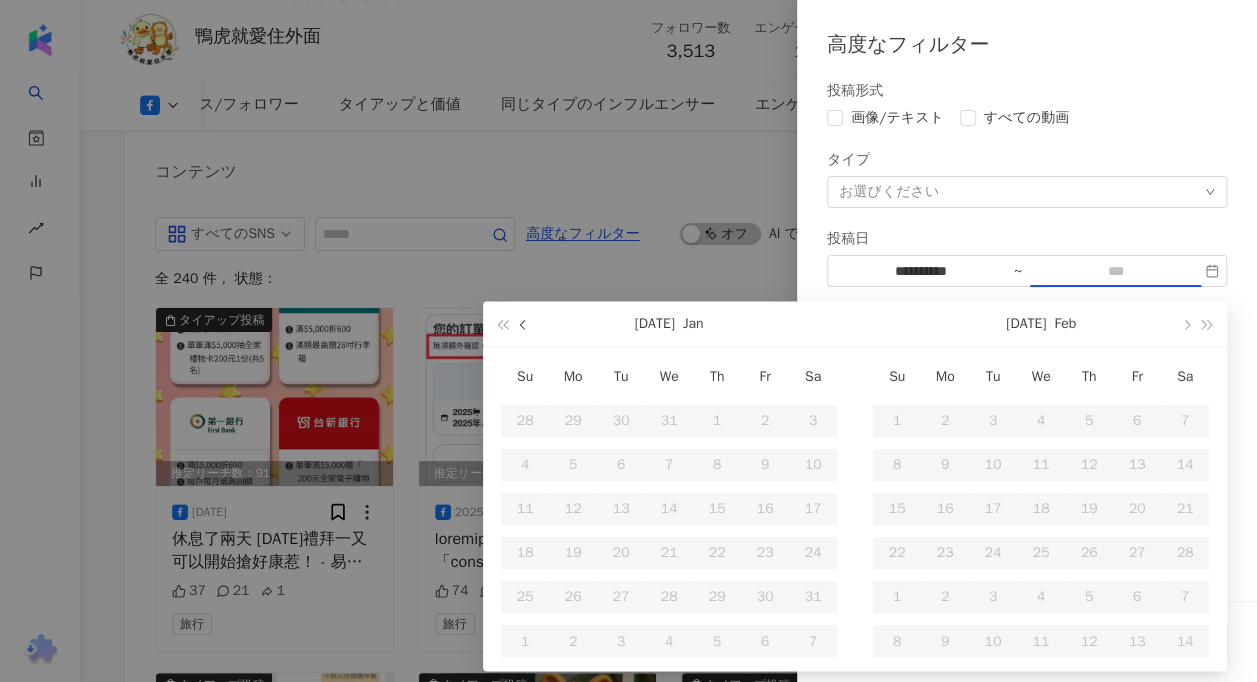 click at bounding box center (525, 324) 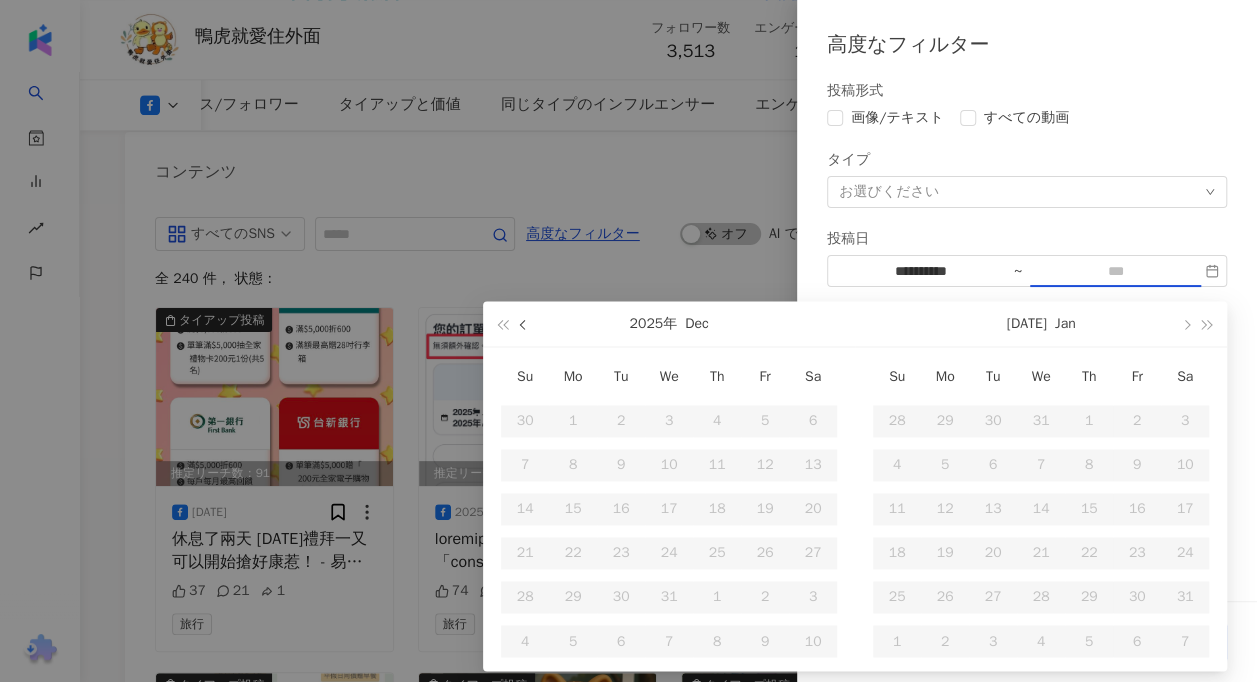 click at bounding box center (525, 324) 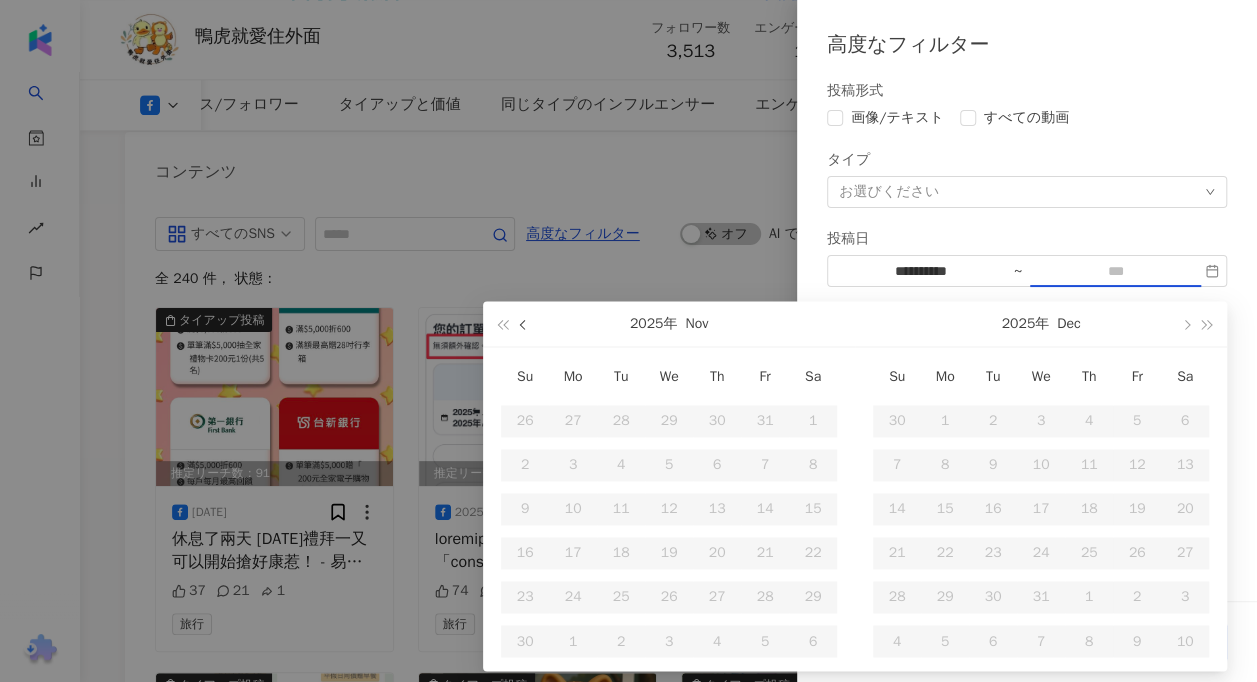 click at bounding box center (525, 324) 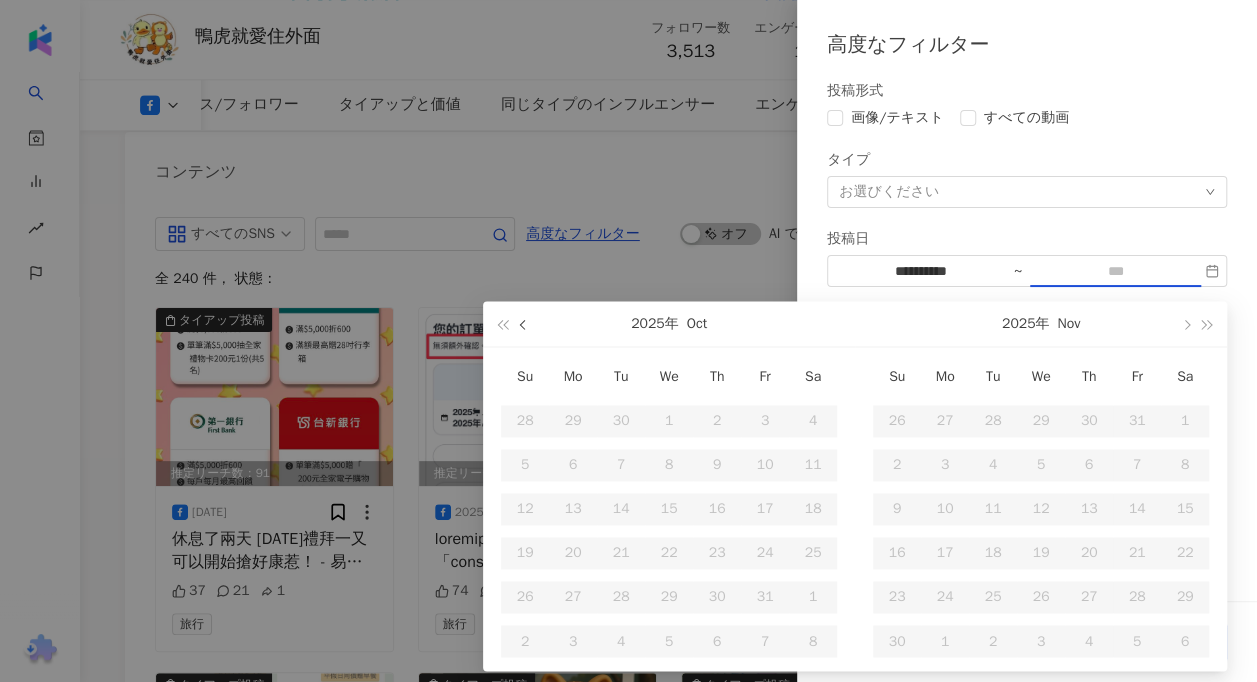 click at bounding box center [525, 324] 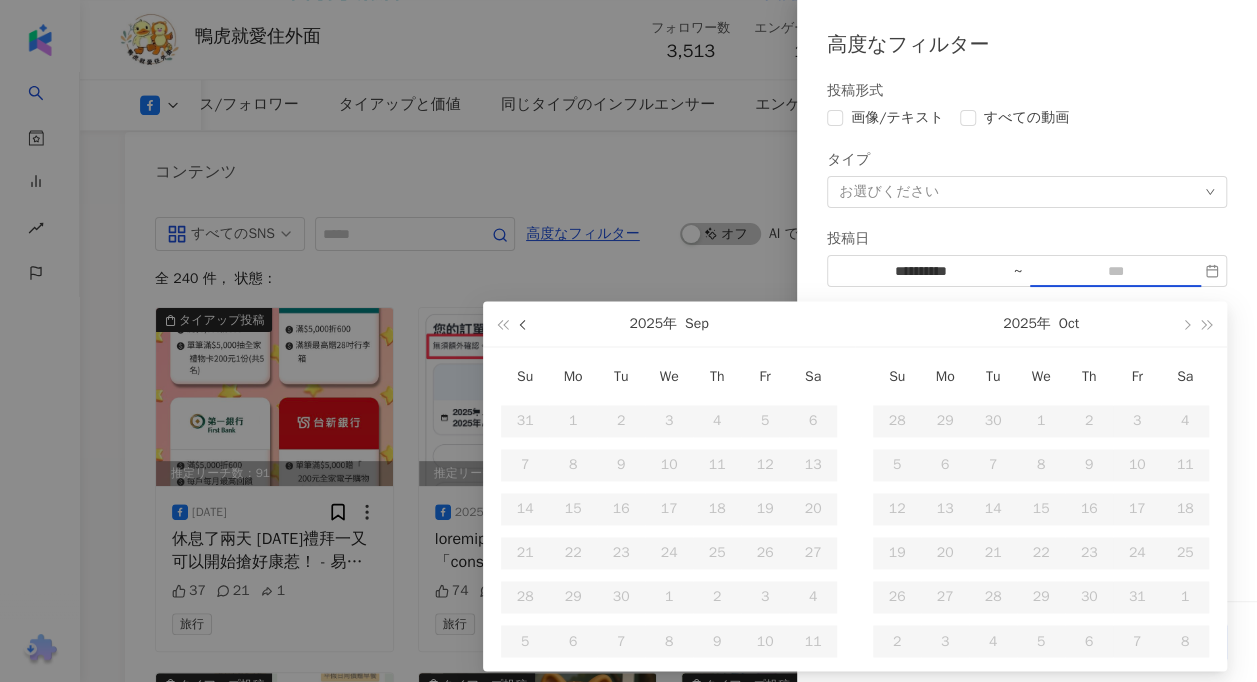 click at bounding box center [525, 324] 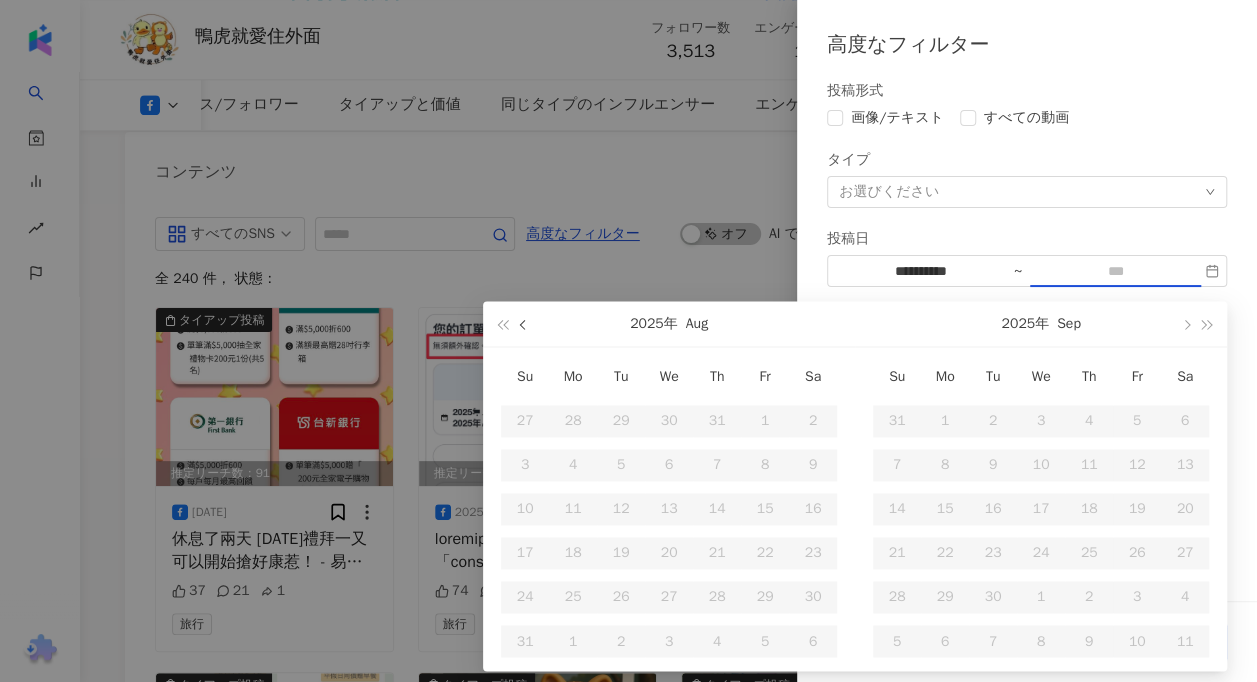 click at bounding box center (525, 324) 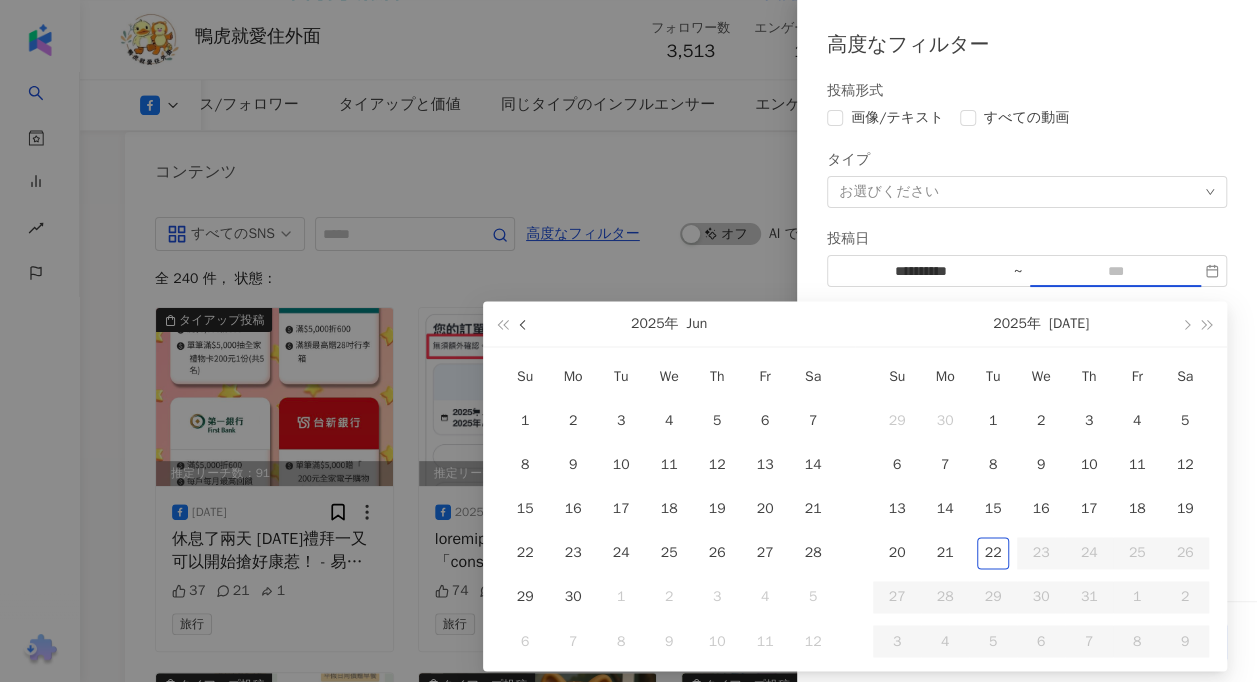 click at bounding box center [525, 324] 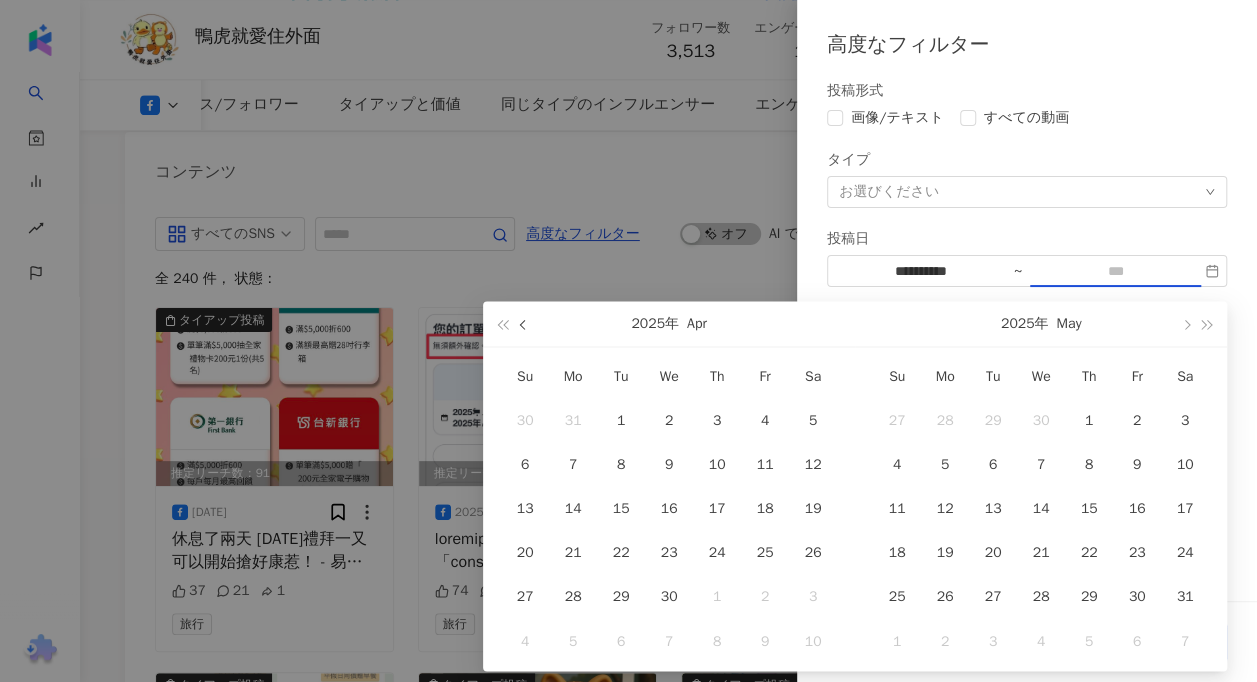 click at bounding box center [525, 324] 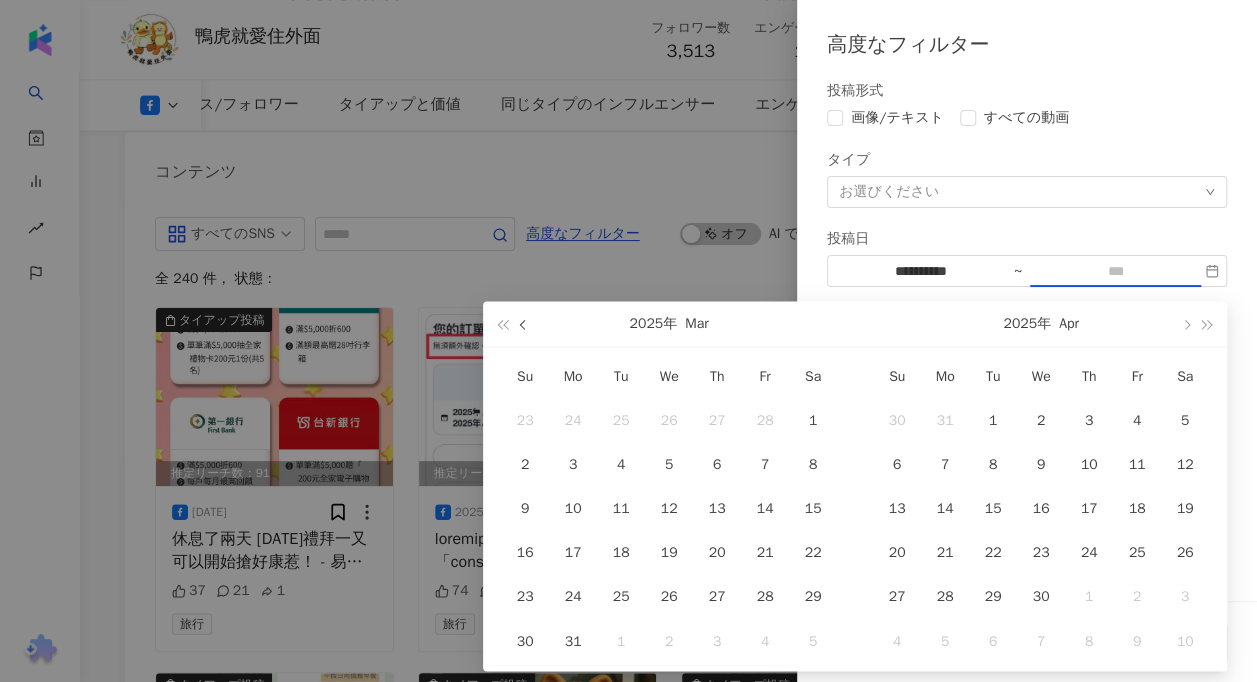 click at bounding box center [525, 324] 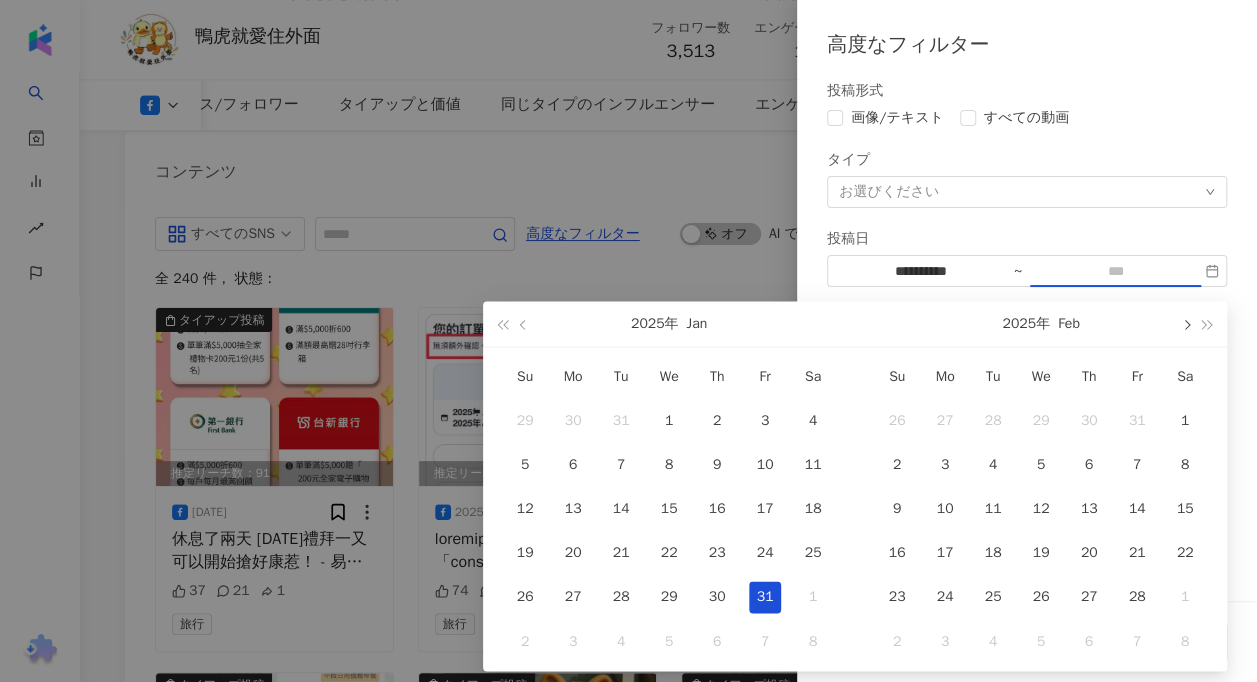 click at bounding box center (1185, 323) 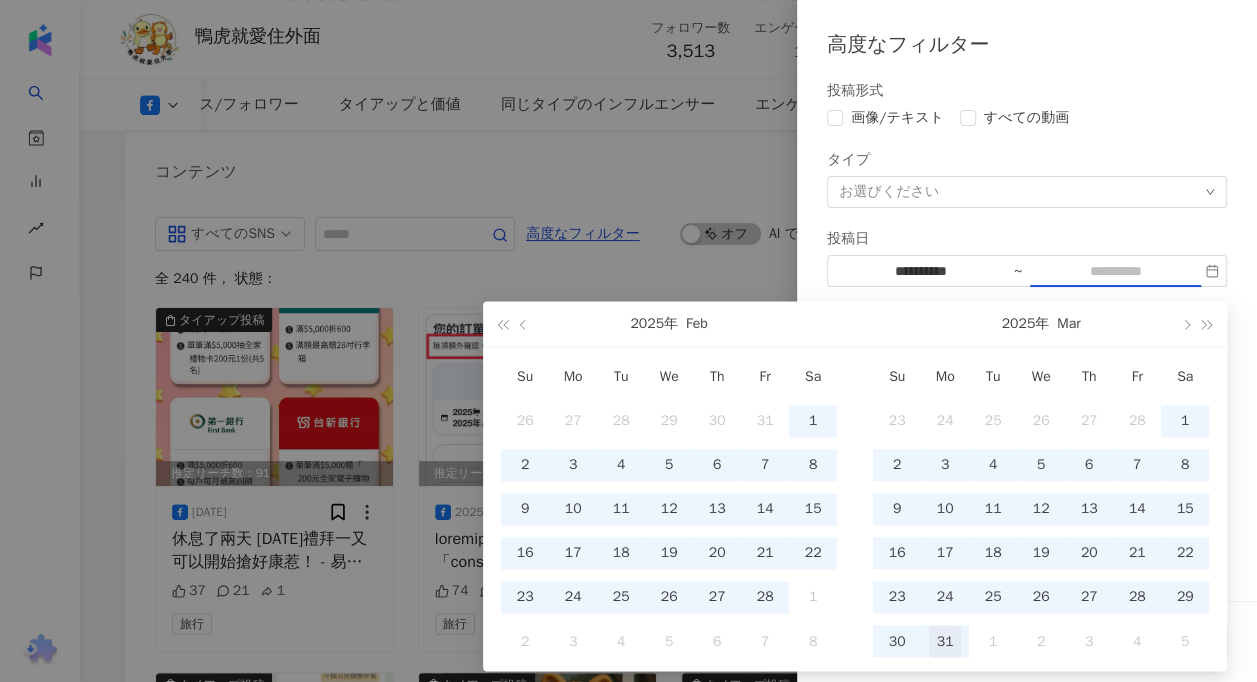 type on "**********" 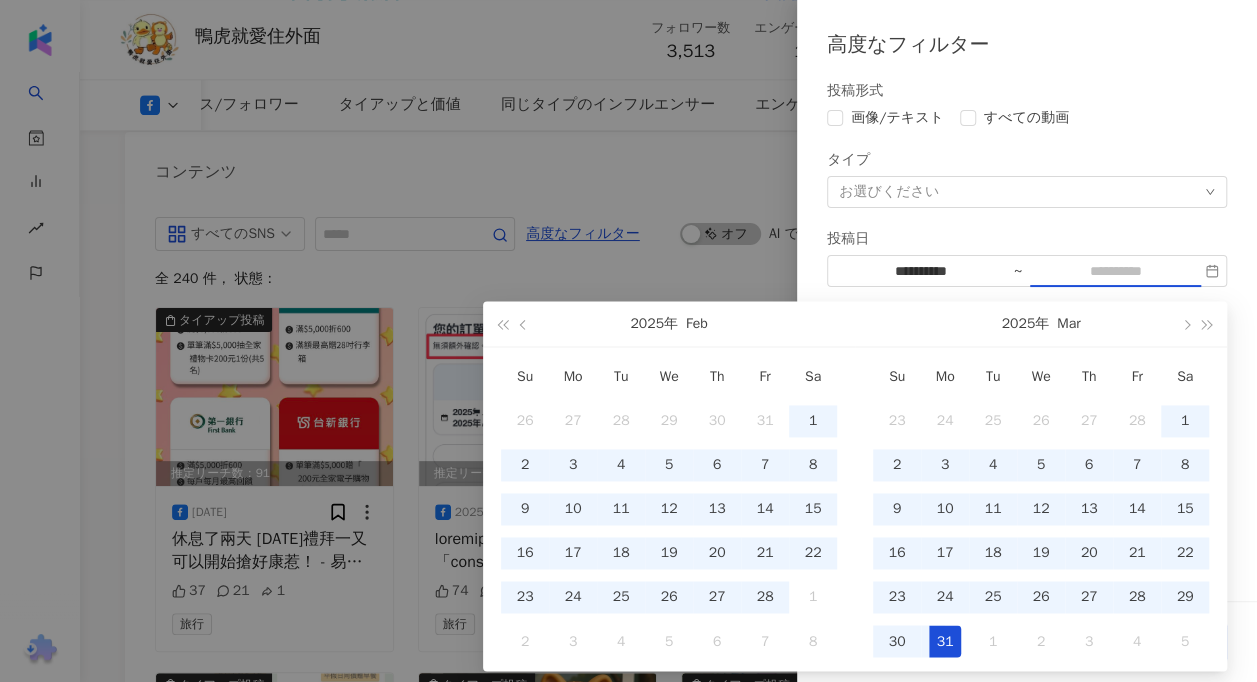 click on "31" at bounding box center (945, 641) 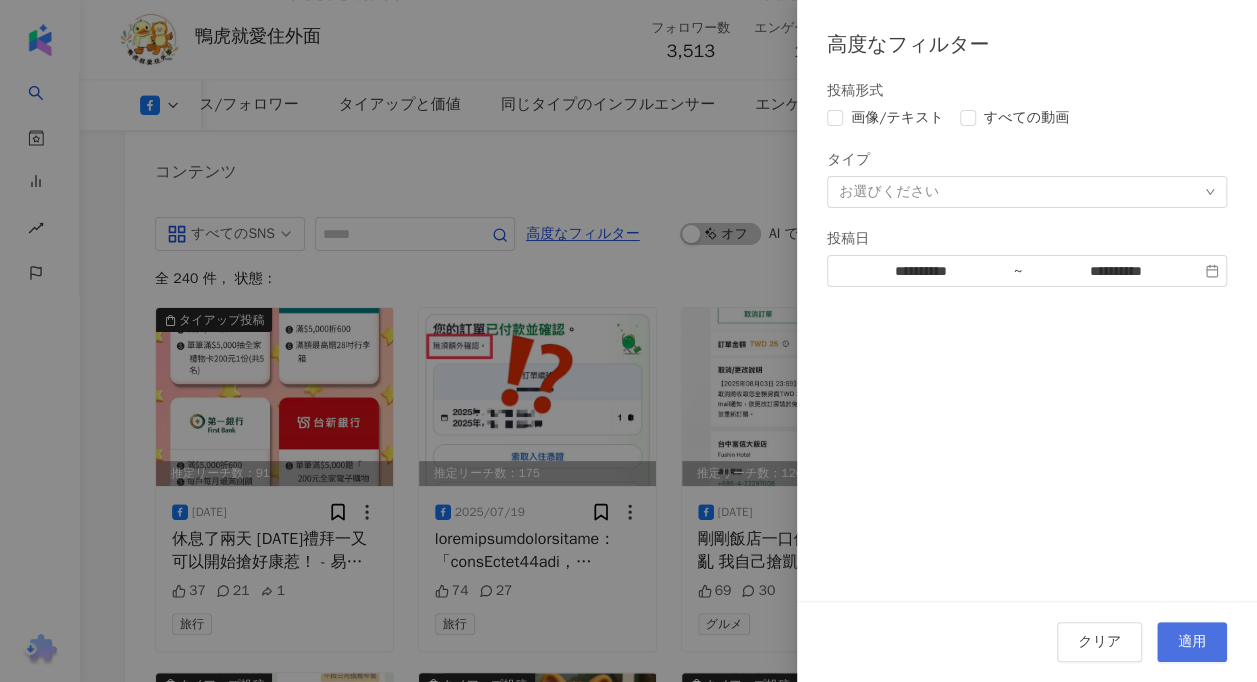 click on "適用" at bounding box center [1192, 642] 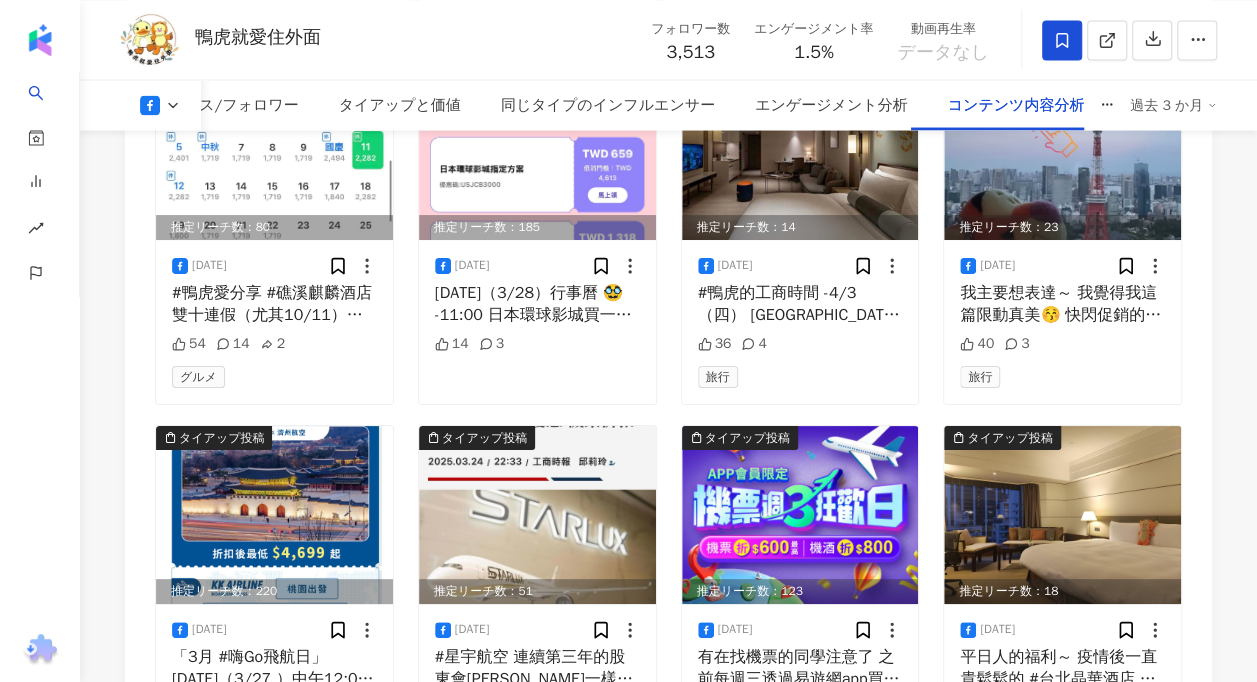 scroll, scrollTop: 5924, scrollLeft: 0, axis: vertical 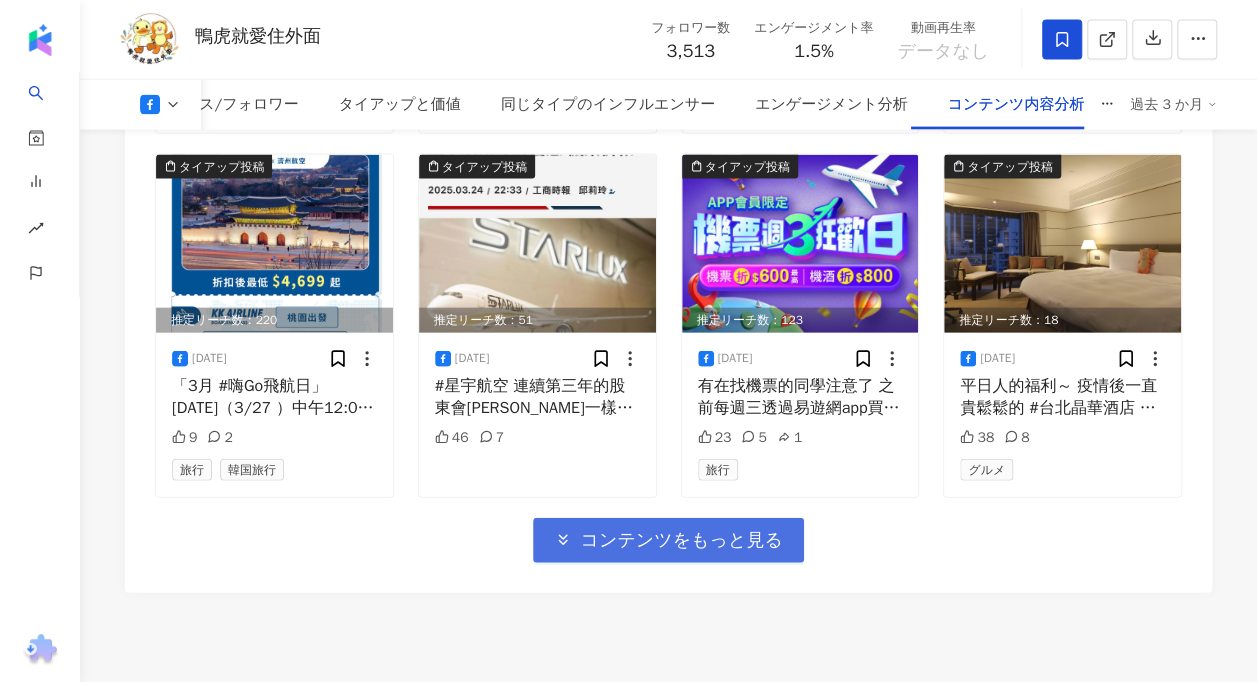 click on "コンテンツをもっと見る" at bounding box center (668, 540) 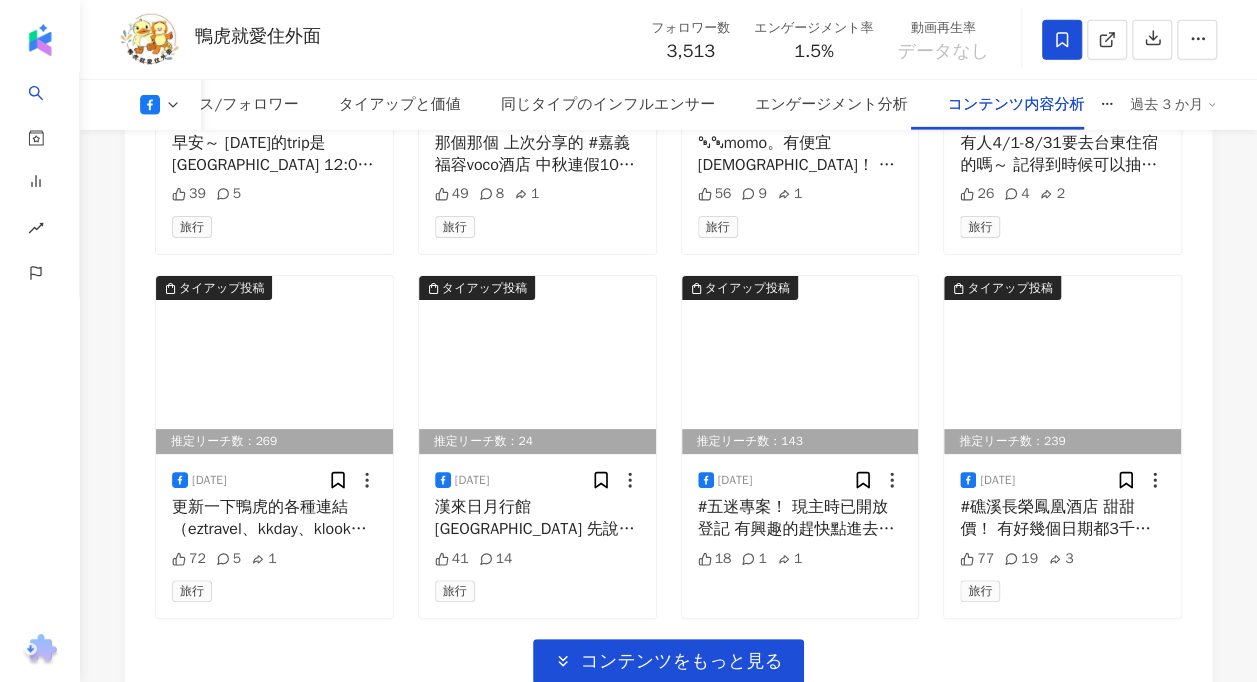 scroll, scrollTop: 7024, scrollLeft: 0, axis: vertical 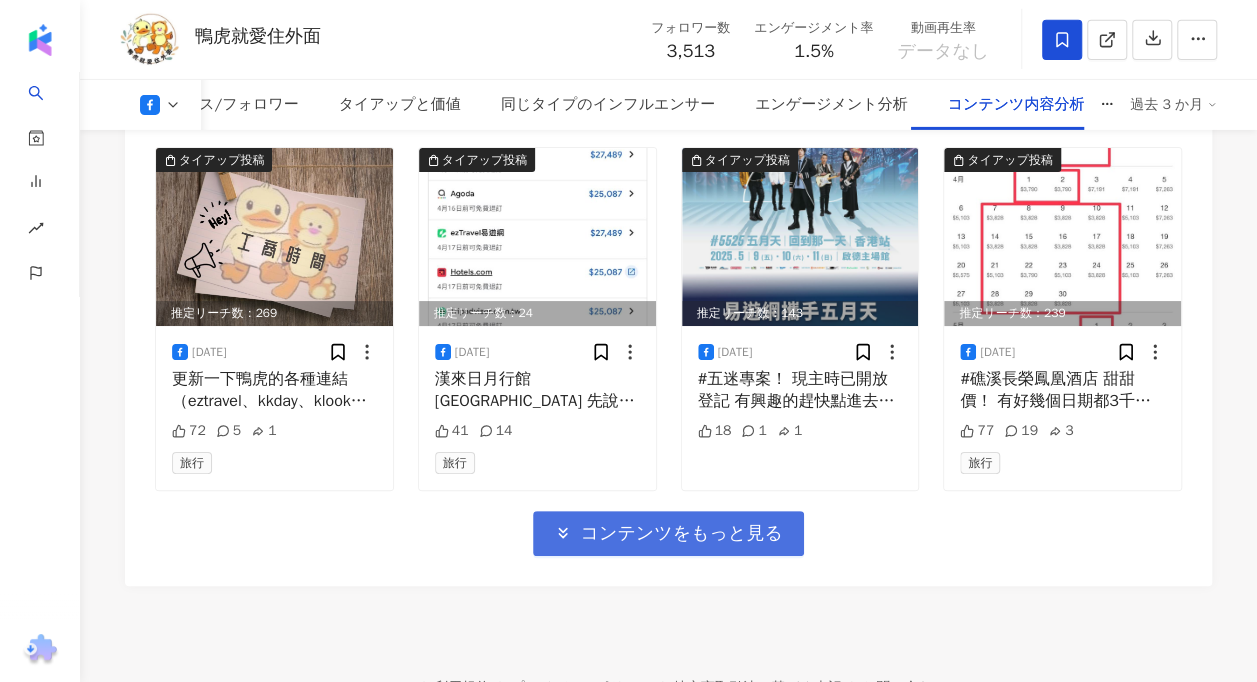 click on "コンテンツをもっと見る" at bounding box center (681, 534) 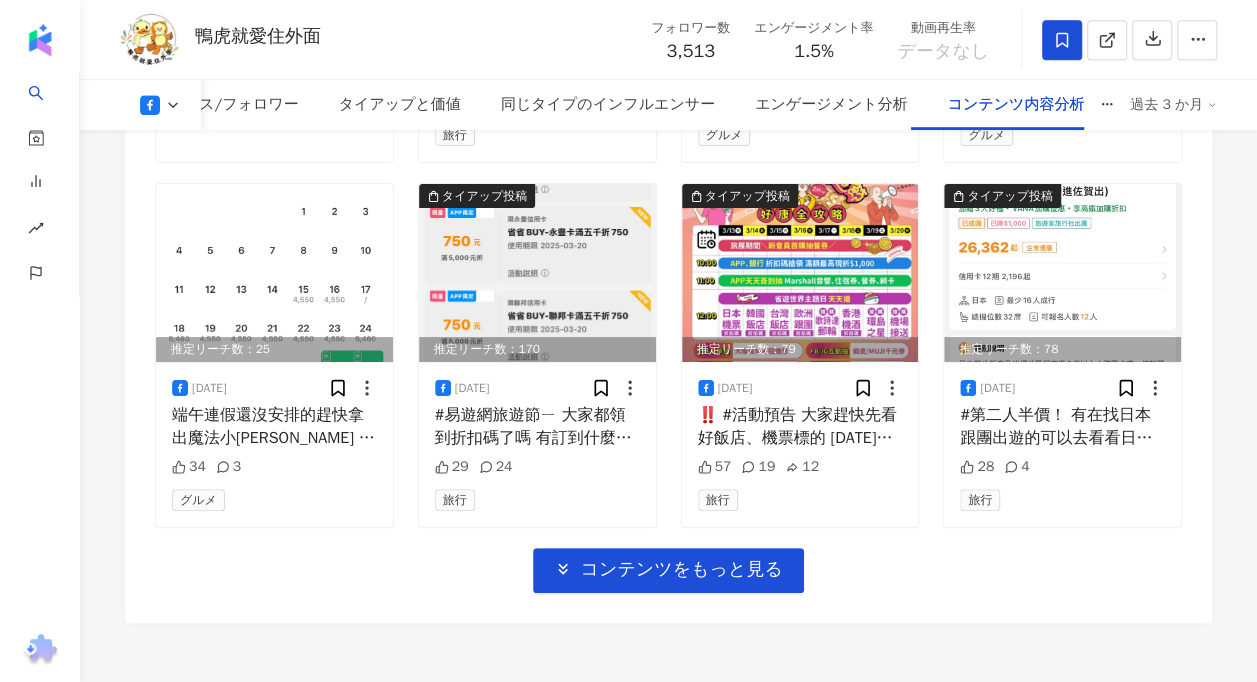 scroll, scrollTop: 8124, scrollLeft: 0, axis: vertical 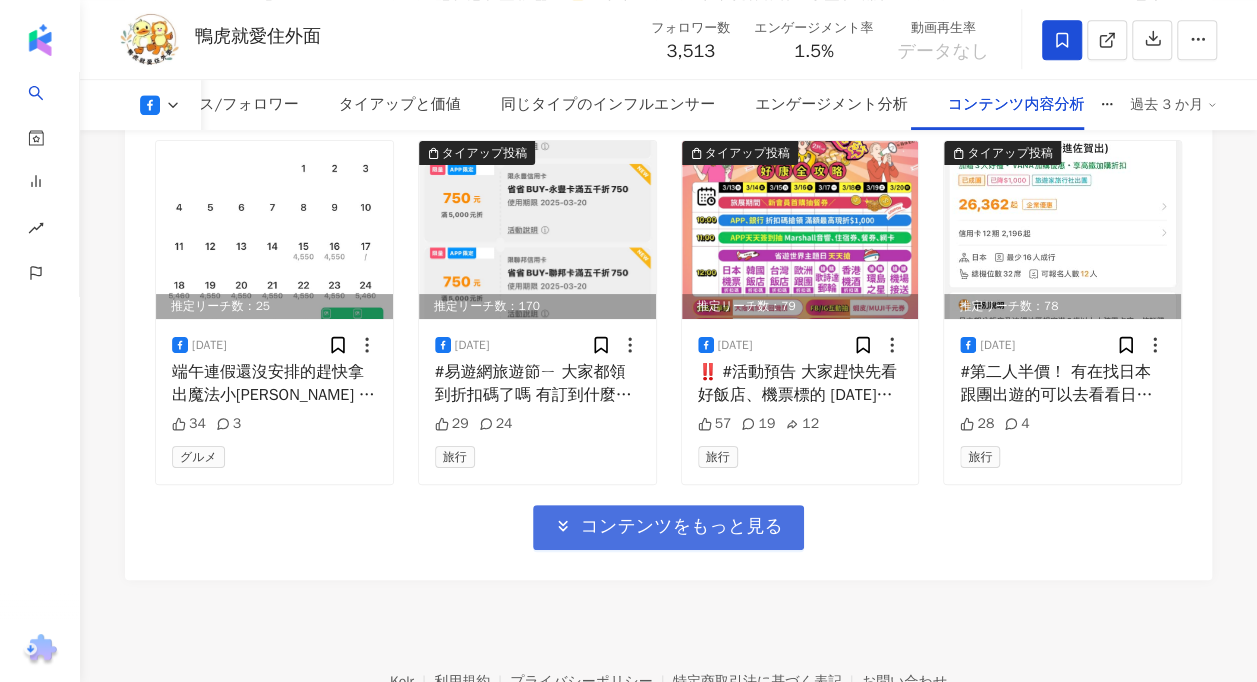click on "コンテンツをもっと見る" at bounding box center (681, 527) 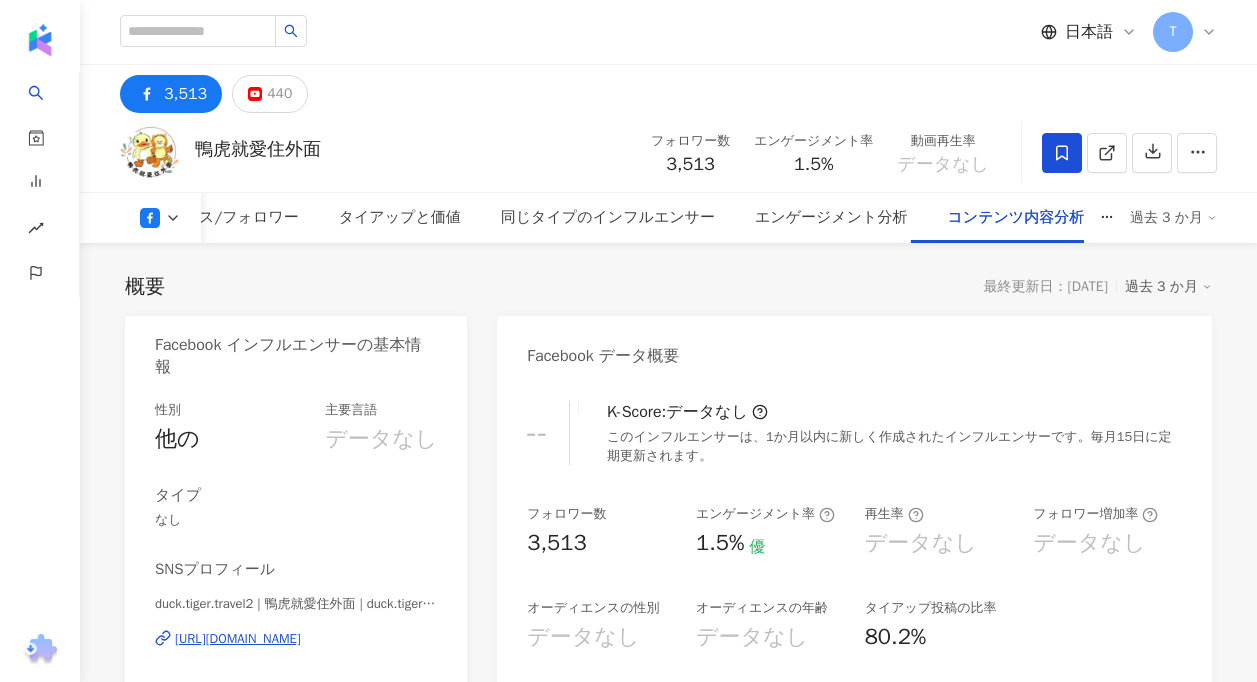 scroll, scrollTop: 8124, scrollLeft: 0, axis: vertical 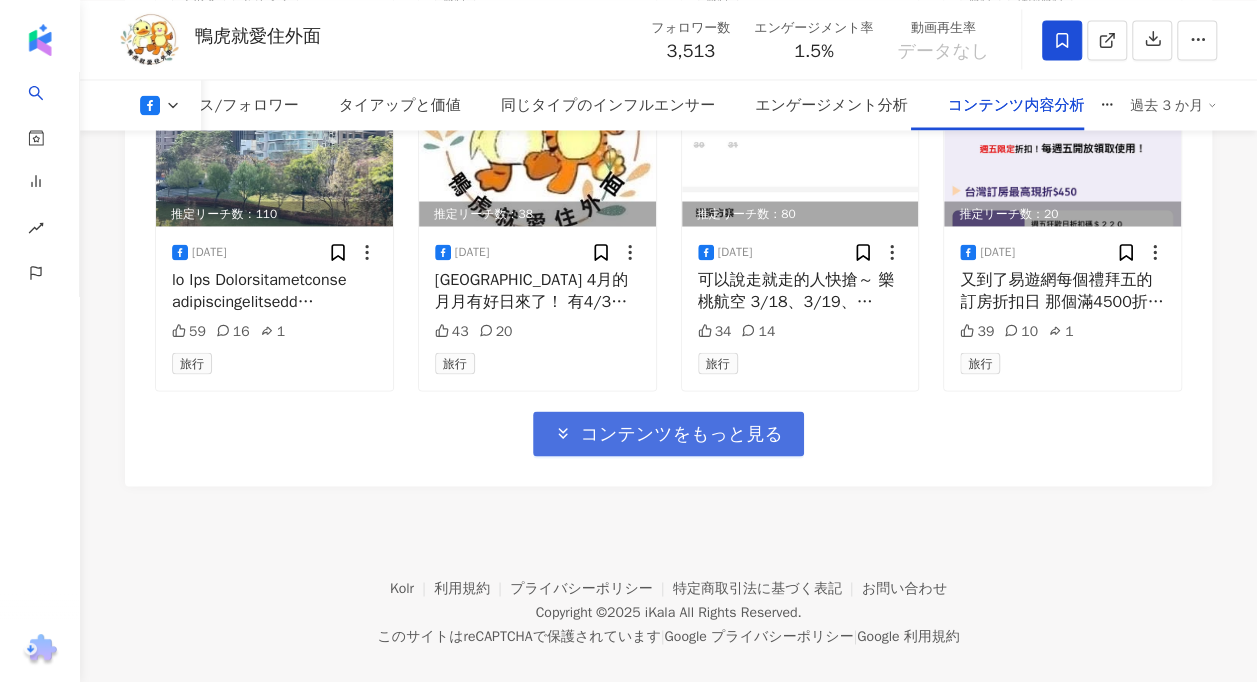 click on "コンテンツをもっと見る" at bounding box center (681, 434) 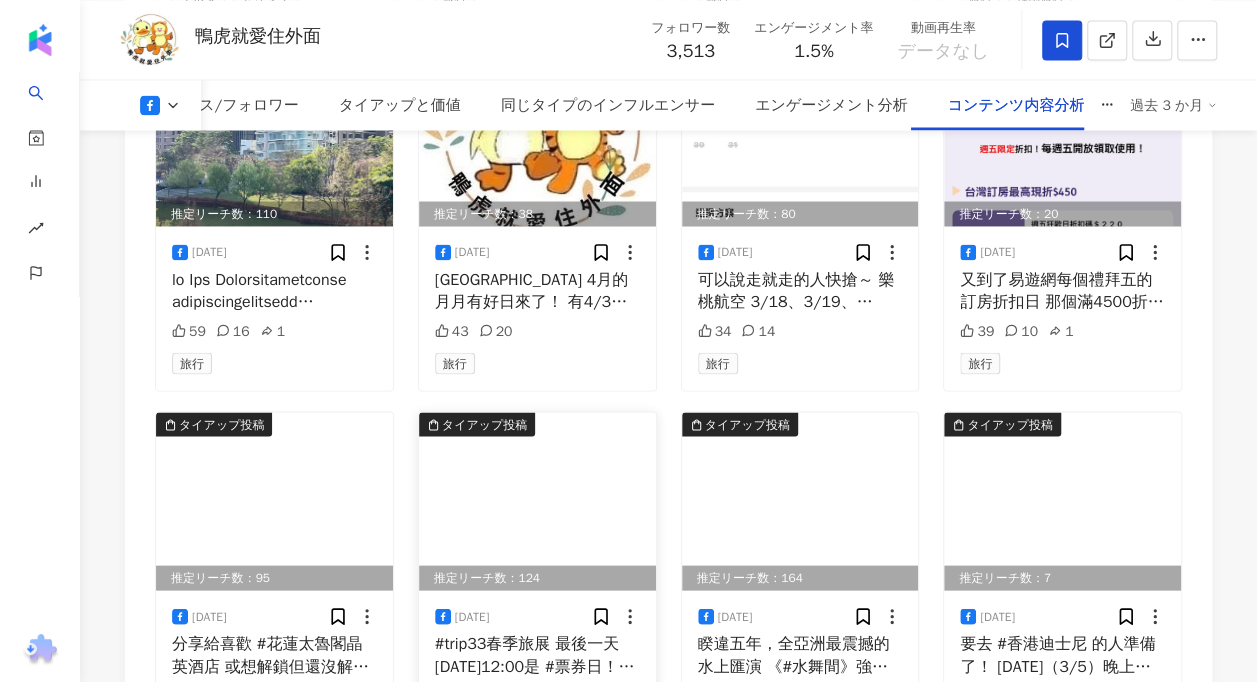 scroll, scrollTop: 9618, scrollLeft: 0, axis: vertical 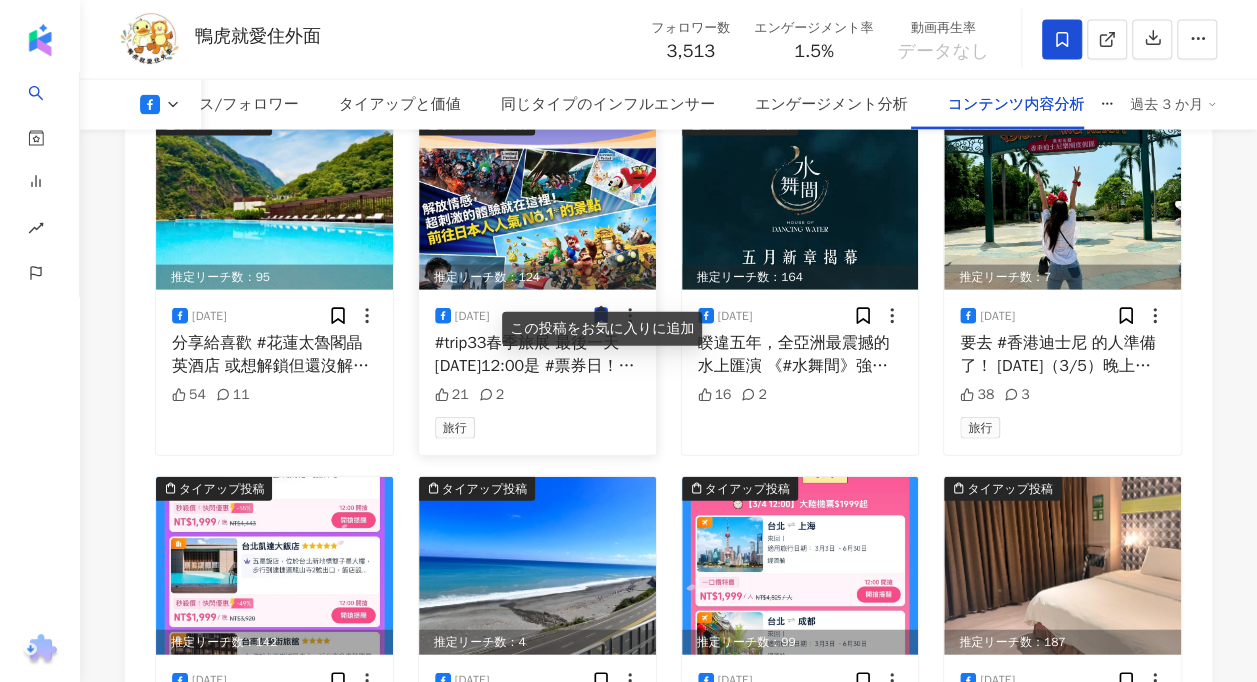 click 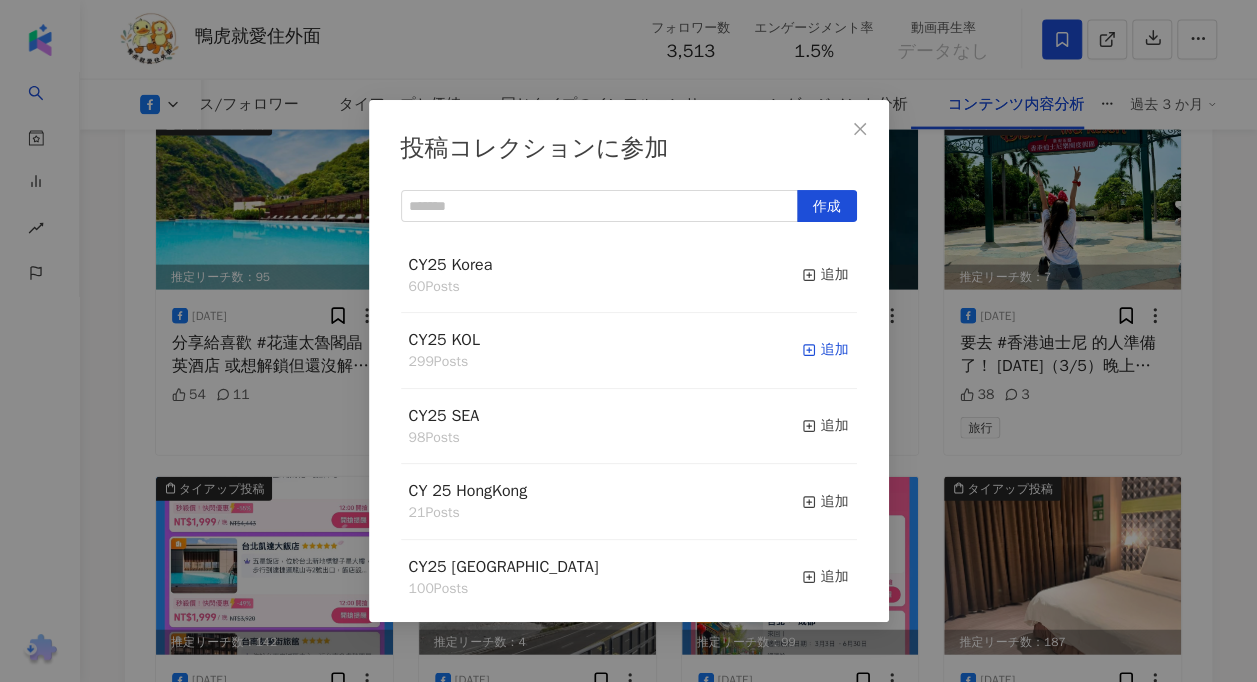 click on "追加" at bounding box center [825, 350] 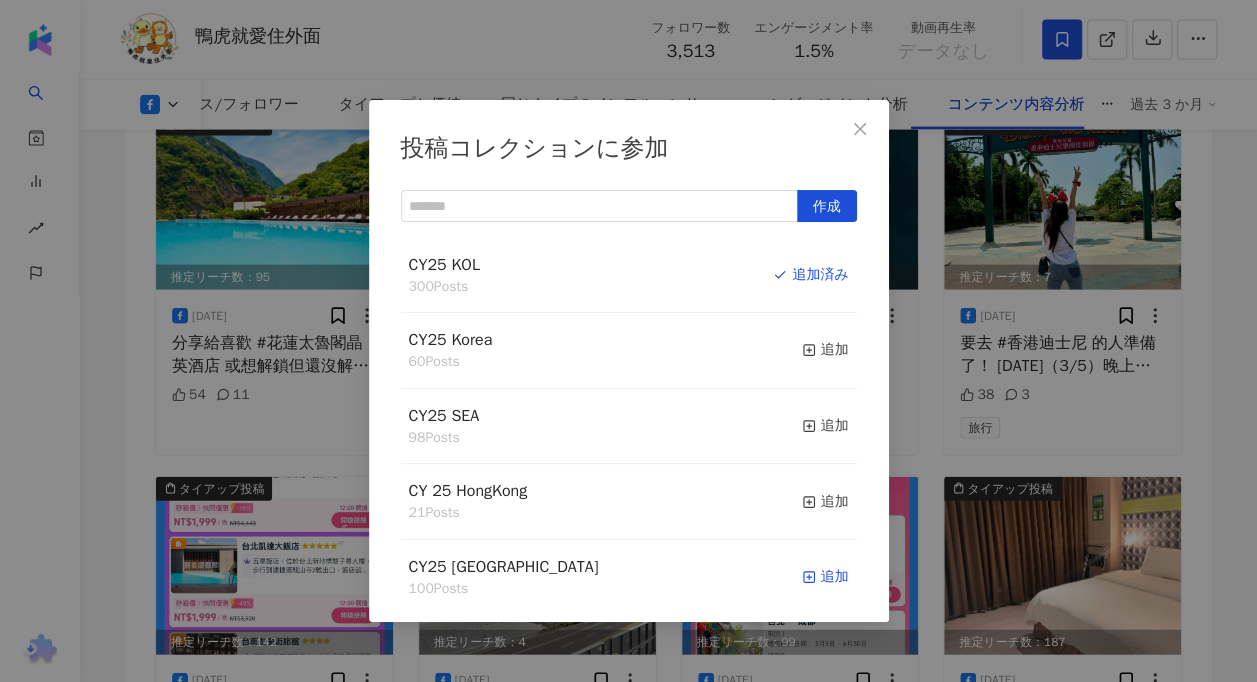 click on "追加" at bounding box center [825, 577] 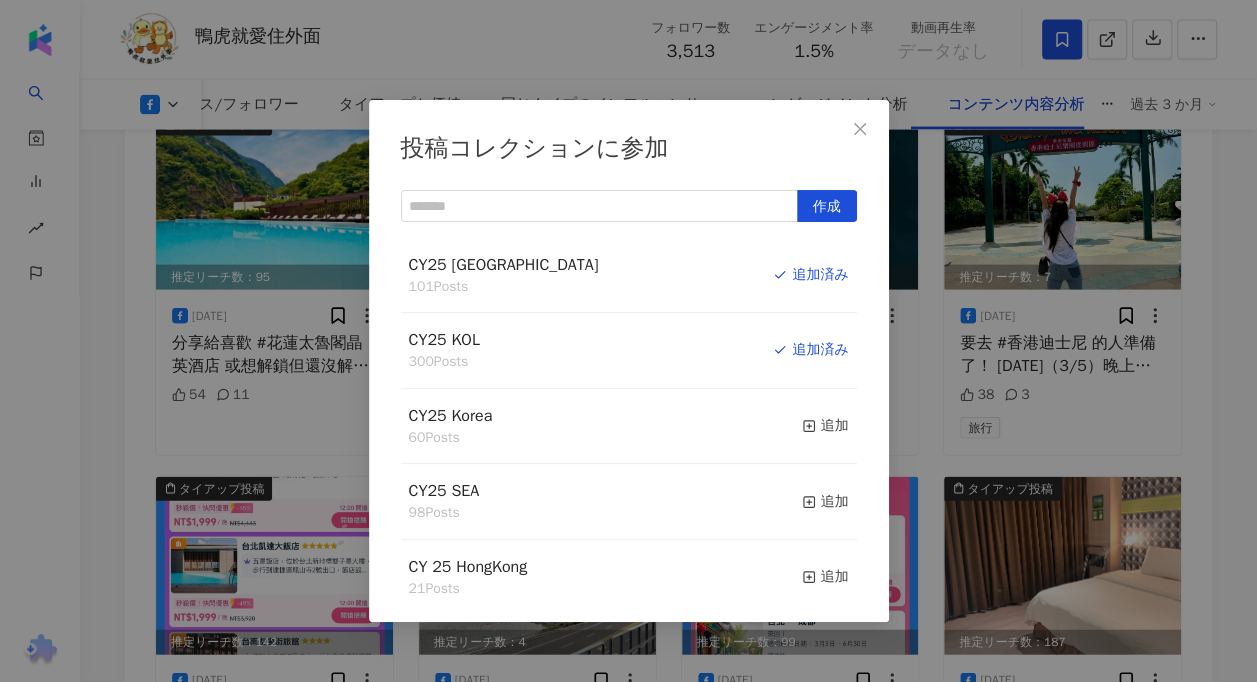 click on "投稿コレクションに参加 作成 CY25 Taiwan 101  Posts 追加済み CY25 KOL 300  Posts 追加済み CY25 Korea 60  Posts 追加 CY25 SEA 98  Posts 追加 CY 25 HongKong 21  Posts 追加 CY24 Hongkong 50  Posts 追加 CY25 Other 36  Posts 追加 2024KOL 362  Posts 追加 CY24 Korea 92  Posts 追加 CY24 SEA 91  Posts 追加 CY24 Other 50  Posts 追加 CY24 Taiwan 78  Posts 追加" at bounding box center [628, 341] 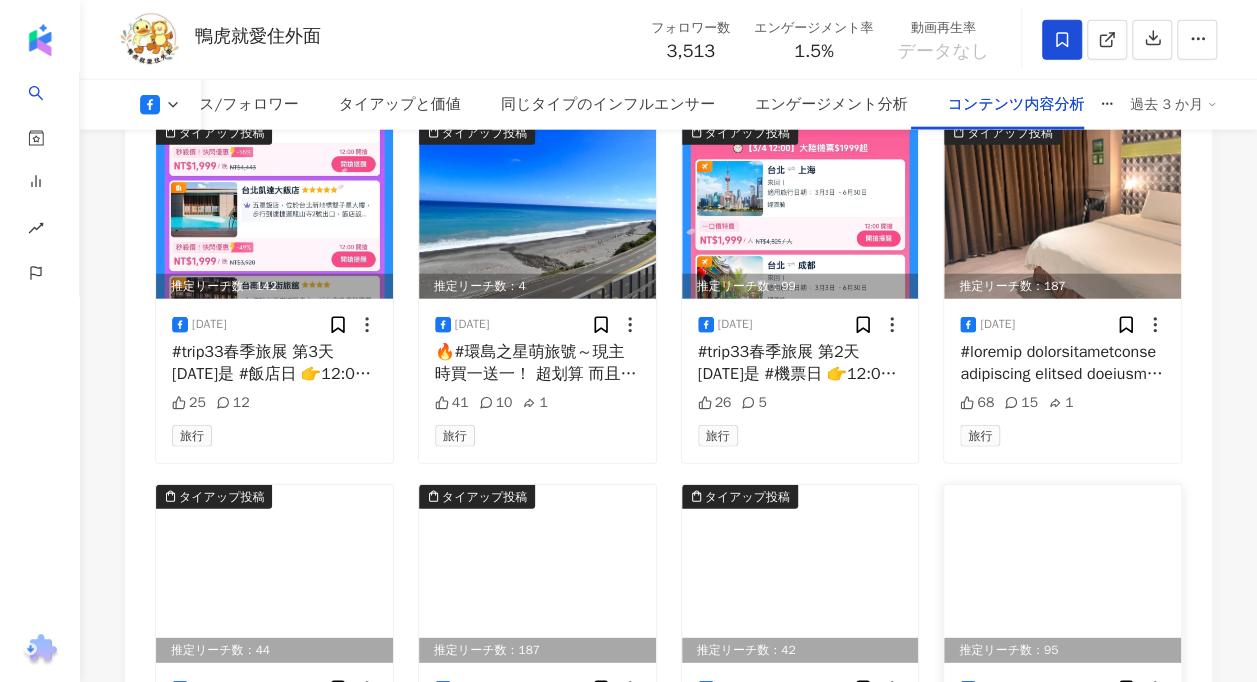 scroll, scrollTop: 10218, scrollLeft: 0, axis: vertical 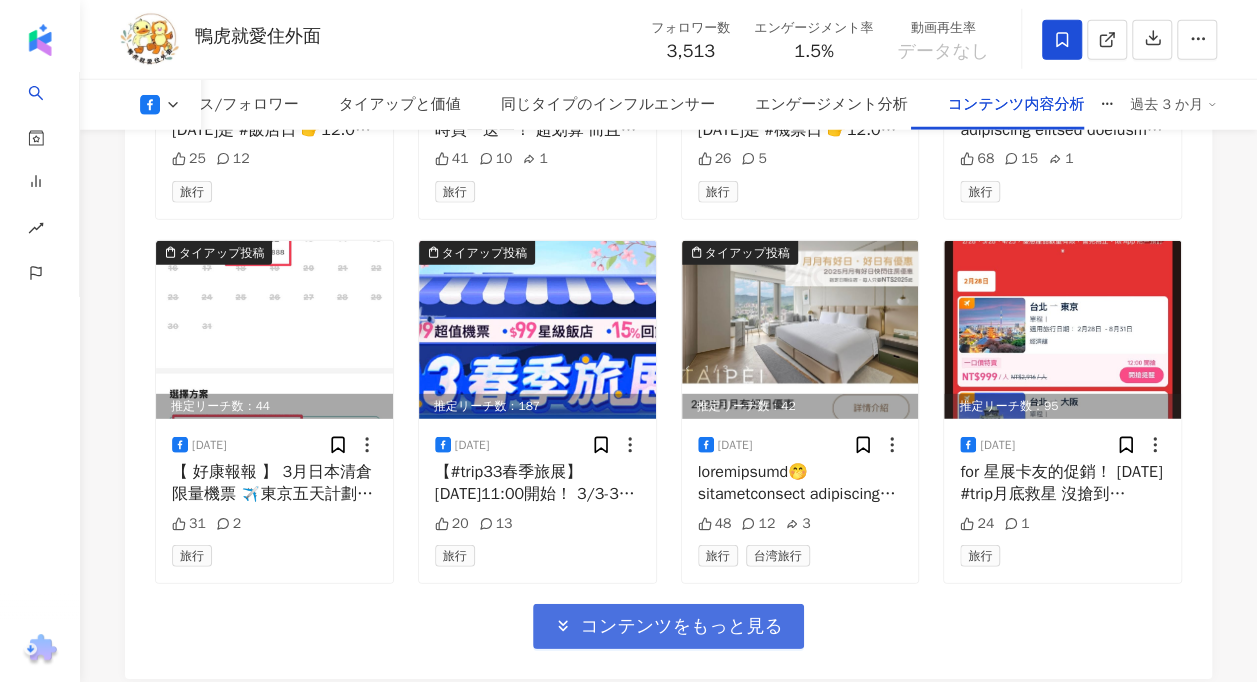 click on "コンテンツをもっと見る" at bounding box center [681, 627] 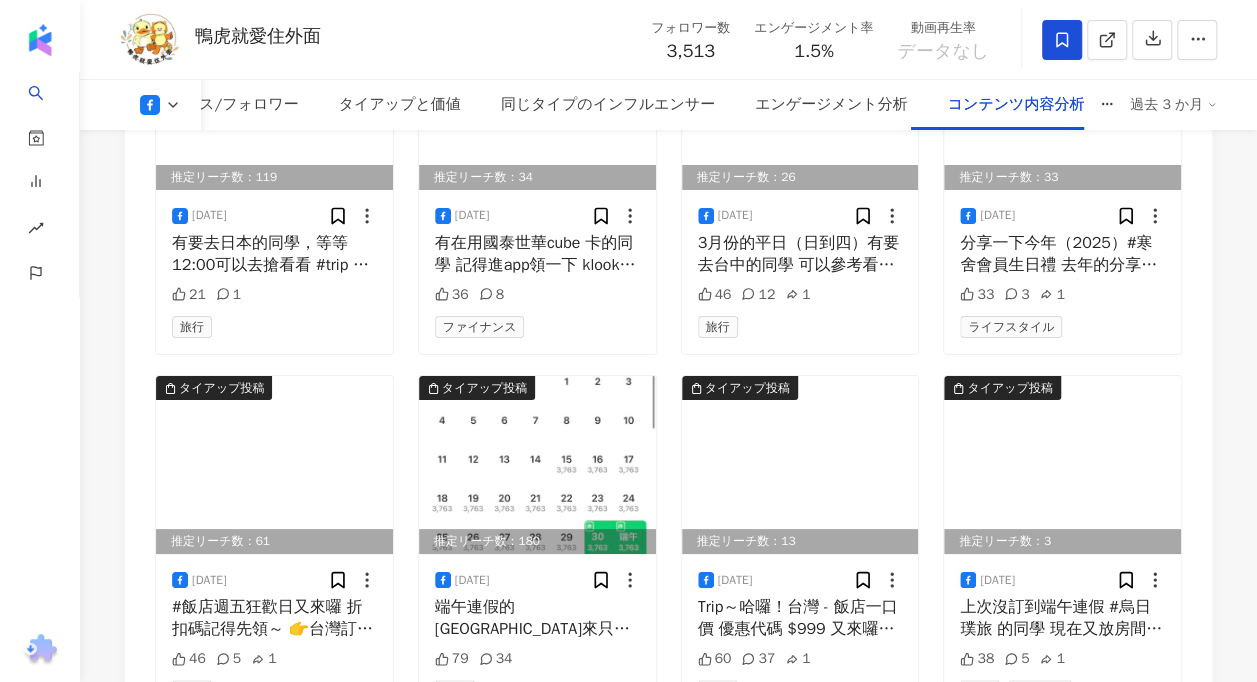 scroll, scrollTop: 11318, scrollLeft: 0, axis: vertical 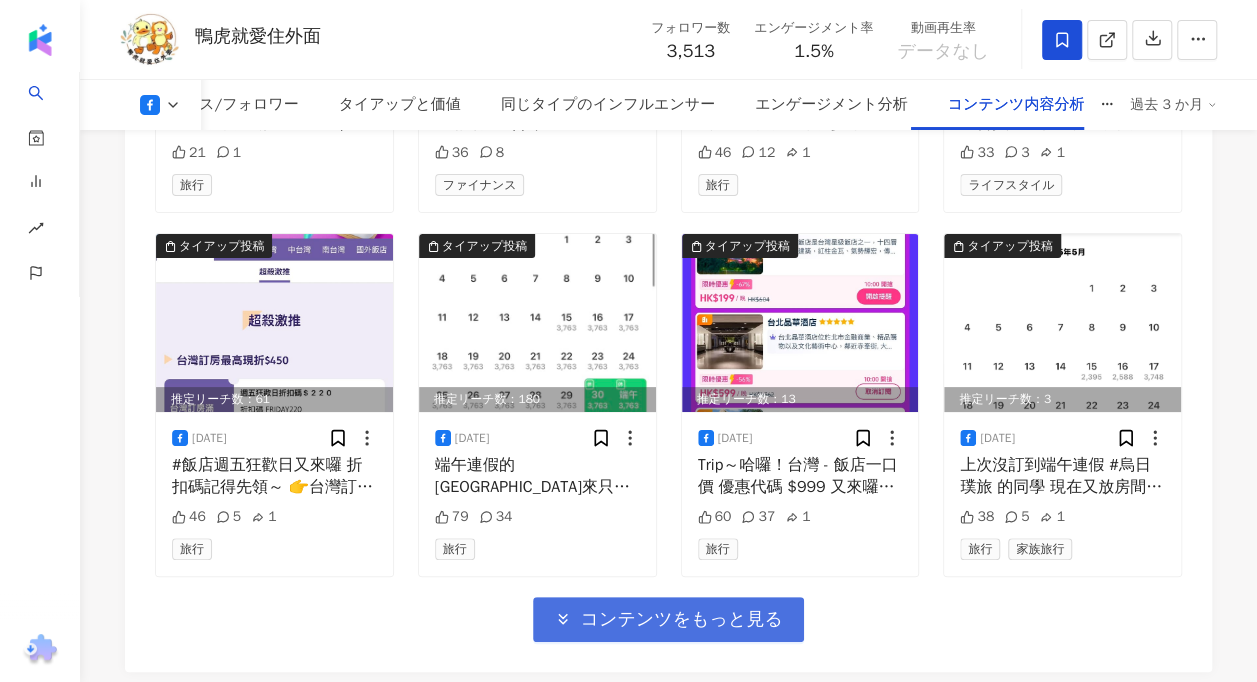 click on "コンテンツをもっと見る" at bounding box center [681, 620] 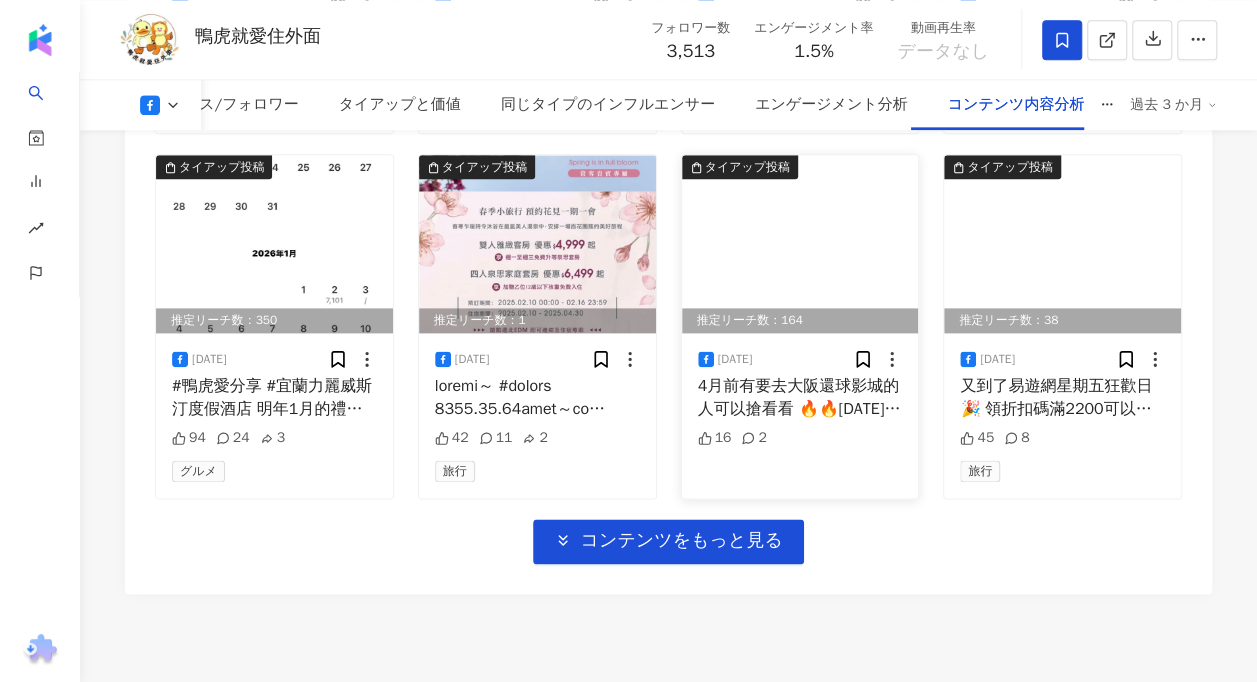 scroll, scrollTop: 12518, scrollLeft: 0, axis: vertical 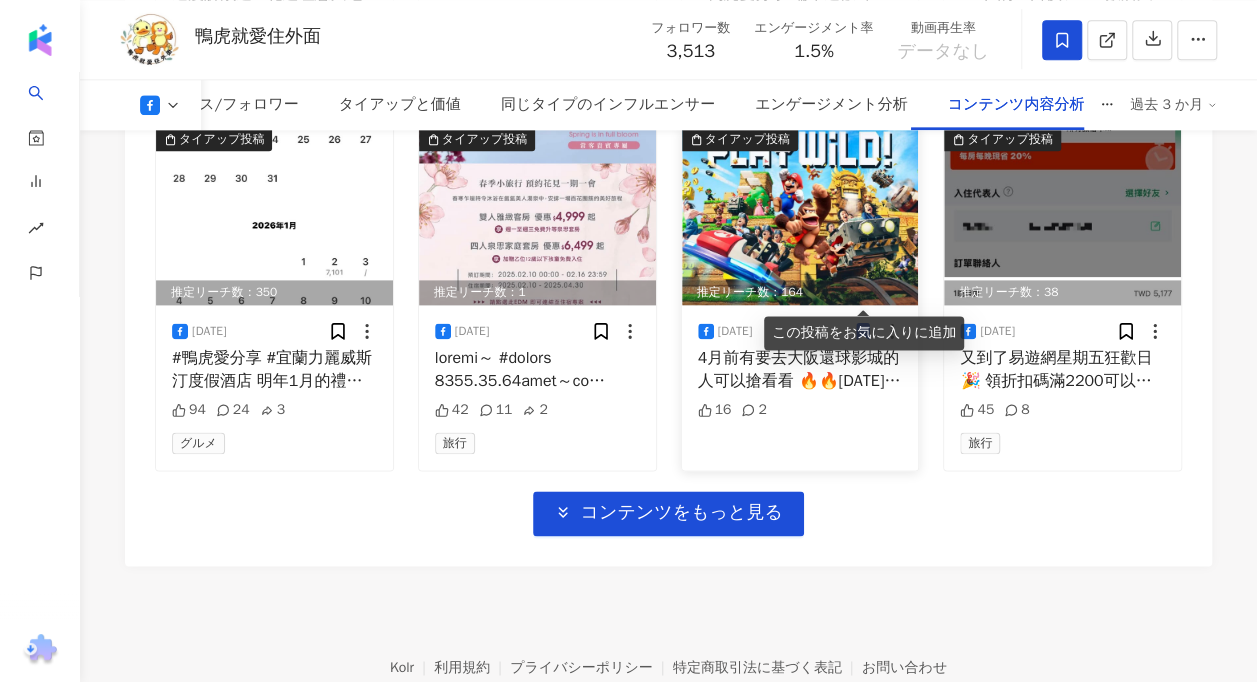 click 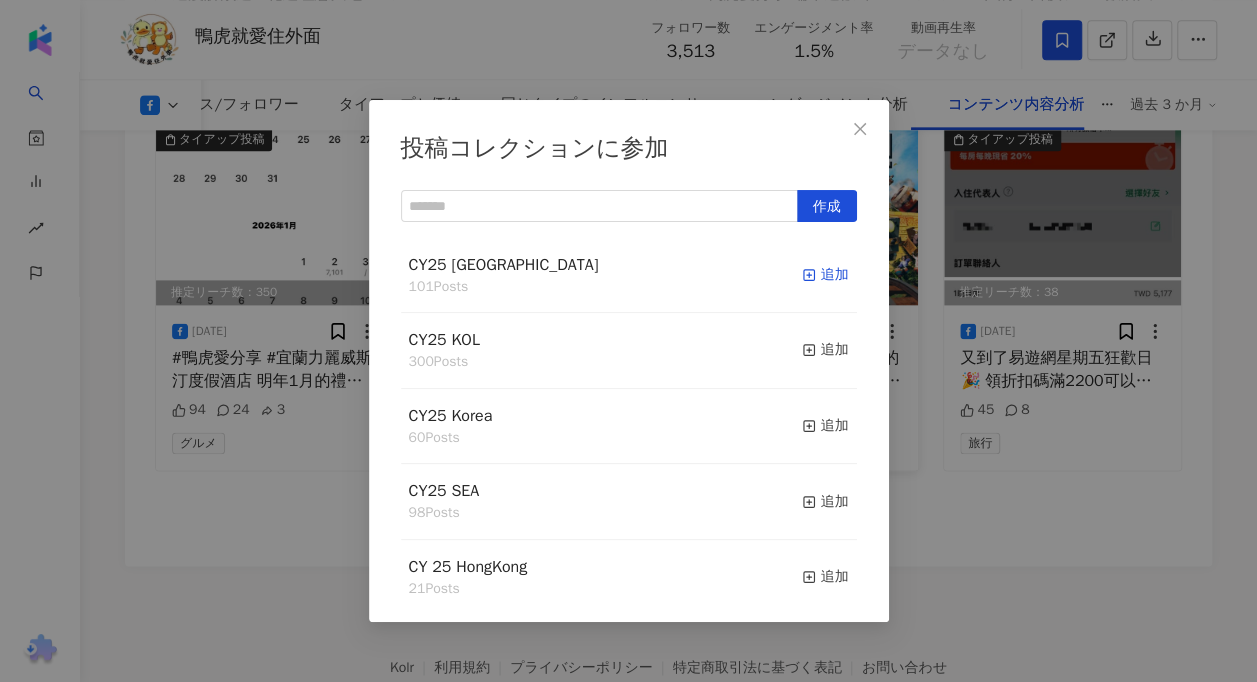click 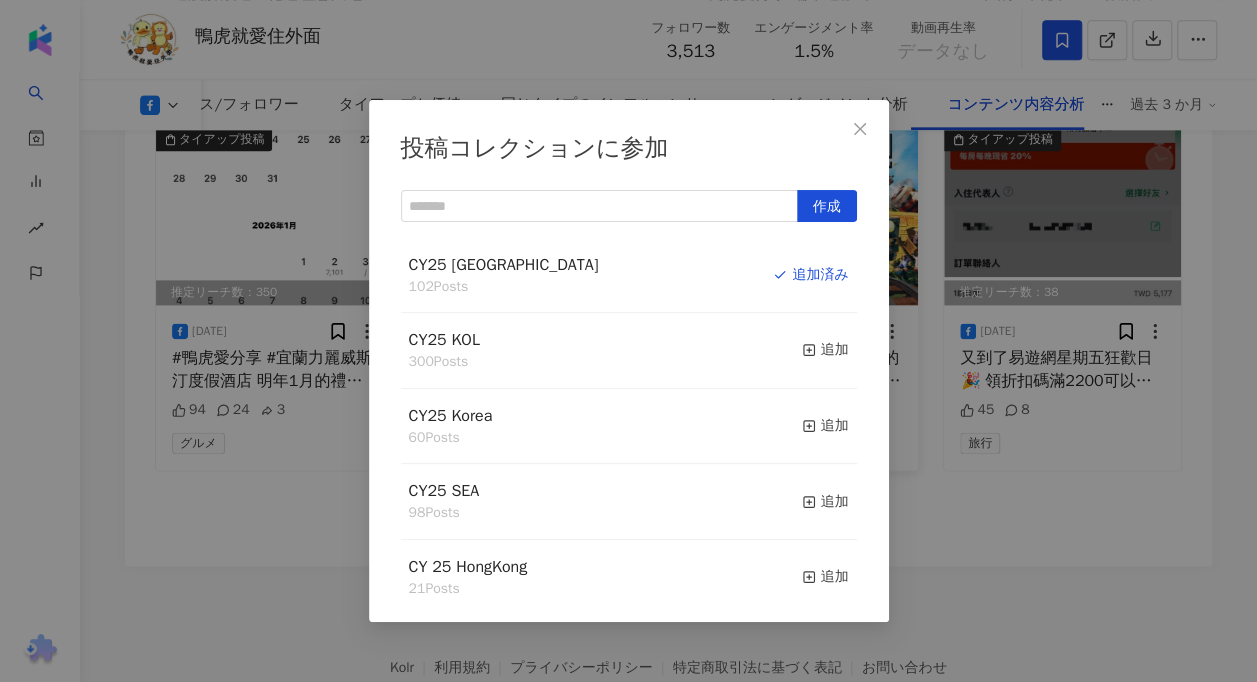 click on "CY25 KOL 300  Posts 追加" at bounding box center (629, 351) 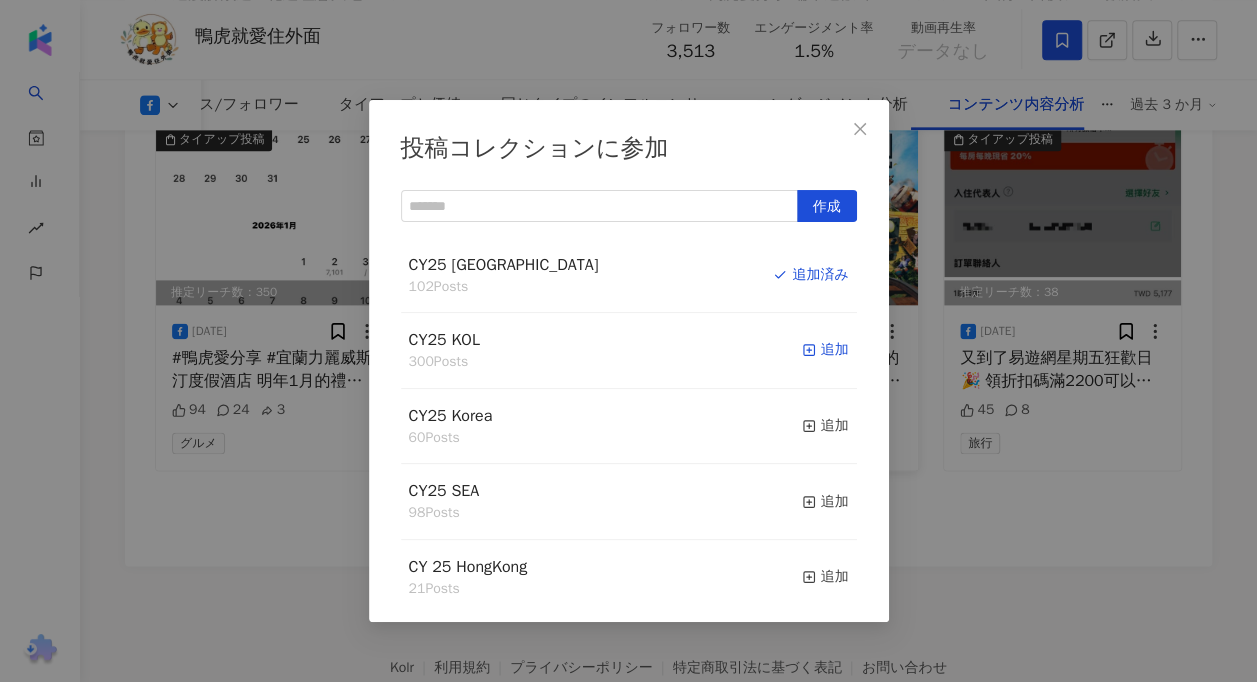 click on "追加" at bounding box center (825, 350) 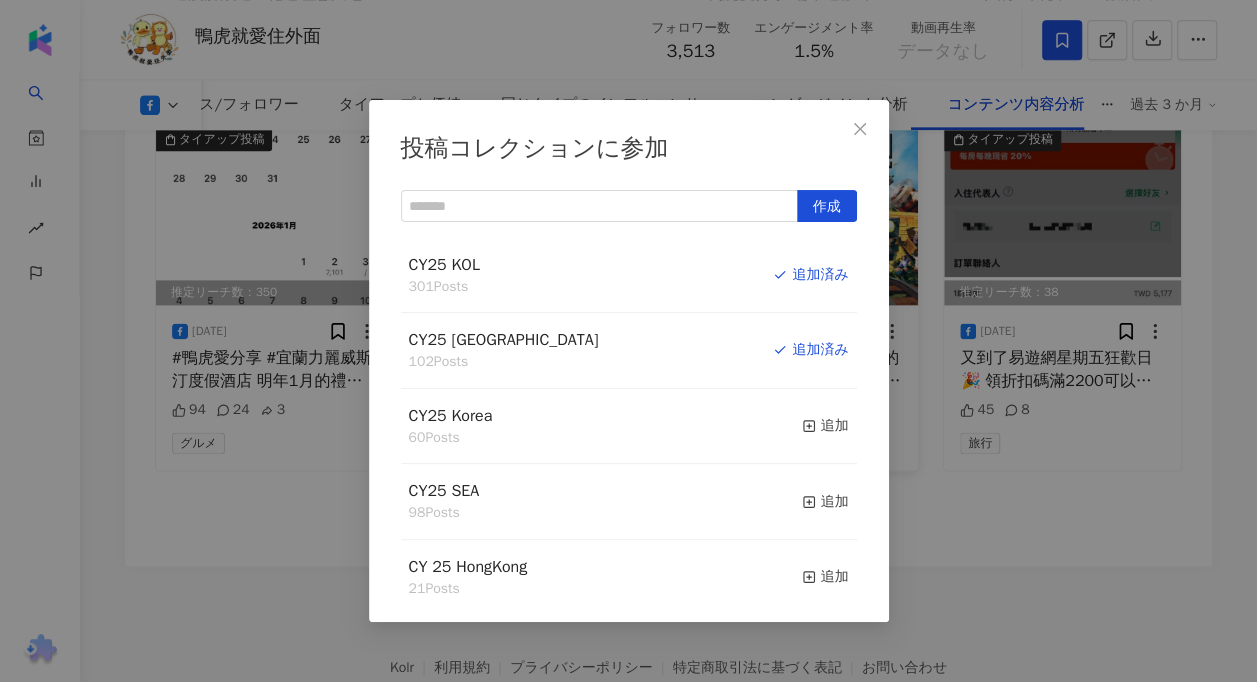 click on "投稿コレクションに参加 作成 CY25 KOL 301  Posts 追加済み CY25 Taiwan 102  Posts 追加済み CY25 Korea 60  Posts 追加 CY25 SEA 98  Posts 追加 CY 25 HongKong 21  Posts 追加 CY24 Hongkong 50  Posts 追加 CY25 Other 36  Posts 追加 2024KOL 362  Posts 追加 CY24 Korea 92  Posts 追加 CY24 SEA 91  Posts 追加 CY24 Other 50  Posts 追加 CY24 Taiwan 78  Posts 追加" at bounding box center (628, 341) 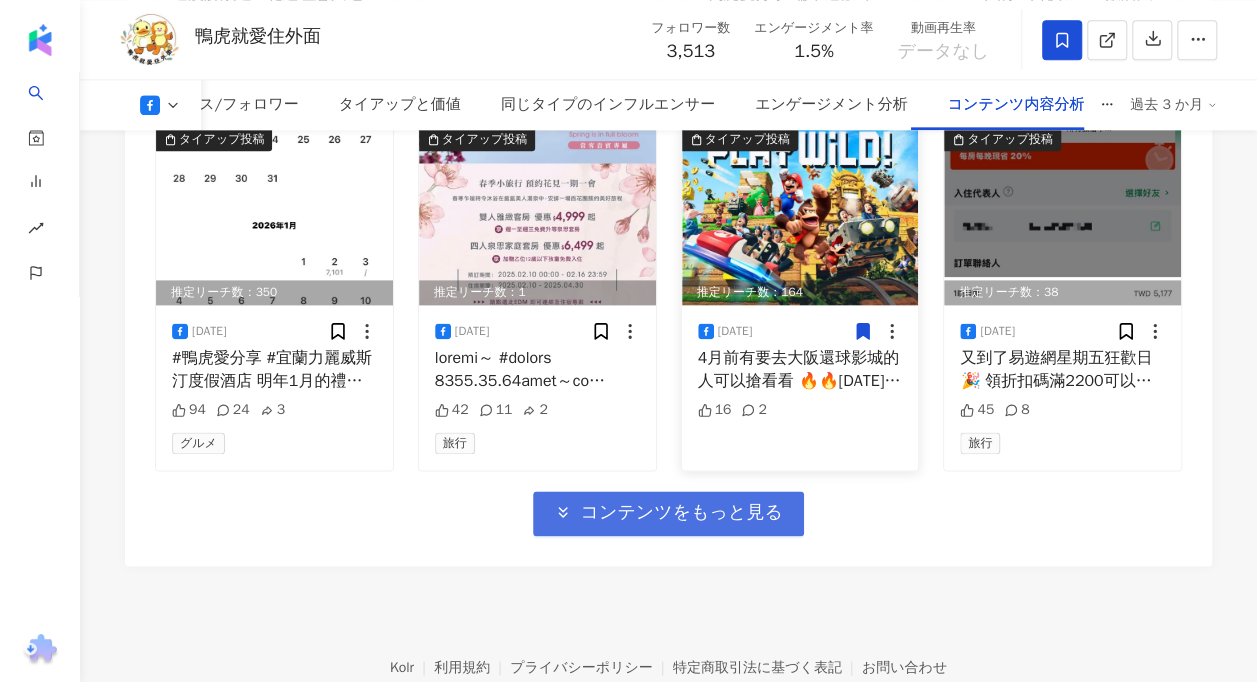 click on "コンテンツをもっと見る" at bounding box center (681, 513) 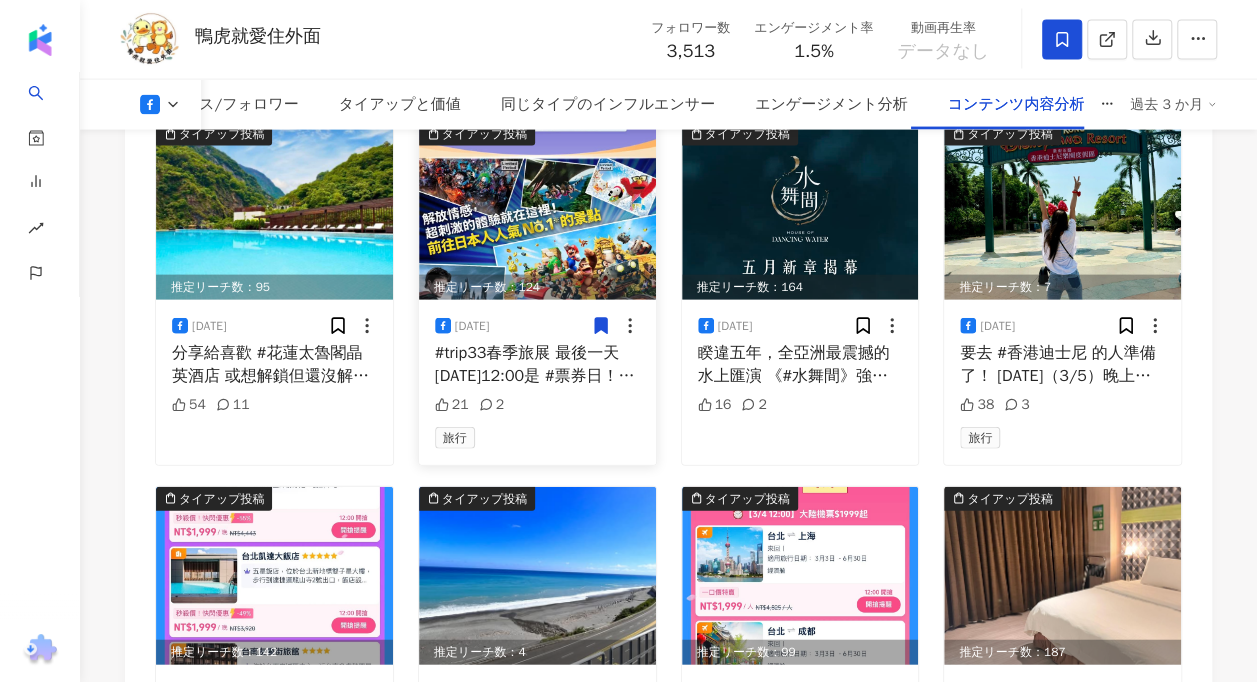 scroll, scrollTop: 8718, scrollLeft: 0, axis: vertical 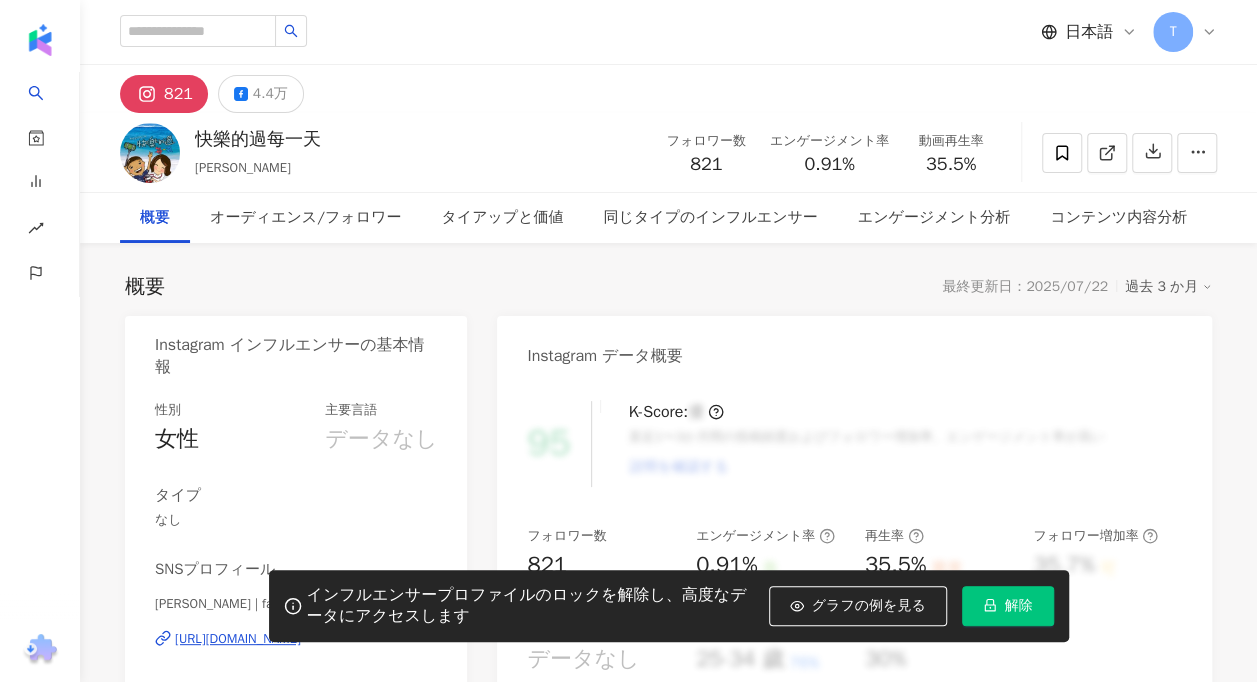 click on "解除" at bounding box center [1019, 606] 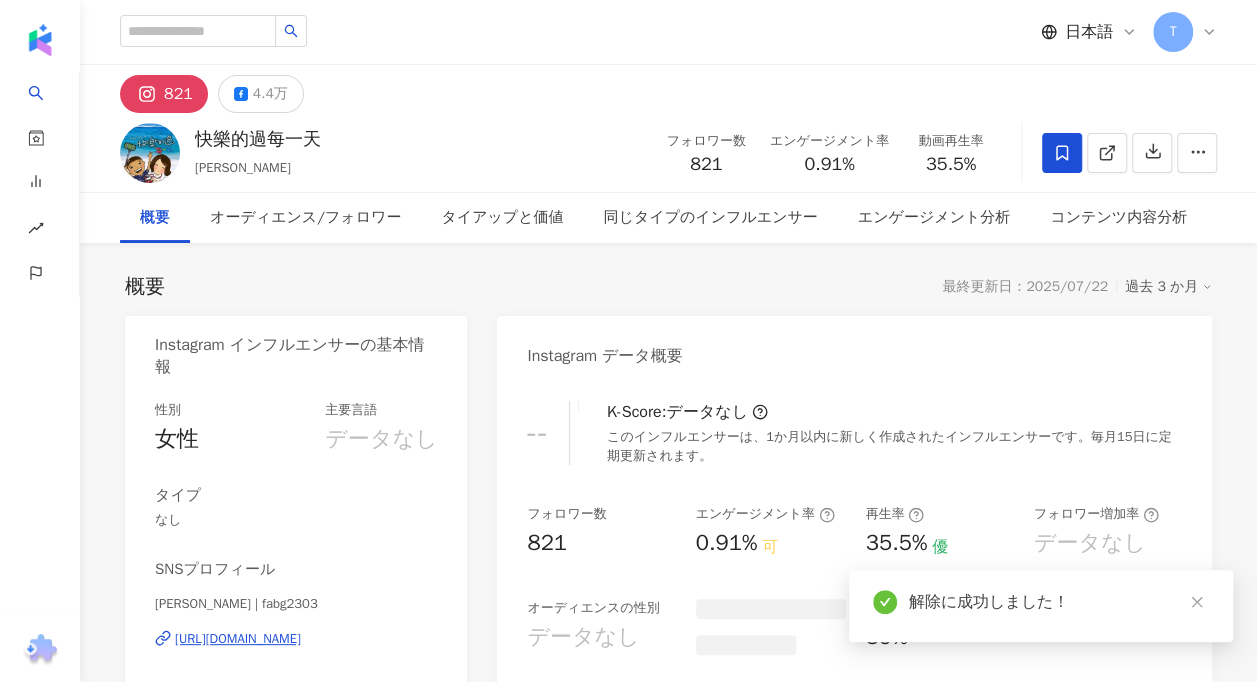 click 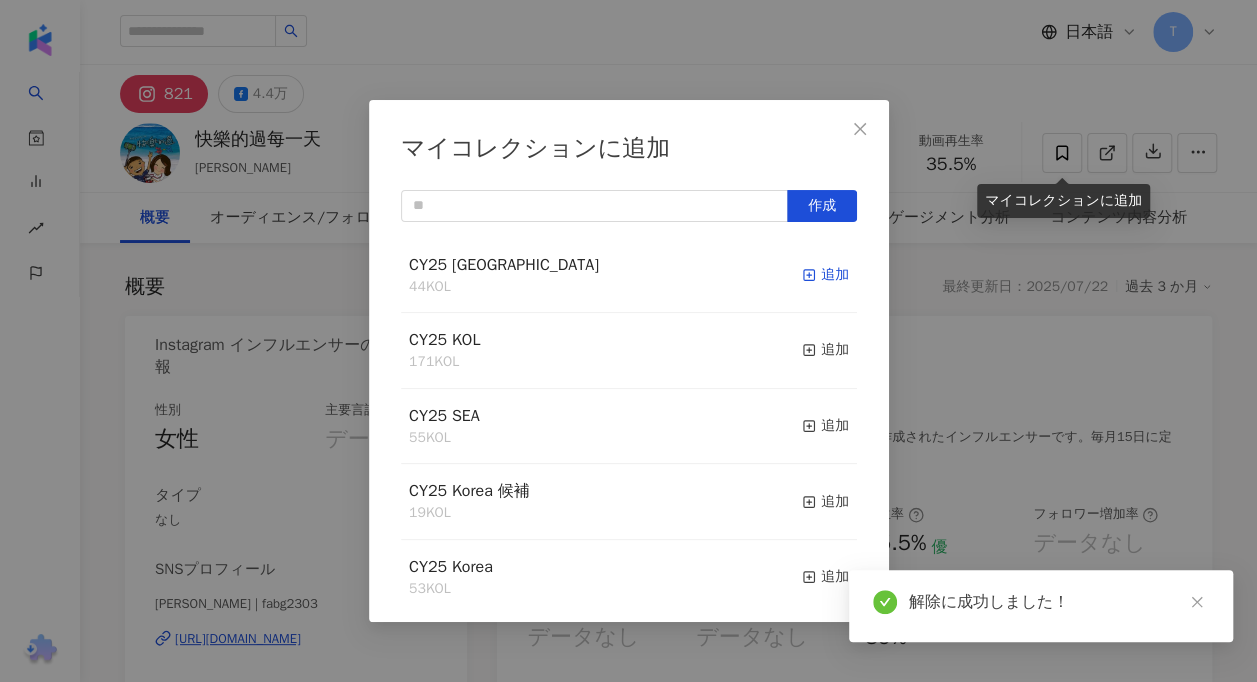 click on "追加" at bounding box center [825, 275] 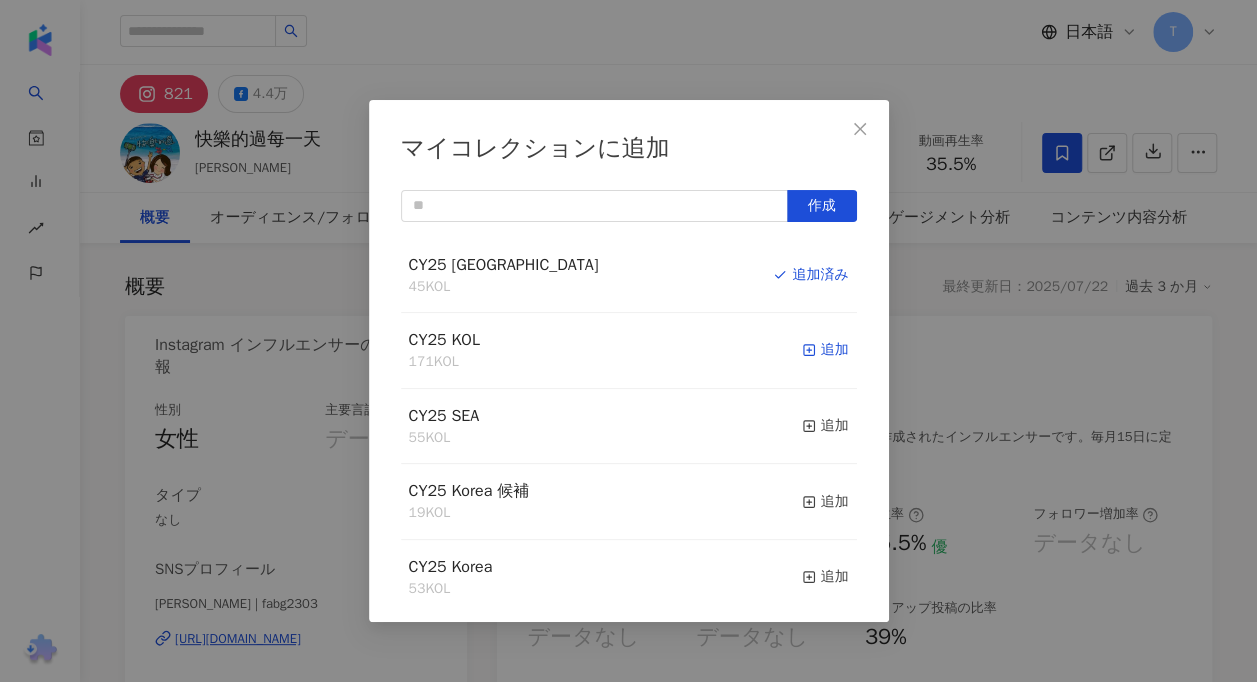click on "追加" at bounding box center [825, 350] 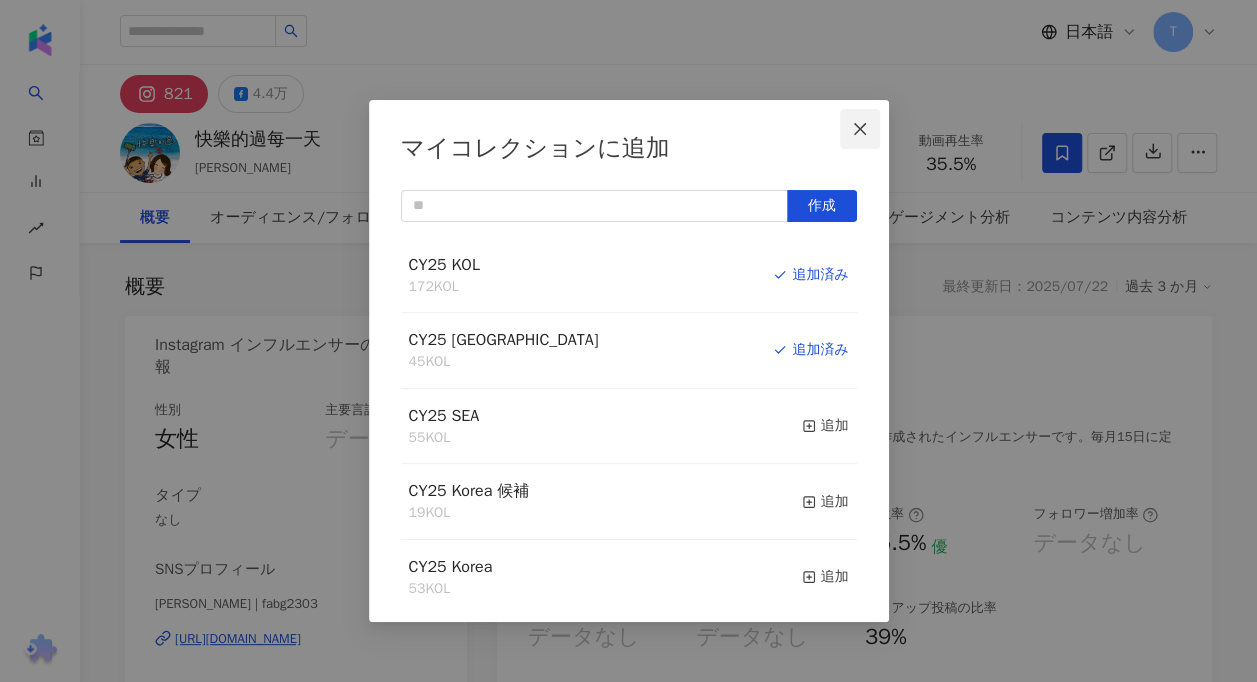 click 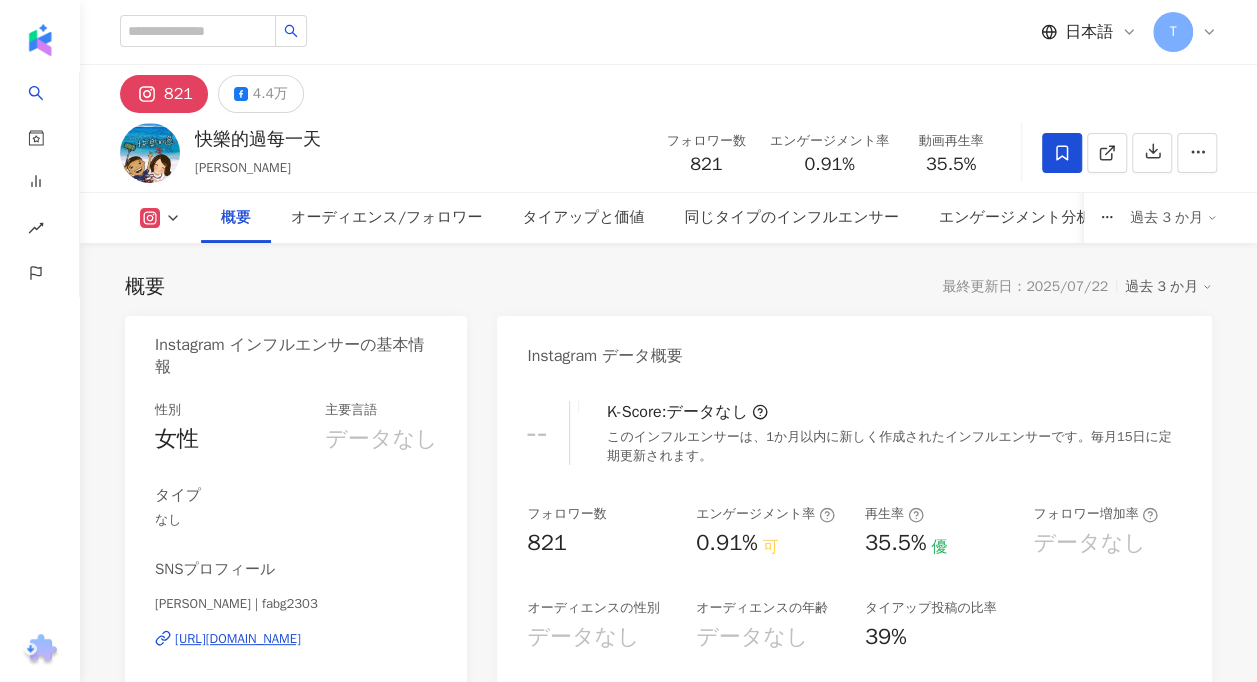 scroll, scrollTop: 7004, scrollLeft: 0, axis: vertical 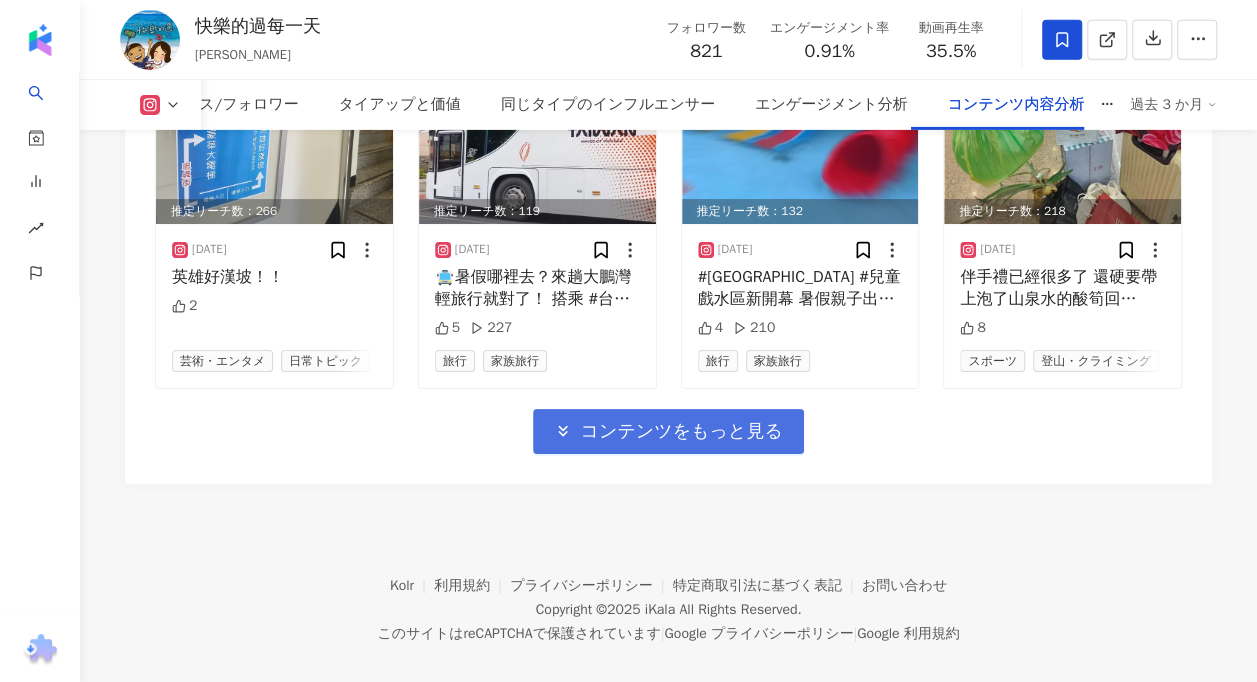click on "コンテンツをもっと見る" at bounding box center [668, 431] 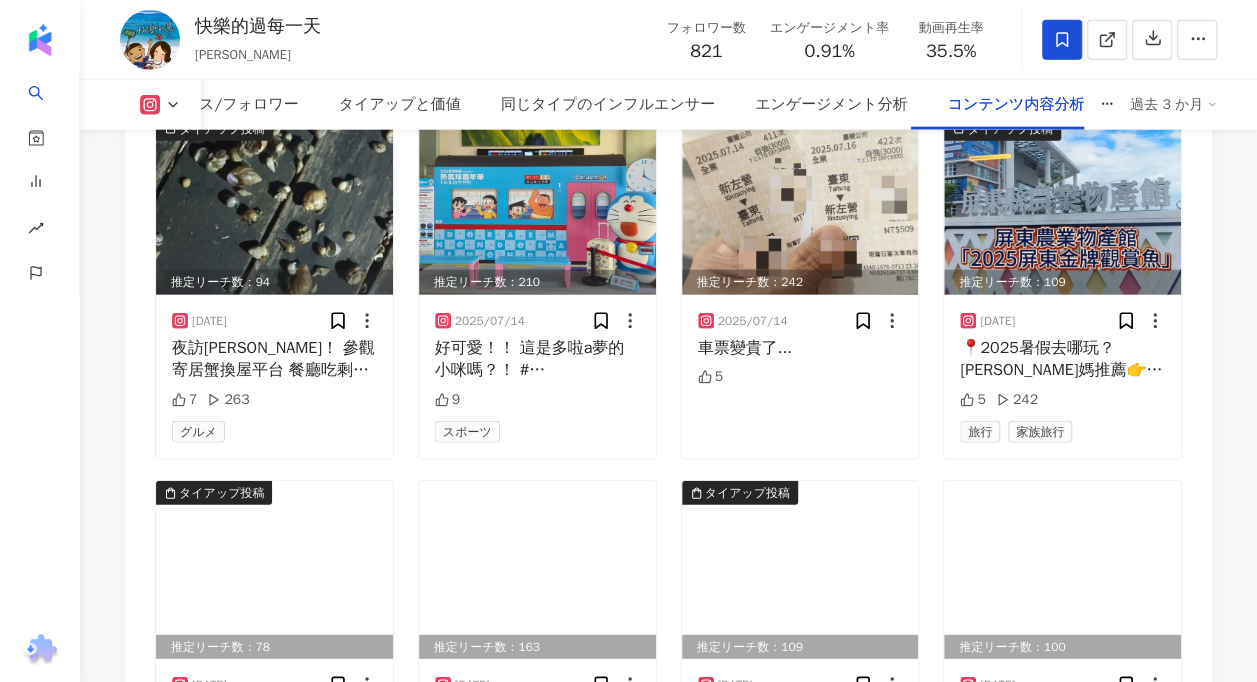 scroll, scrollTop: 5904, scrollLeft: 0, axis: vertical 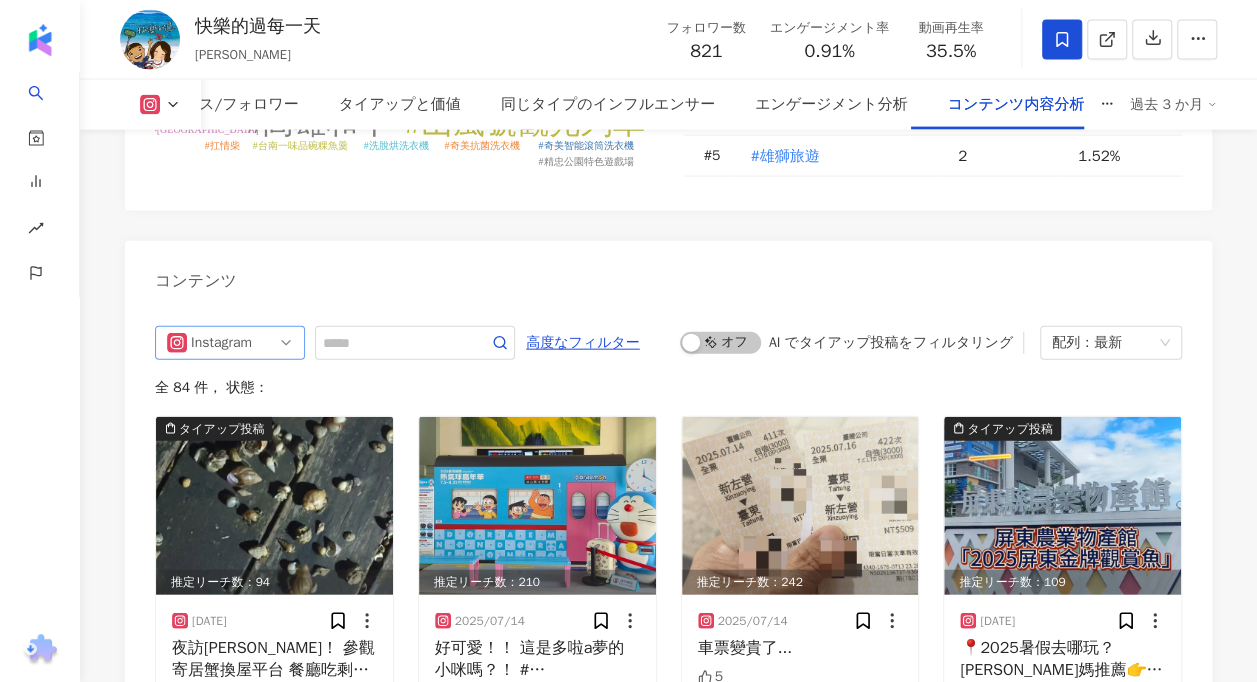 click on "Instagram" at bounding box center (223, 343) 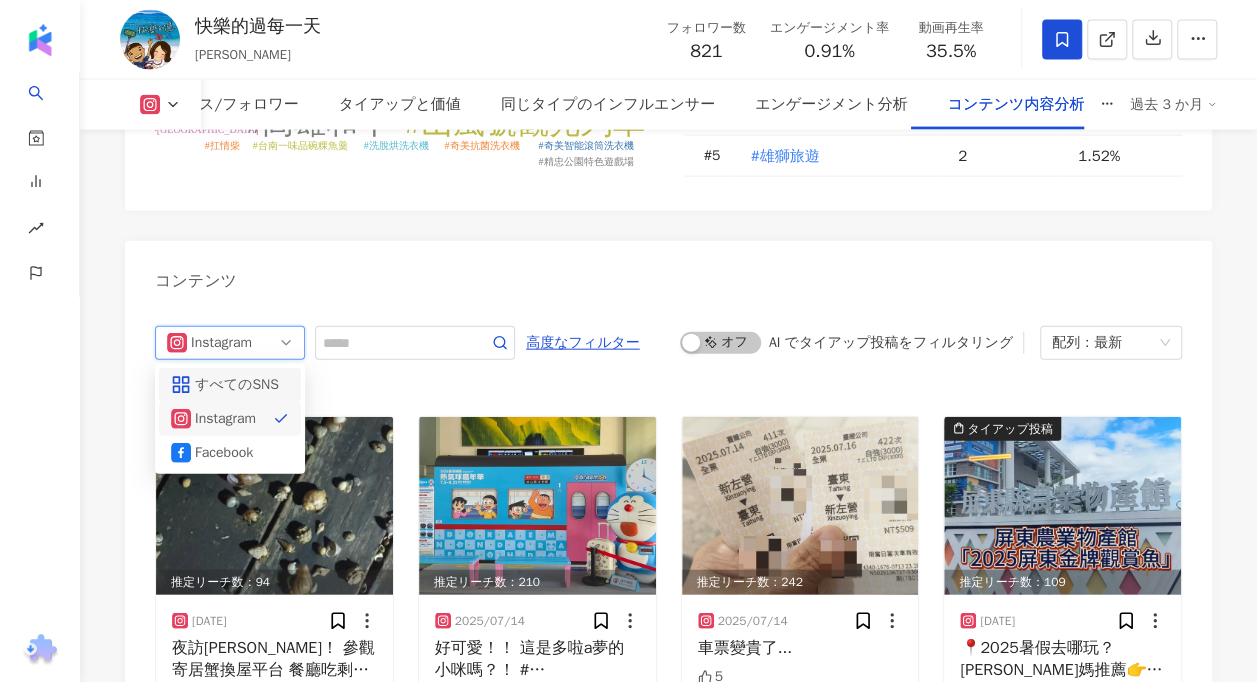 click on "すべてのSNS" at bounding box center (227, 385) 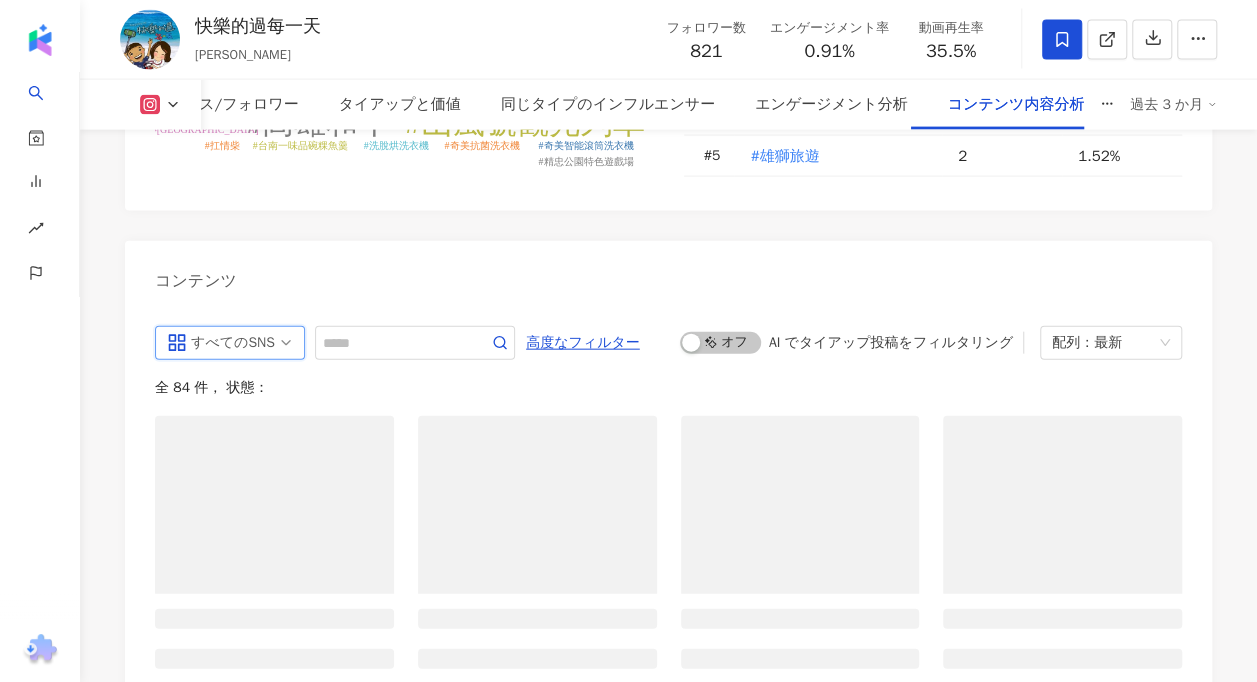 scroll, scrollTop: 5995, scrollLeft: 0, axis: vertical 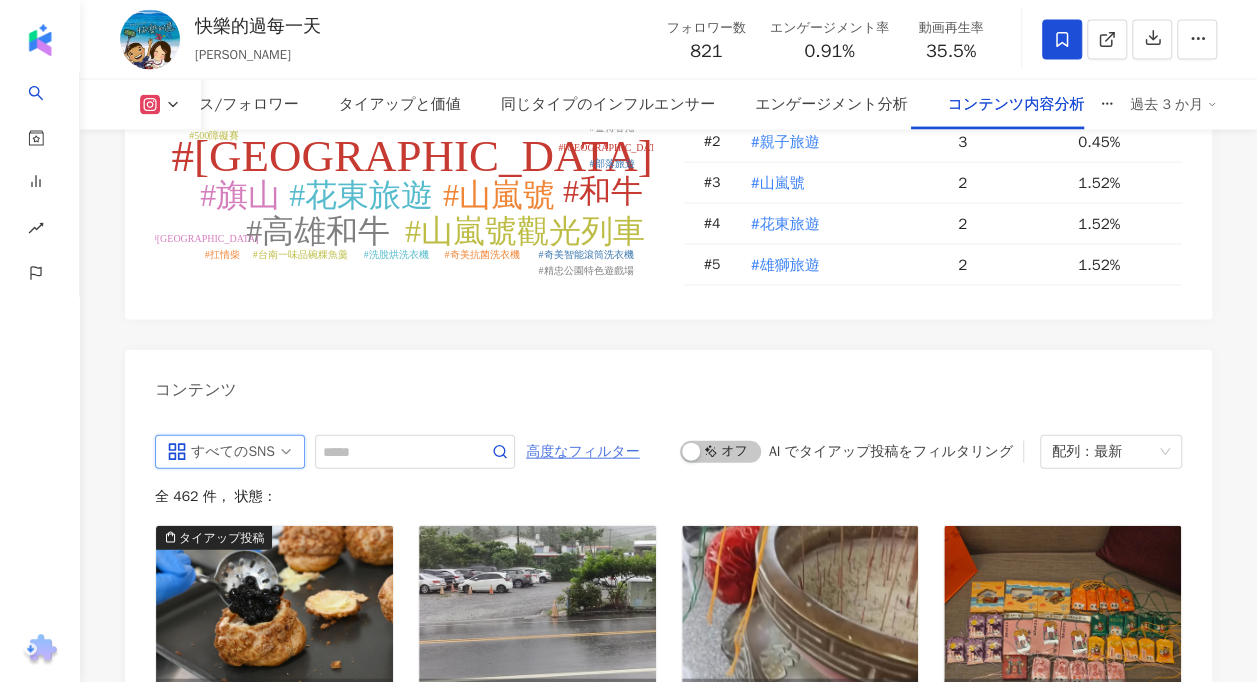 click on "高度なフィルター" at bounding box center (583, 452) 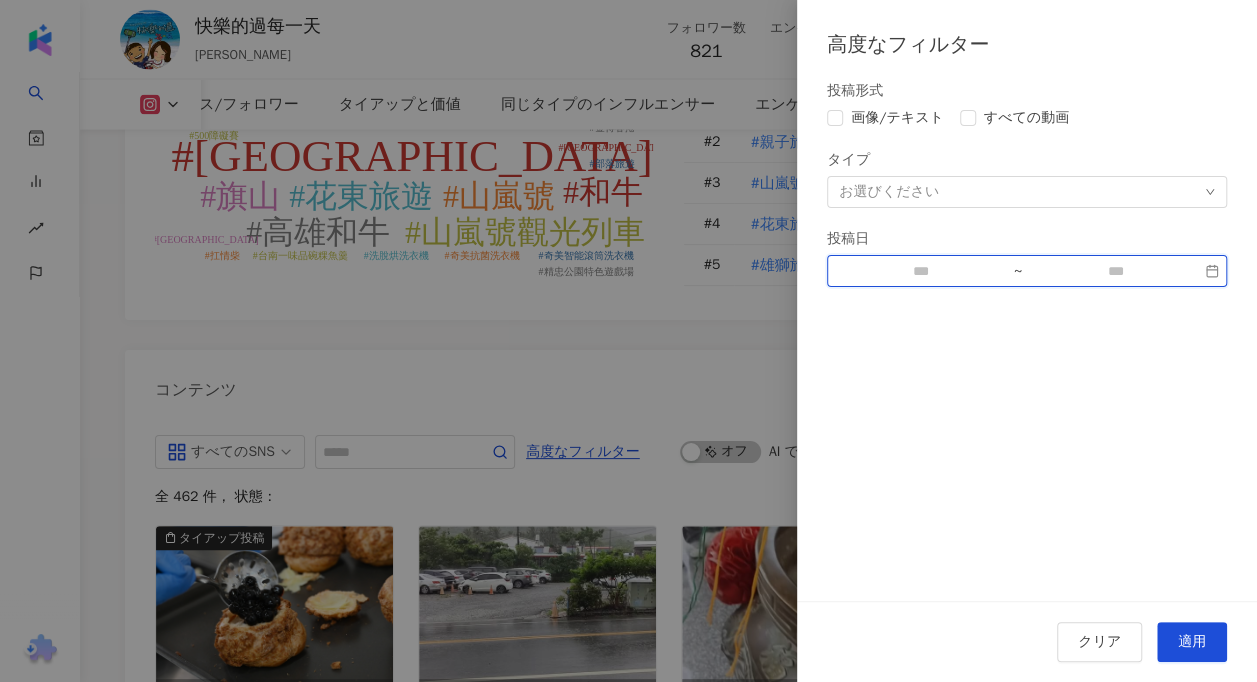 click at bounding box center (920, 271) 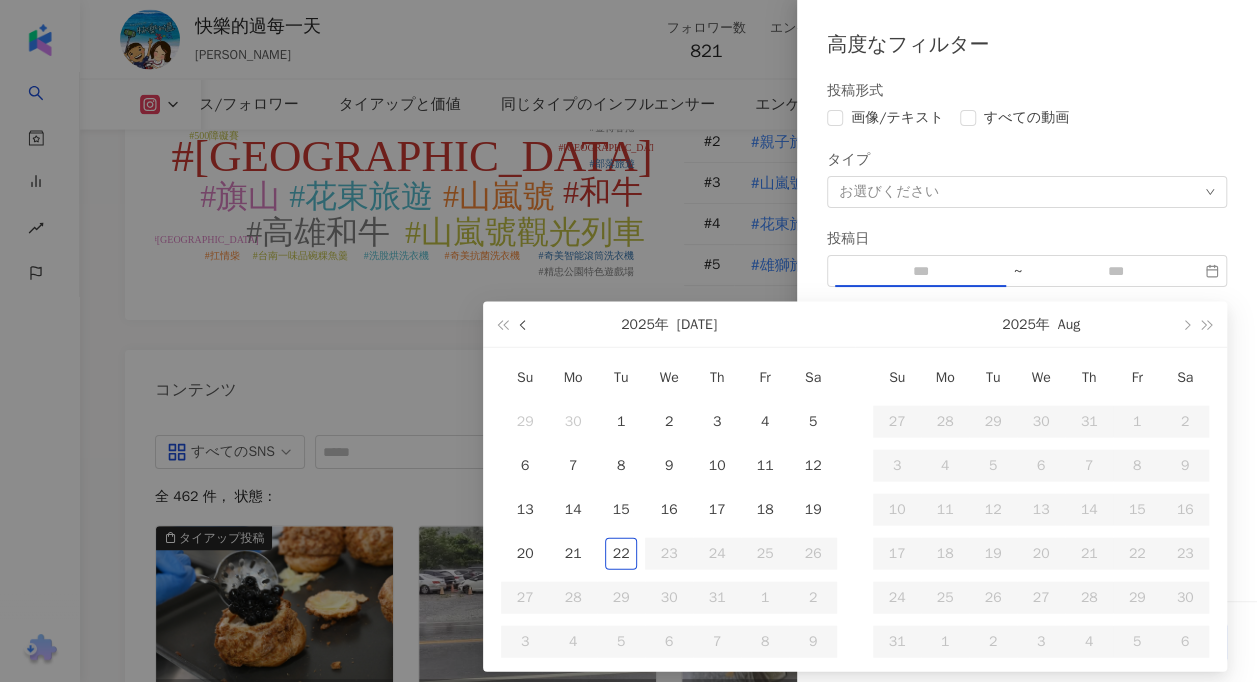click at bounding box center (524, 324) 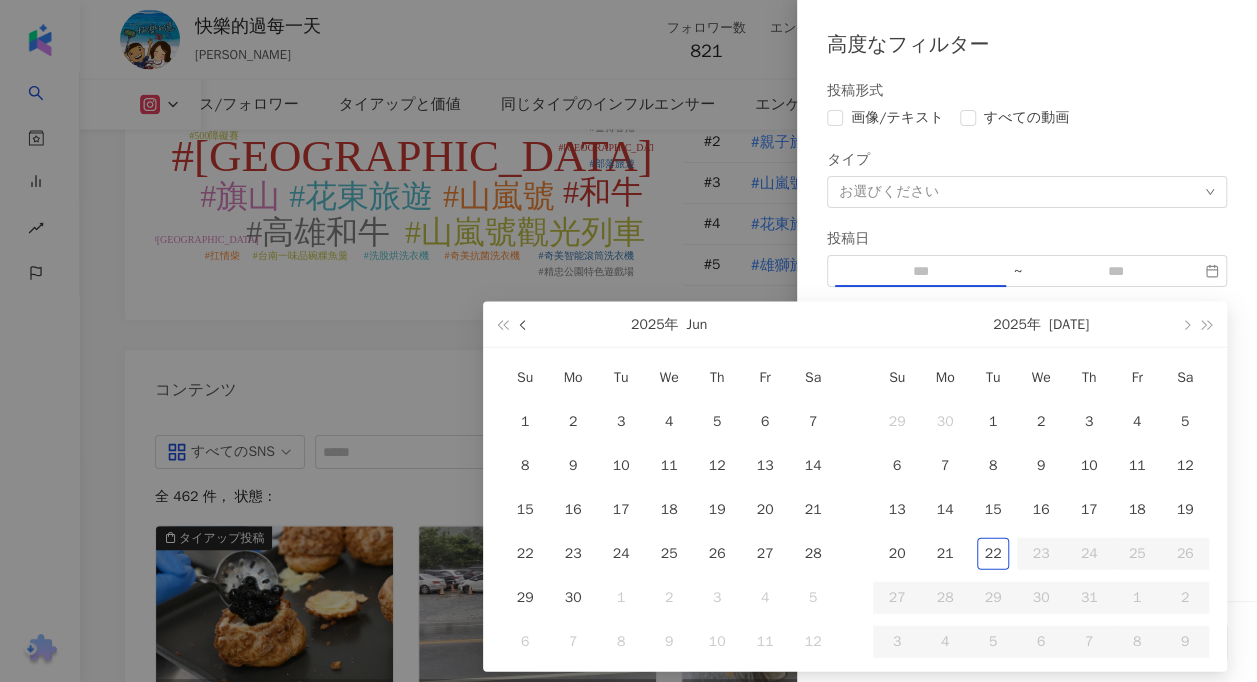 click at bounding box center (524, 324) 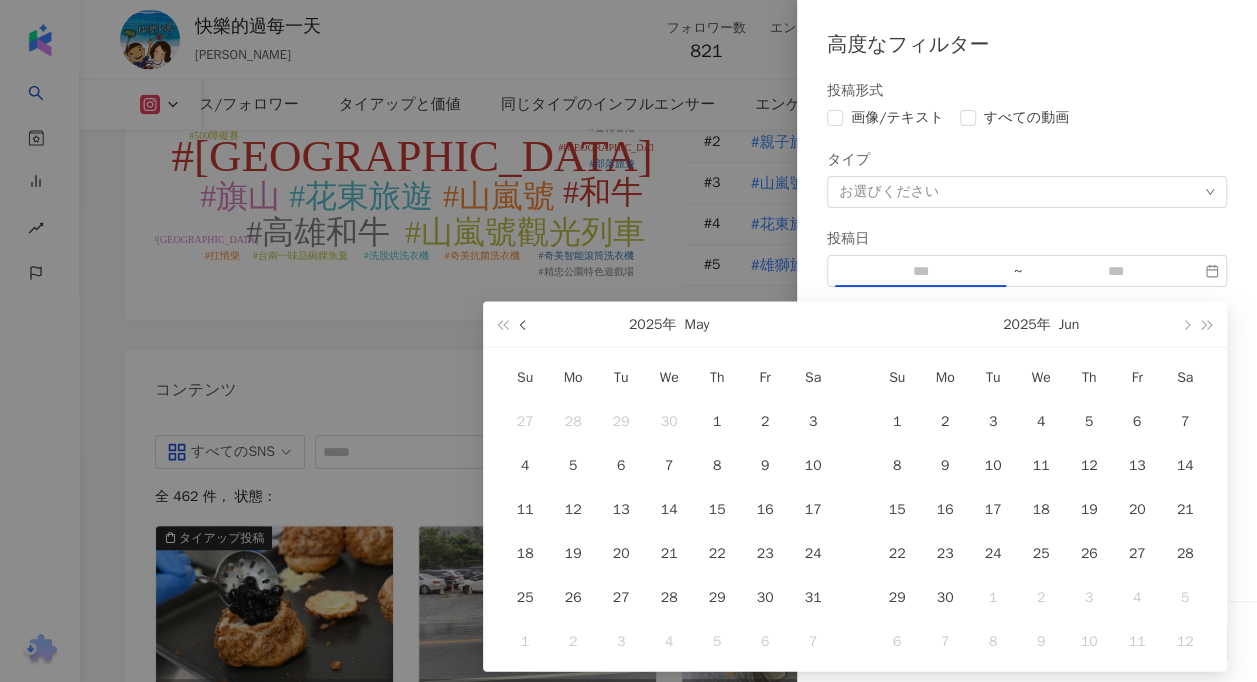 click at bounding box center [524, 324] 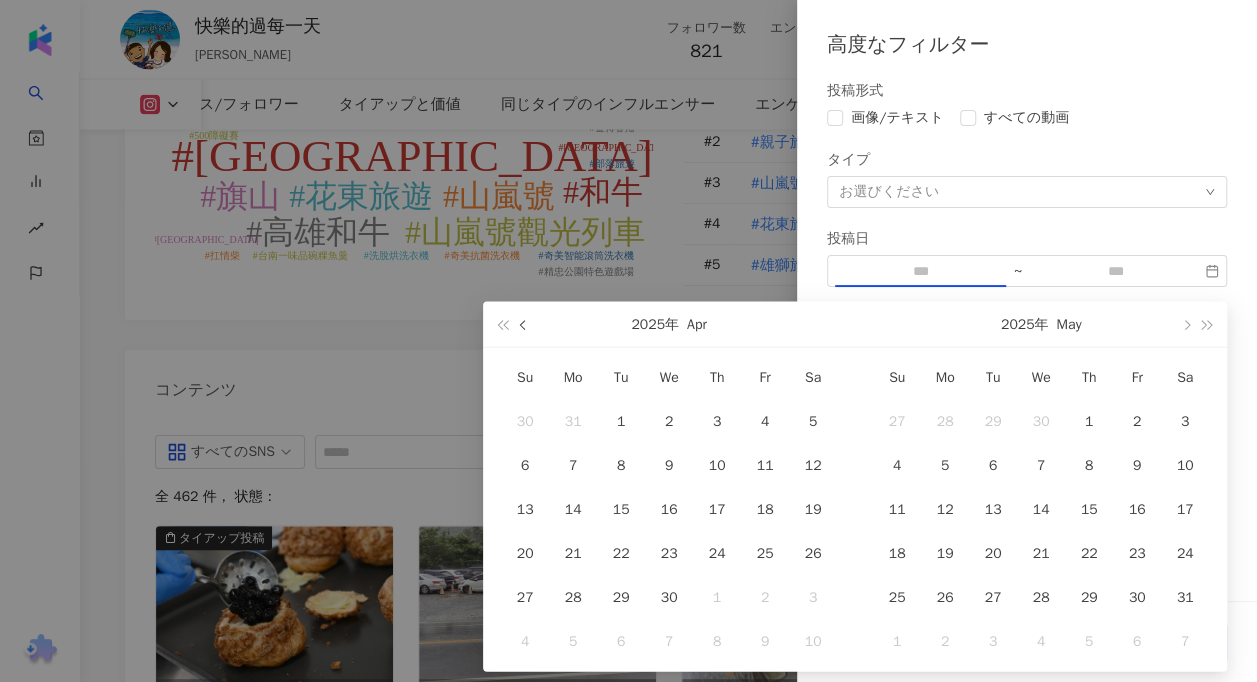 click at bounding box center (524, 324) 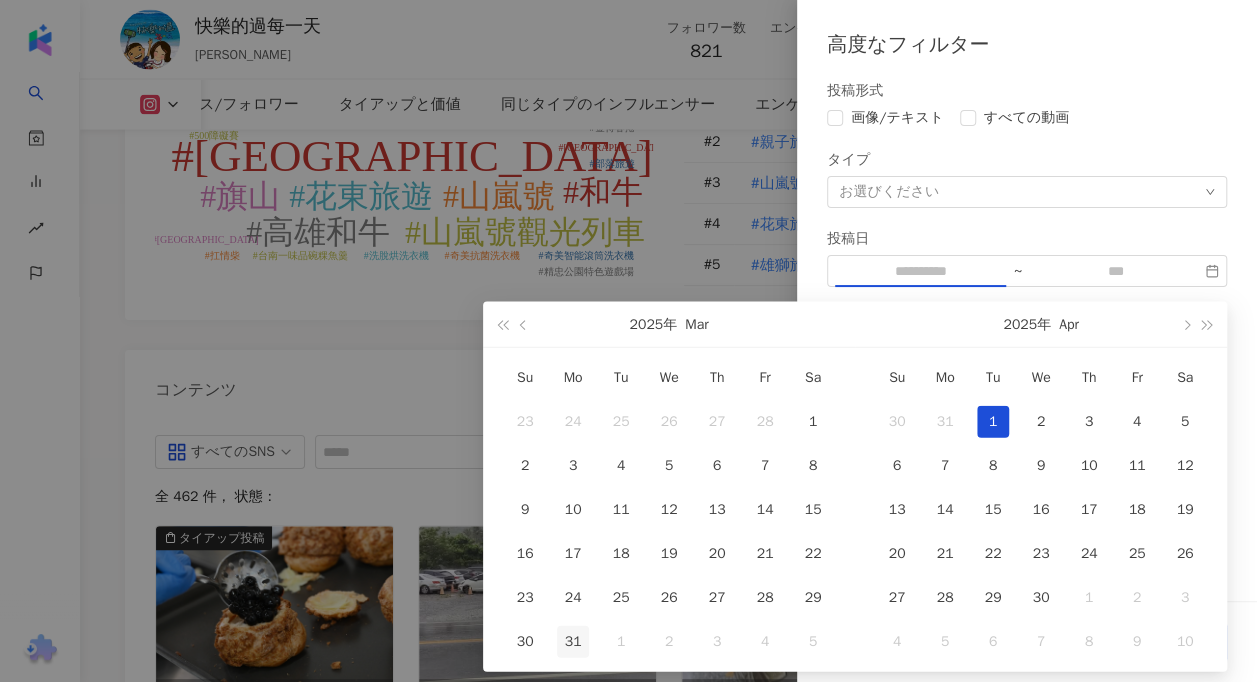 type on "**********" 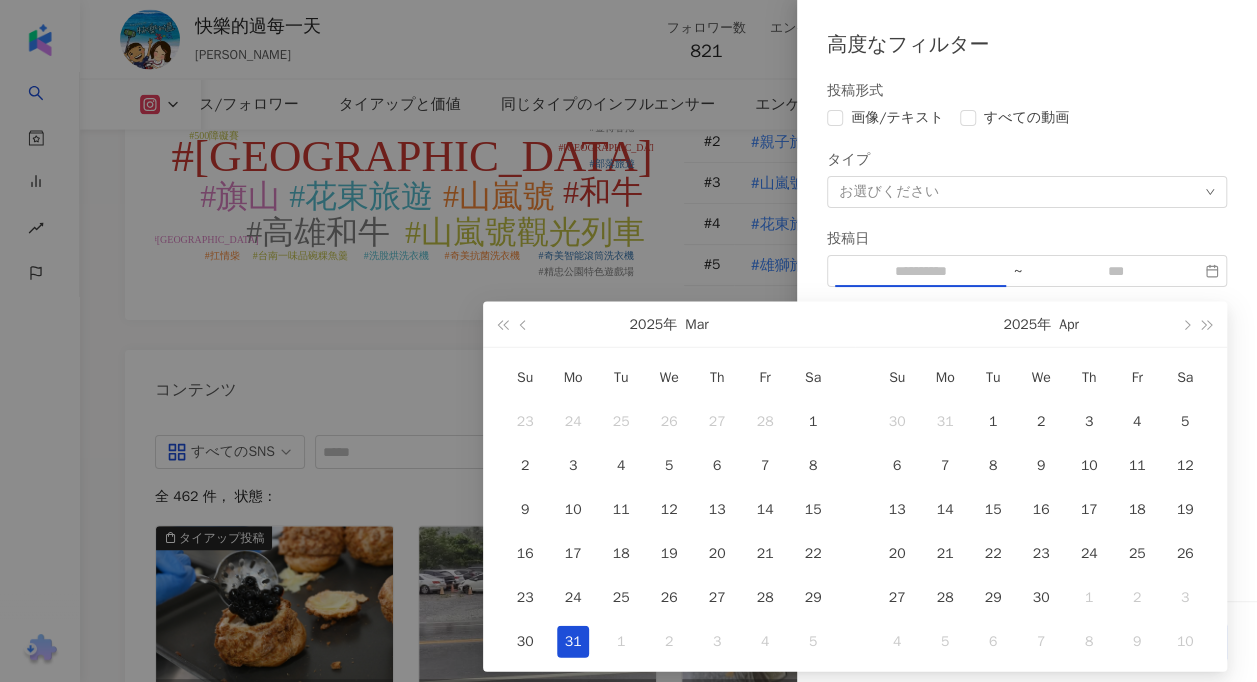 click on "31" at bounding box center [573, 642] 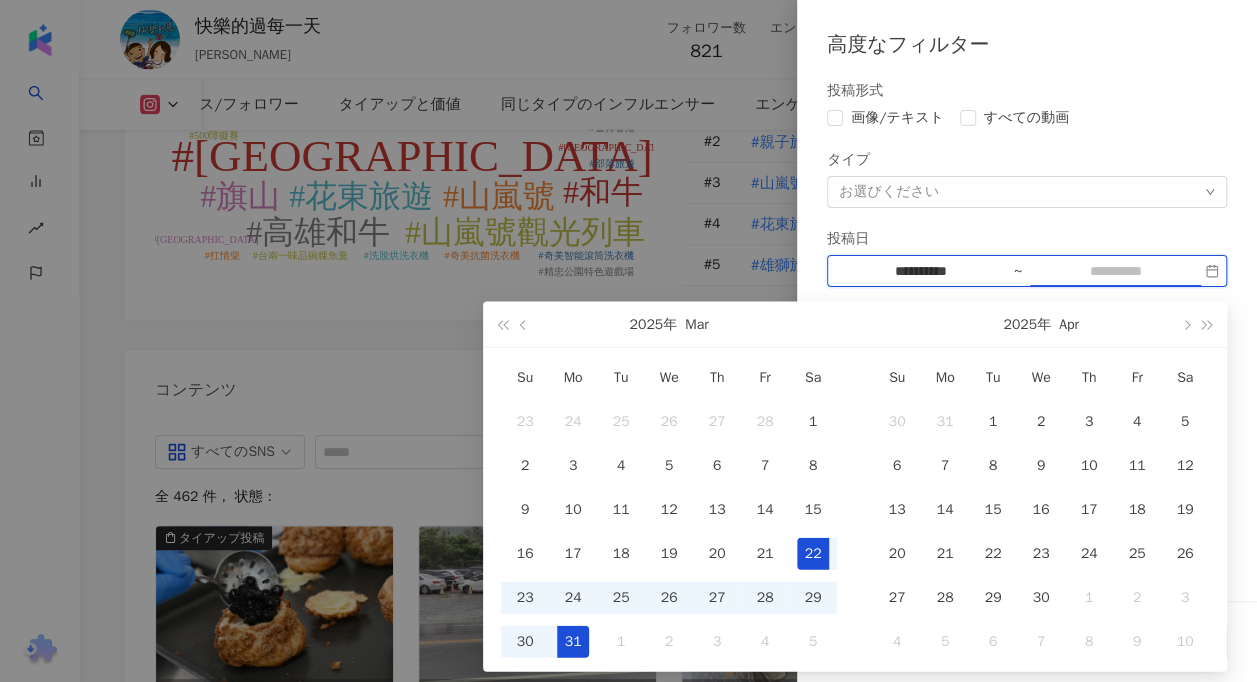 type on "**********" 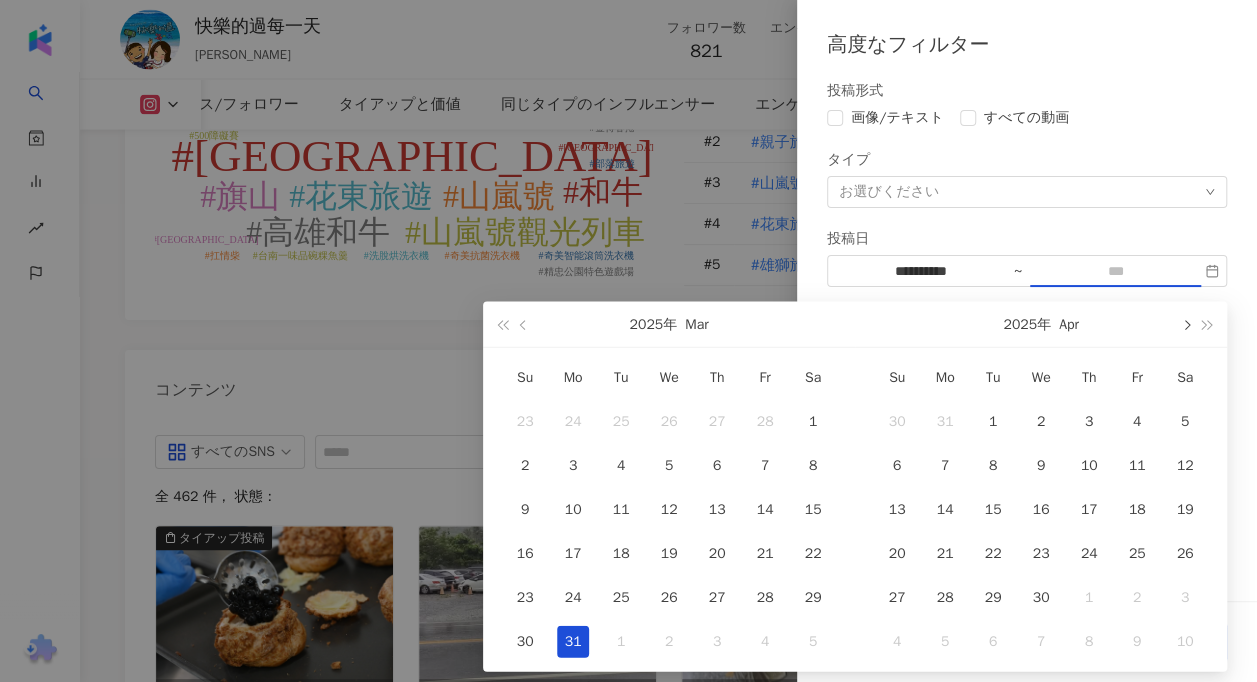 click at bounding box center [1185, 324] 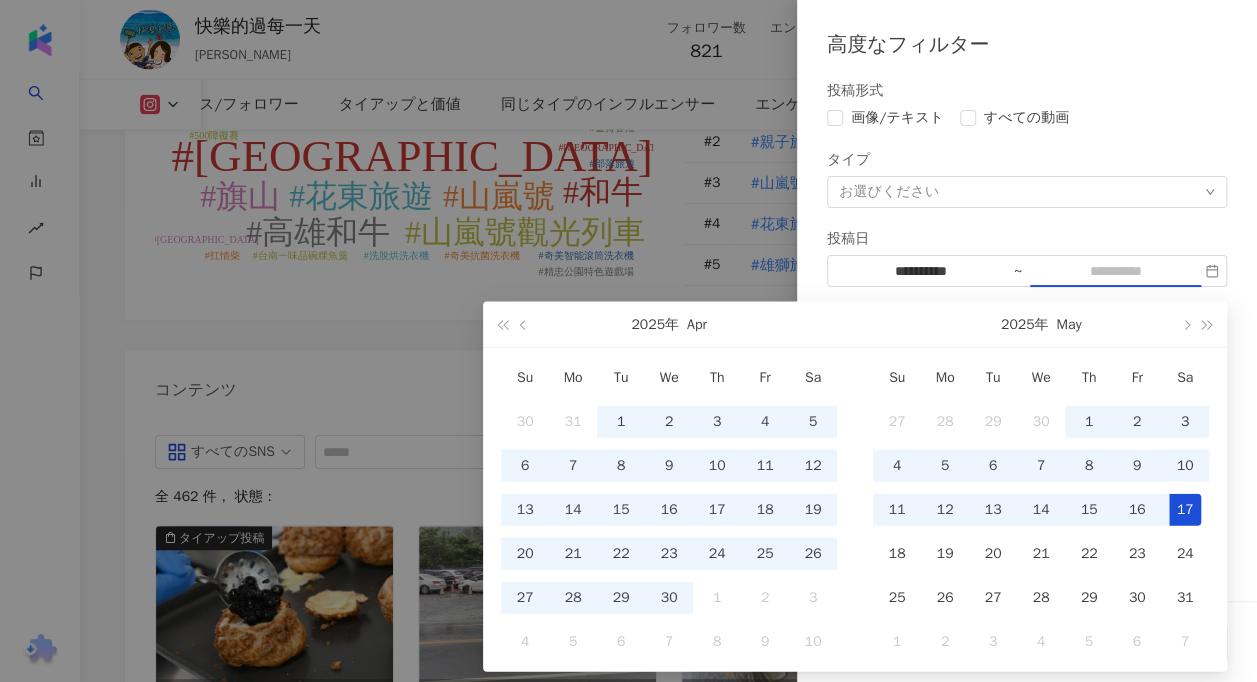 type on "**********" 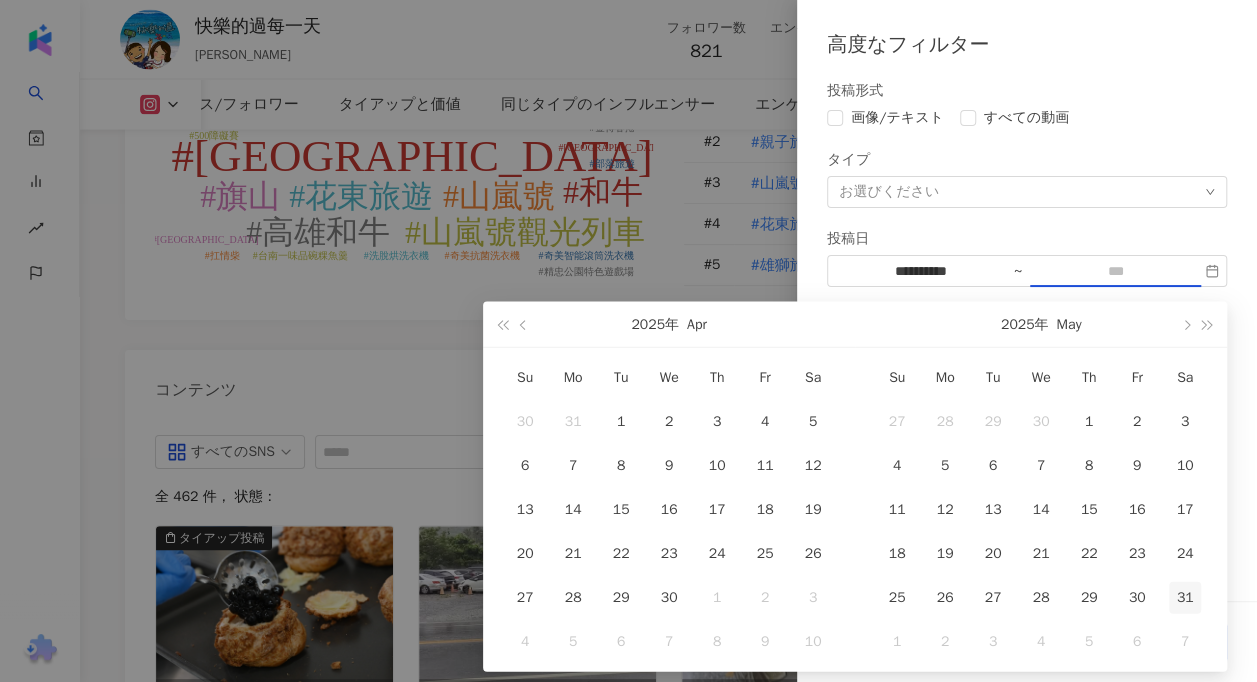 type on "**********" 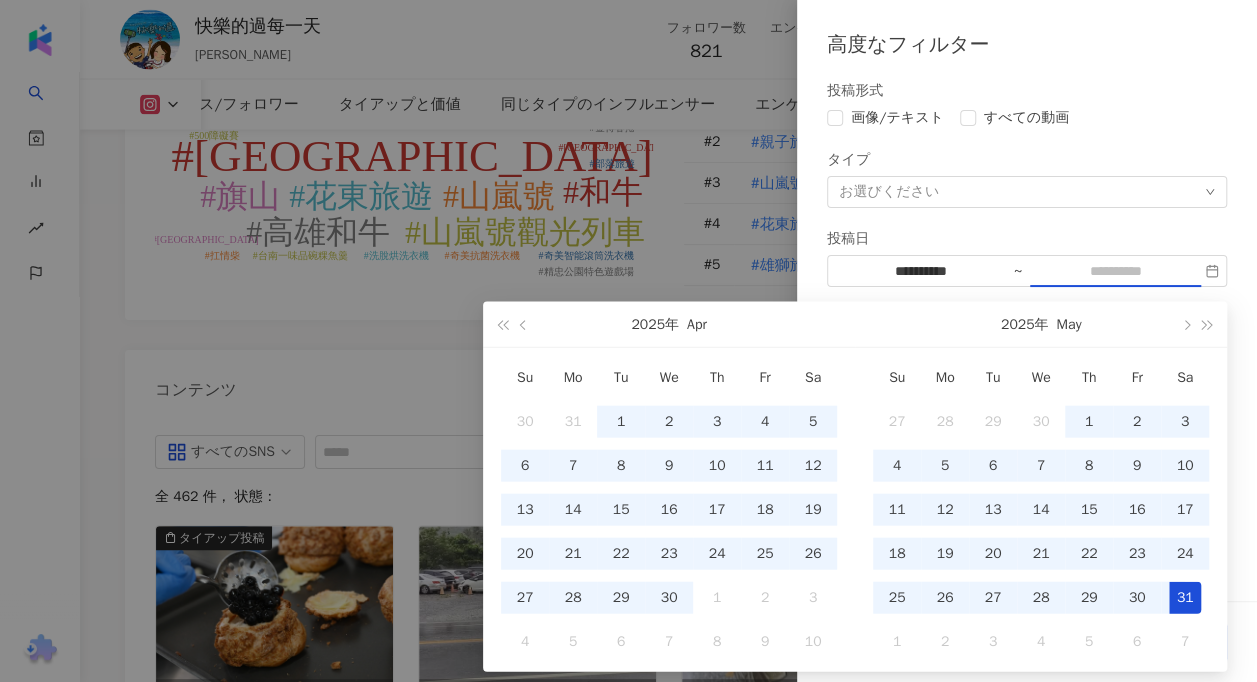 click on "31" at bounding box center [1185, 598] 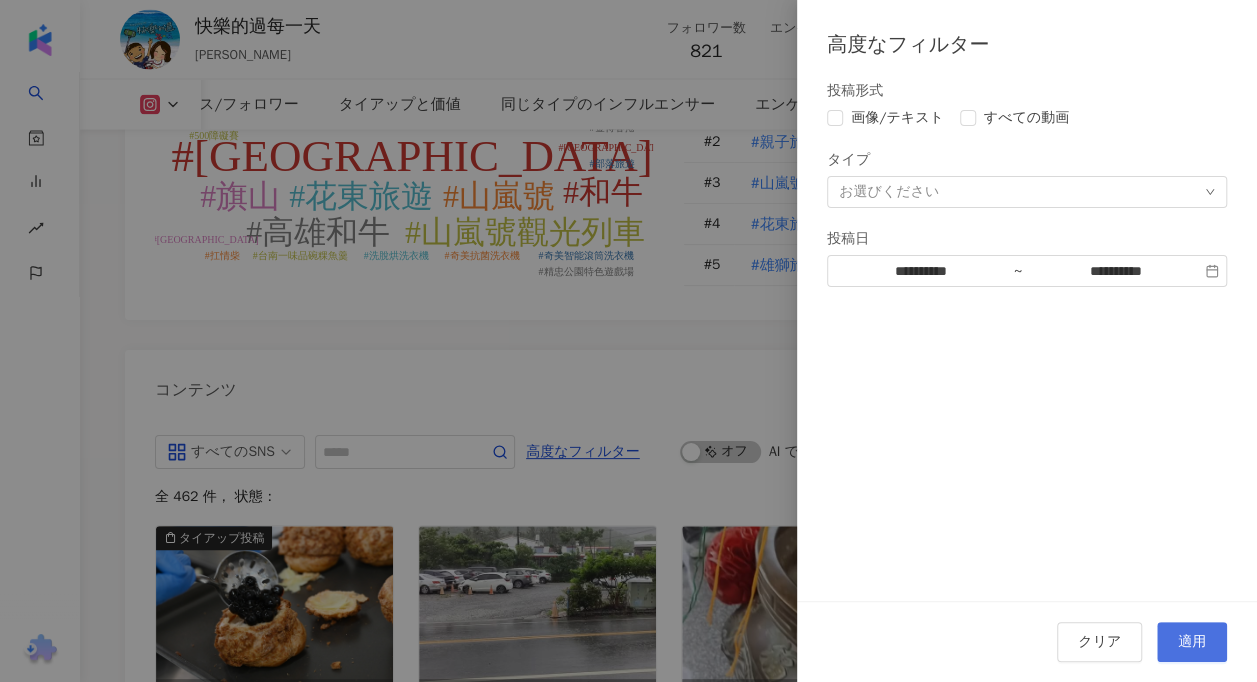 click on "適用" at bounding box center (1192, 642) 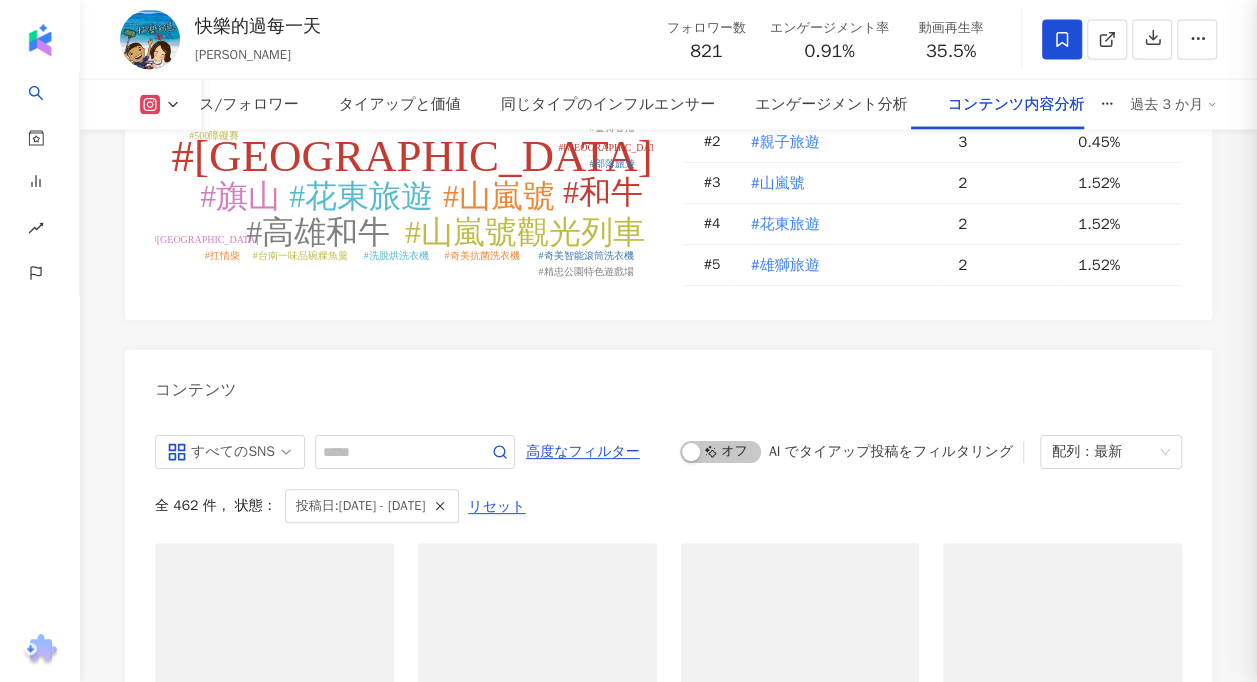 scroll, scrollTop: 5995, scrollLeft: 0, axis: vertical 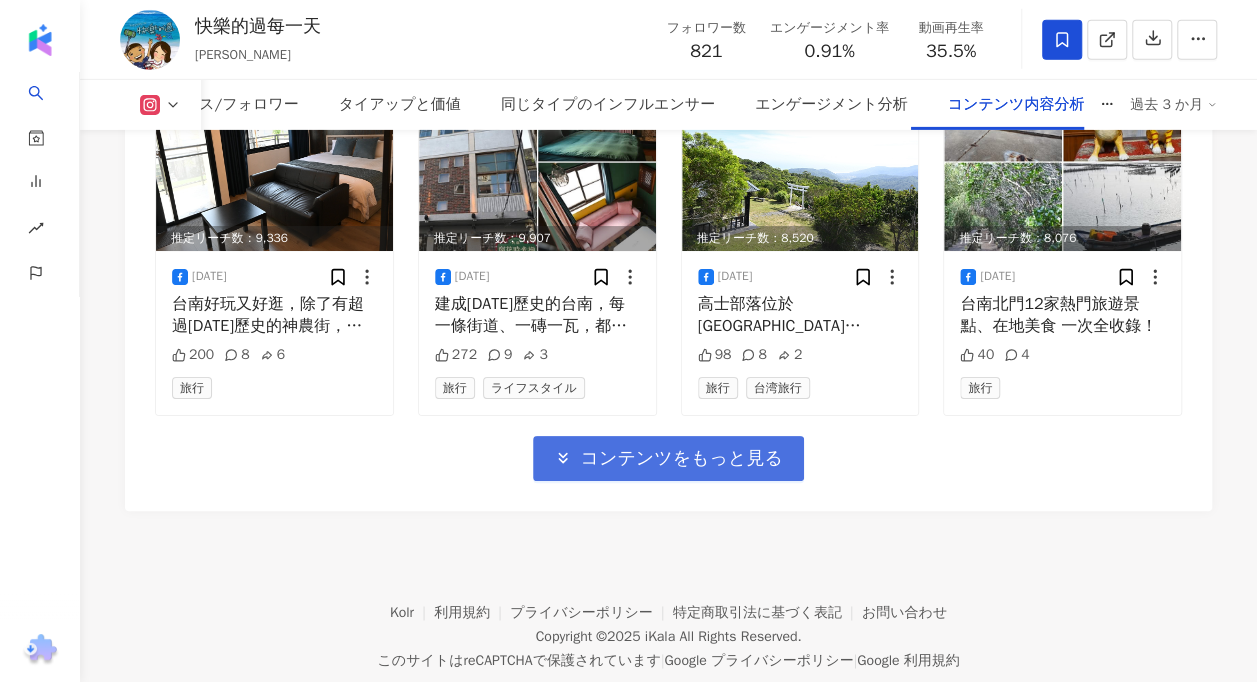 click on "コンテンツをもっと見る" at bounding box center [681, 459] 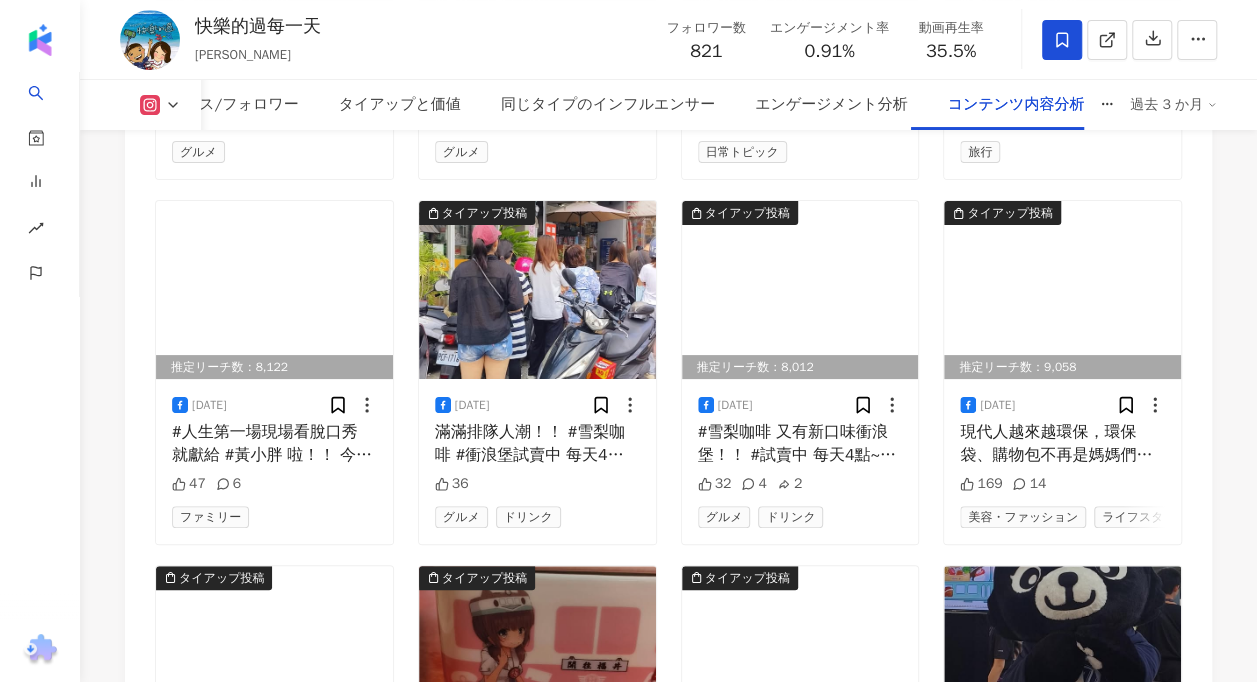 scroll, scrollTop: 7995, scrollLeft: 0, axis: vertical 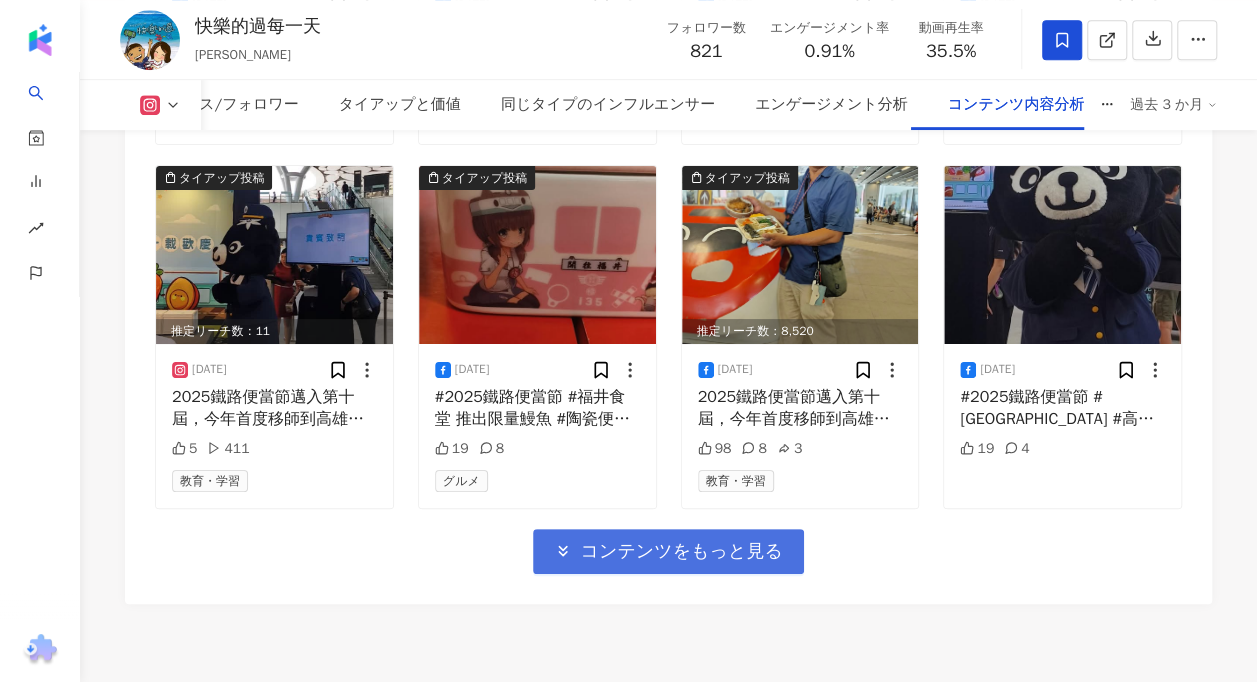 click on "コンテンツをもっと見る" at bounding box center (681, 552) 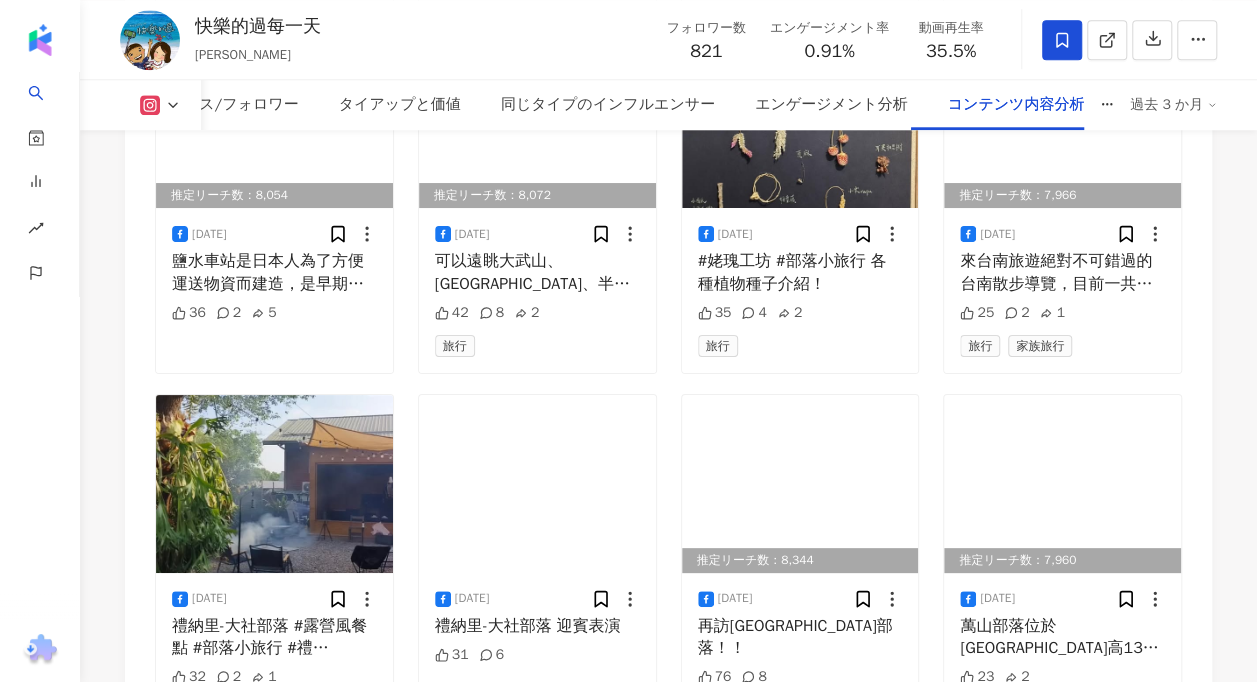 scroll, scrollTop: 8995, scrollLeft: 0, axis: vertical 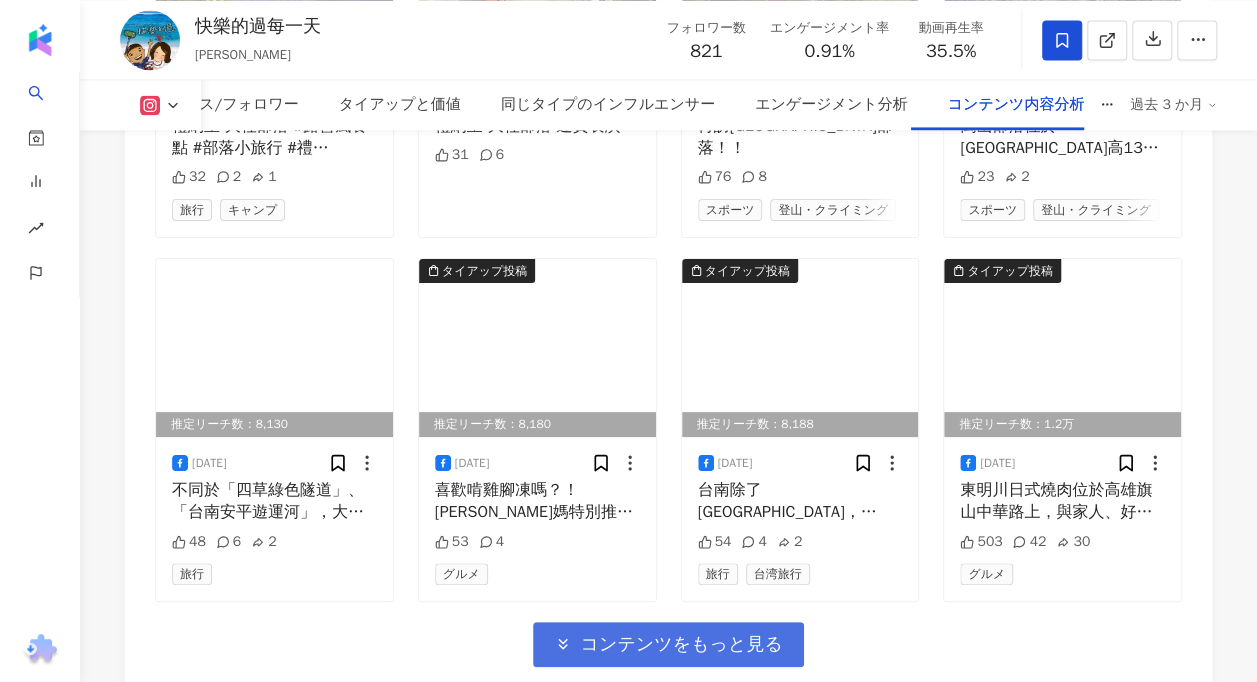 click on "コンテンツをもっと見る" at bounding box center [681, 645] 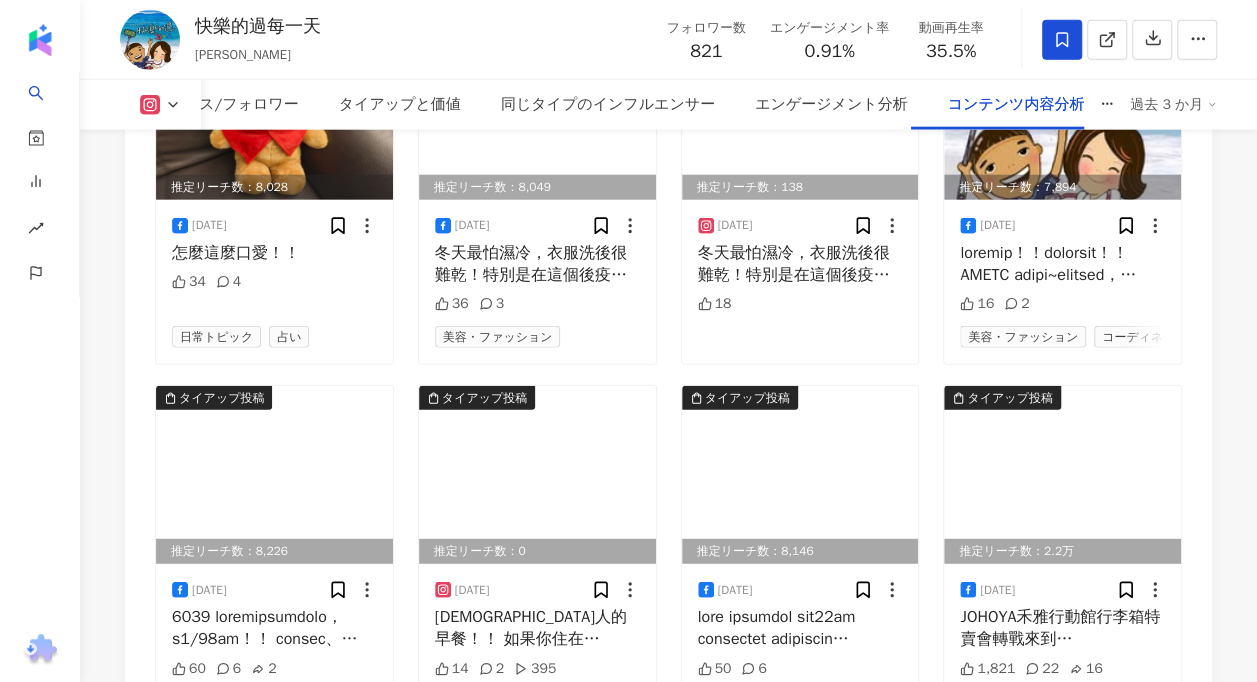 scroll, scrollTop: 9995, scrollLeft: 0, axis: vertical 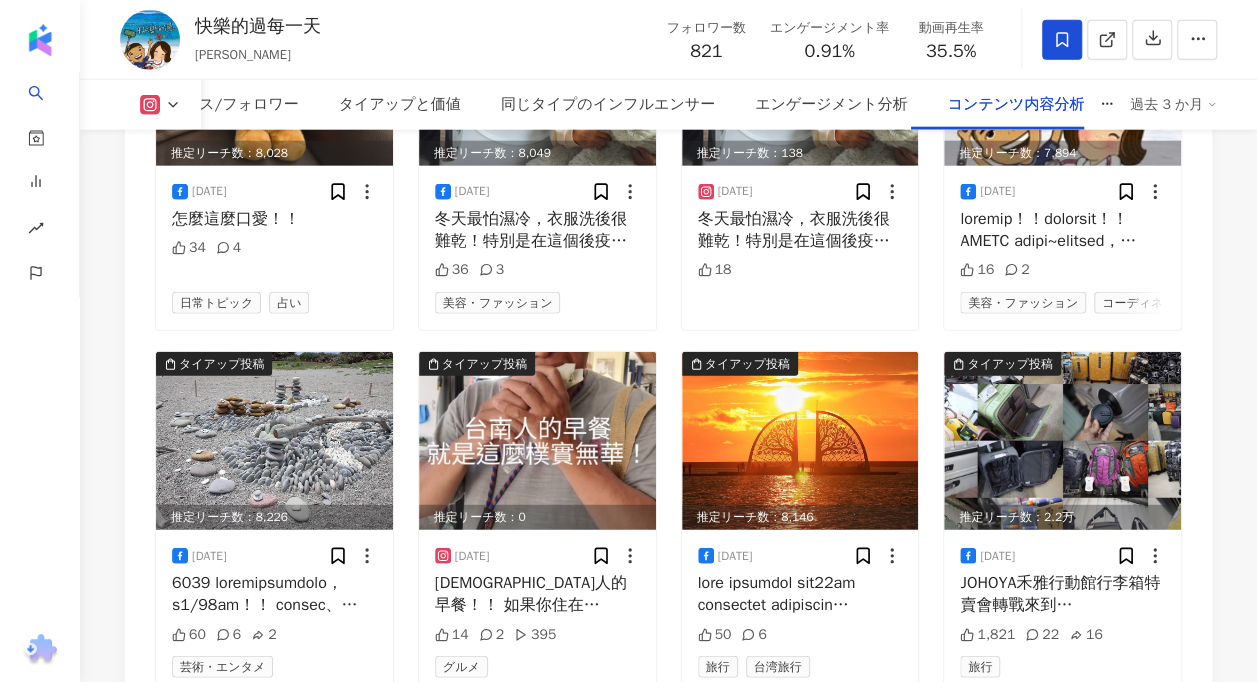 type 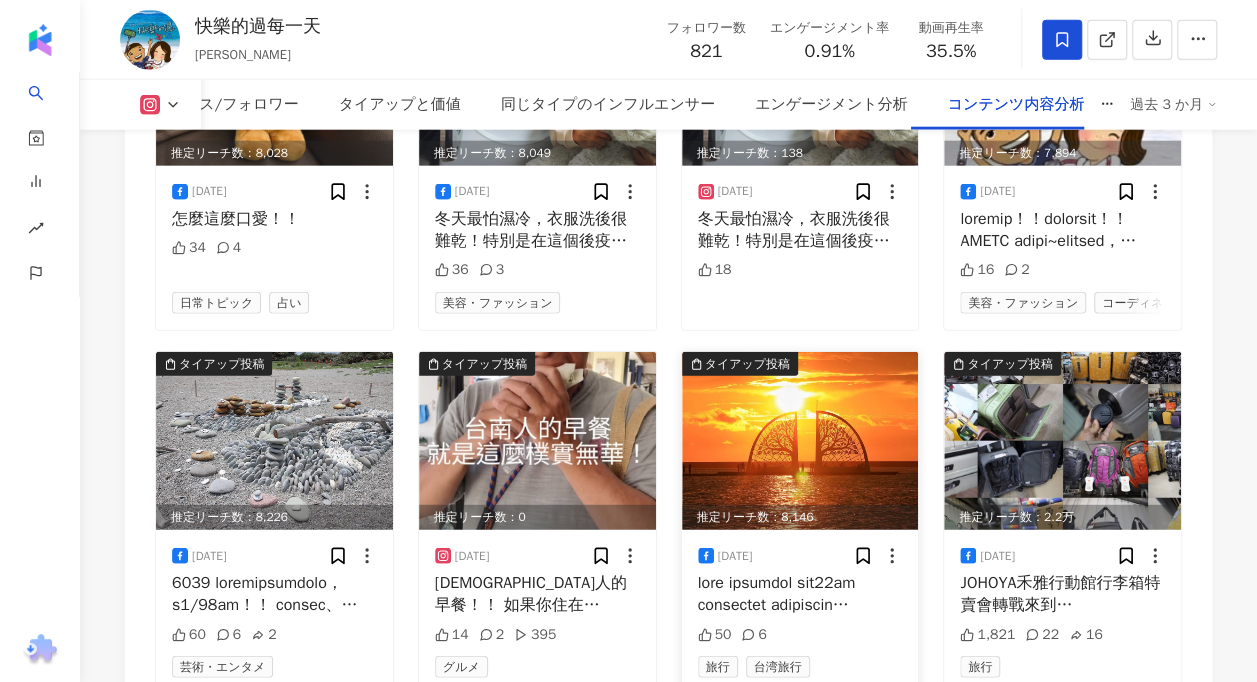 scroll, scrollTop: 10335, scrollLeft: 0, axis: vertical 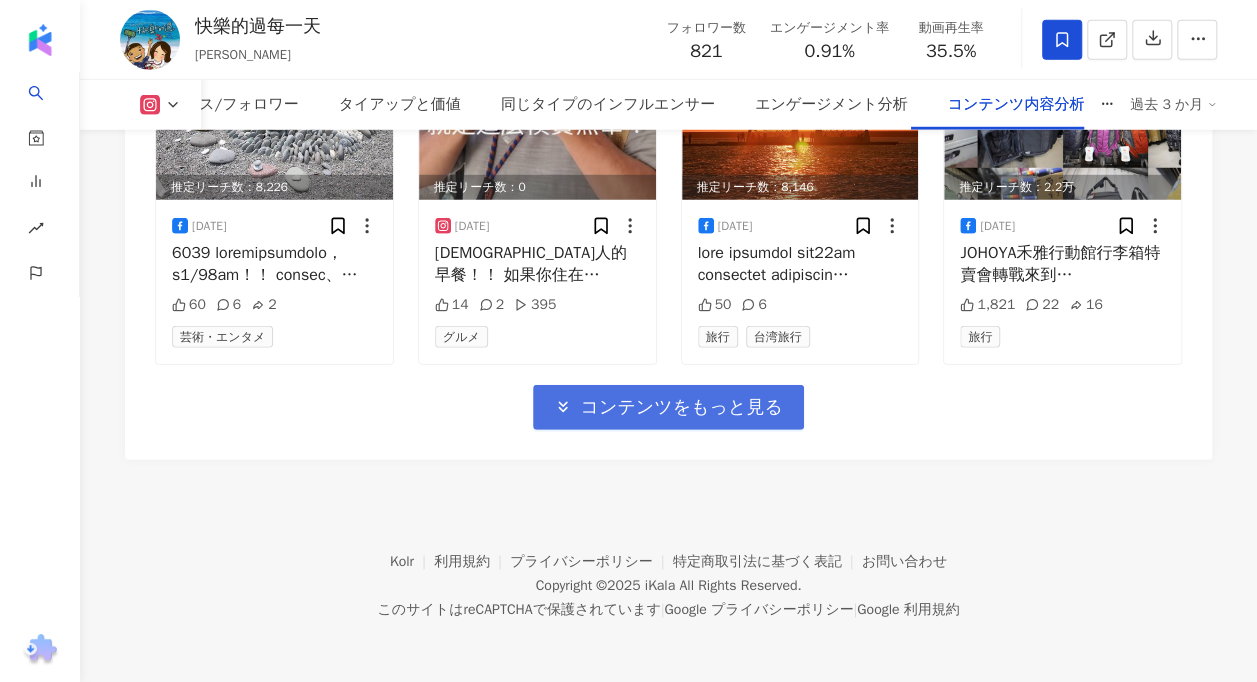 click on "コンテンツをもっと見る" at bounding box center [681, 408] 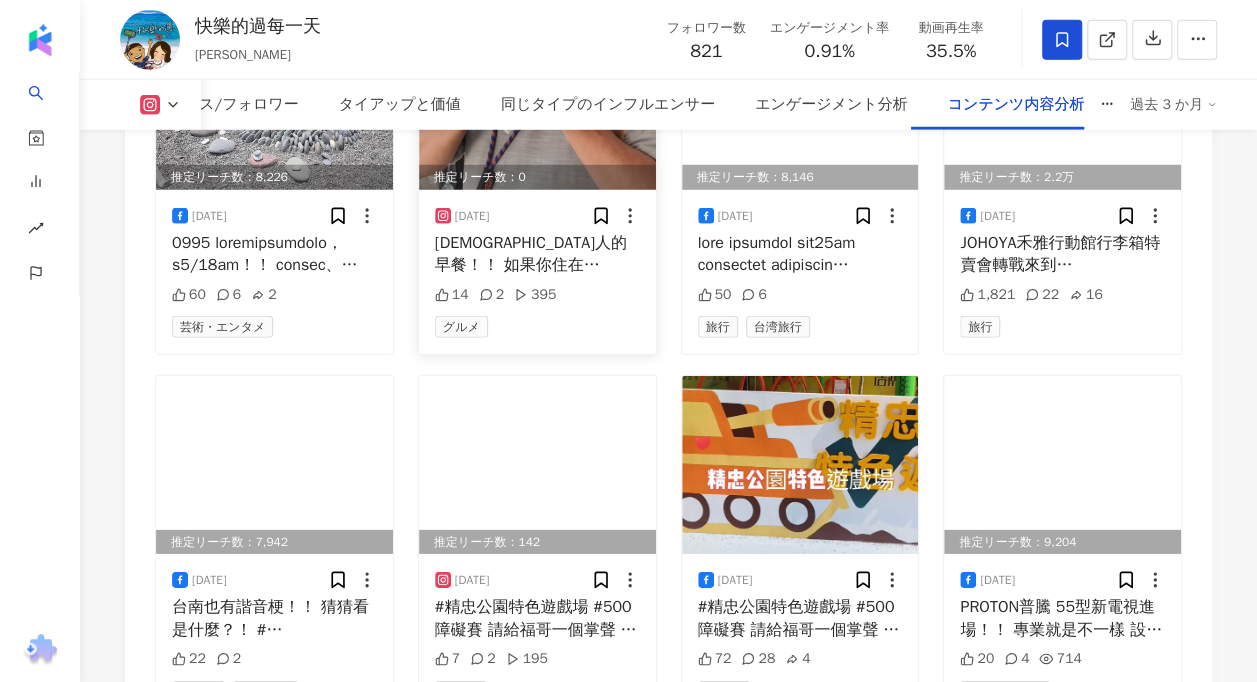 scroll, scrollTop: 0, scrollLeft: 0, axis: both 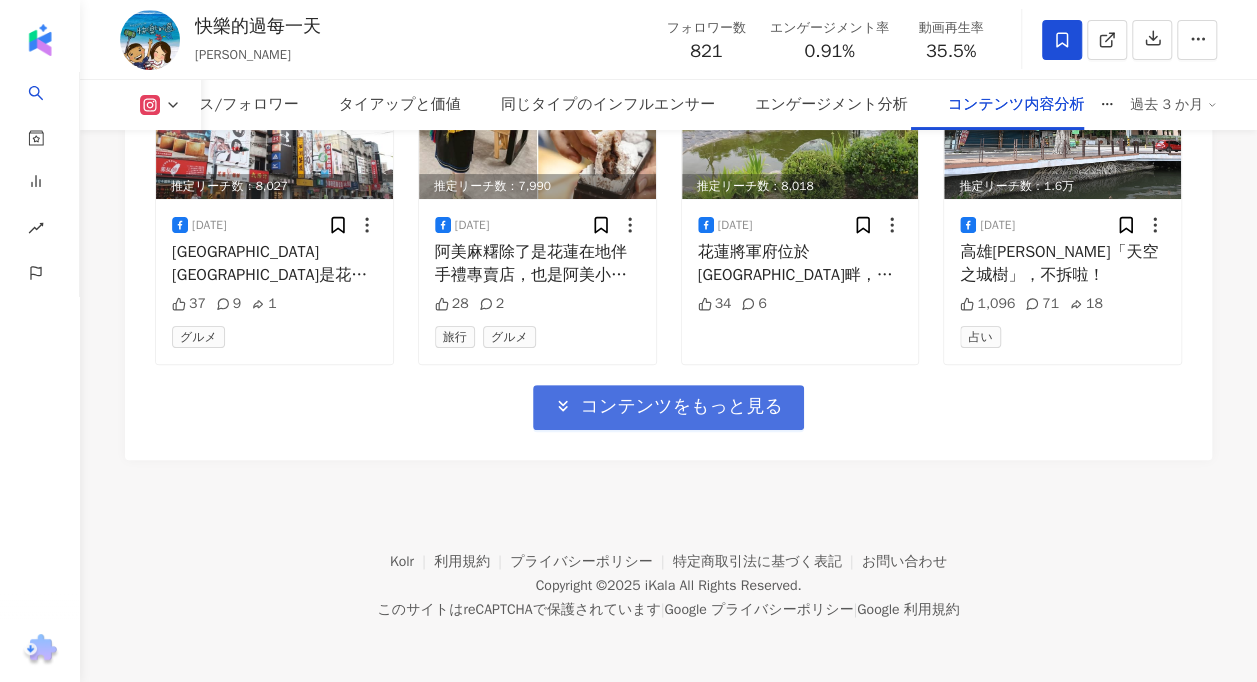 click on "コンテンツをもっと見る" at bounding box center [681, 407] 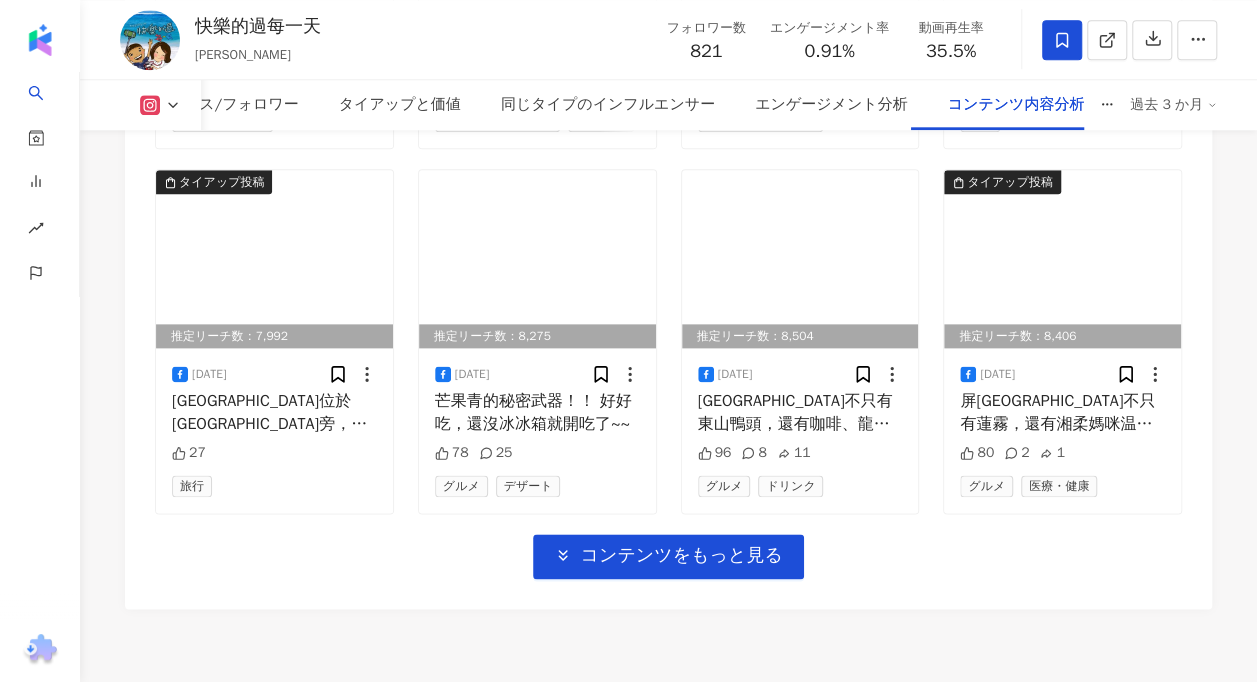 scroll, scrollTop: 12514, scrollLeft: 0, axis: vertical 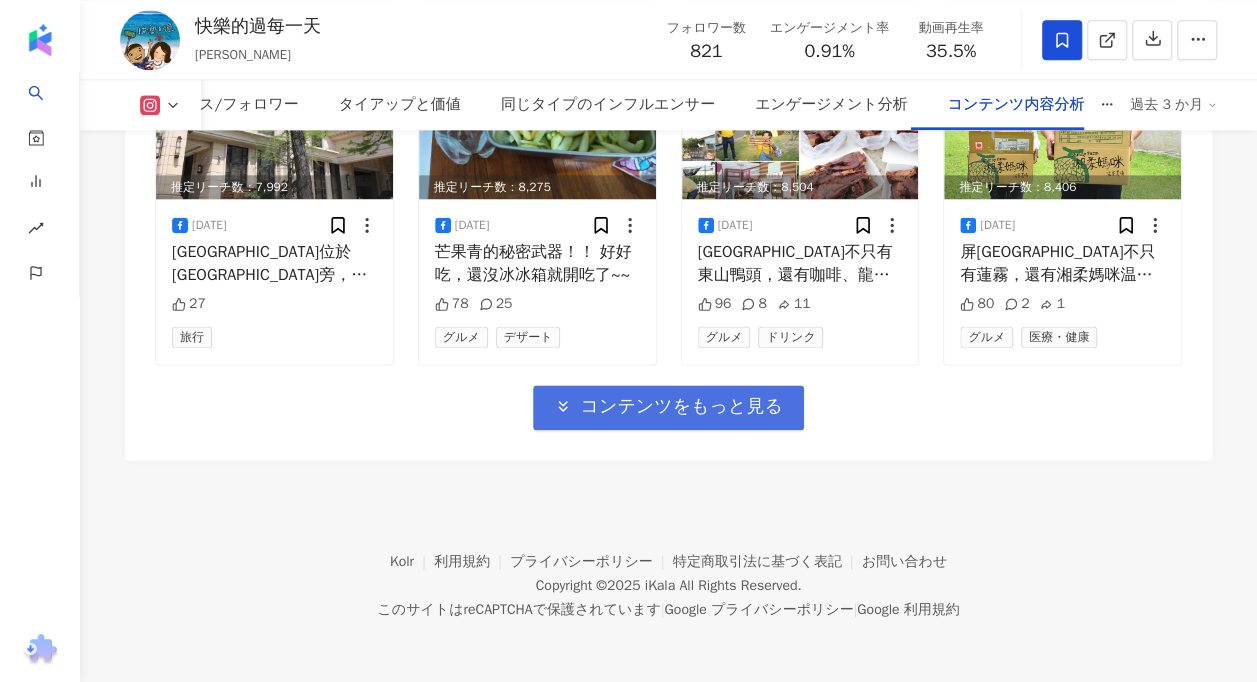 click on "コンテンツをもっと見る" at bounding box center (681, 407) 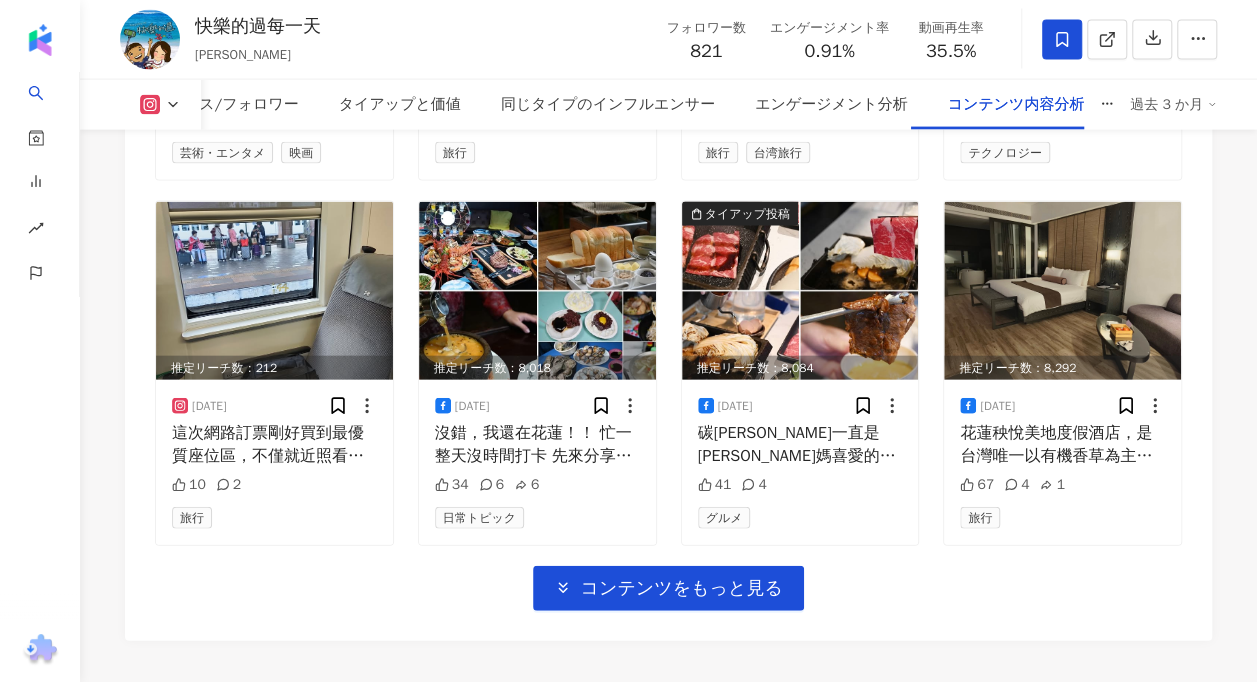 scroll, scrollTop: 13602, scrollLeft: 0, axis: vertical 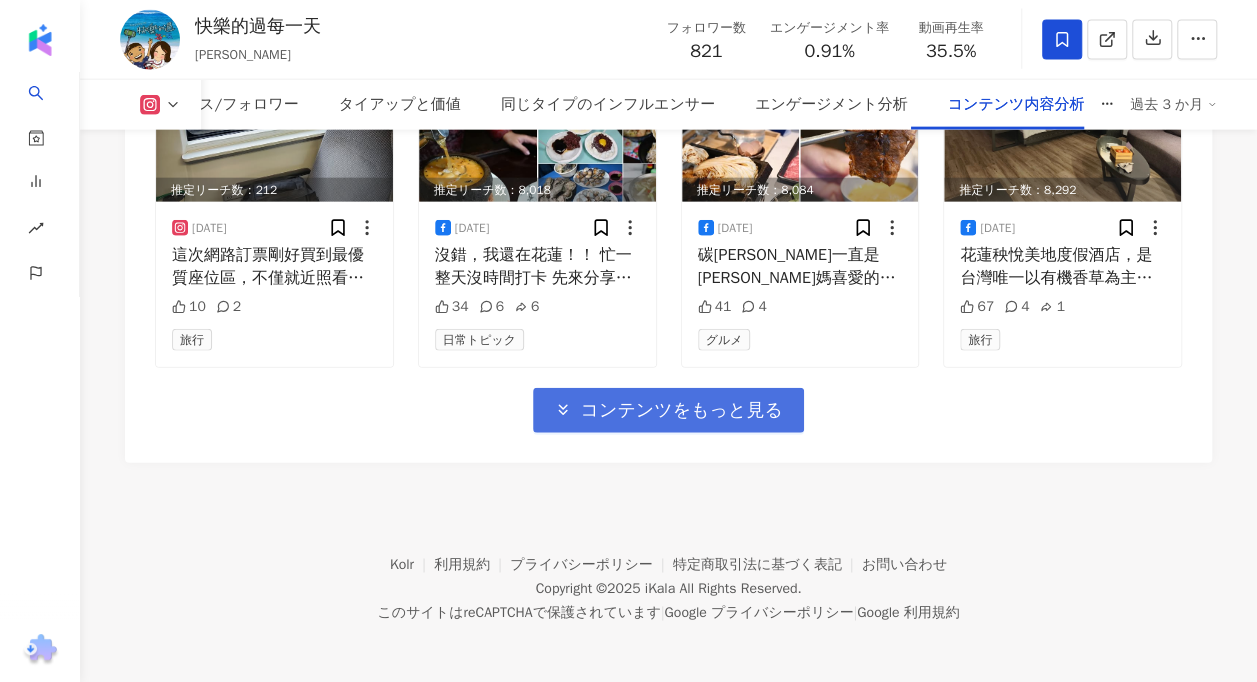 click on "コンテンツをもっと見る" at bounding box center (681, 411) 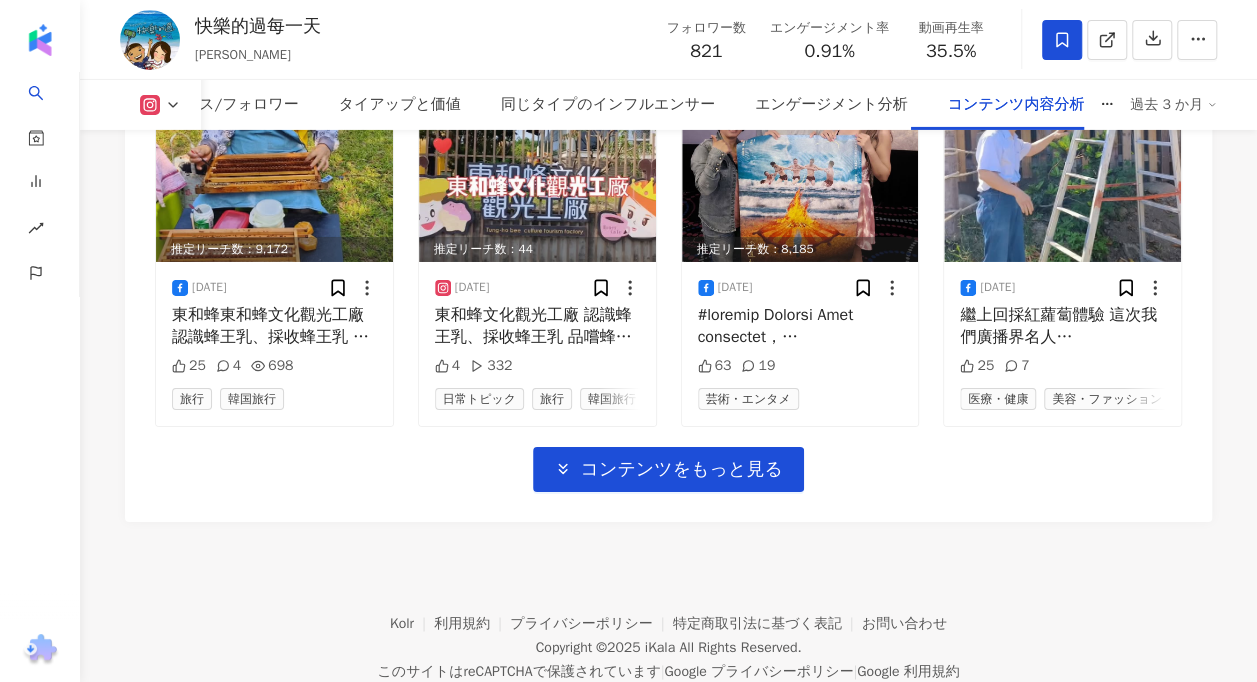 scroll, scrollTop: 14707, scrollLeft: 0, axis: vertical 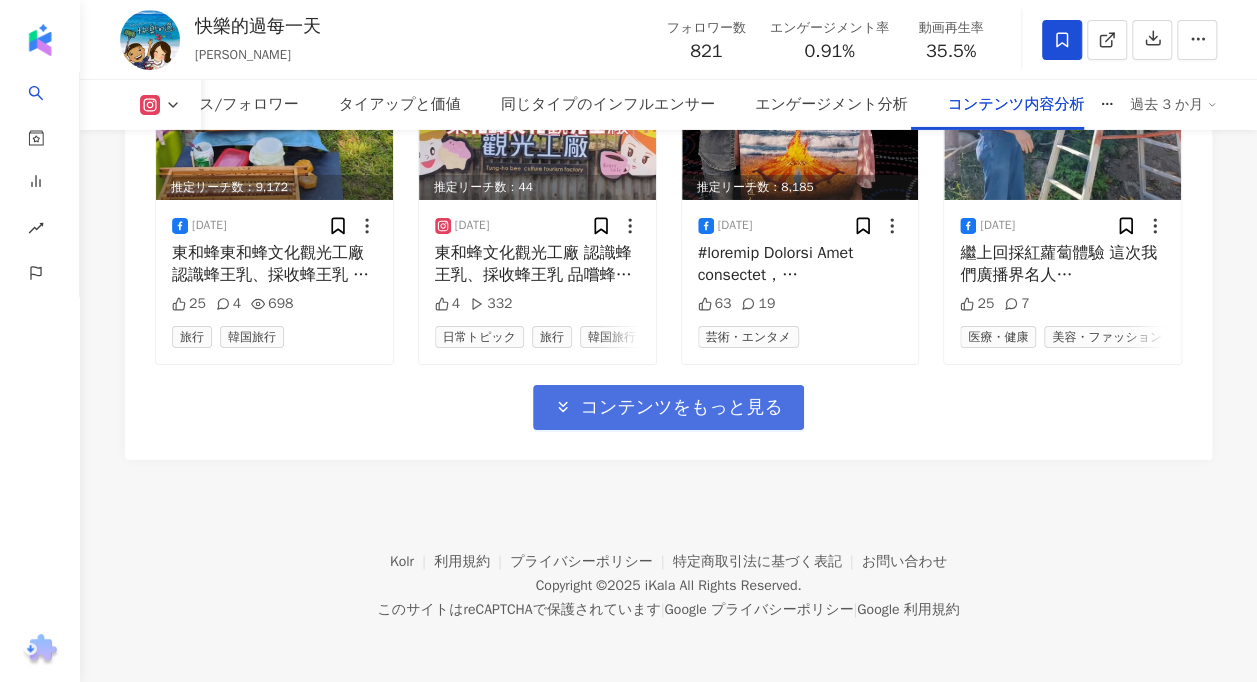 click on "コンテンツをもっと見る" at bounding box center (681, 408) 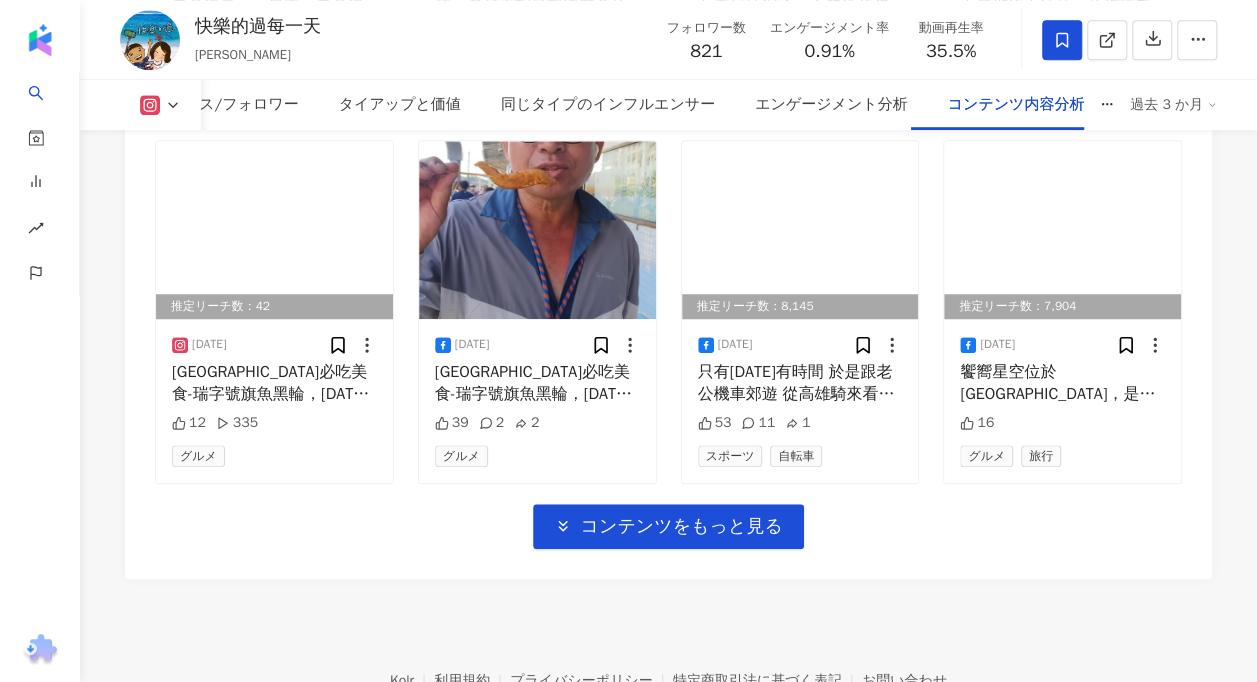 scroll, scrollTop: 15796, scrollLeft: 0, axis: vertical 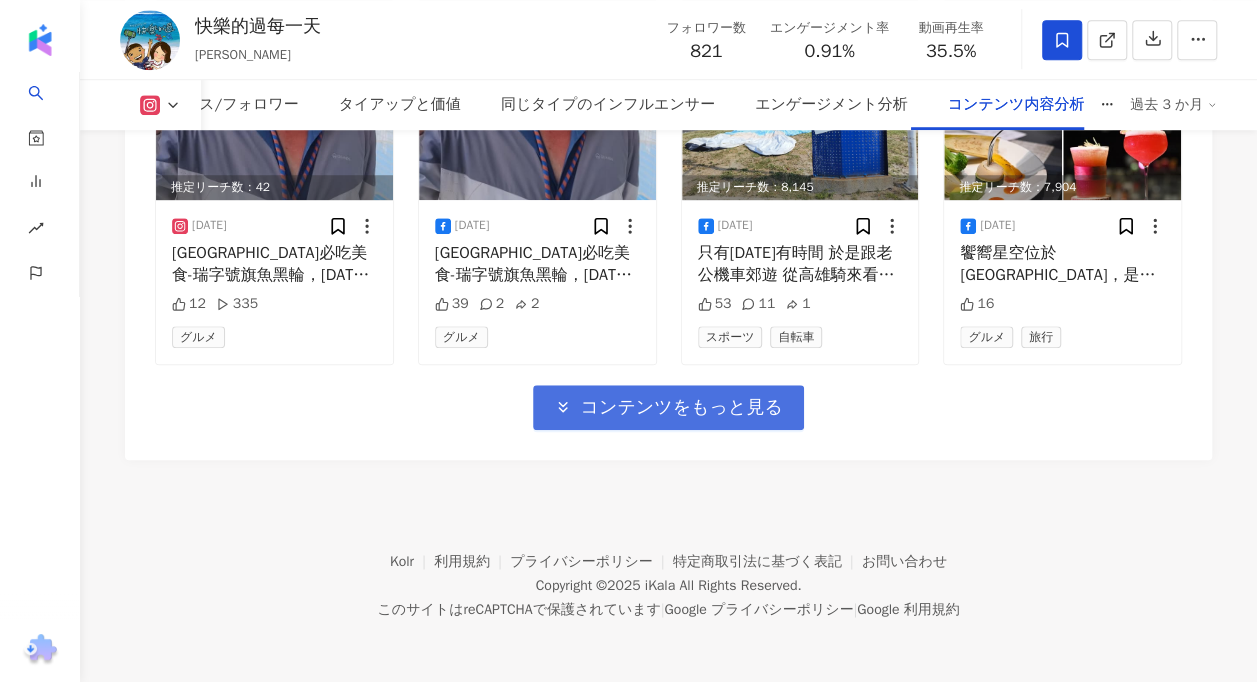 click on "コンテンツをもっと見る" at bounding box center [681, 408] 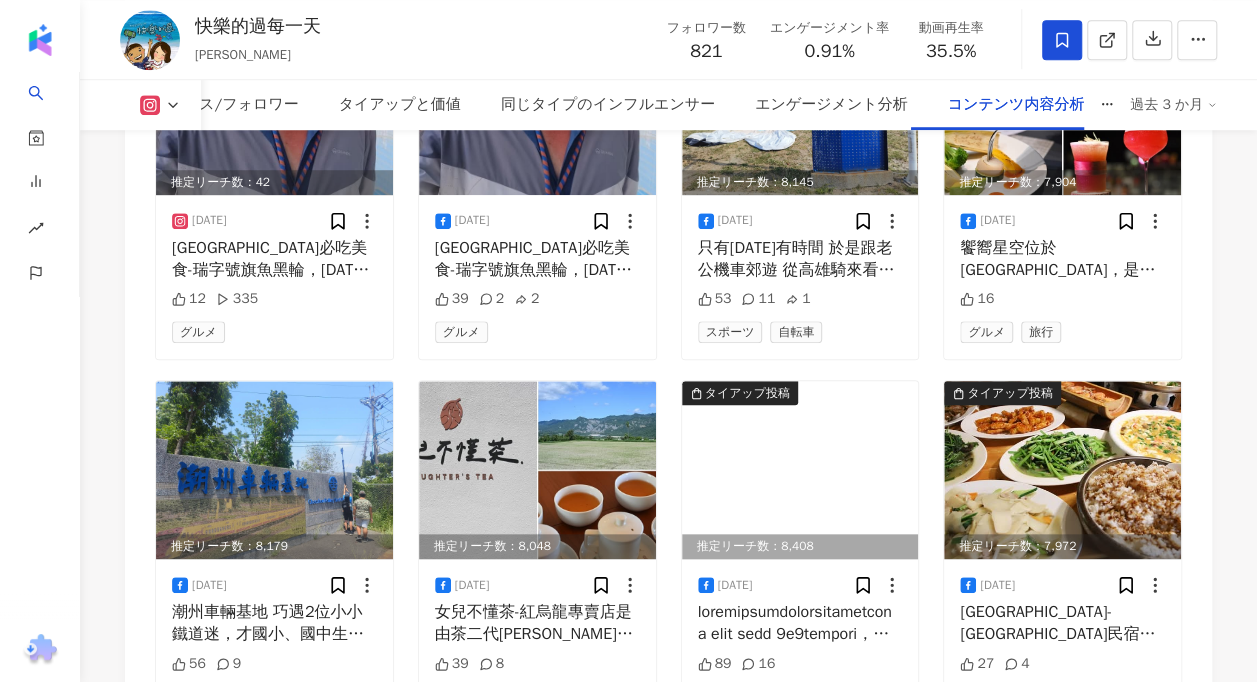 scroll, scrollTop: 15096, scrollLeft: 0, axis: vertical 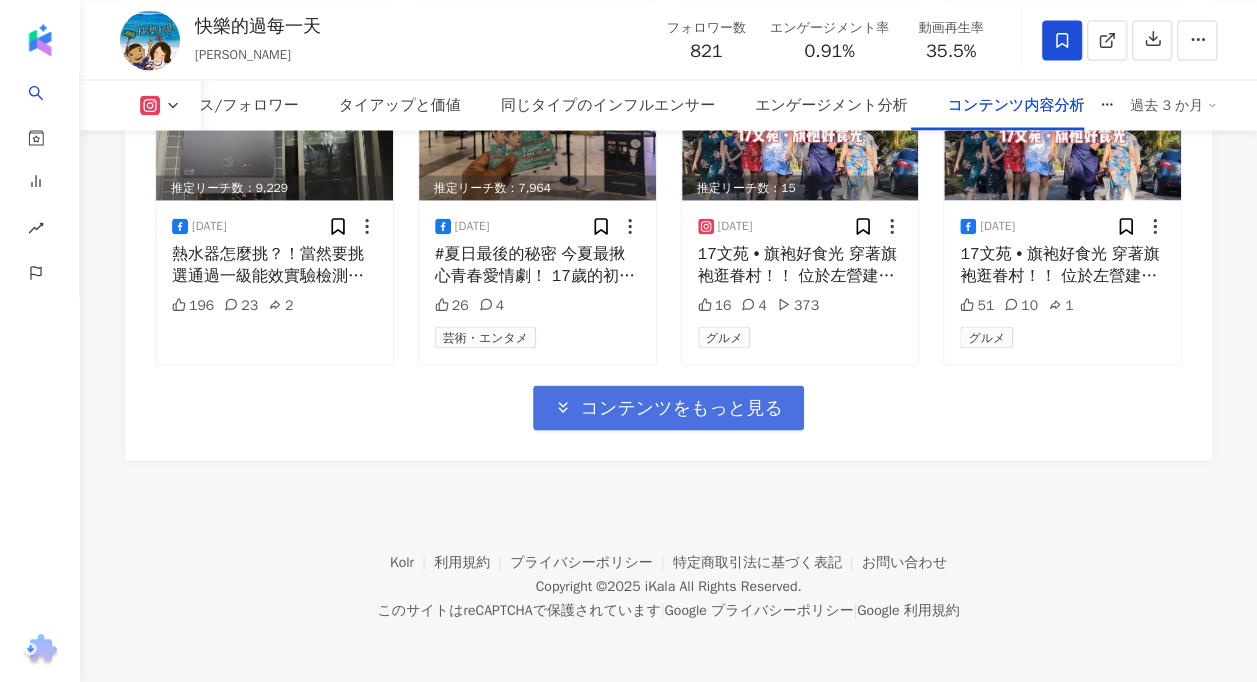 click on "コンテンツをもっと見る" at bounding box center [681, 408] 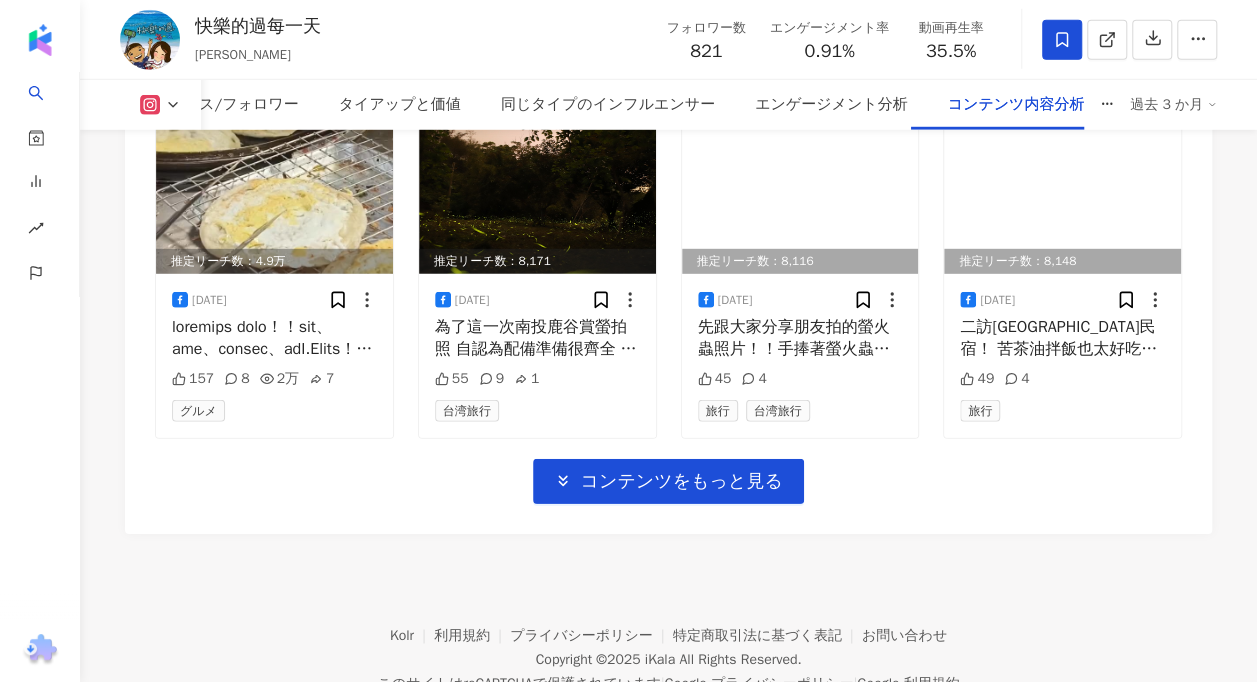 scroll, scrollTop: 17974, scrollLeft: 0, axis: vertical 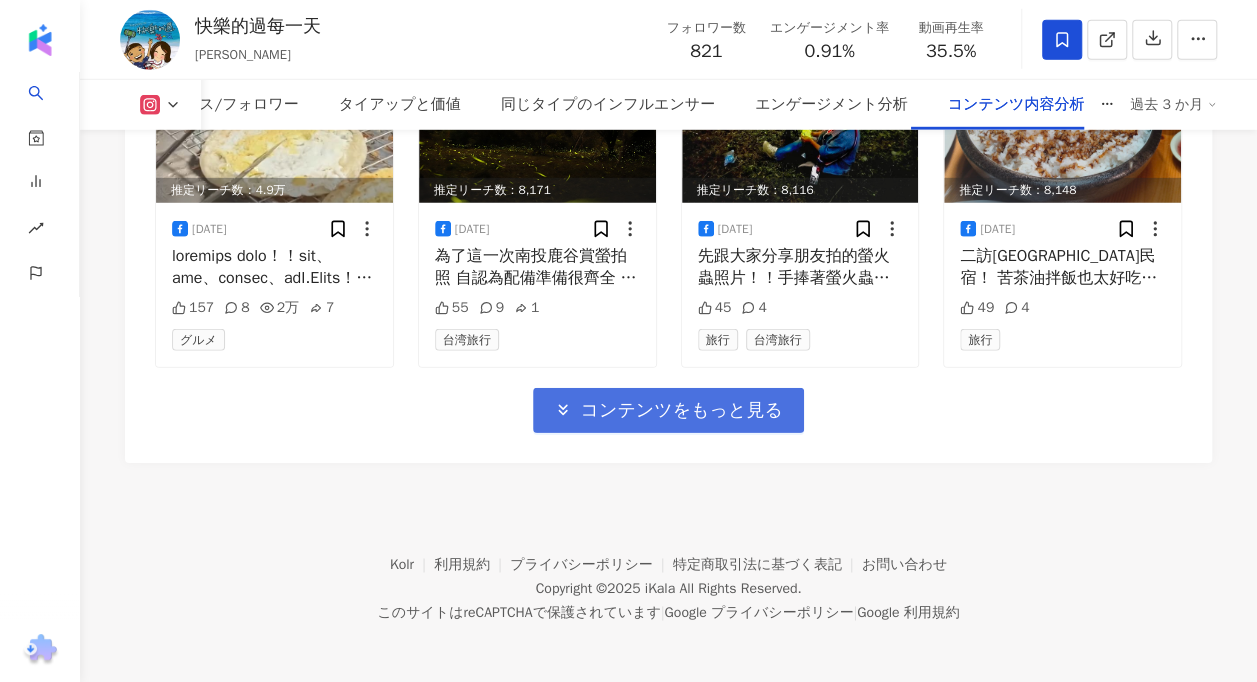 click on "コンテンツをもっと見る" at bounding box center (681, 411) 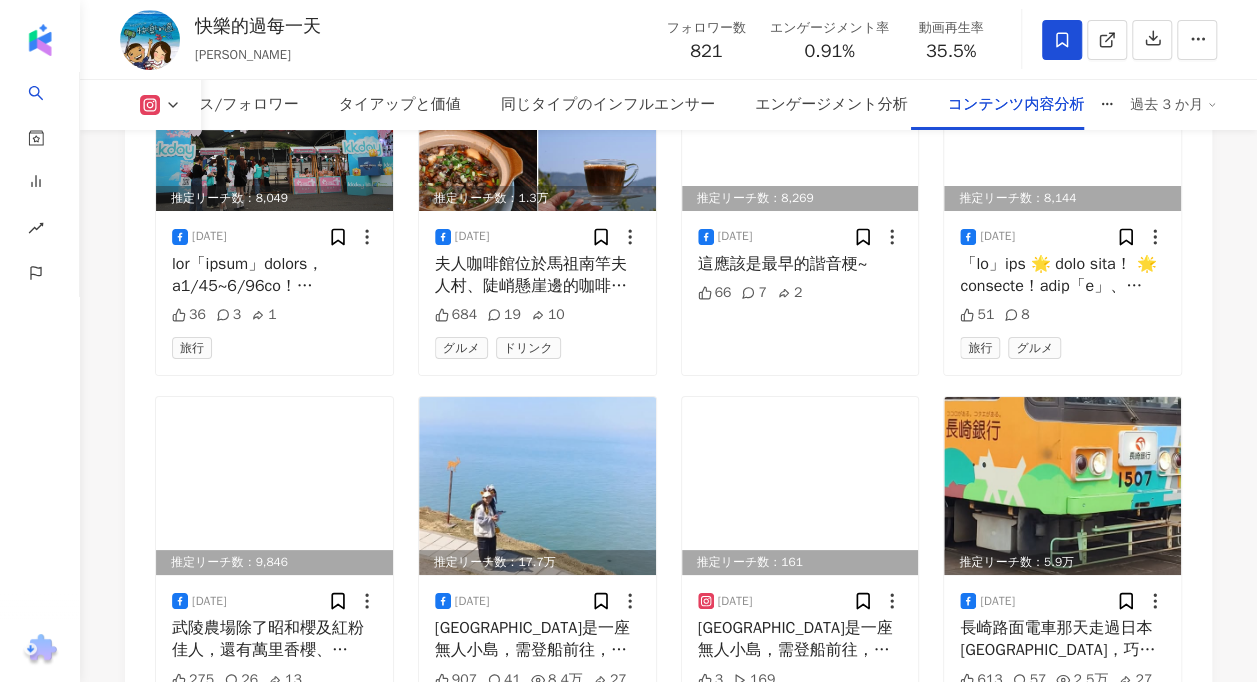 scroll, scrollTop: 18874, scrollLeft: 0, axis: vertical 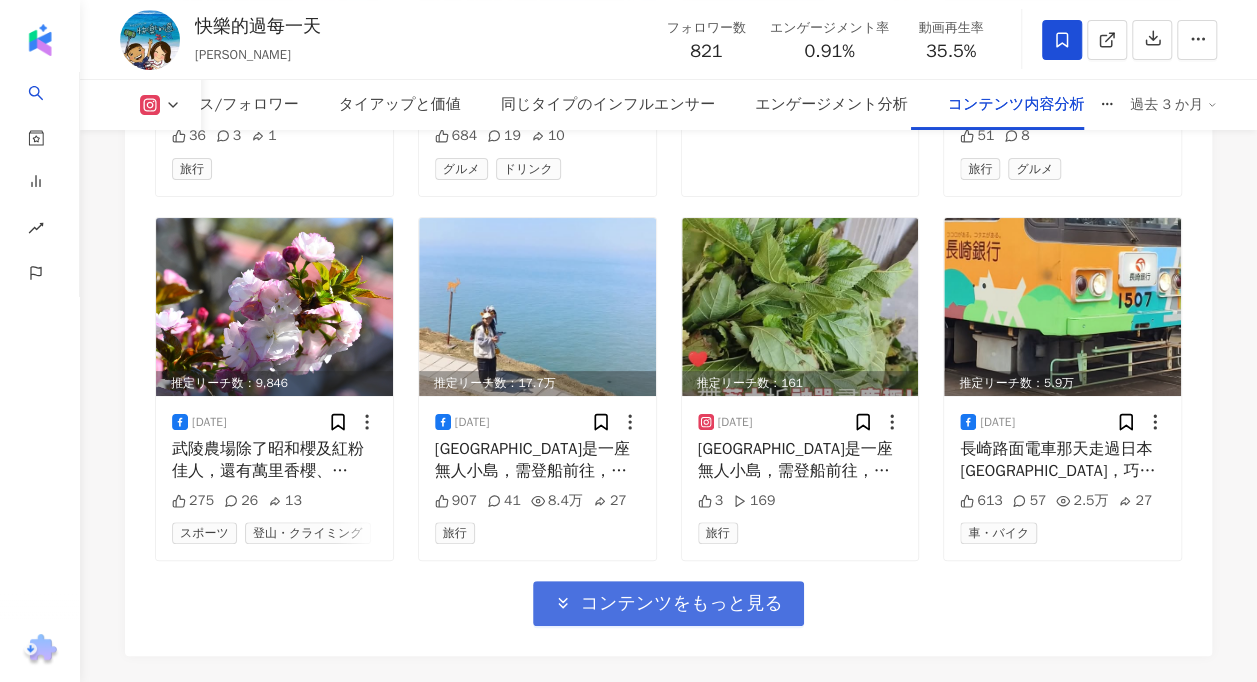click on "コンテンツをもっと見る" at bounding box center (681, 604) 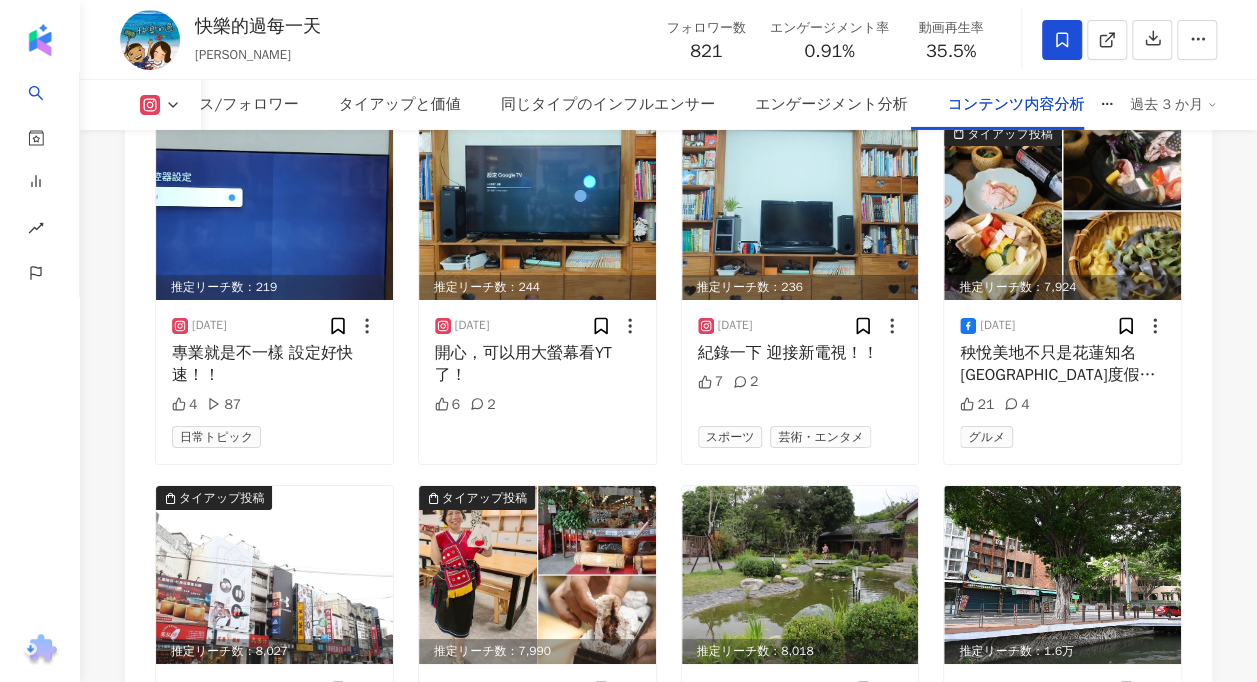 scroll, scrollTop: 10774, scrollLeft: 0, axis: vertical 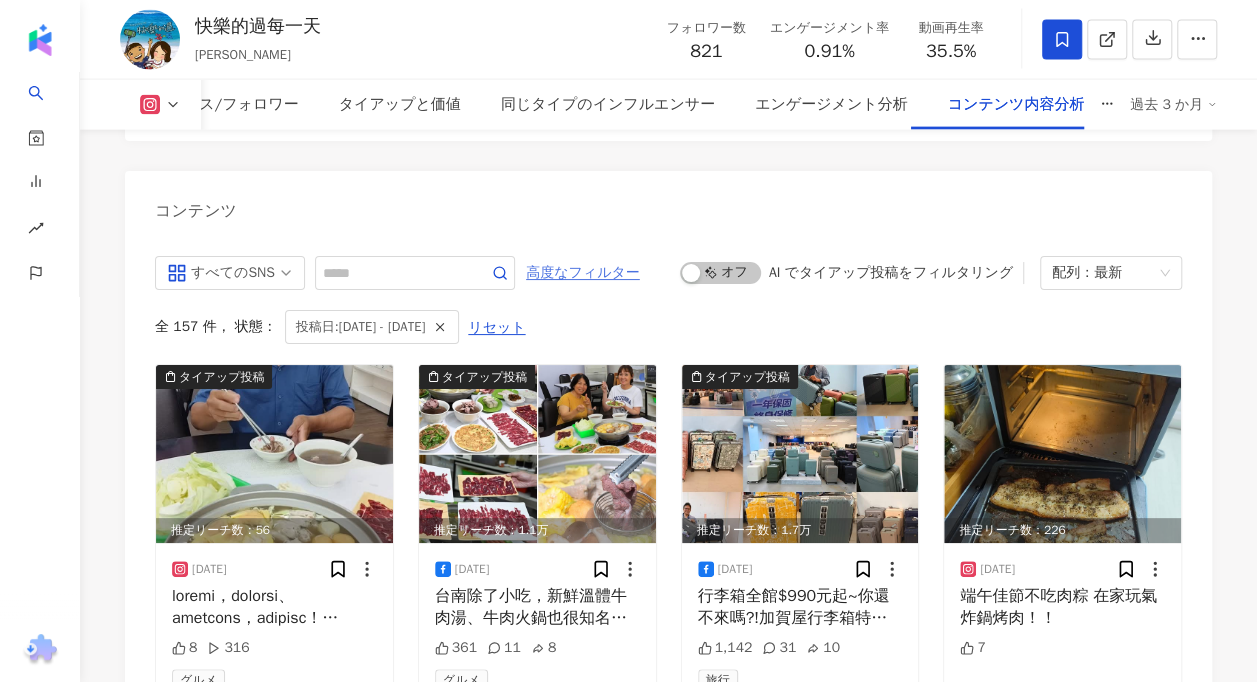 click on "高度なフィルター" at bounding box center (583, 273) 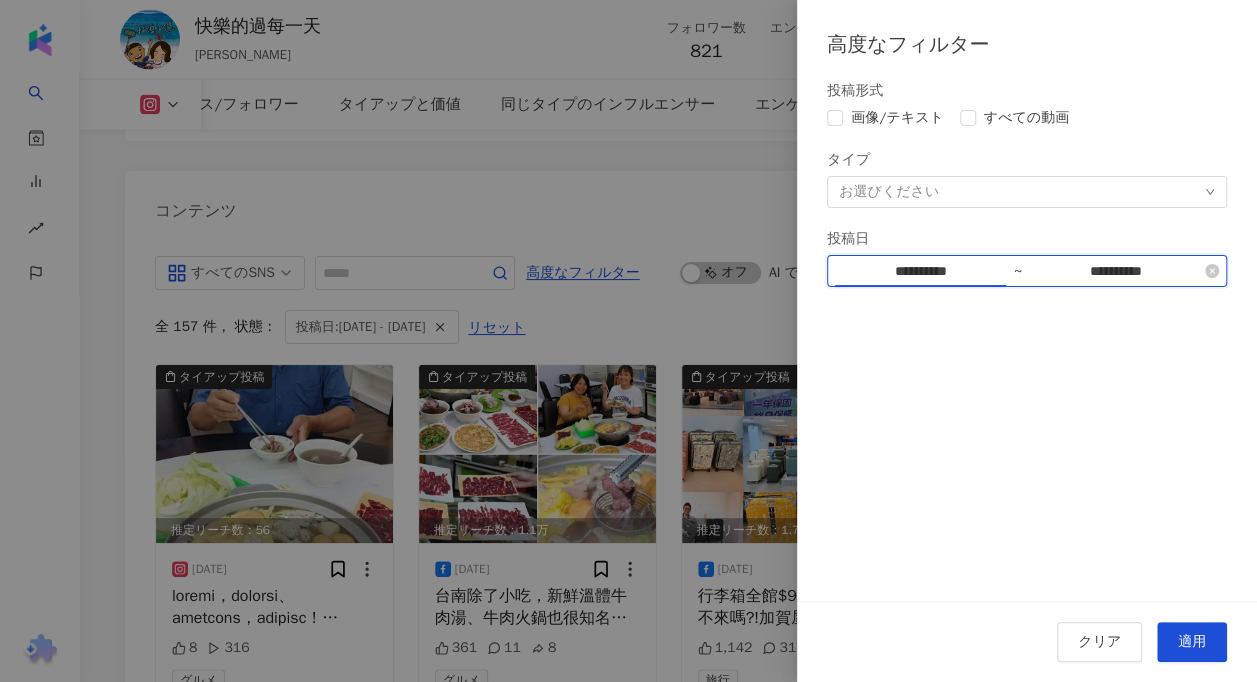 click on "**********" at bounding box center [920, 271] 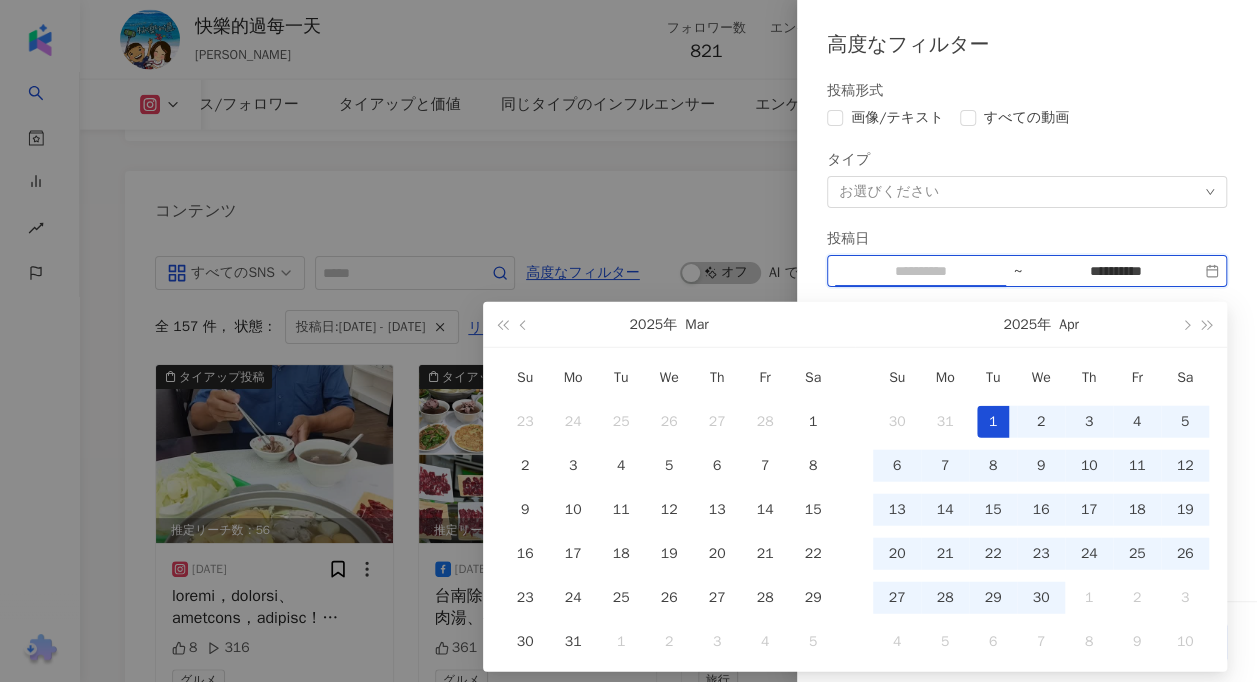 type on "**********" 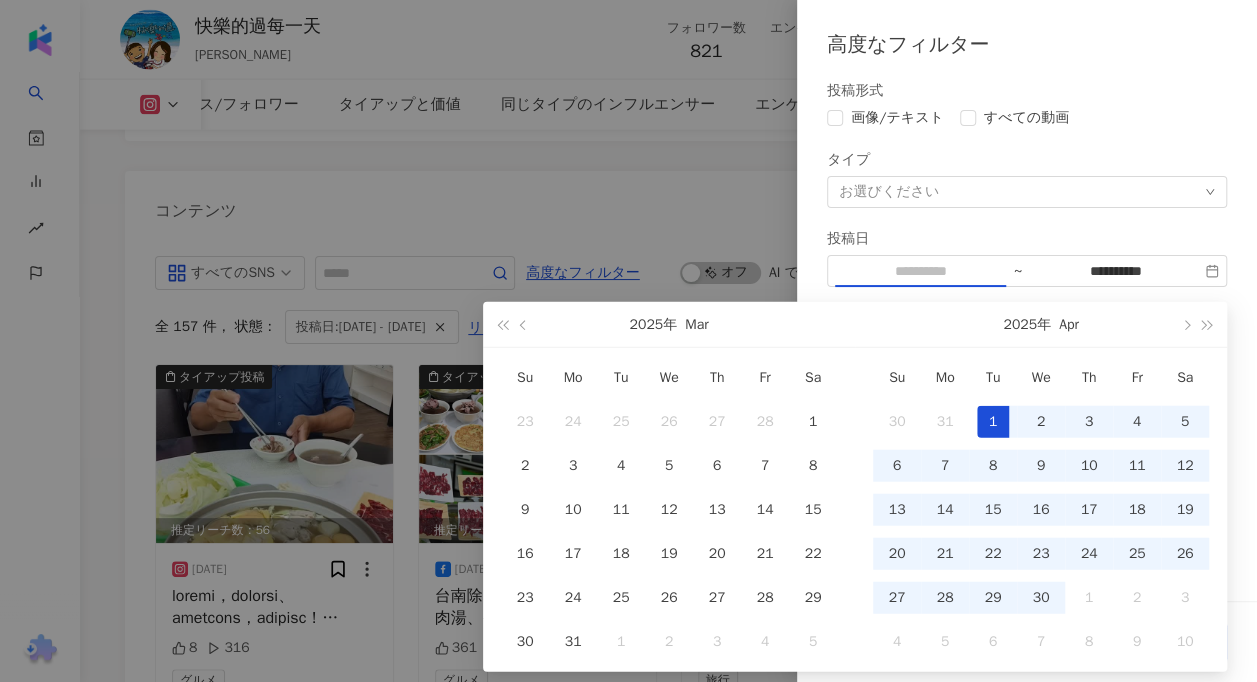 click on "1" at bounding box center (993, 422) 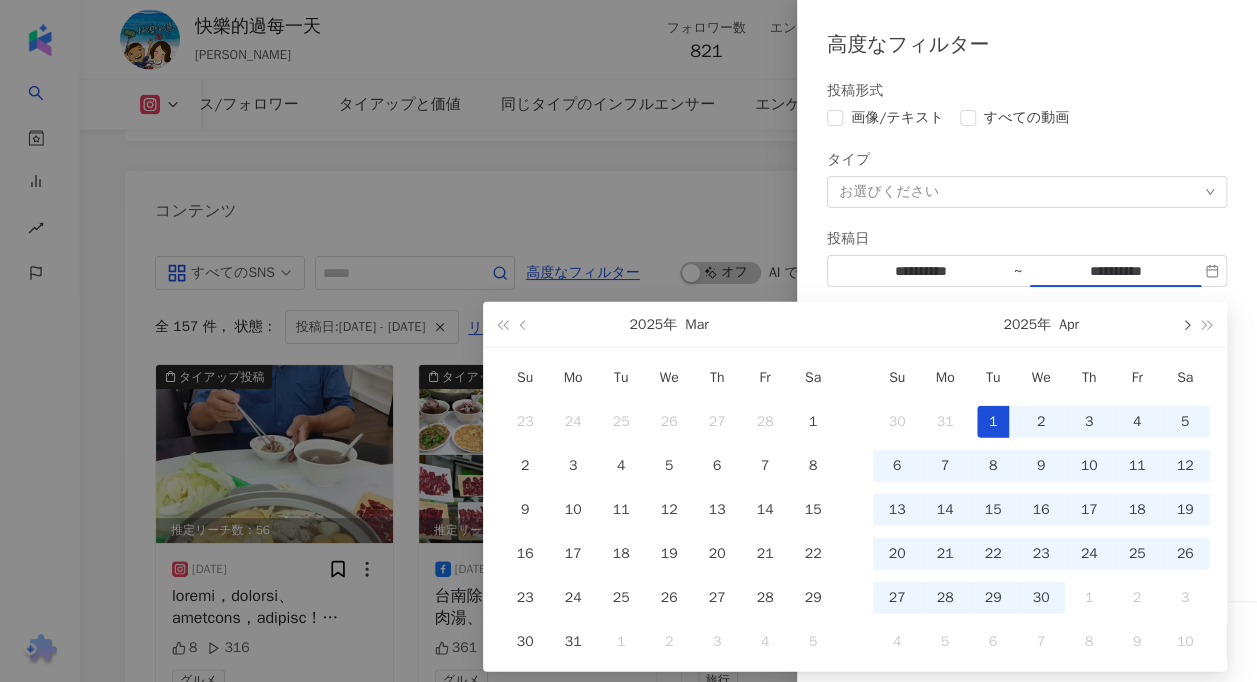 click at bounding box center [1185, 324] 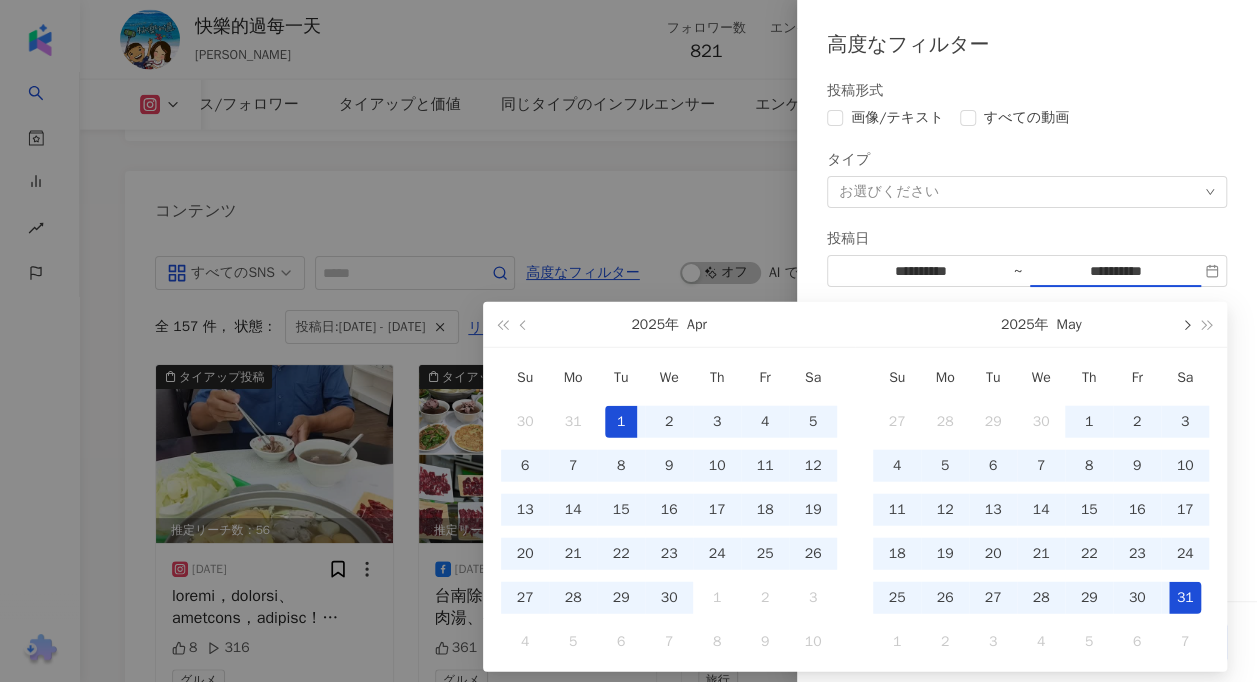 click at bounding box center [1185, 324] 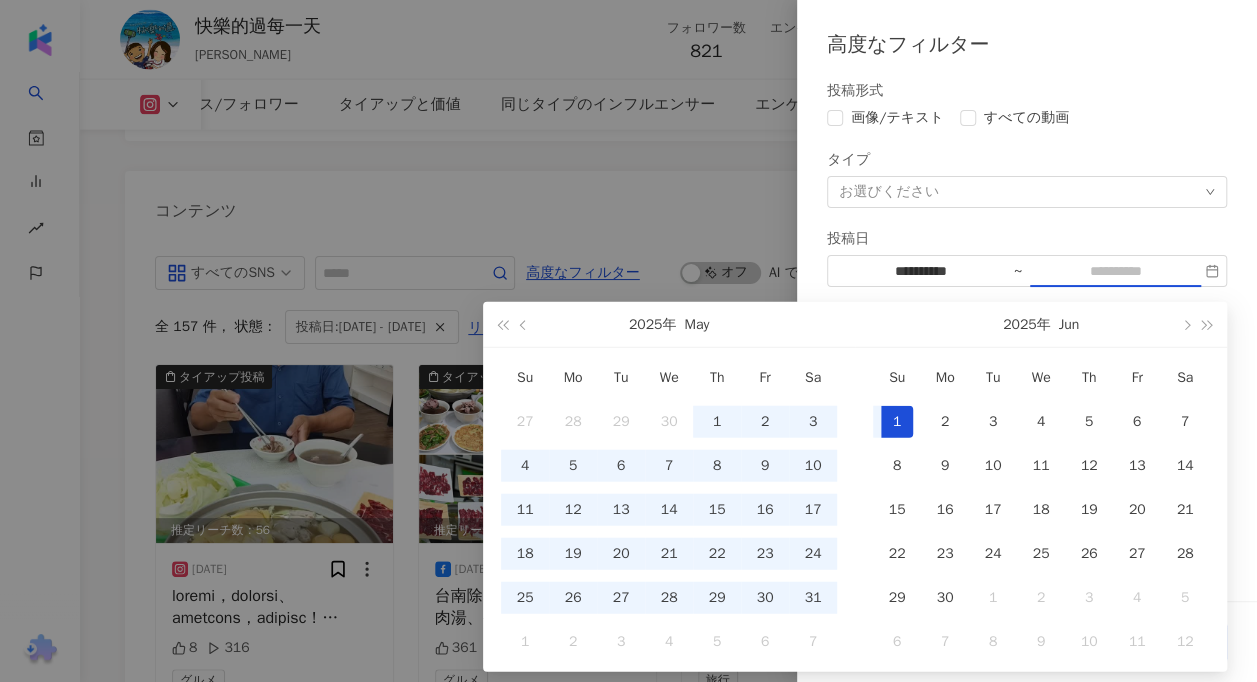 click on "1" at bounding box center [897, 422] 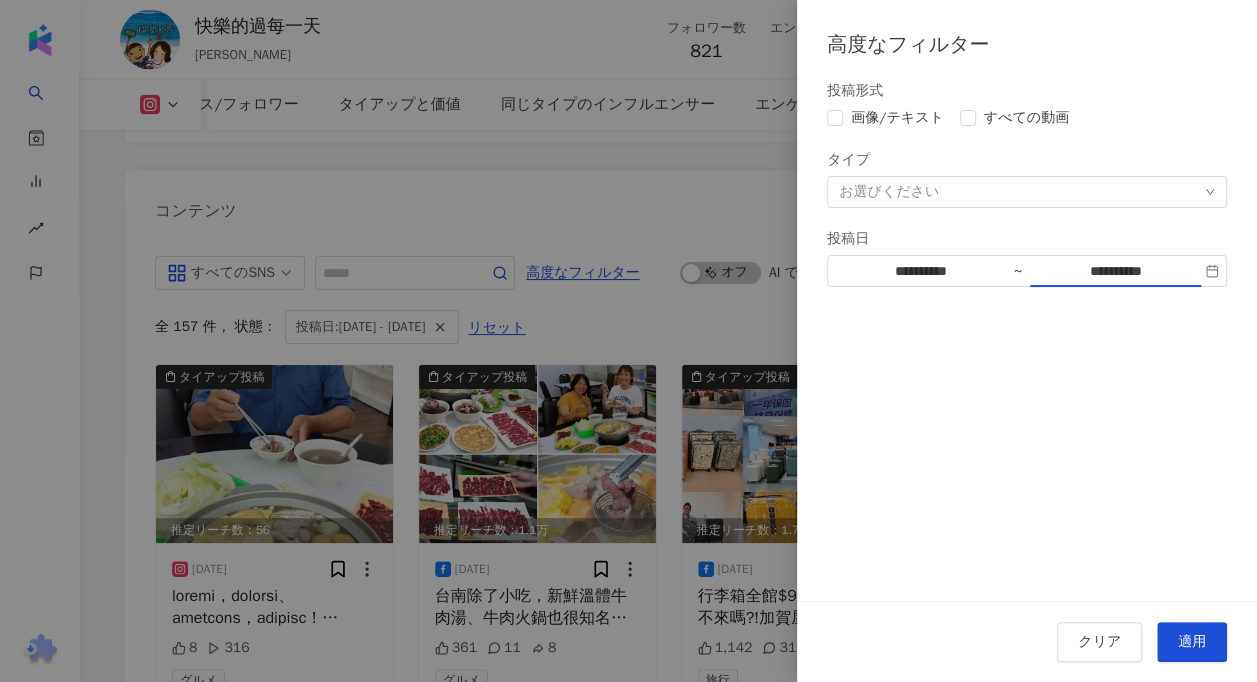 type on "**********" 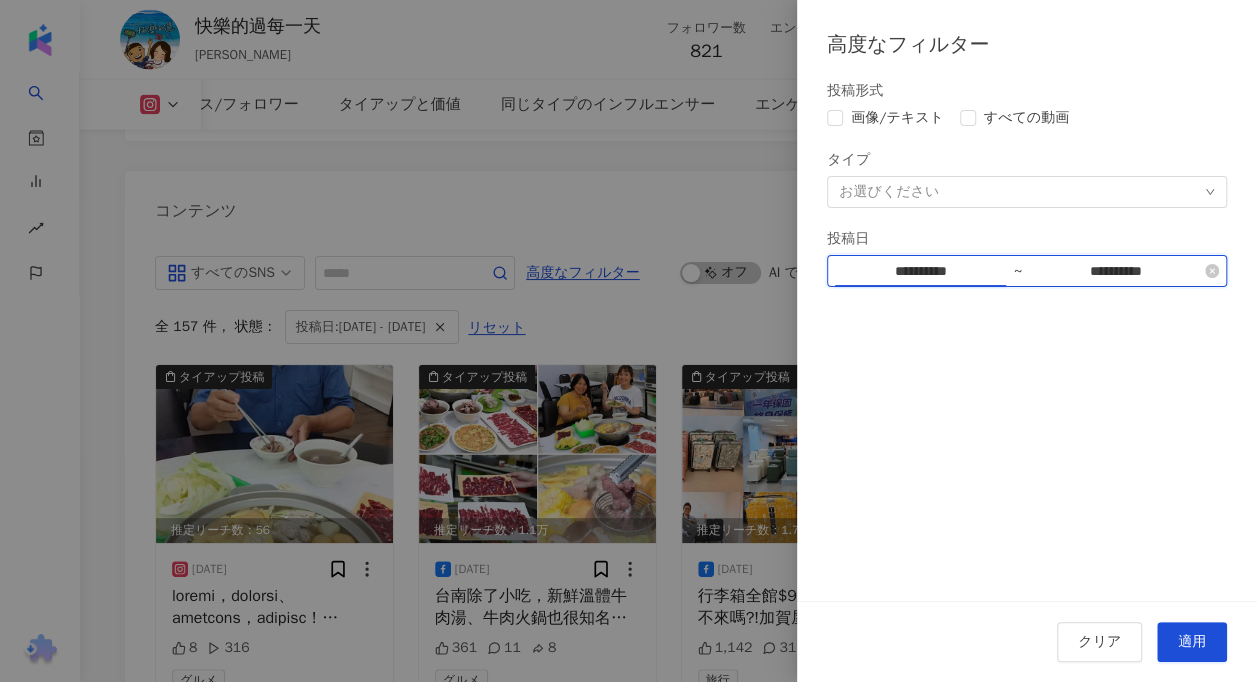 click on "**********" at bounding box center (920, 271) 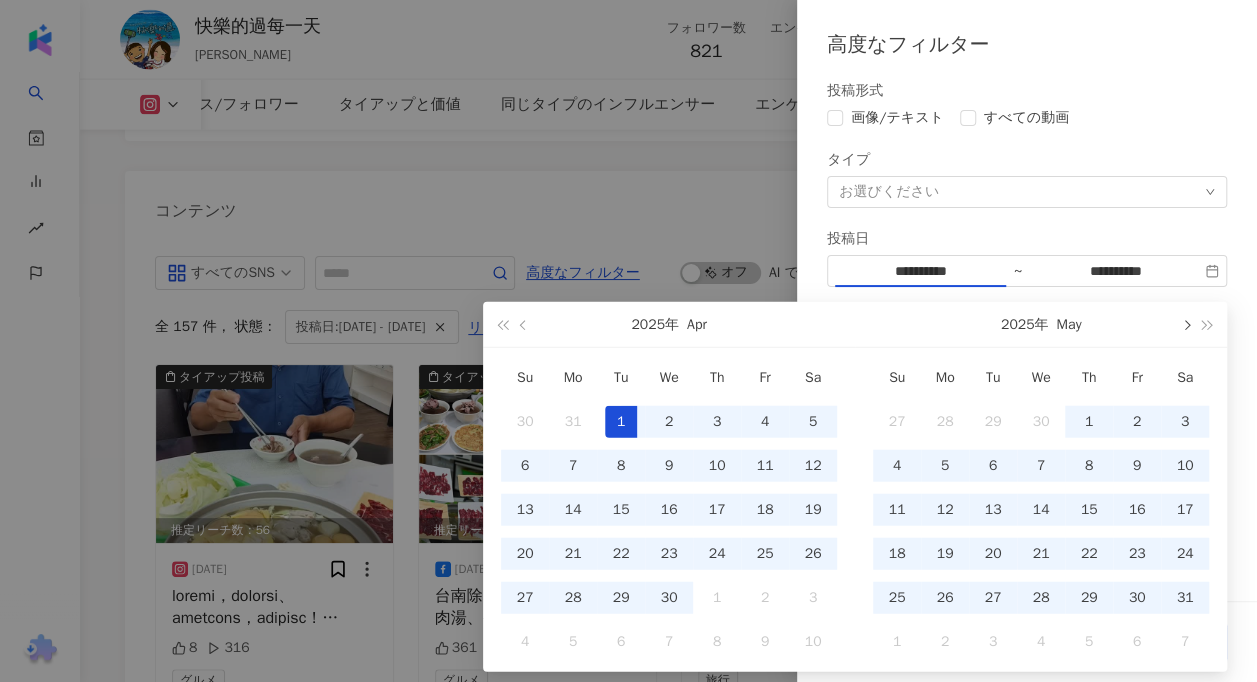 click at bounding box center [1185, 324] 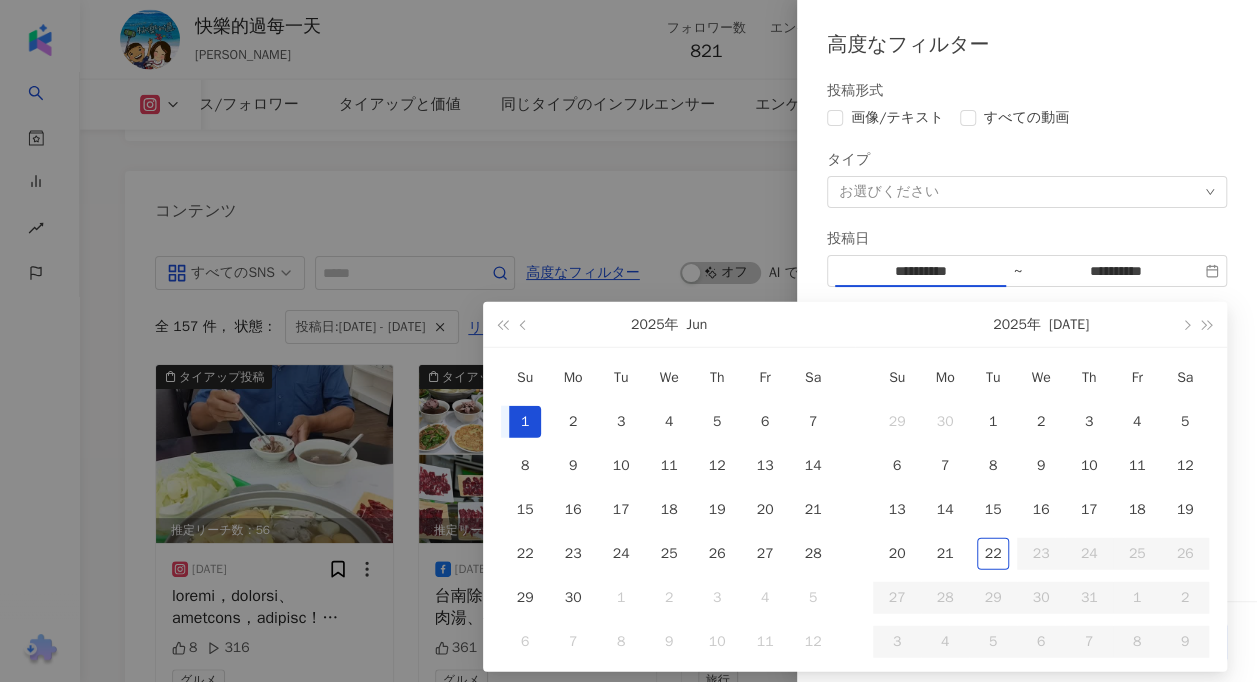 type on "**********" 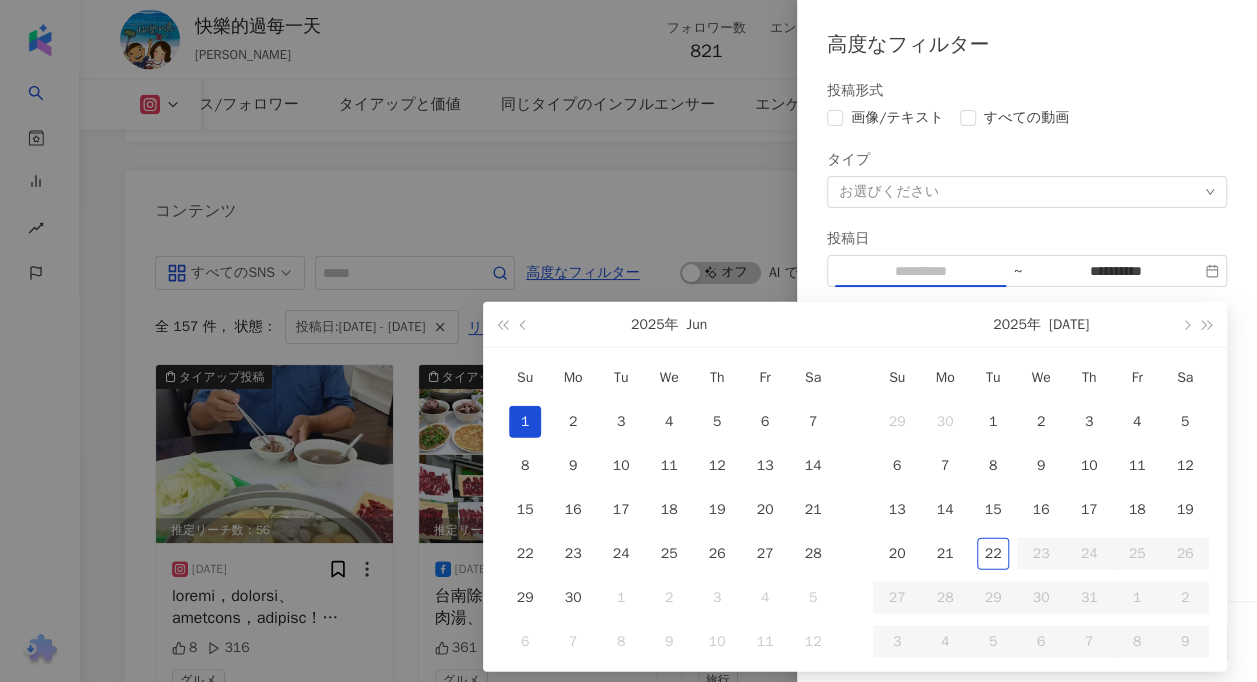 click on "1" at bounding box center (525, 422) 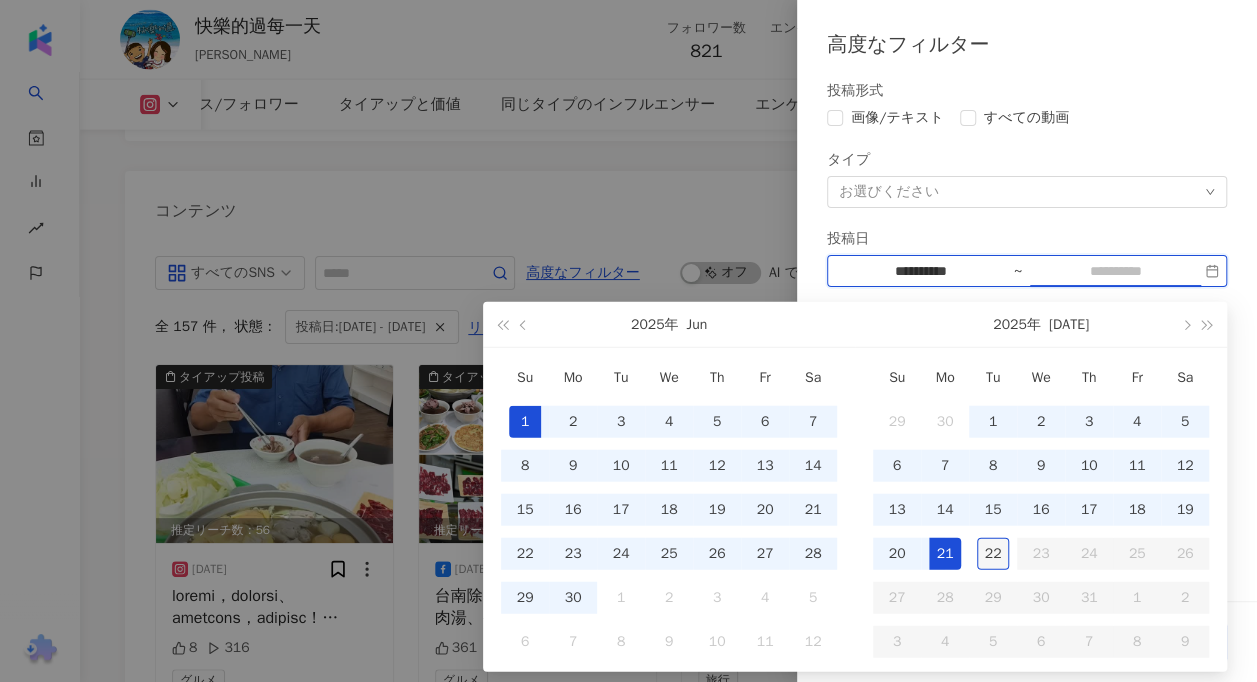 type on "**********" 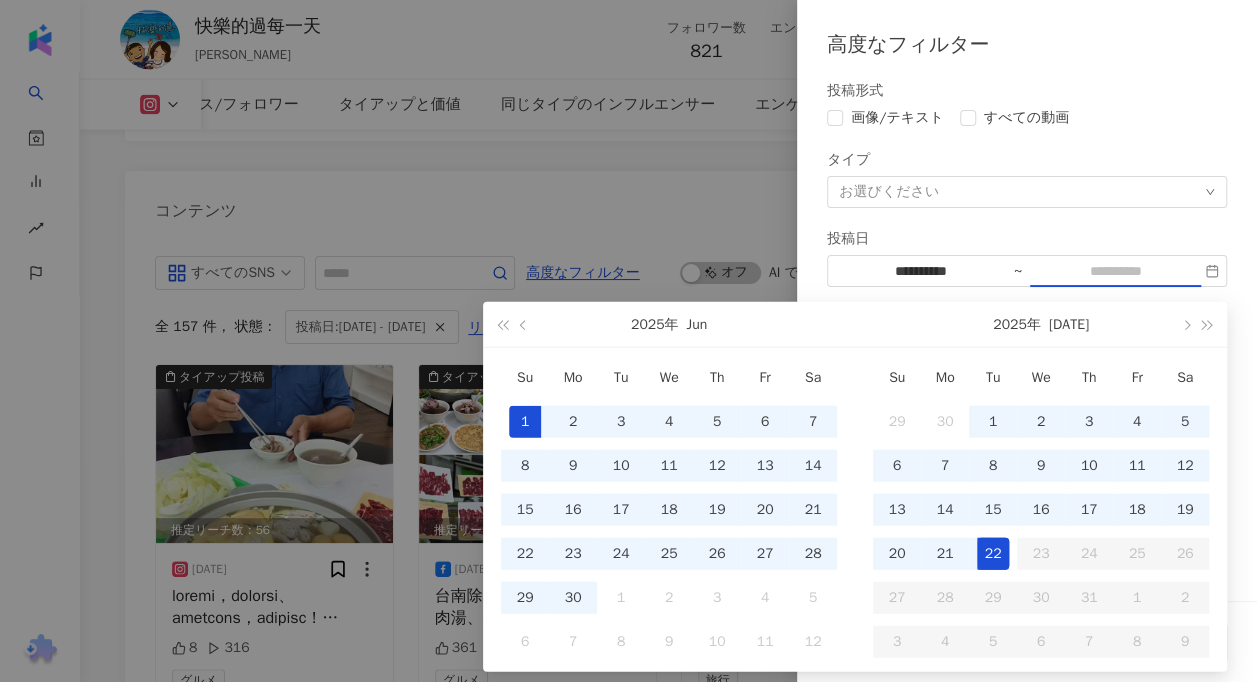 click on "22" at bounding box center (993, 554) 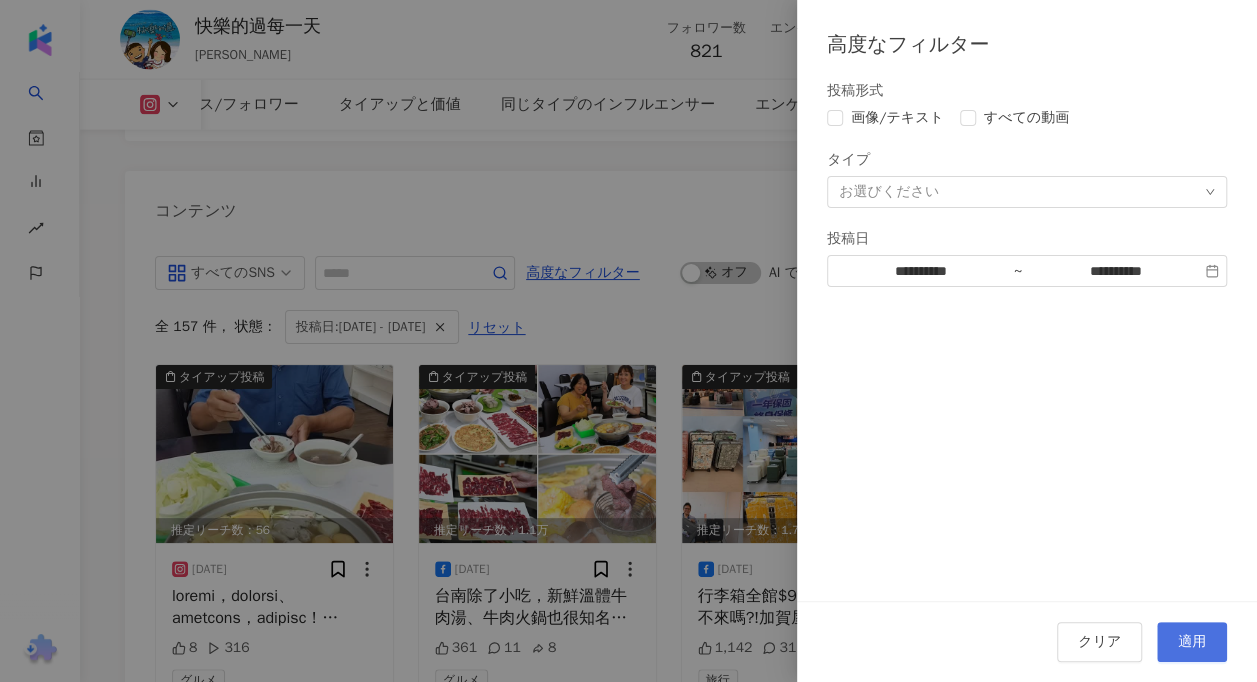 click on "適用" at bounding box center (1192, 642) 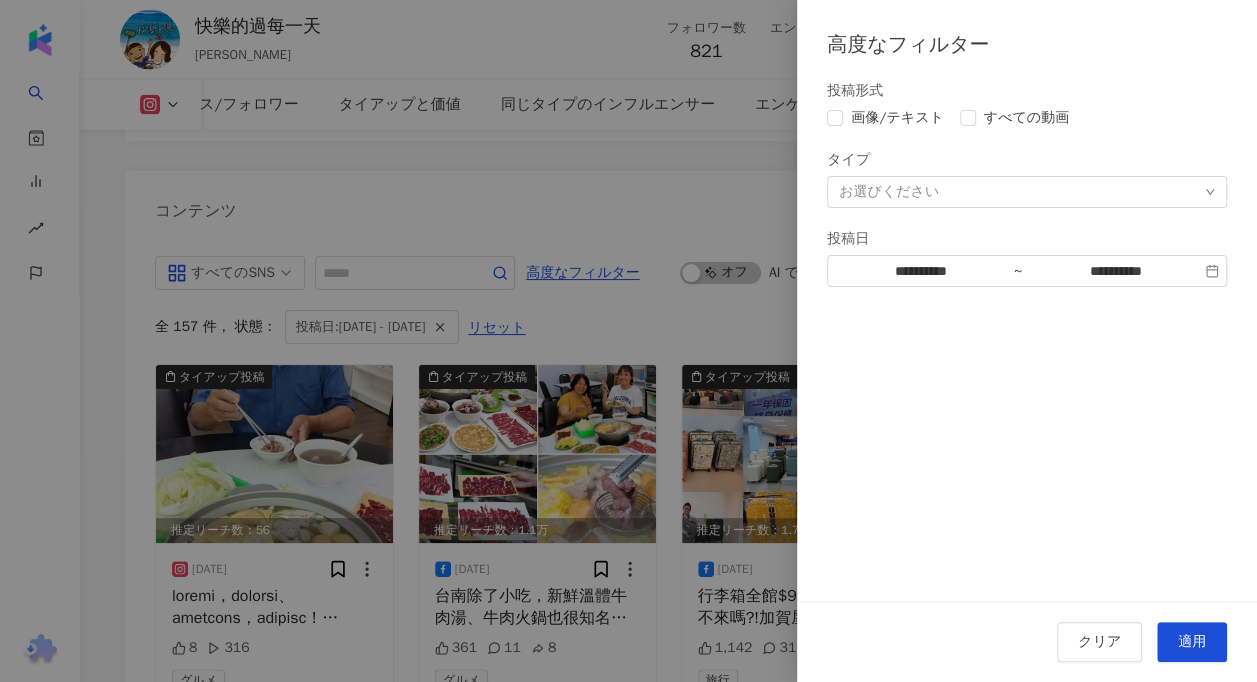 click on "適用" at bounding box center (1192, 642) 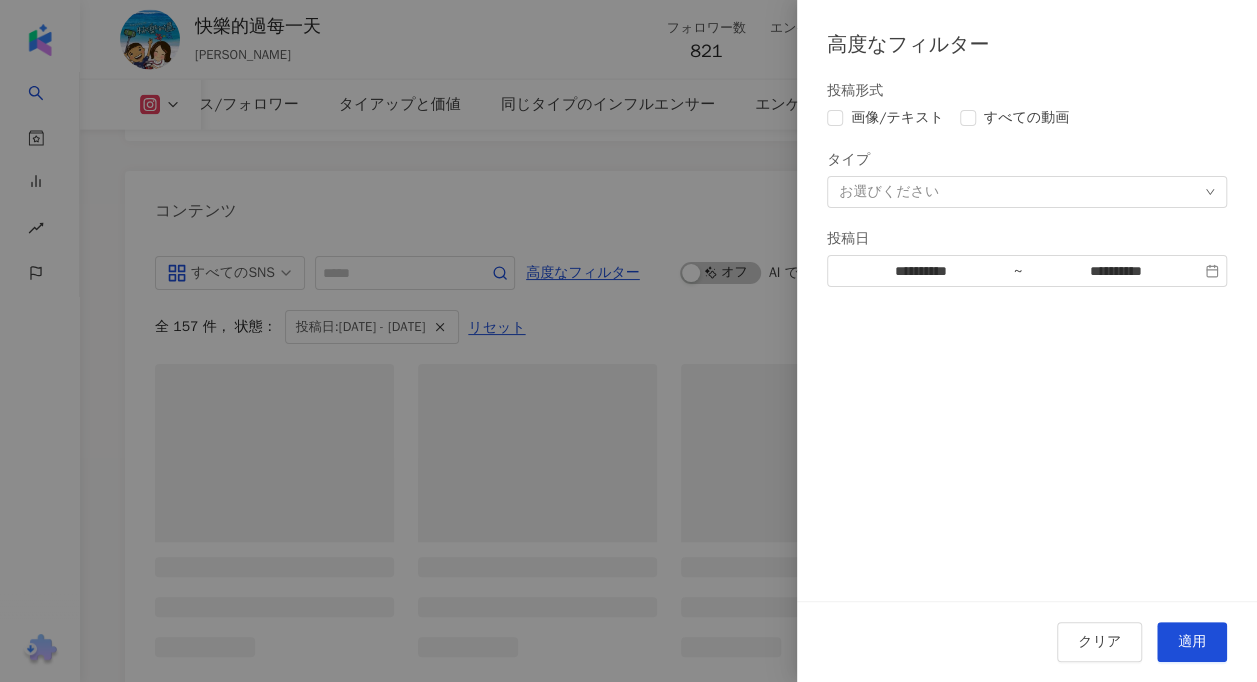 scroll, scrollTop: 5995, scrollLeft: 0, axis: vertical 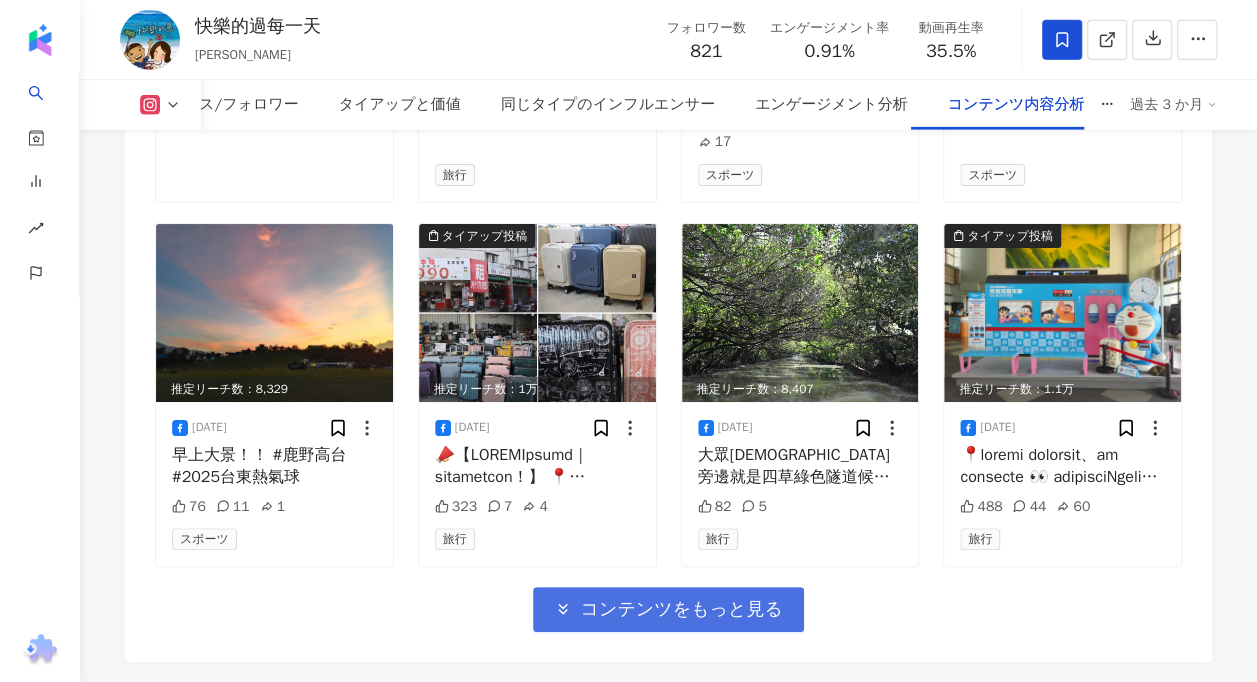 click on "コンテンツをもっと見る" at bounding box center [681, 610] 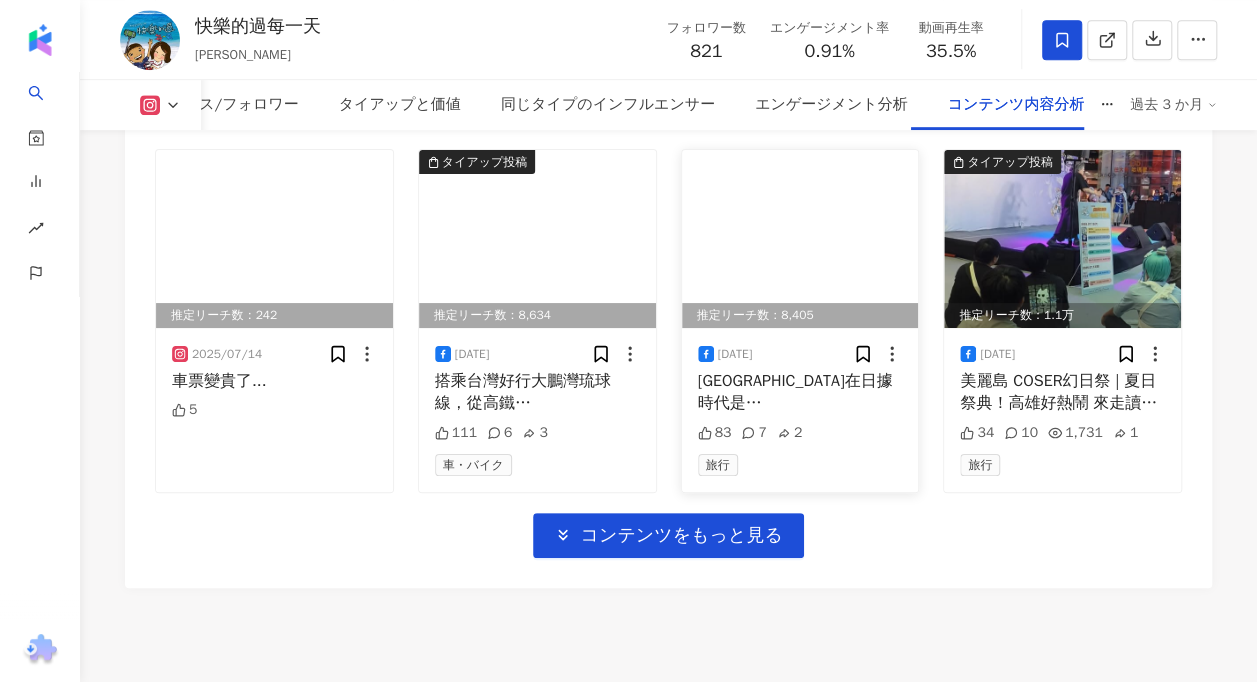 scroll, scrollTop: 8170, scrollLeft: 0, axis: vertical 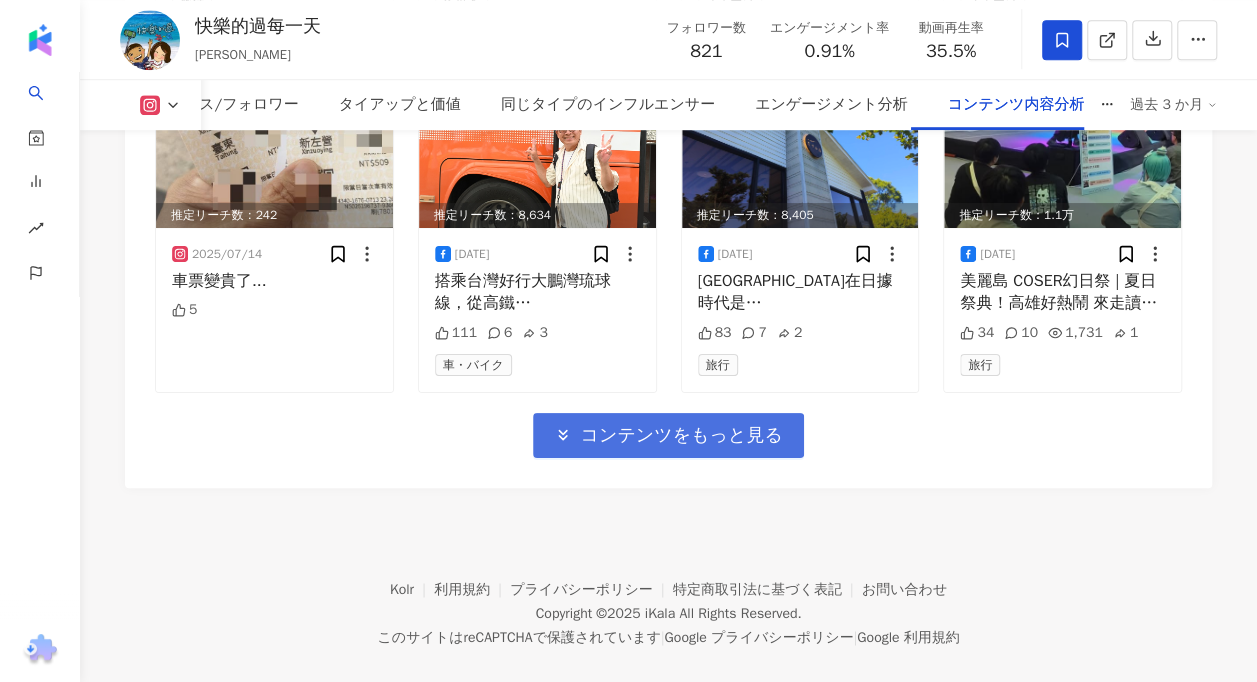 click on "コンテンツをもっと見る" at bounding box center [681, 436] 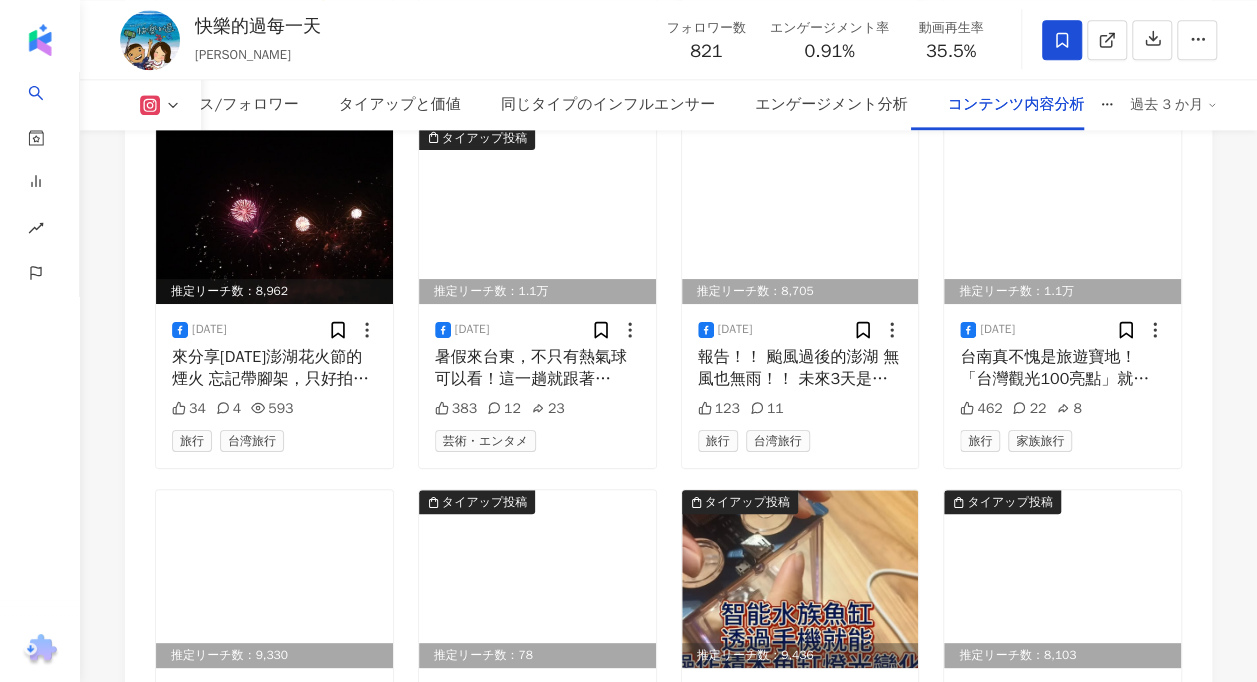 scroll, scrollTop: 9070, scrollLeft: 0, axis: vertical 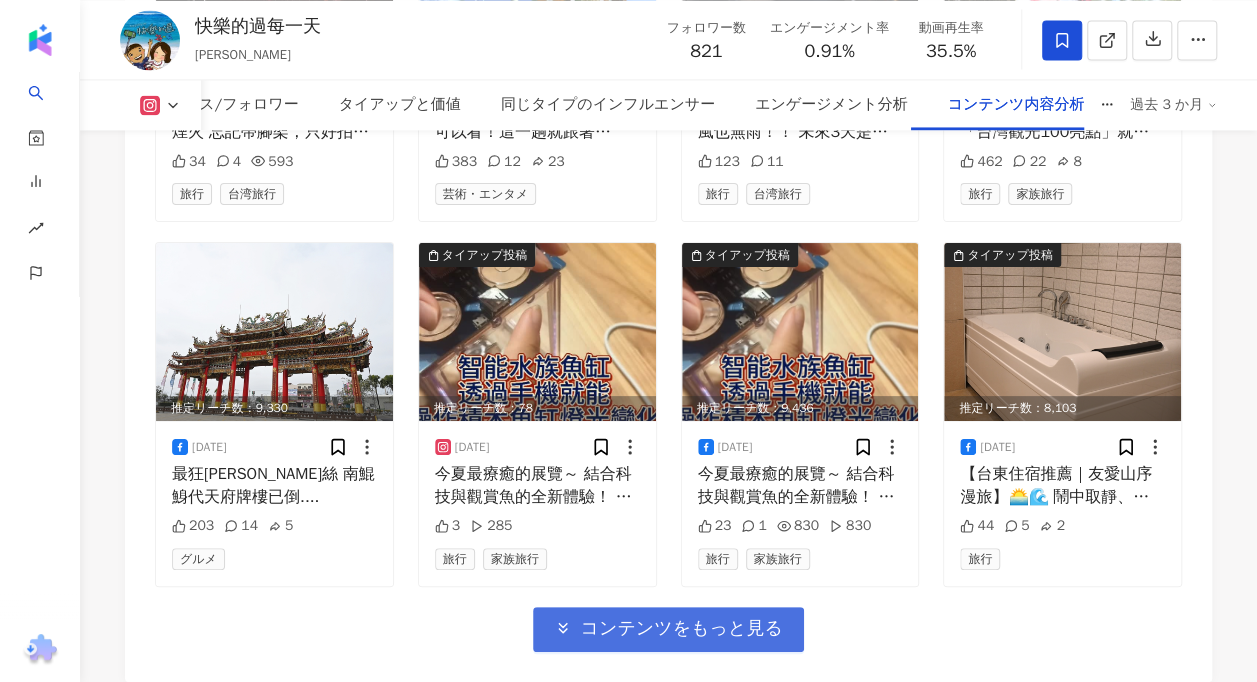 click on "コンテンツをもっと見る" at bounding box center [681, 629] 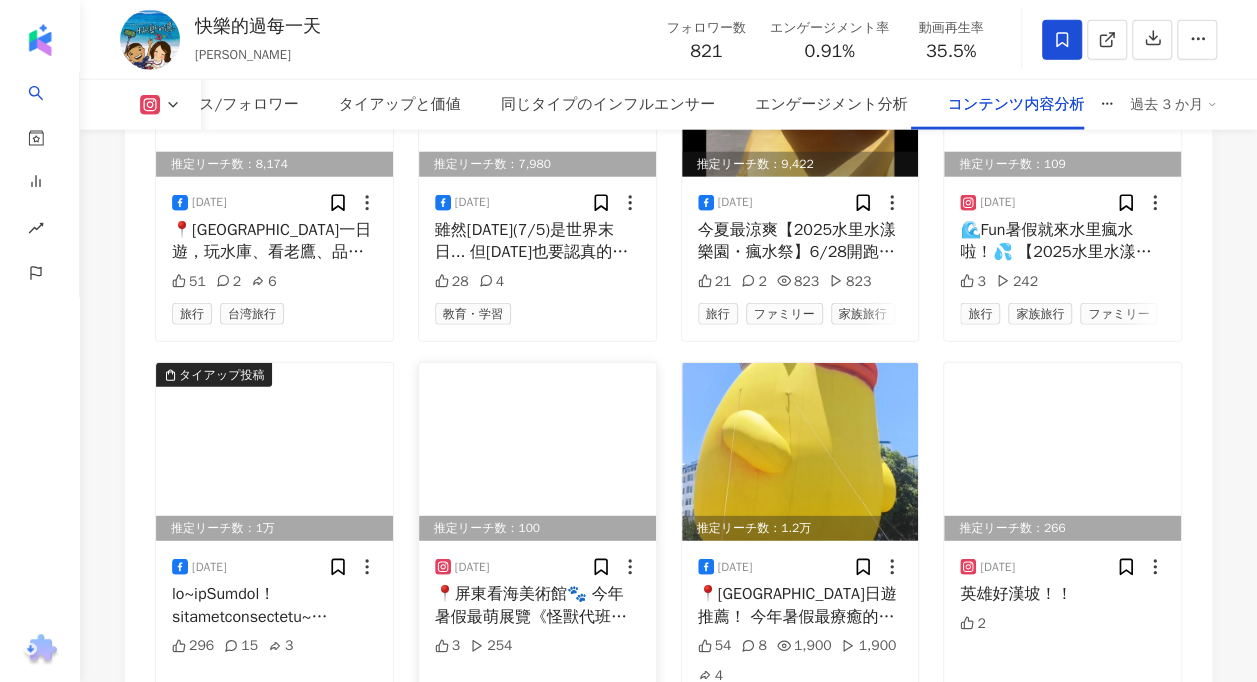 scroll, scrollTop: 10170, scrollLeft: 0, axis: vertical 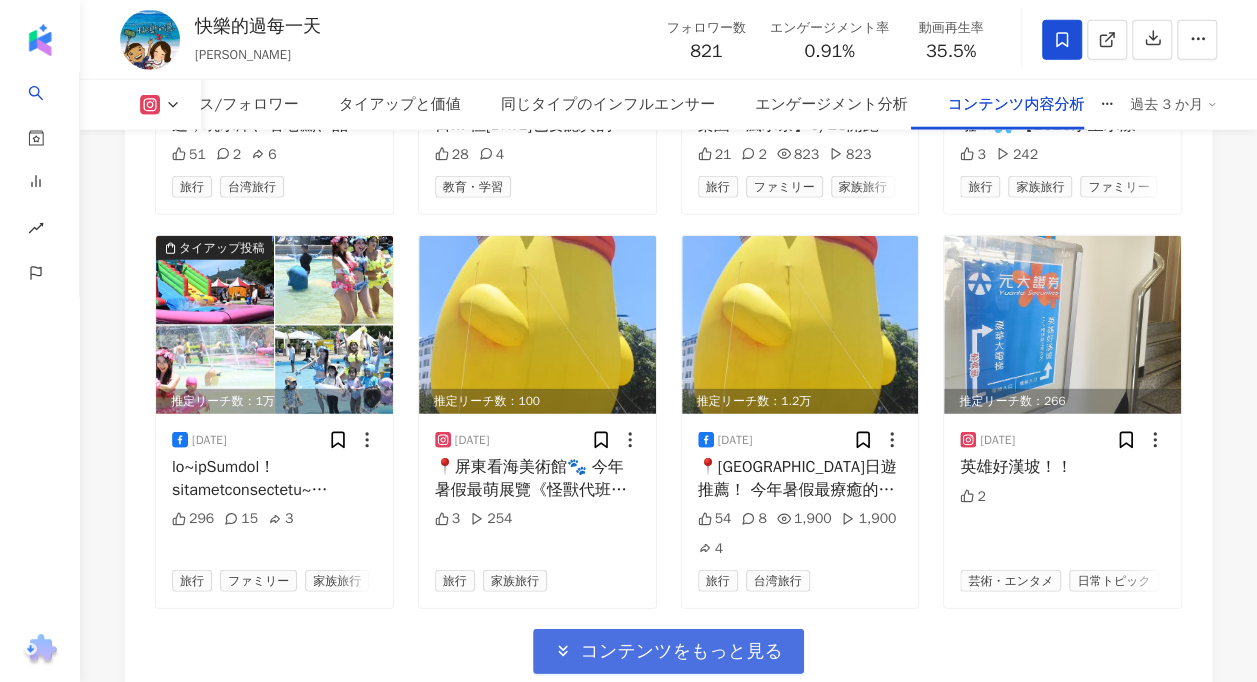 click on "コンテンツをもっと見る" at bounding box center [681, 652] 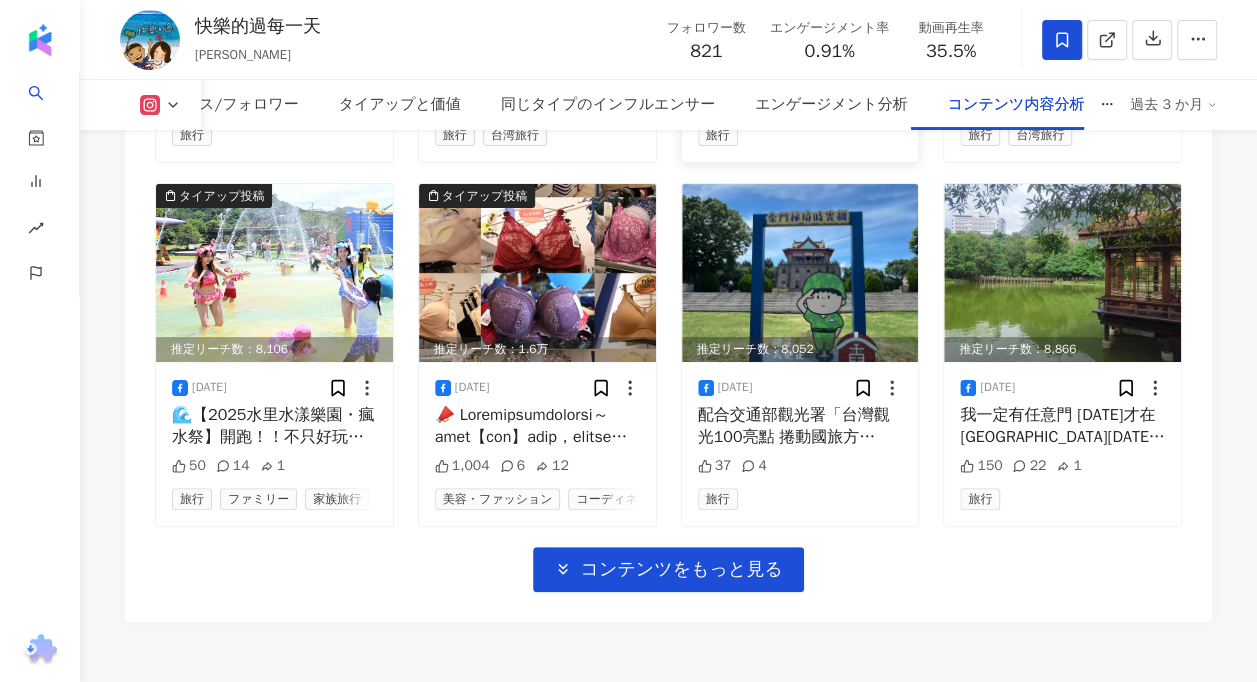 scroll, scrollTop: 11470, scrollLeft: 0, axis: vertical 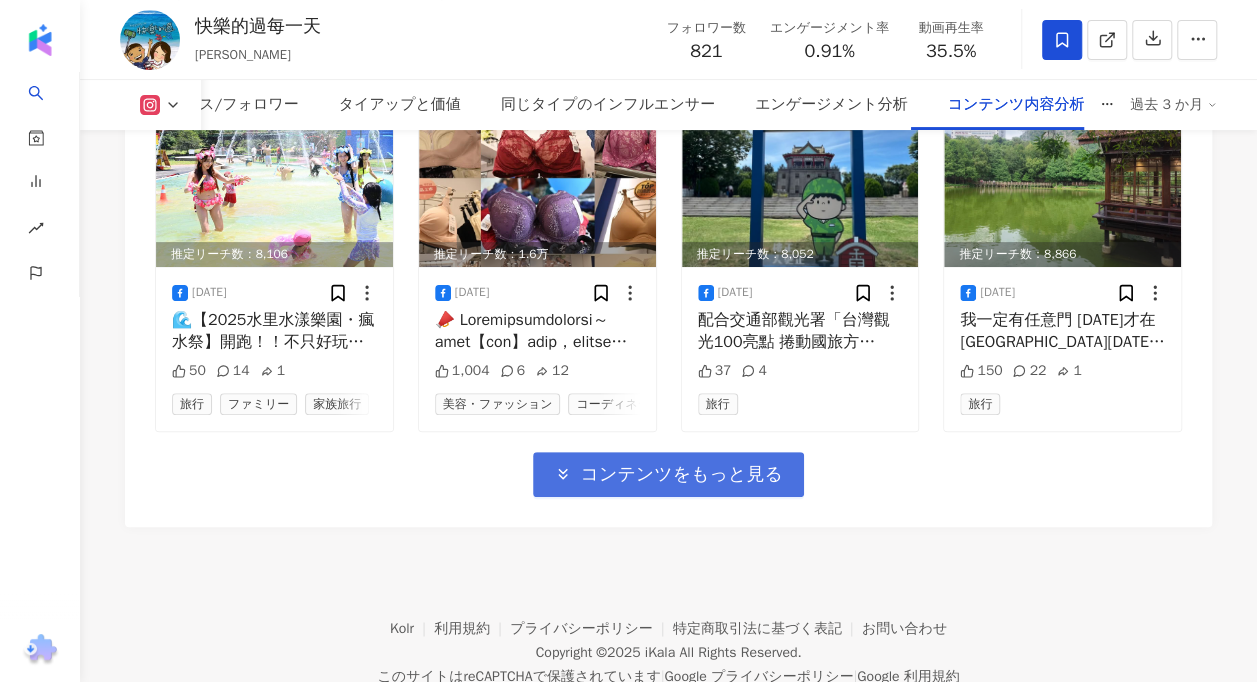 click on "コンテンツをもっと見る" at bounding box center (668, 474) 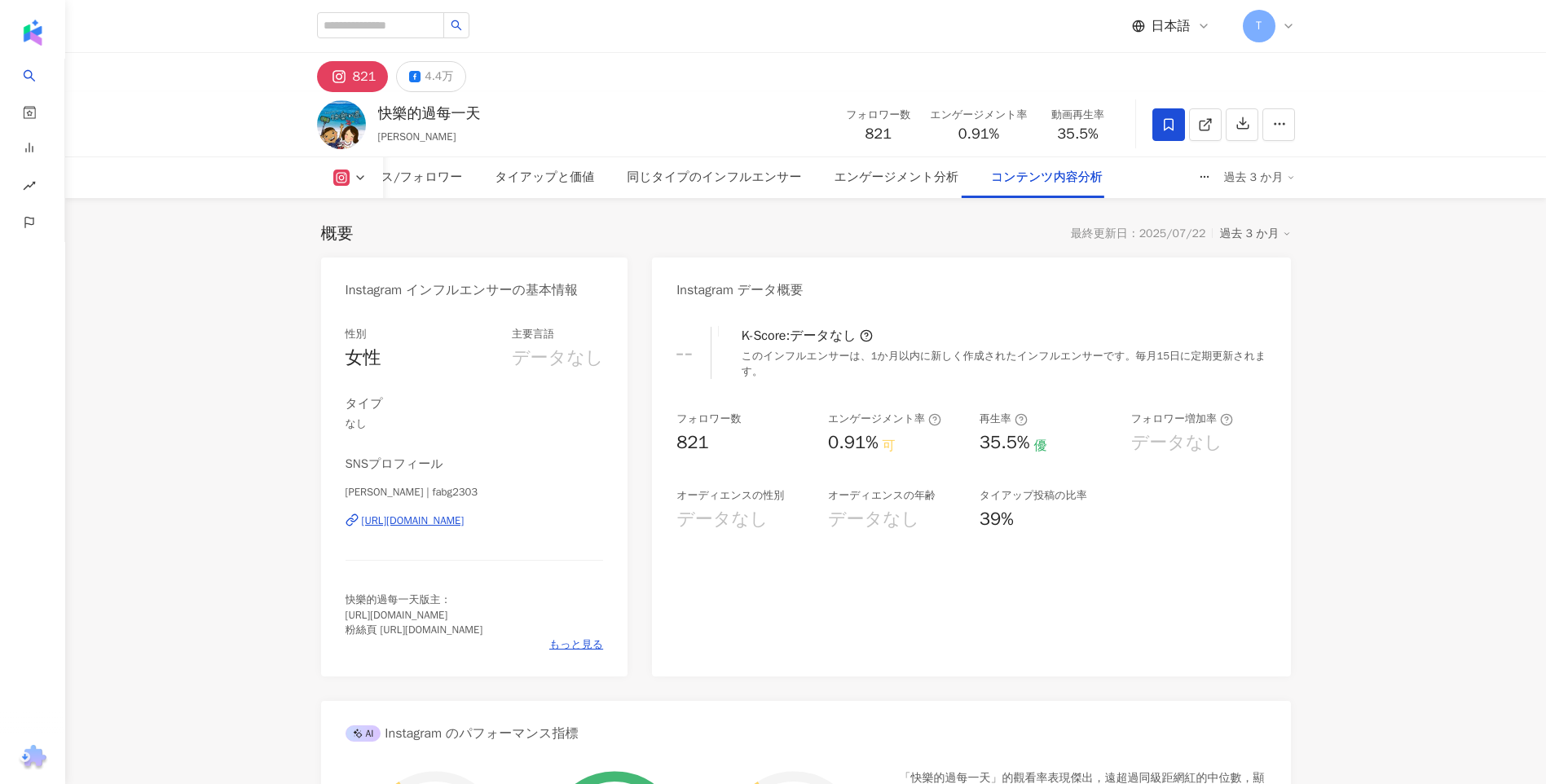click on "コンテンツをもっと見る" at bounding box center (816, 10561) 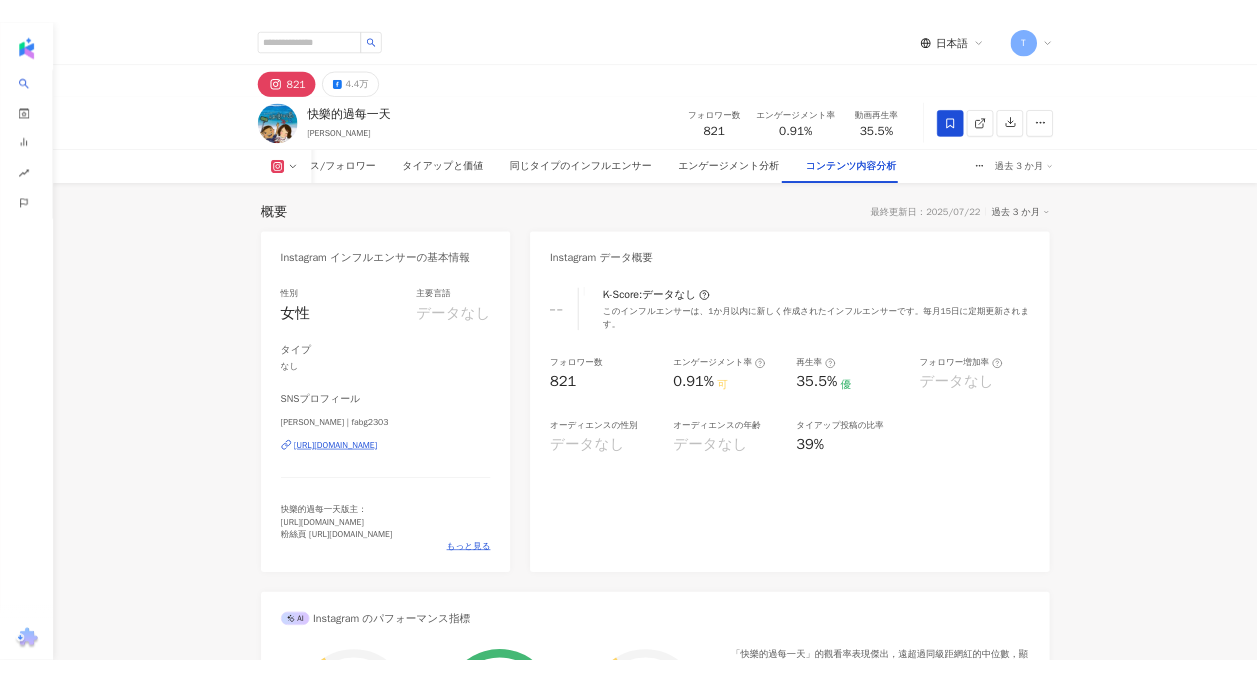 scroll, scrollTop: 11770, scrollLeft: 0, axis: vertical 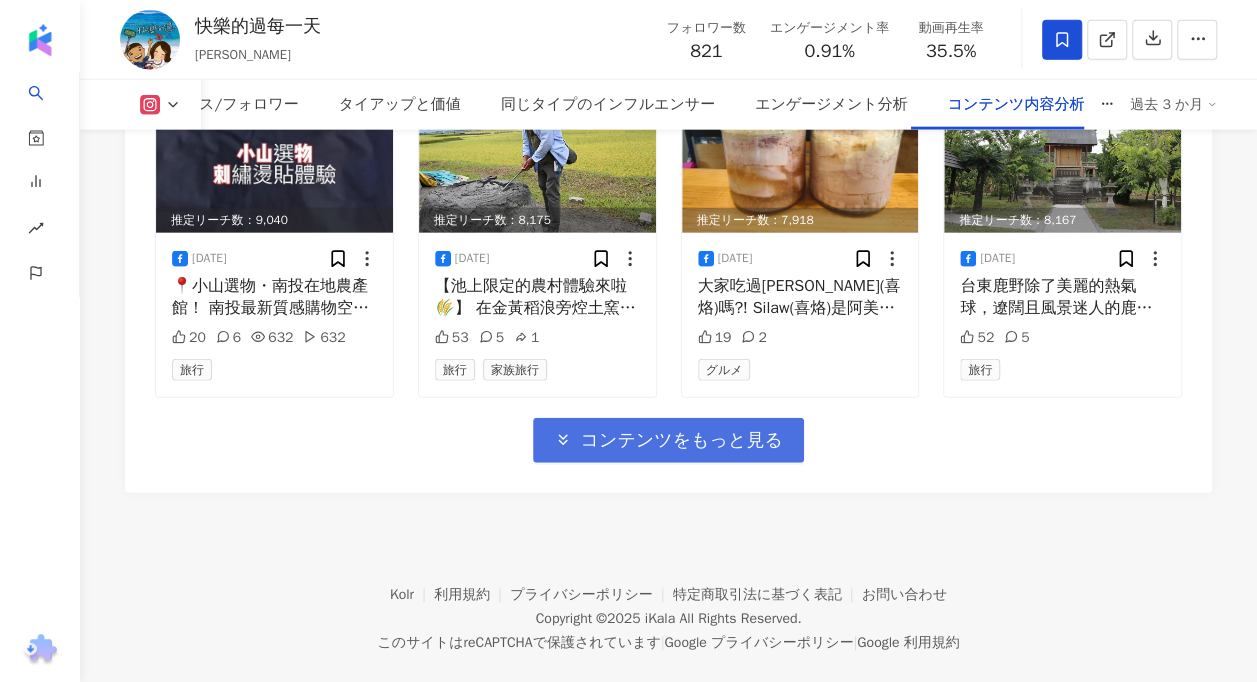 click on "コンテンツをもっと見る" at bounding box center (681, 441) 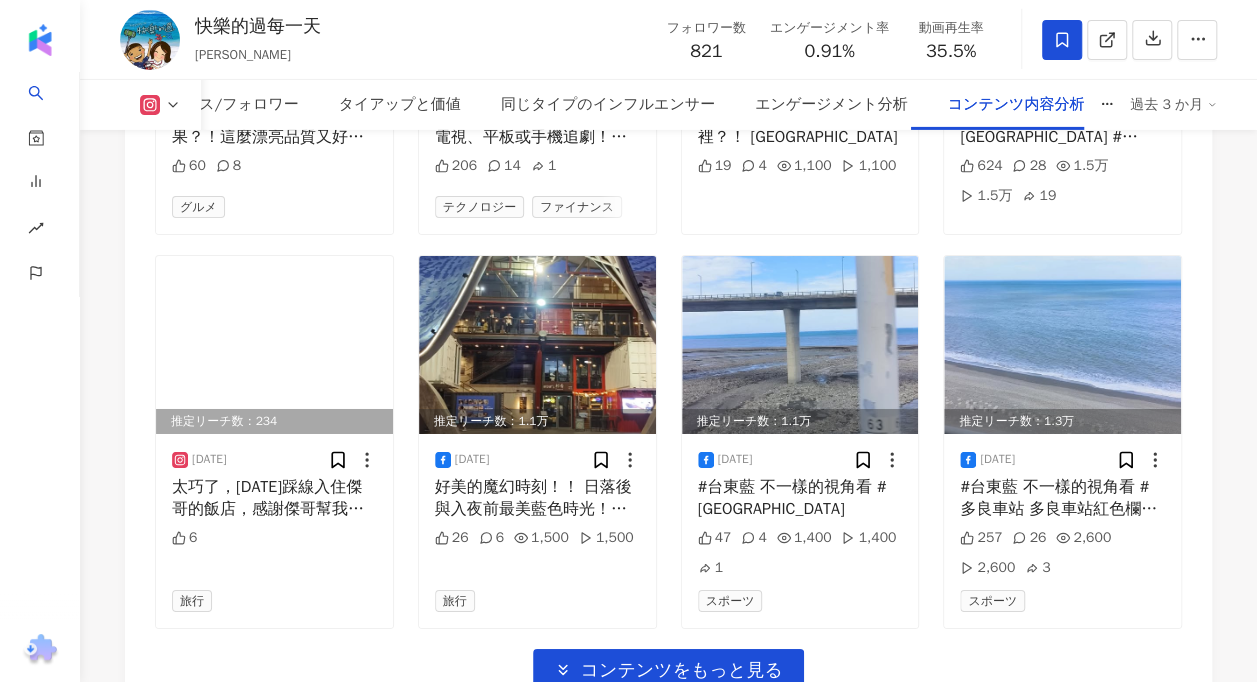 scroll, scrollTop: 14817, scrollLeft: 0, axis: vertical 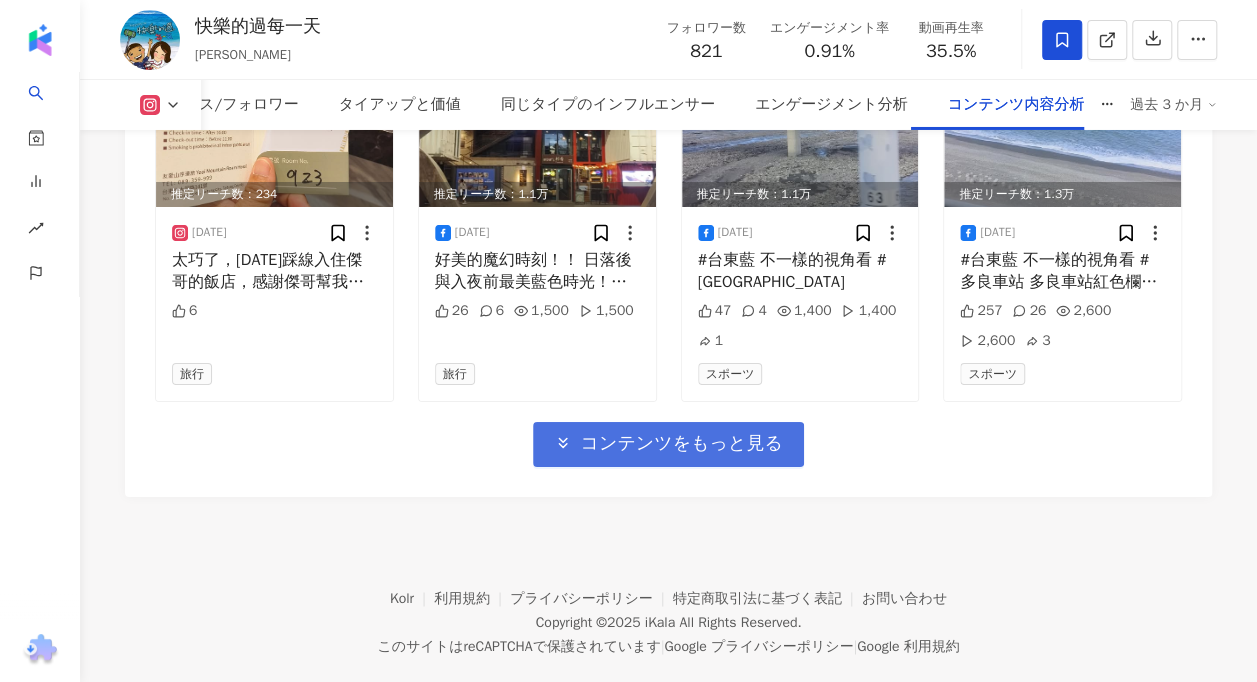 click on "コンテンツをもっと見る" at bounding box center (668, 444) 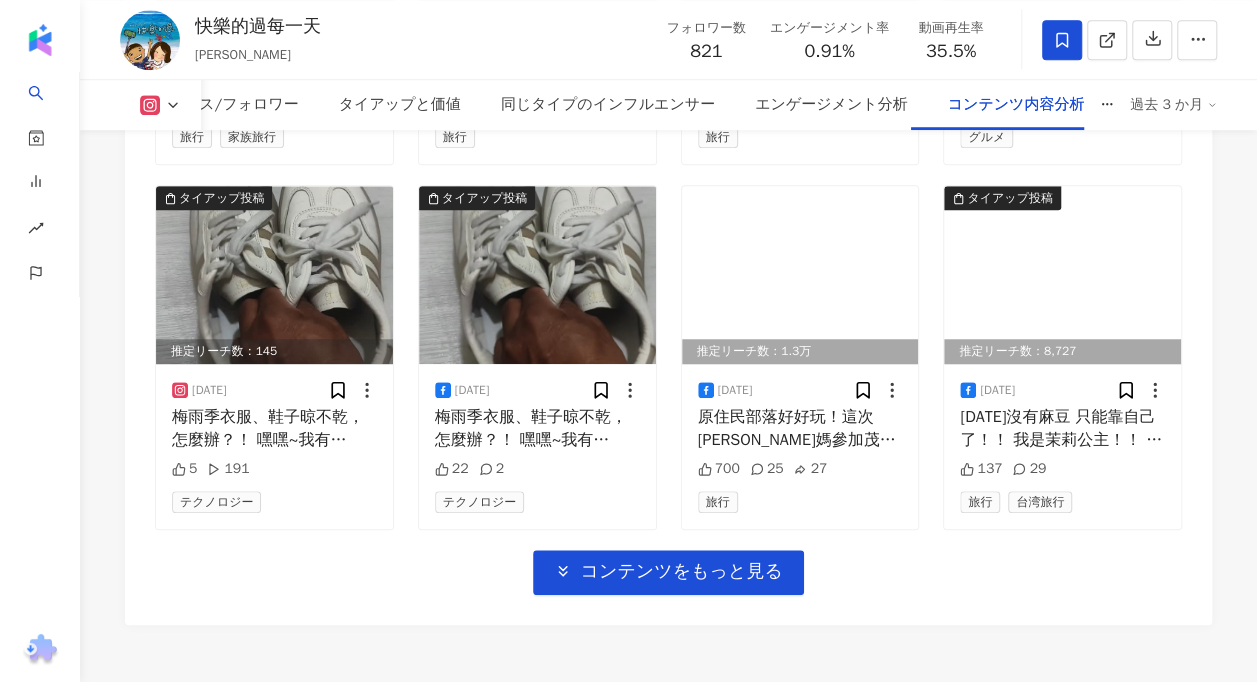 scroll, scrollTop: 15906, scrollLeft: 0, axis: vertical 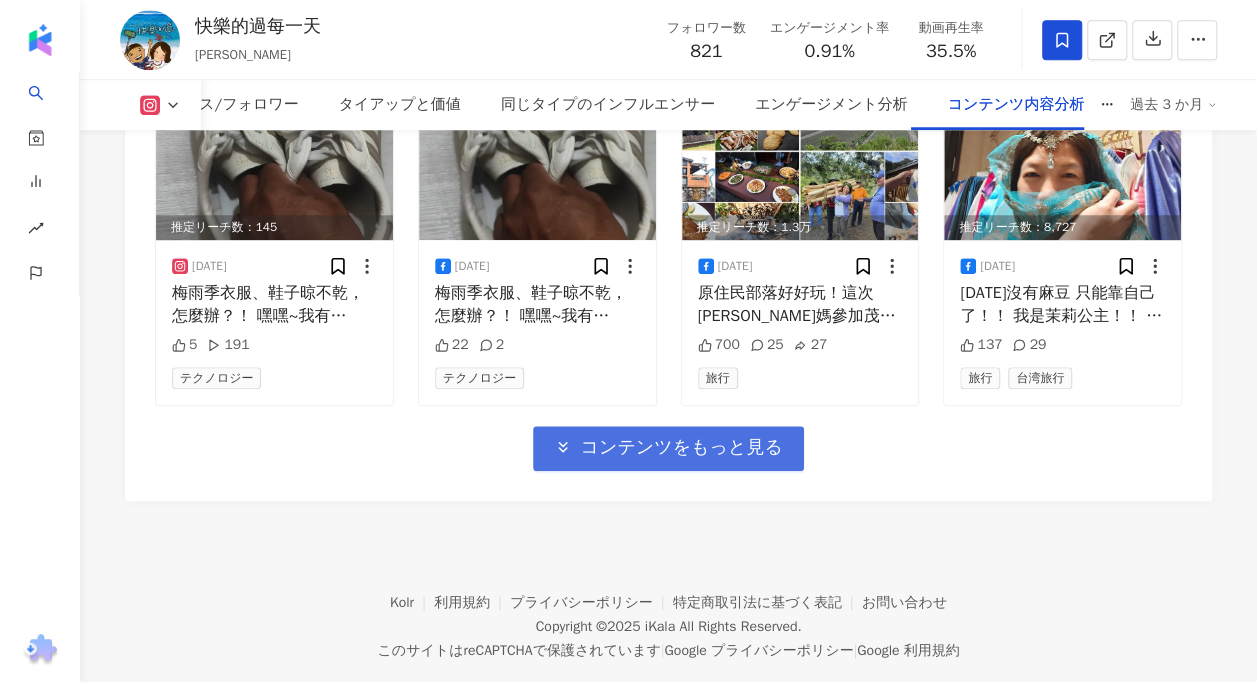 click on "コンテンツをもっと見る" at bounding box center [668, 448] 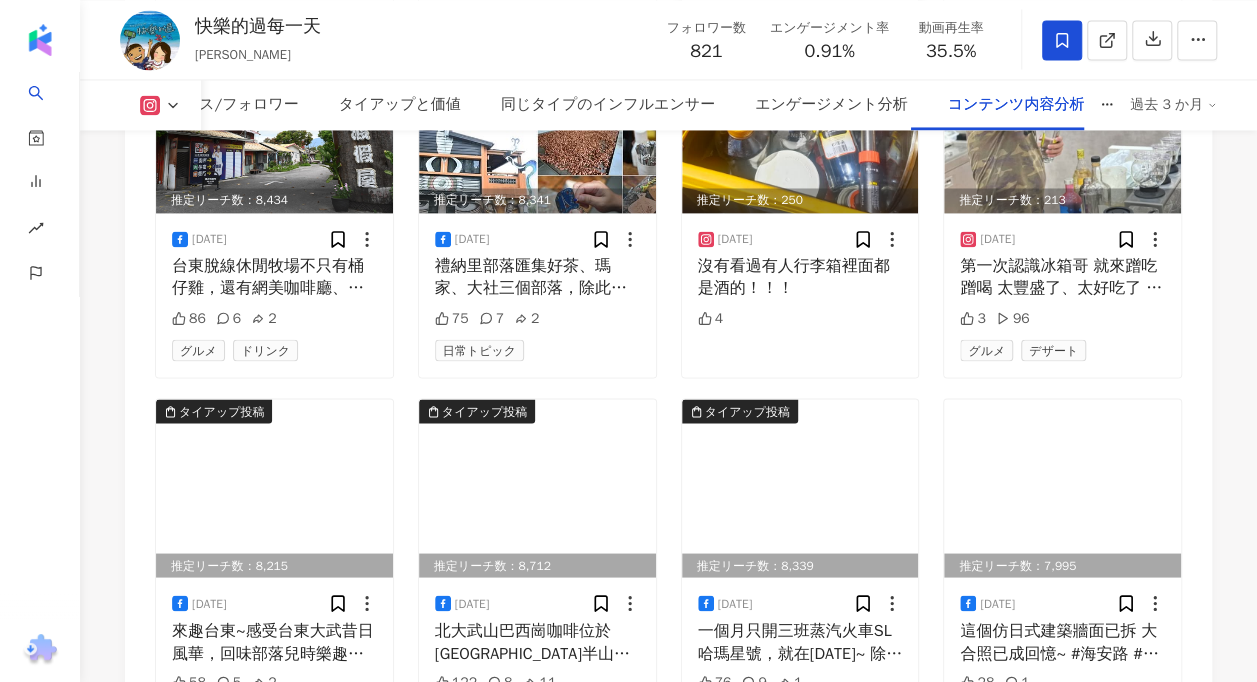 scroll, scrollTop: 16906, scrollLeft: 0, axis: vertical 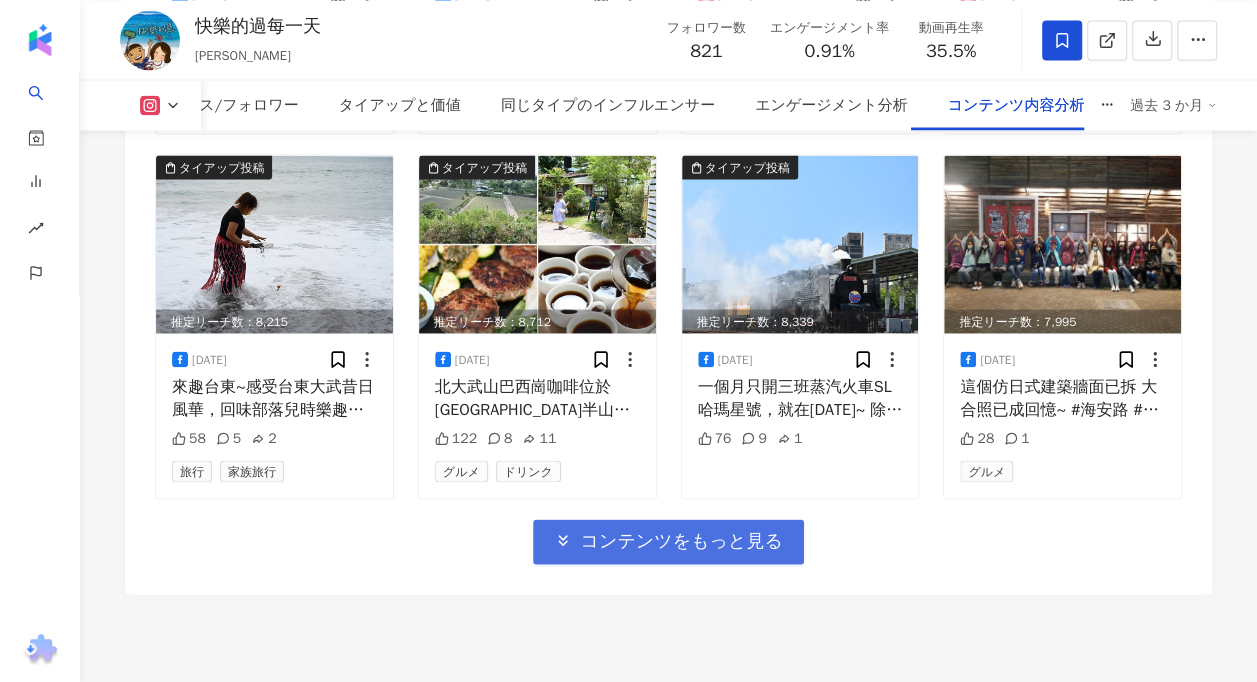 click on "コンテンツをもっと見る" at bounding box center [681, 541] 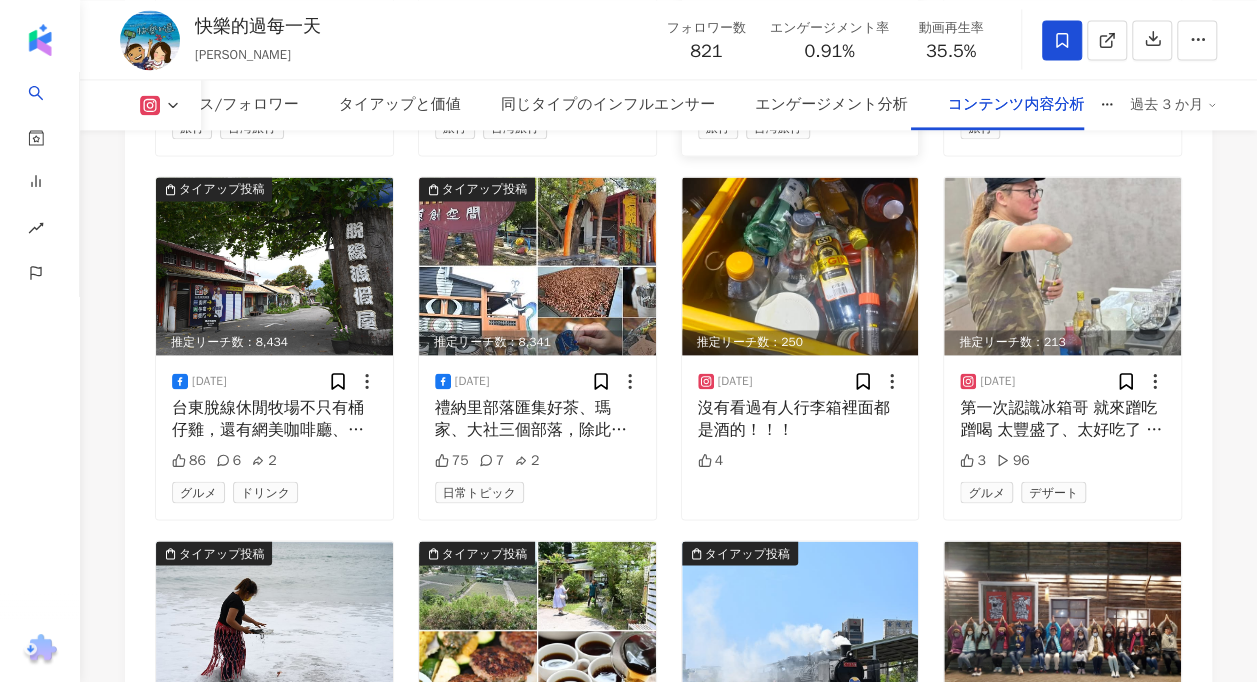 scroll, scrollTop: 16220, scrollLeft: 0, axis: vertical 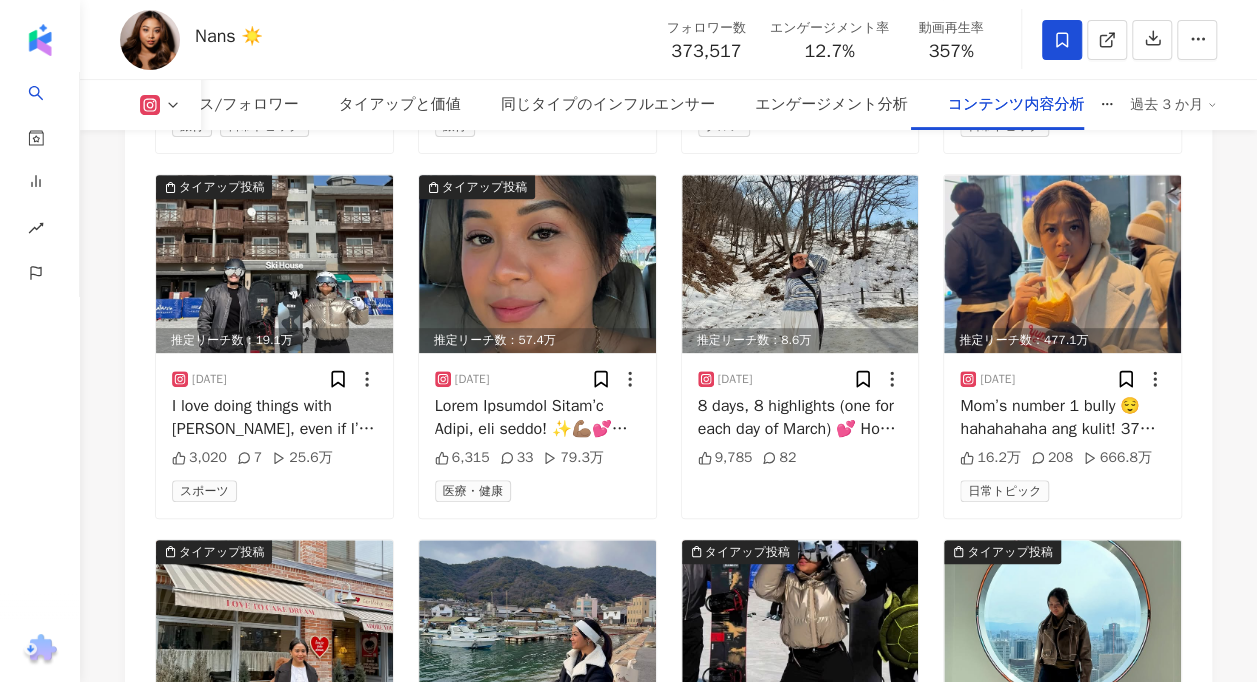 click on "Nans ☀️ フォロワー数 373,517 エンゲージメント率 12.7% 動画再生率 357%" at bounding box center (668, 39) 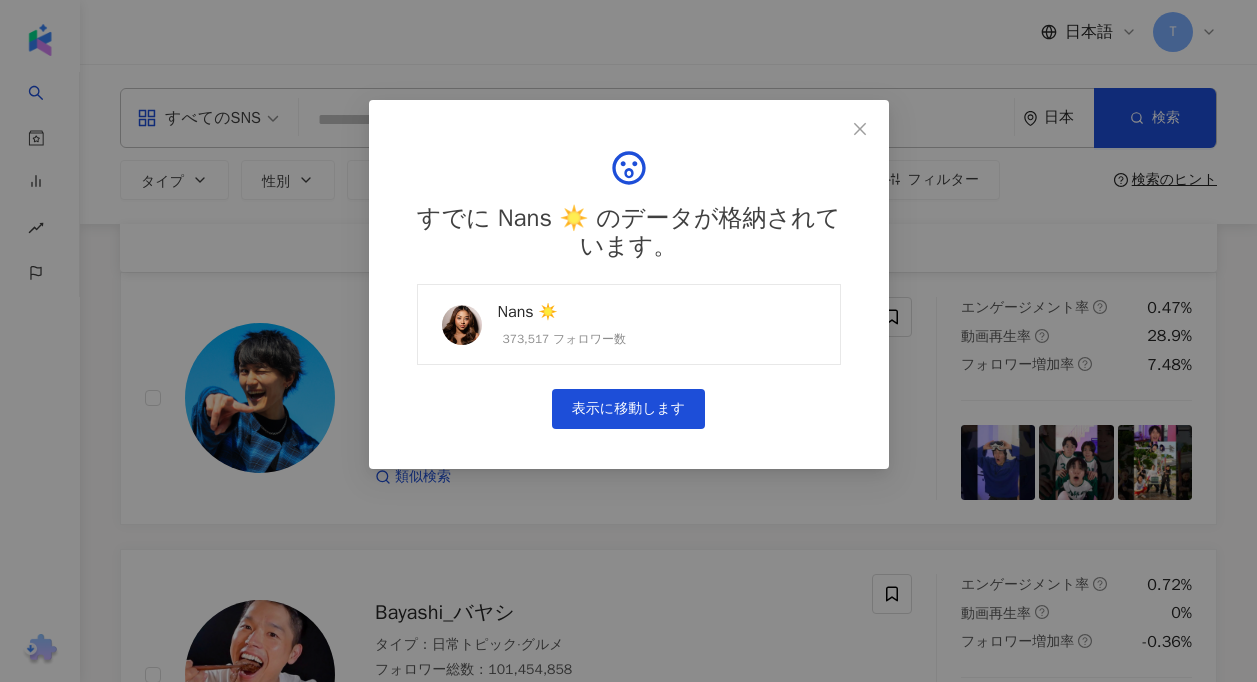 scroll, scrollTop: 3358, scrollLeft: 0, axis: vertical 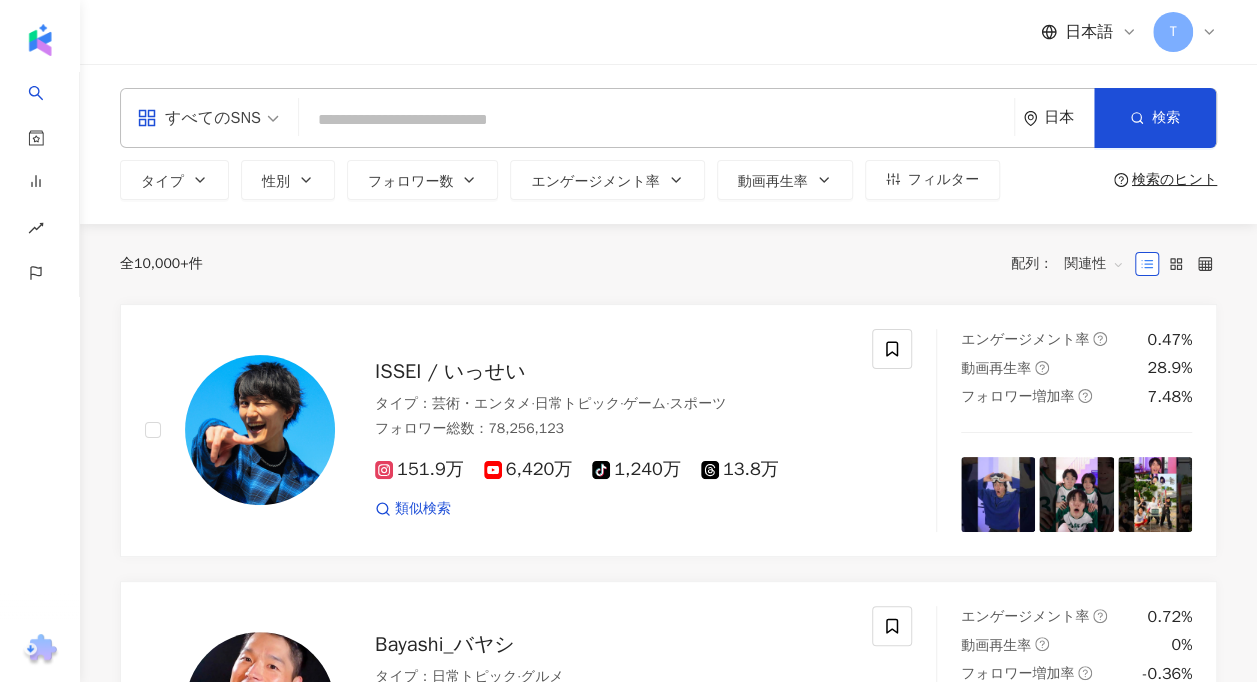 click on "全  10,000+  件 配列： 関連性" at bounding box center [668, 264] 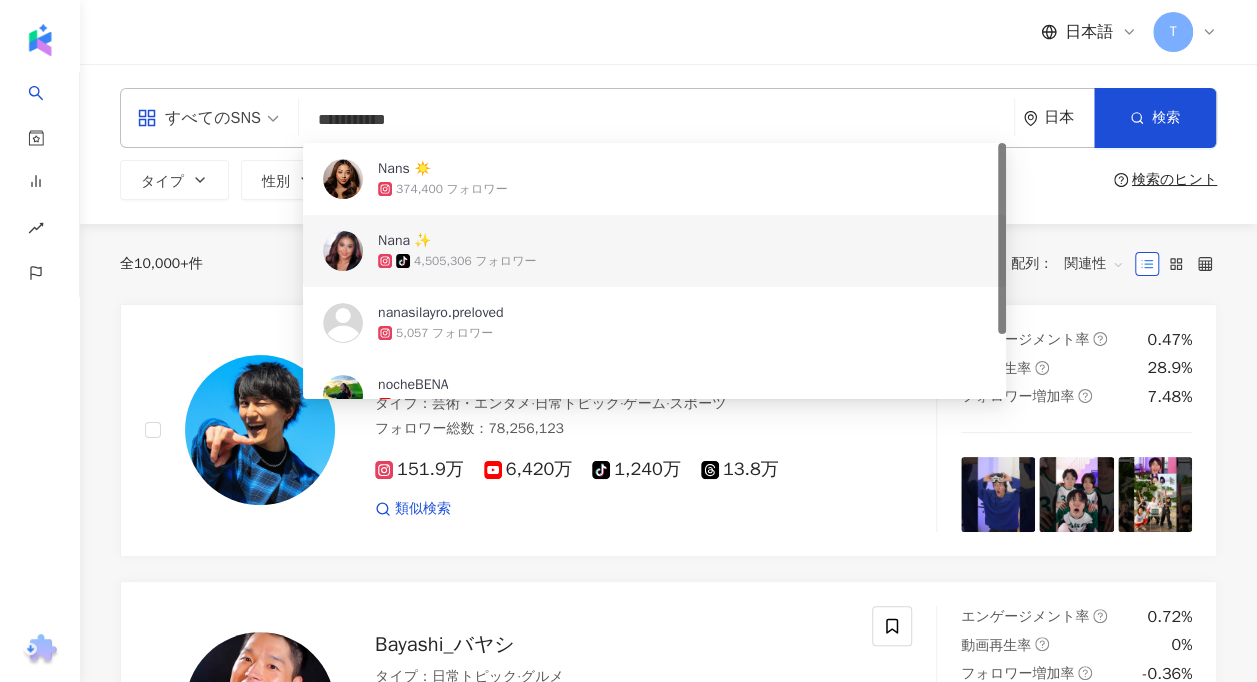 click on "4,505,306   フォロワー" at bounding box center (475, 261) 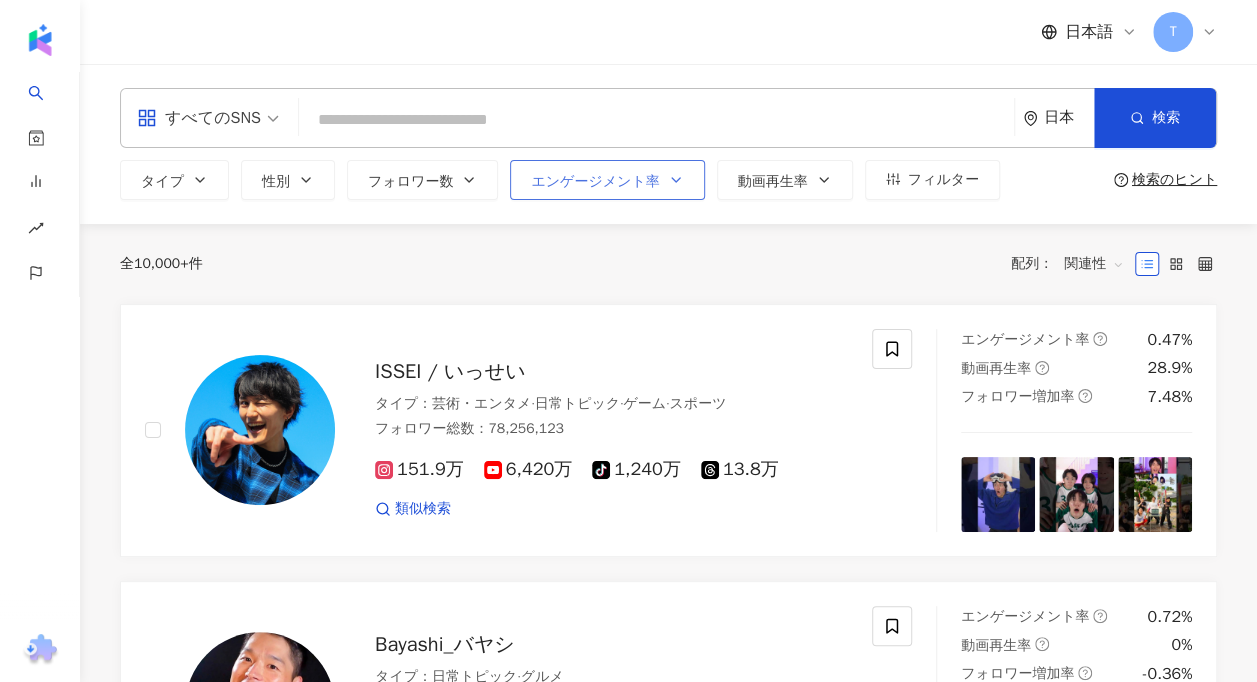 click on "エンゲージメント率" at bounding box center [607, 180] 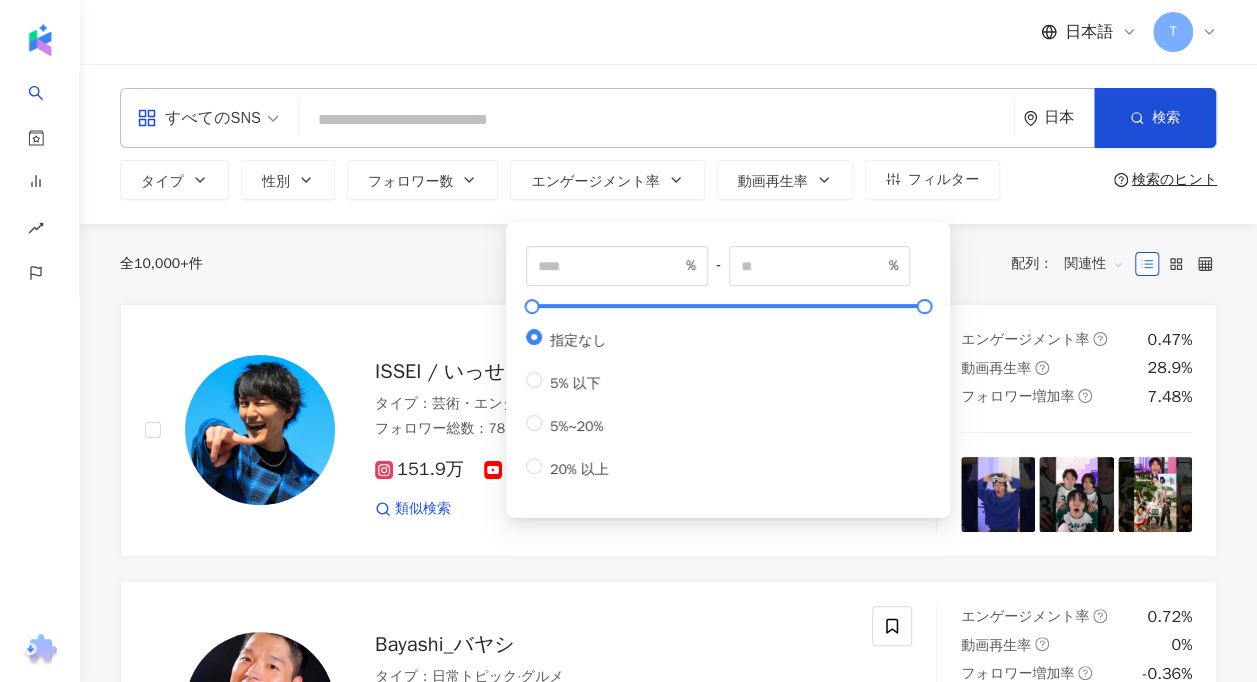 click at bounding box center [656, 120] 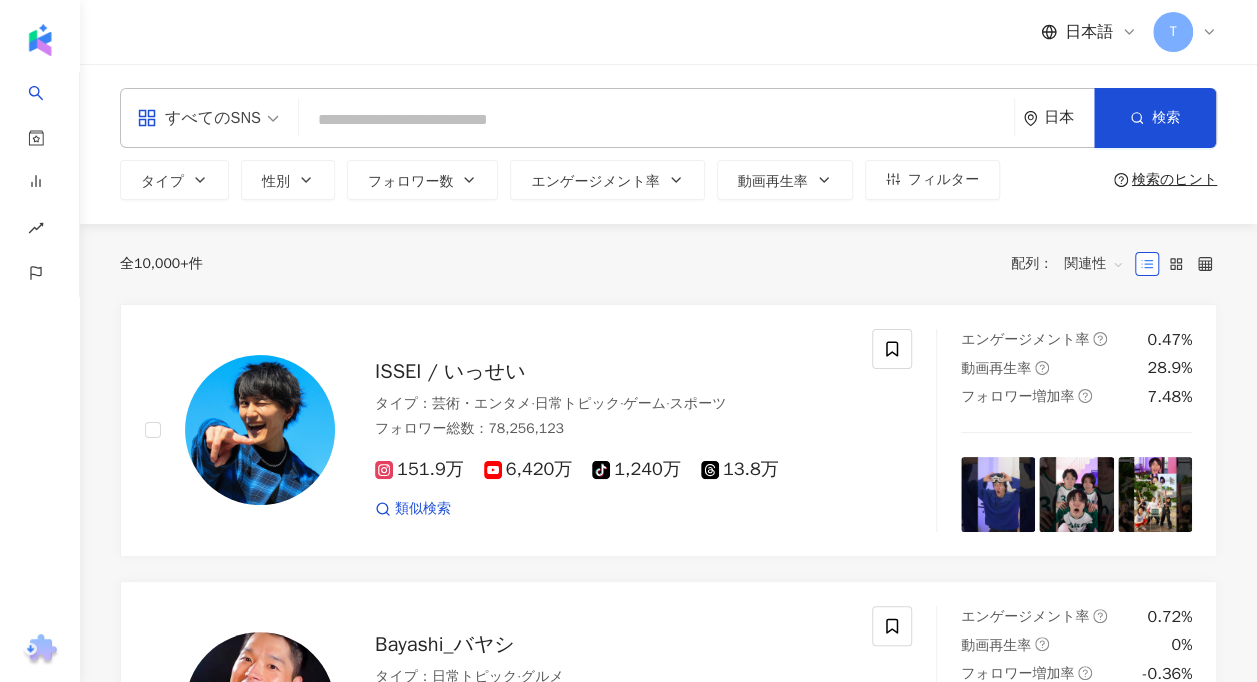 type on "**********" 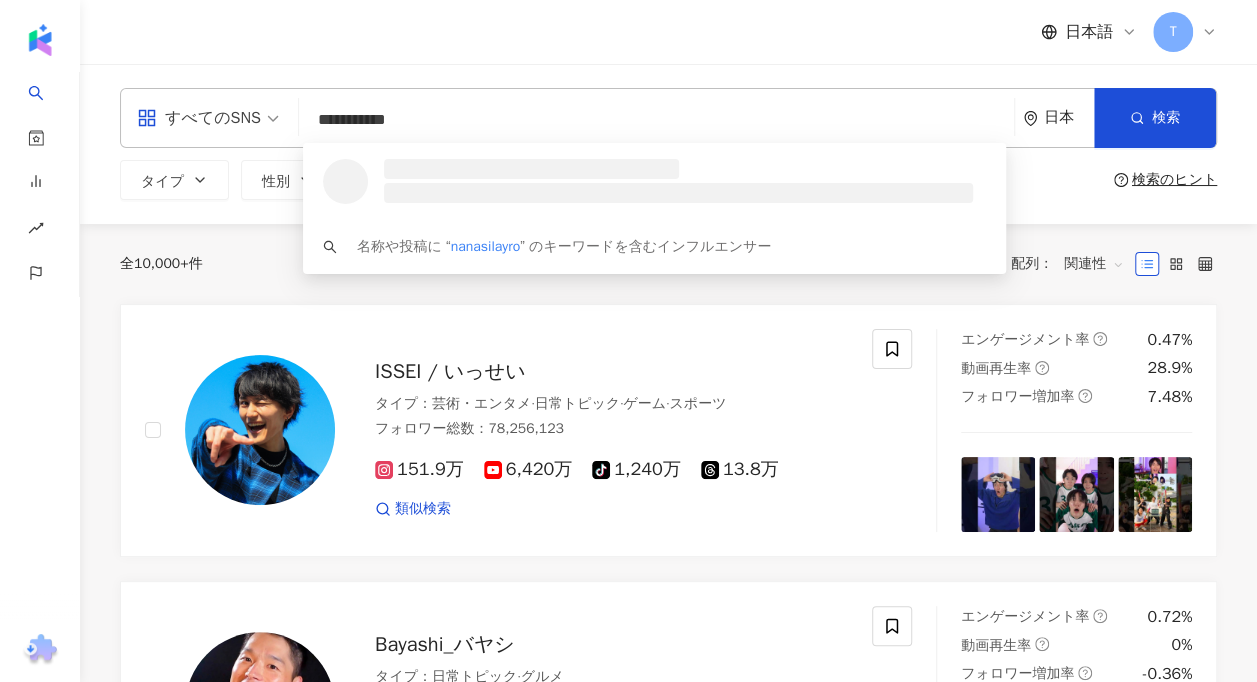 click at bounding box center [531, 169] 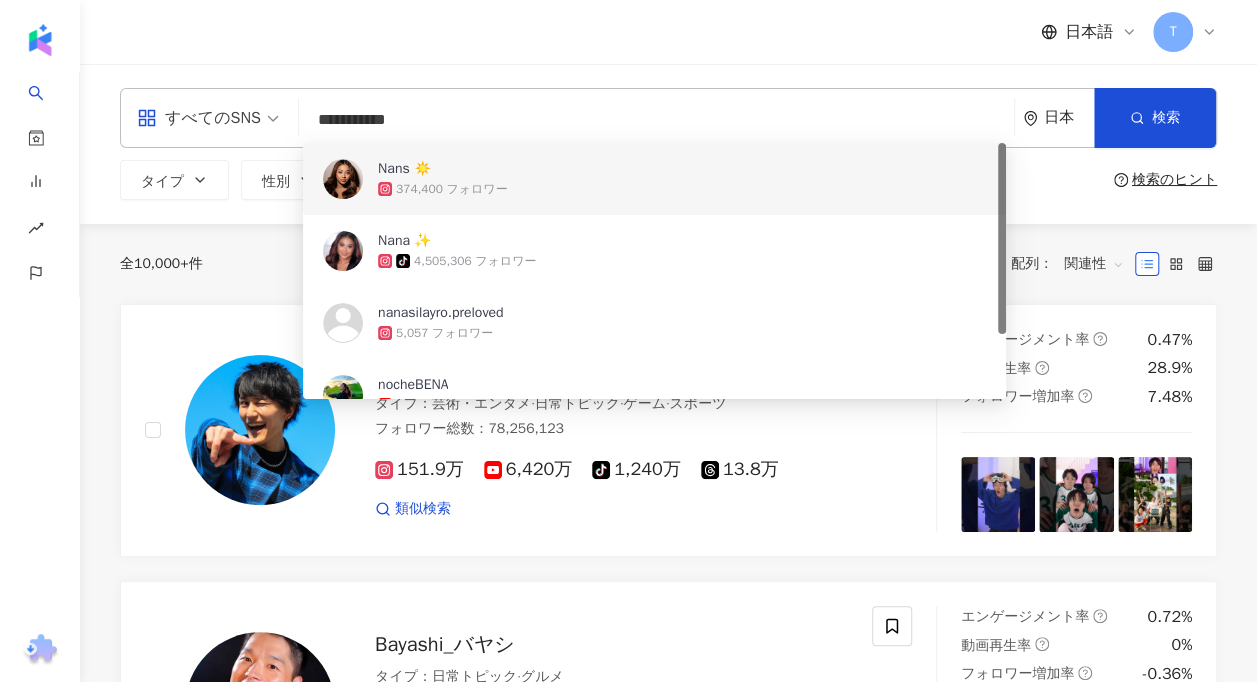 click on "374,400   フォロワー" at bounding box center [682, 189] 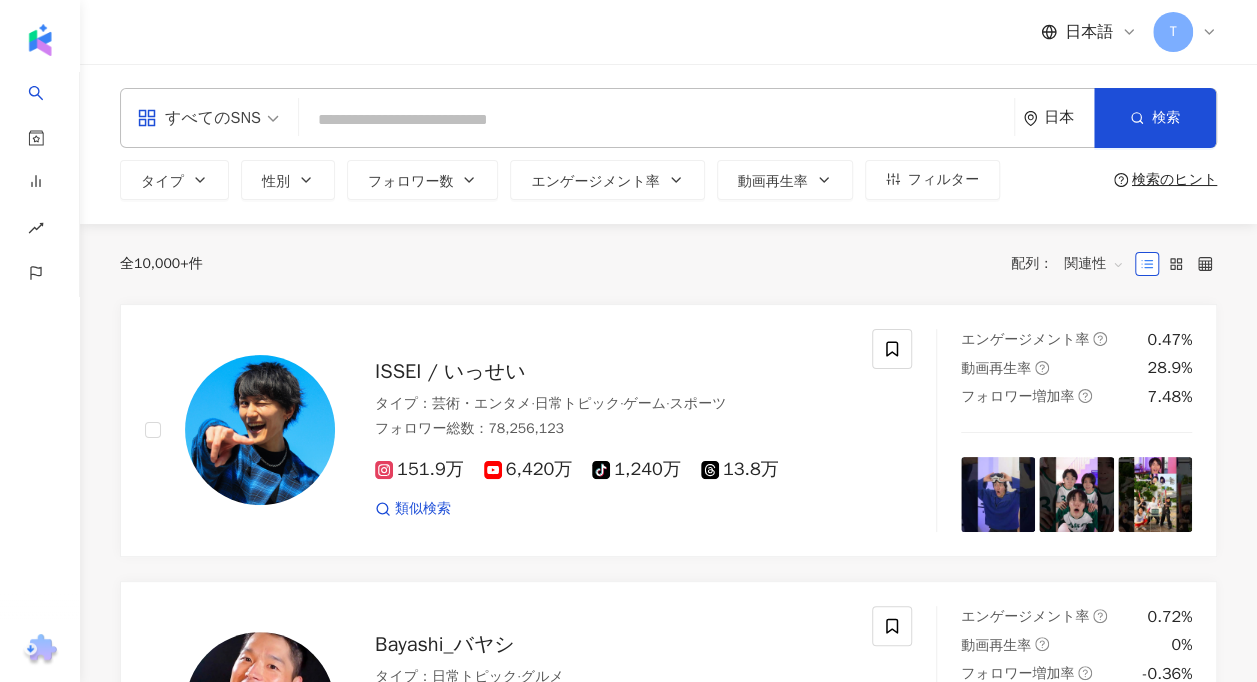 paste on "**********" 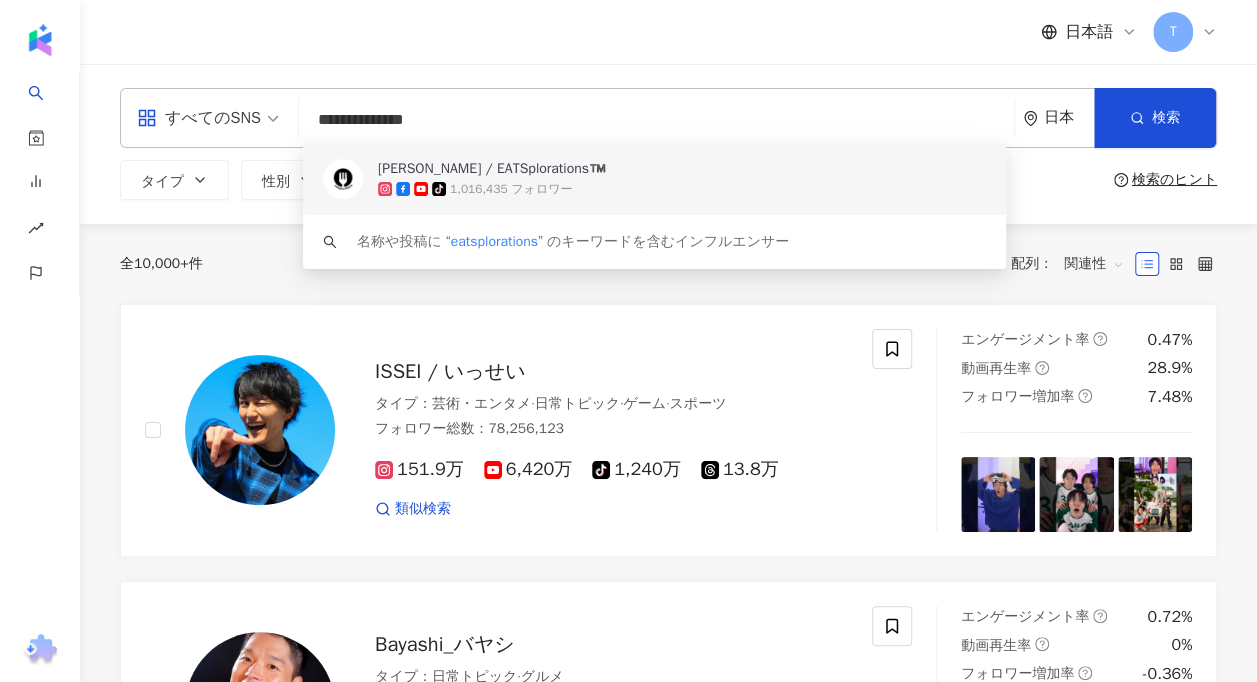 click on "tiktok-icon 1,016,435   フォロワー" at bounding box center (682, 189) 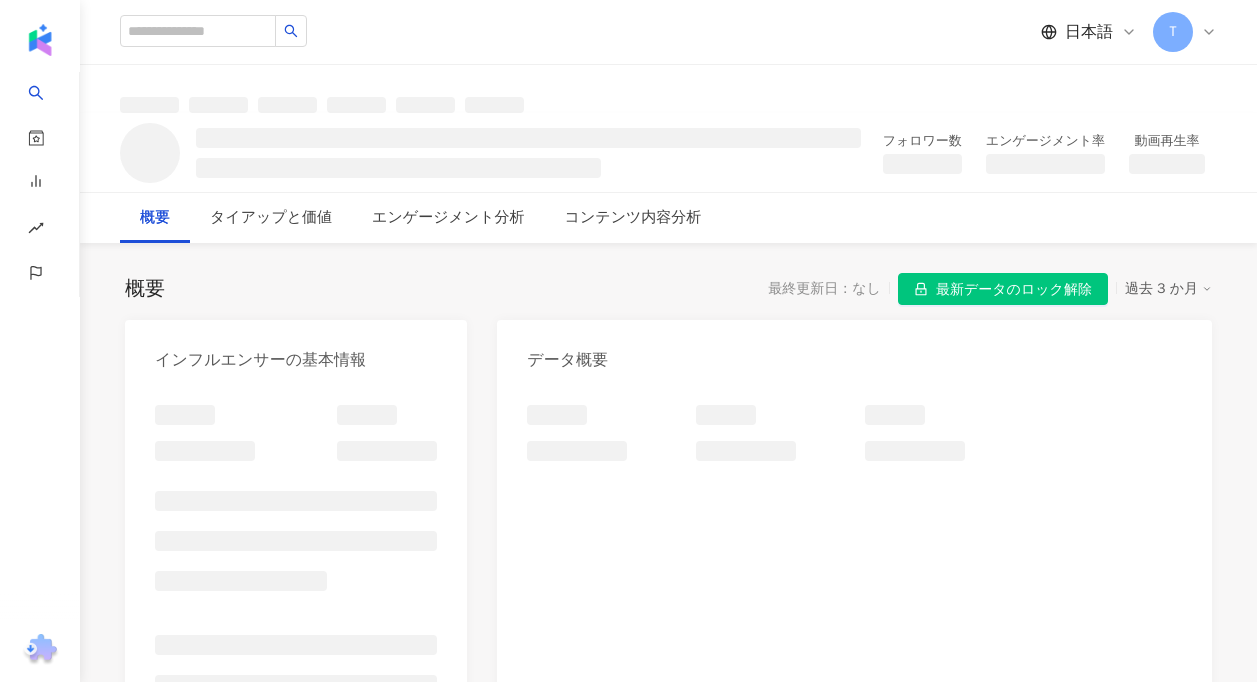 scroll, scrollTop: 0, scrollLeft: 0, axis: both 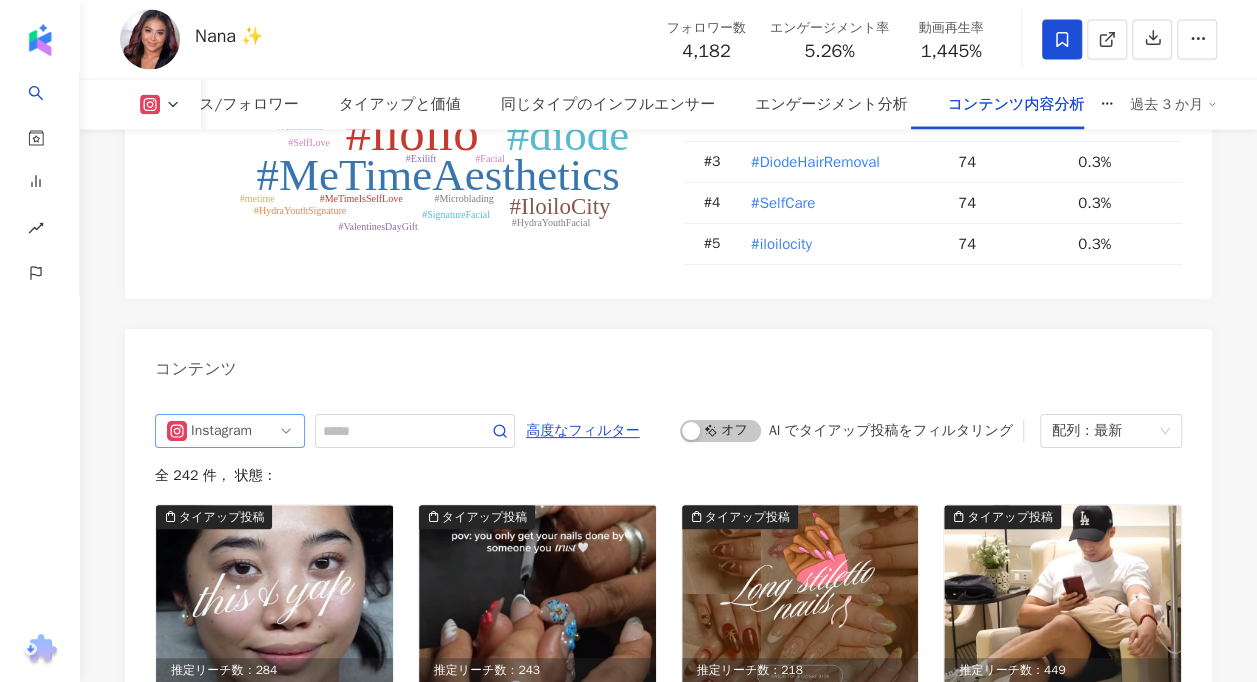 click on "Instagram" at bounding box center (230, 431) 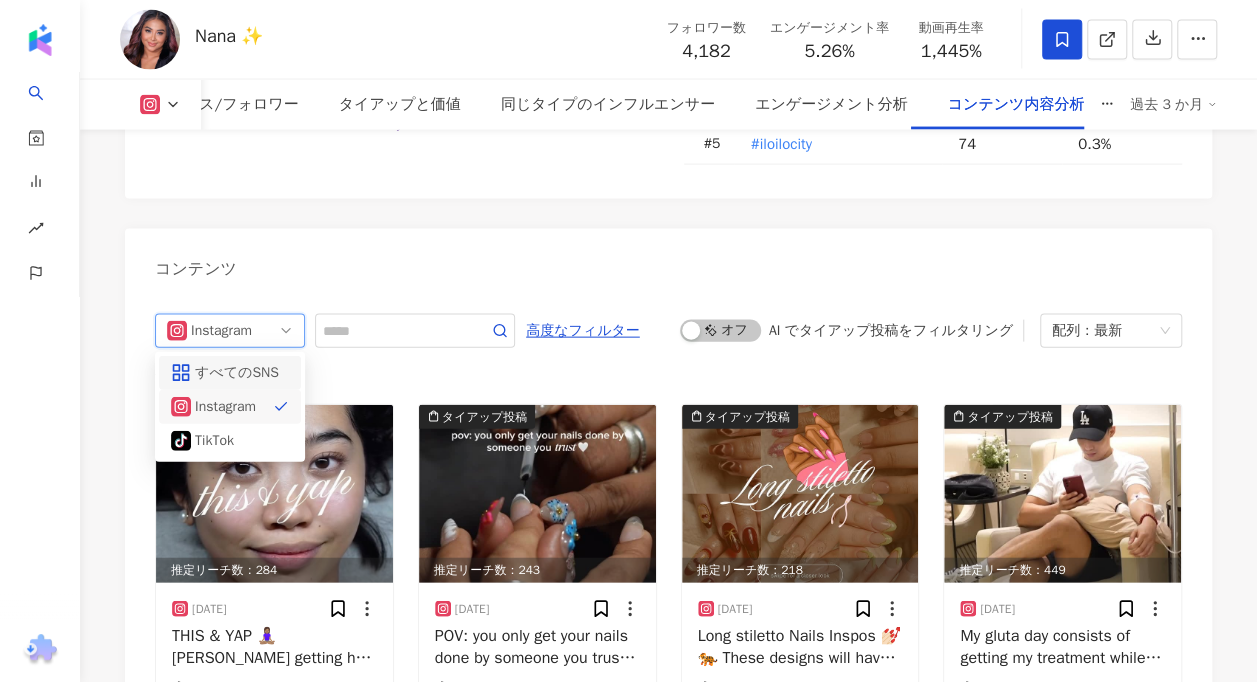 click on "すべてのSNS" at bounding box center (227, 373) 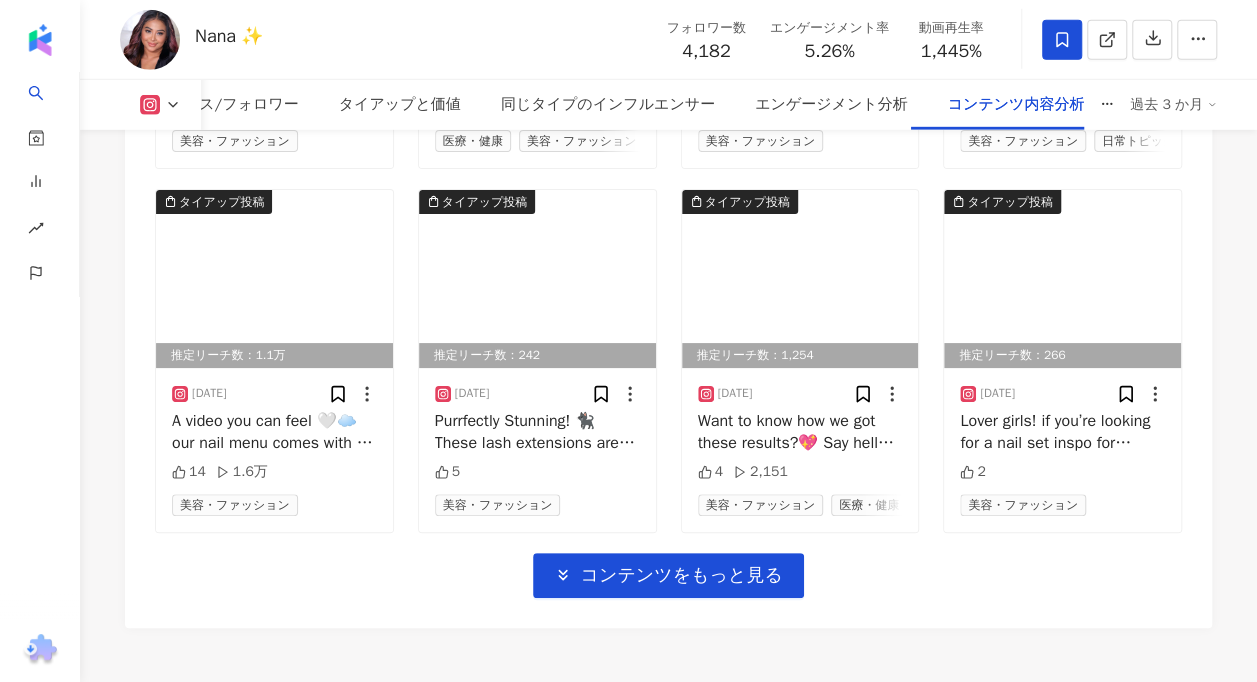 scroll, scrollTop: 6875, scrollLeft: 0, axis: vertical 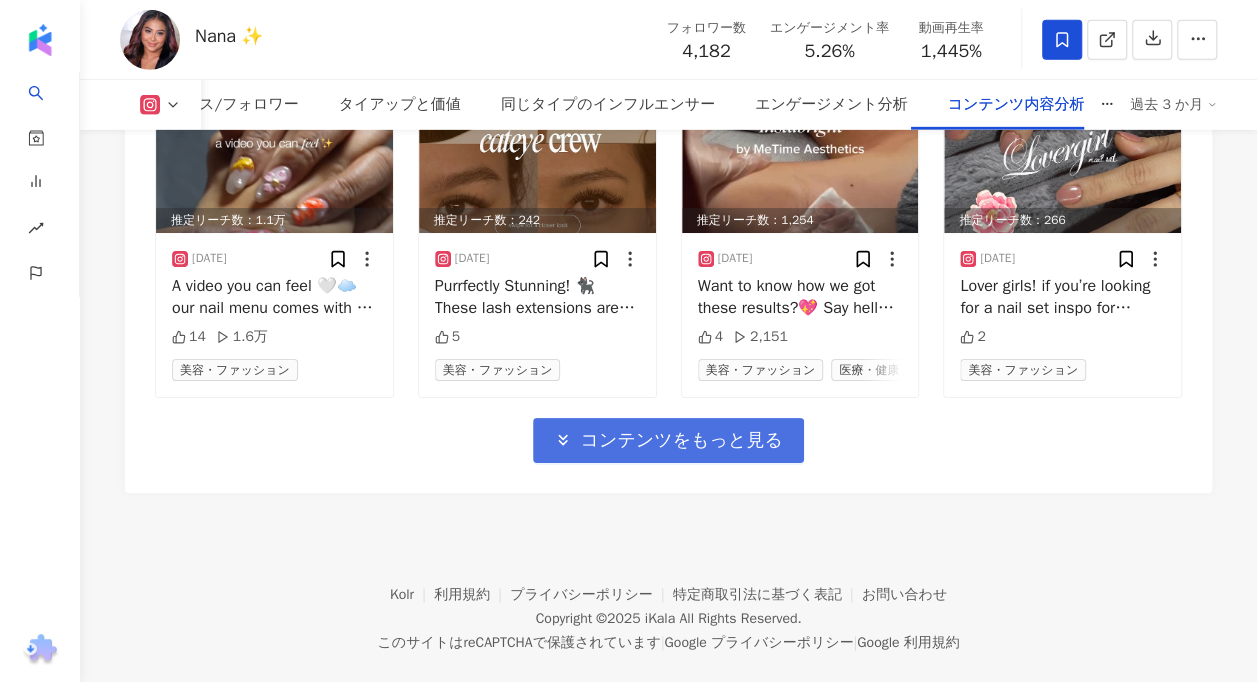 click on "コンテンツをもっと見る" at bounding box center (681, 441) 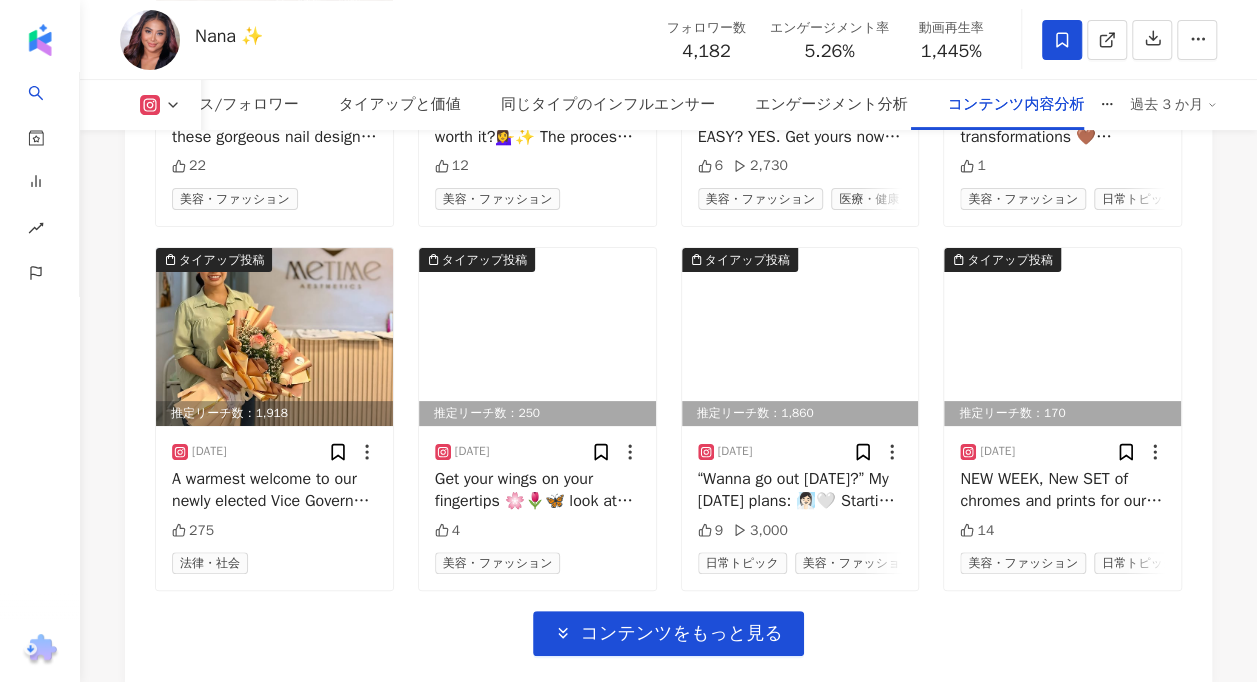 scroll, scrollTop: 8050, scrollLeft: 0, axis: vertical 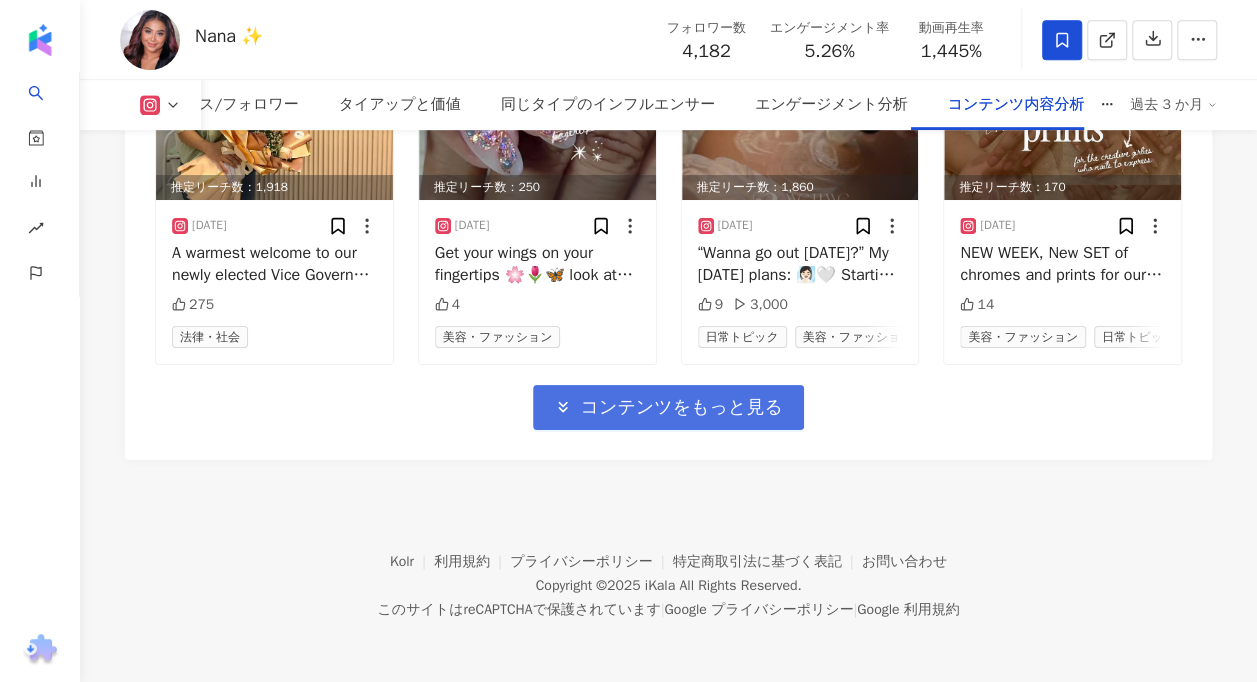 click on "コンテンツをもっと見る" at bounding box center [668, 407] 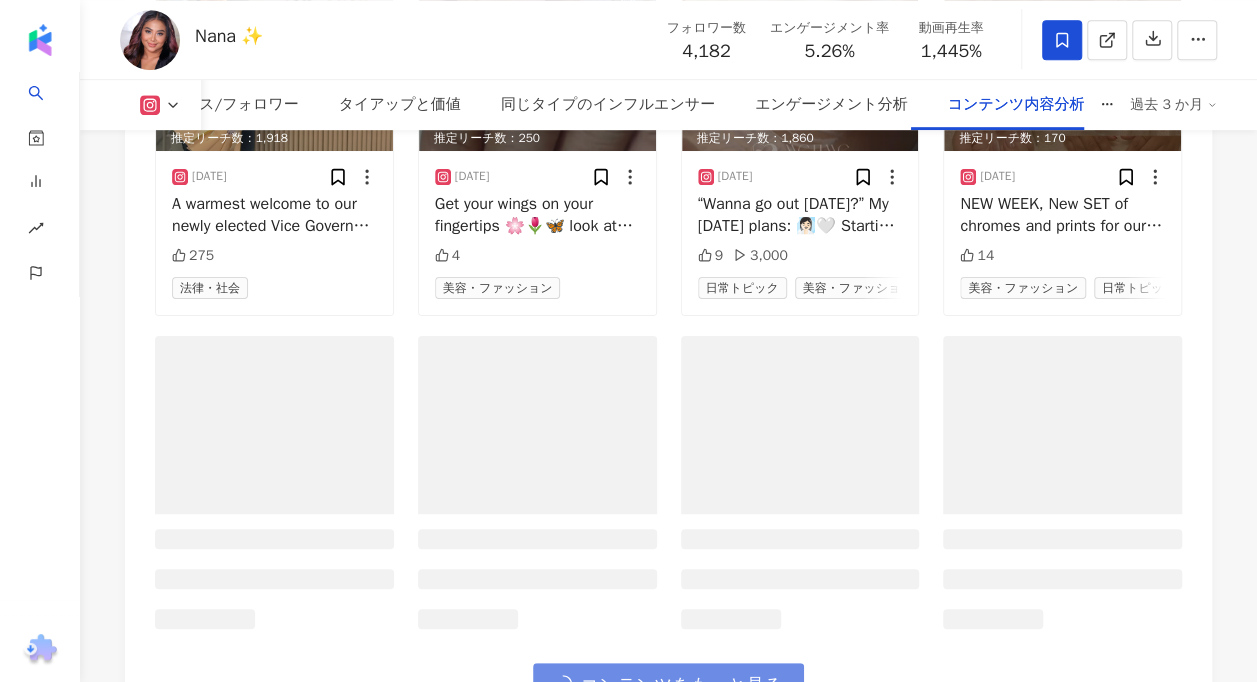 click 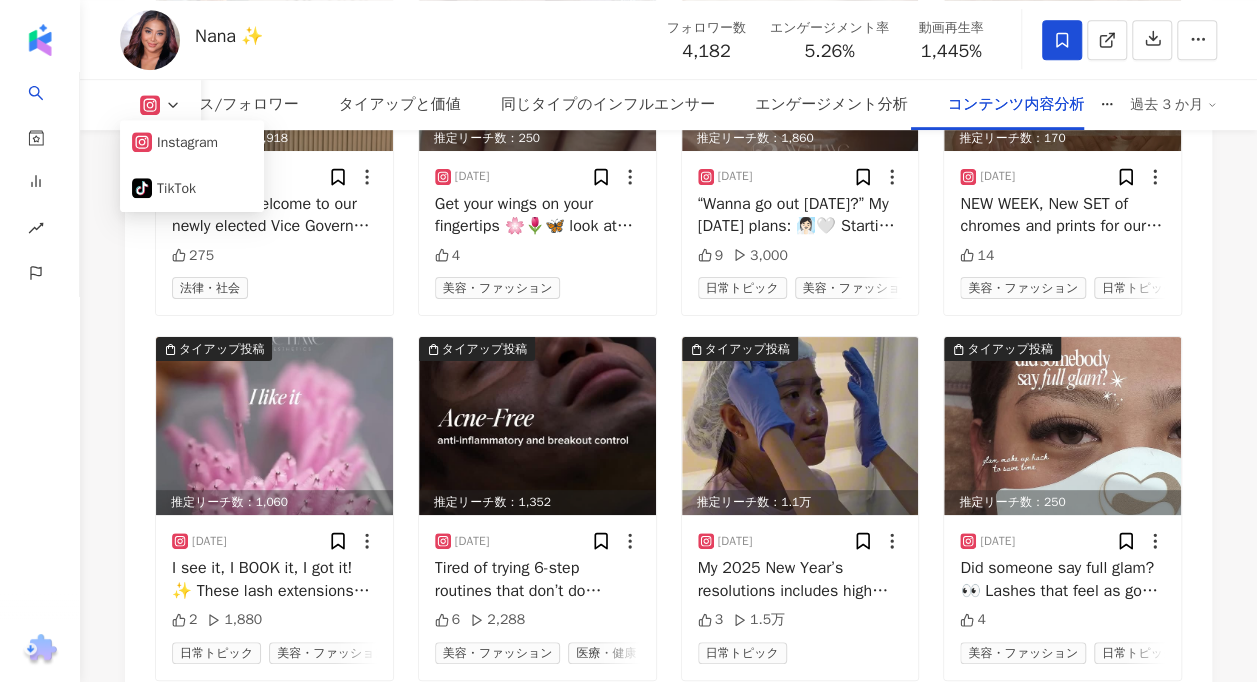 click on "概要 最終更新日：2025/06/27 最新データのロック解除 過去 3 か月 Instagram インフルエンサーの基本情報 性別   女性 主要言語   英語 99.6% タイプ スキンケア · 美容・ファッション SNSプロフィール MeTime Aesthetics ✨ | metimeaestheticsilo https://www.instagram.com/metimeaestheticsilo/ ⏰ Mon-Sat 9AM - 7PM | Sun 10AM - 7 PM
📍3rd flr, II RUFINO BLDG, Iloilo City
⚡Hair Removal, Facial, Nail, Lash, Gluta, Slimming + more!
📲 09778011462 もっと見る Instagram データ概要 -- K-Score :   データなし アカウントが無効になっているか、データが不完全、または更新が不定期であるため、スコアに影響が出ている可能性があります。 フォロワー数   4,182 エンゲージメント率   5.26% 優 再生率   1,445% 優 フォロワー増加率   6.39% 優 オーディエンスの性別   データなし オーディエンスの年齢   データなし タイアップ投稿の比率   97.7%" at bounding box center [668, -3152] 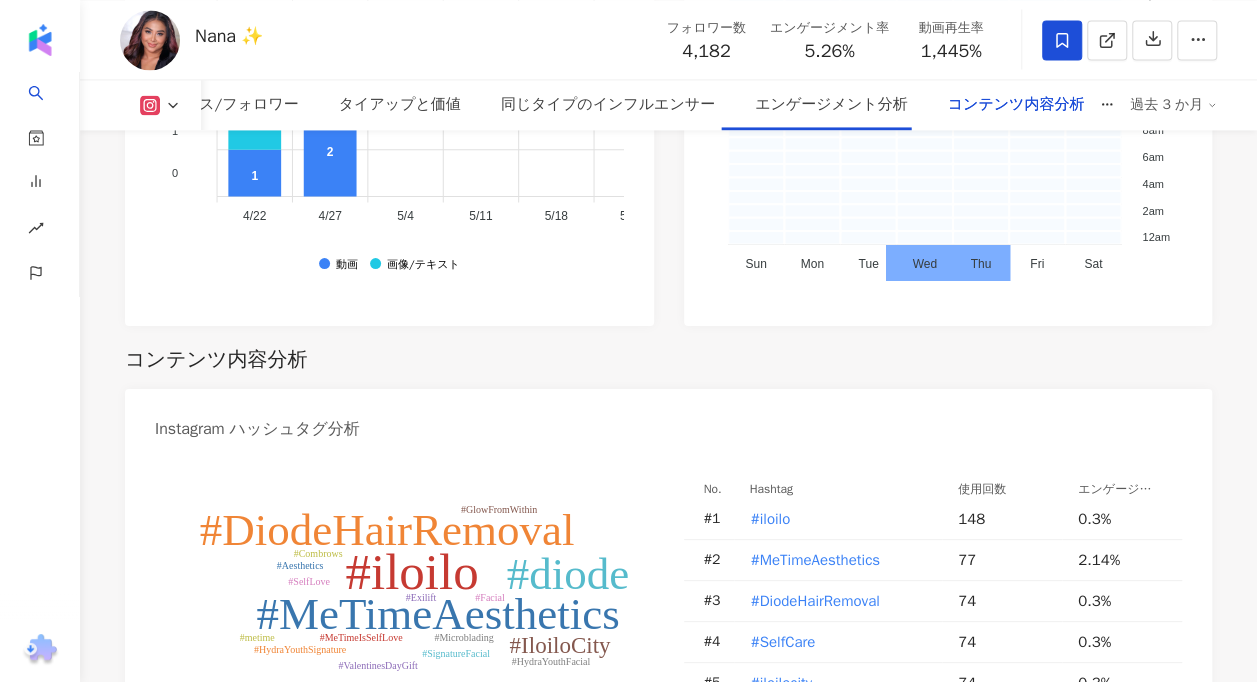 scroll, scrollTop: 5750, scrollLeft: 0, axis: vertical 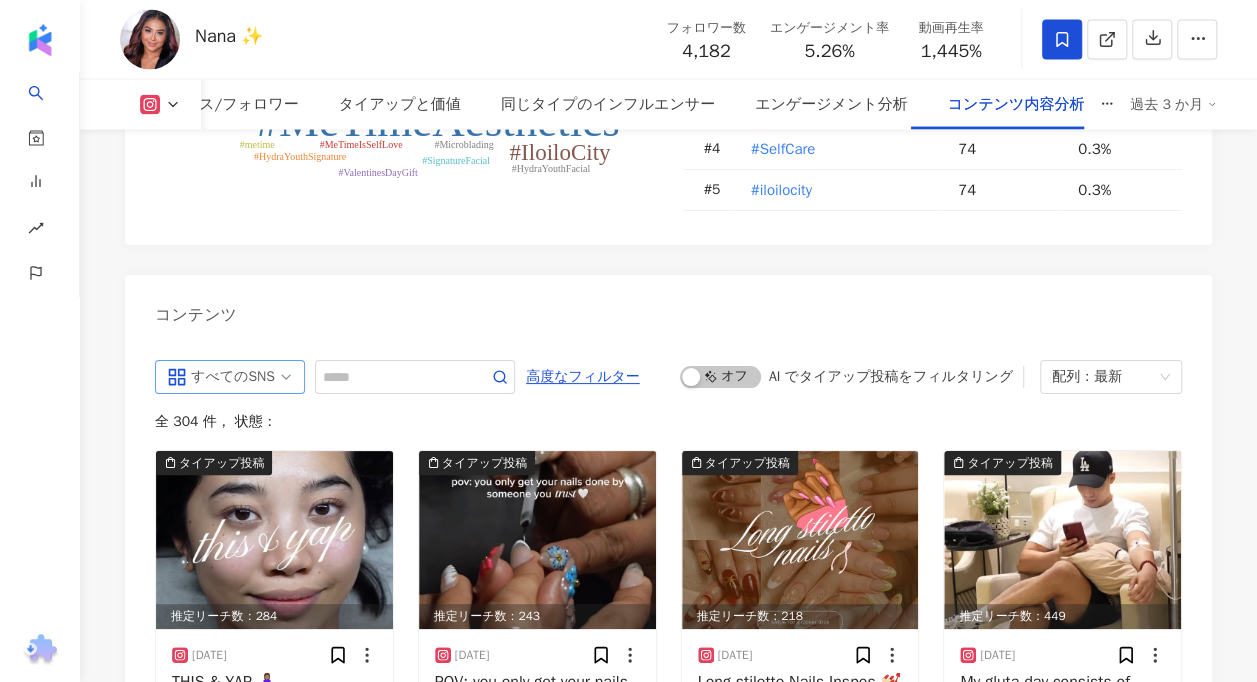 click on "すべてのSNS" at bounding box center (223, 377) 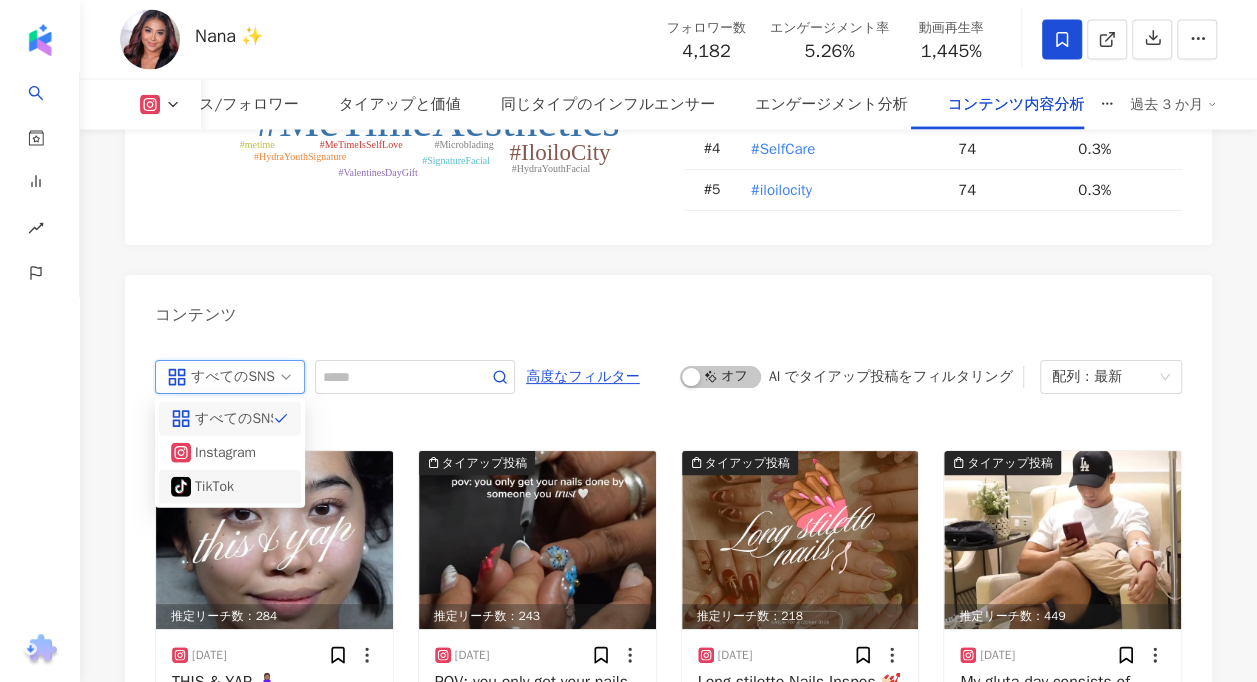 click on "TikTok" at bounding box center (227, 487) 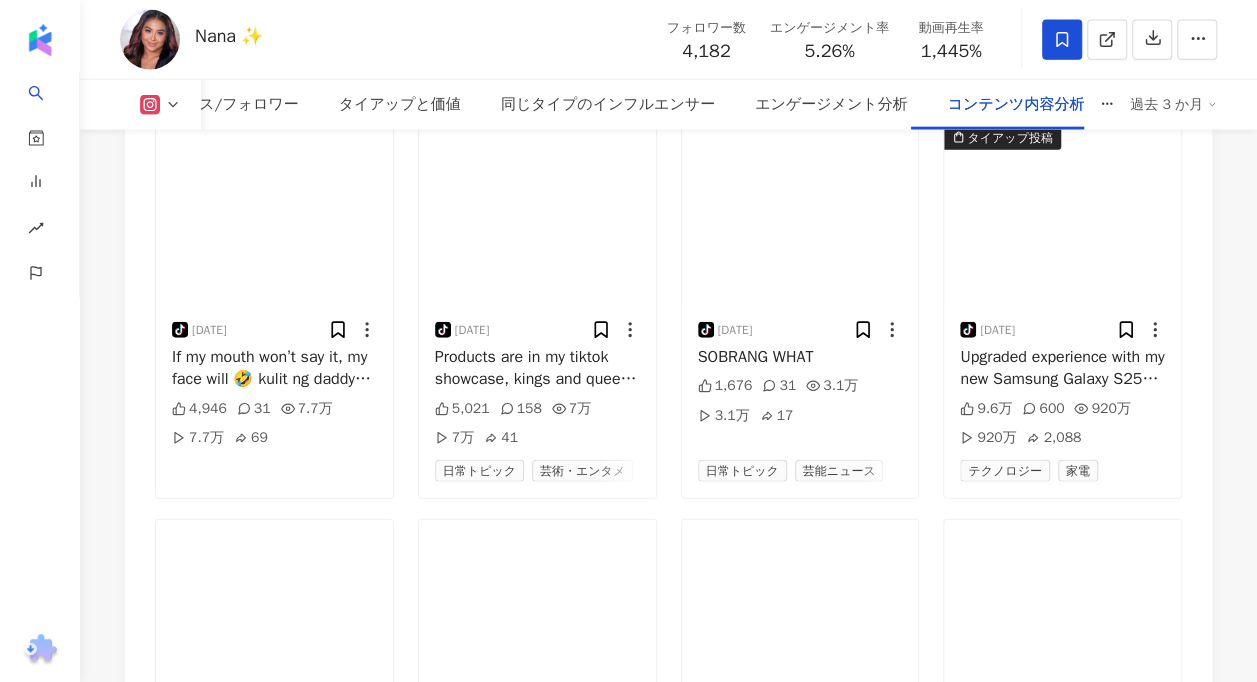scroll, scrollTop: 6275, scrollLeft: 0, axis: vertical 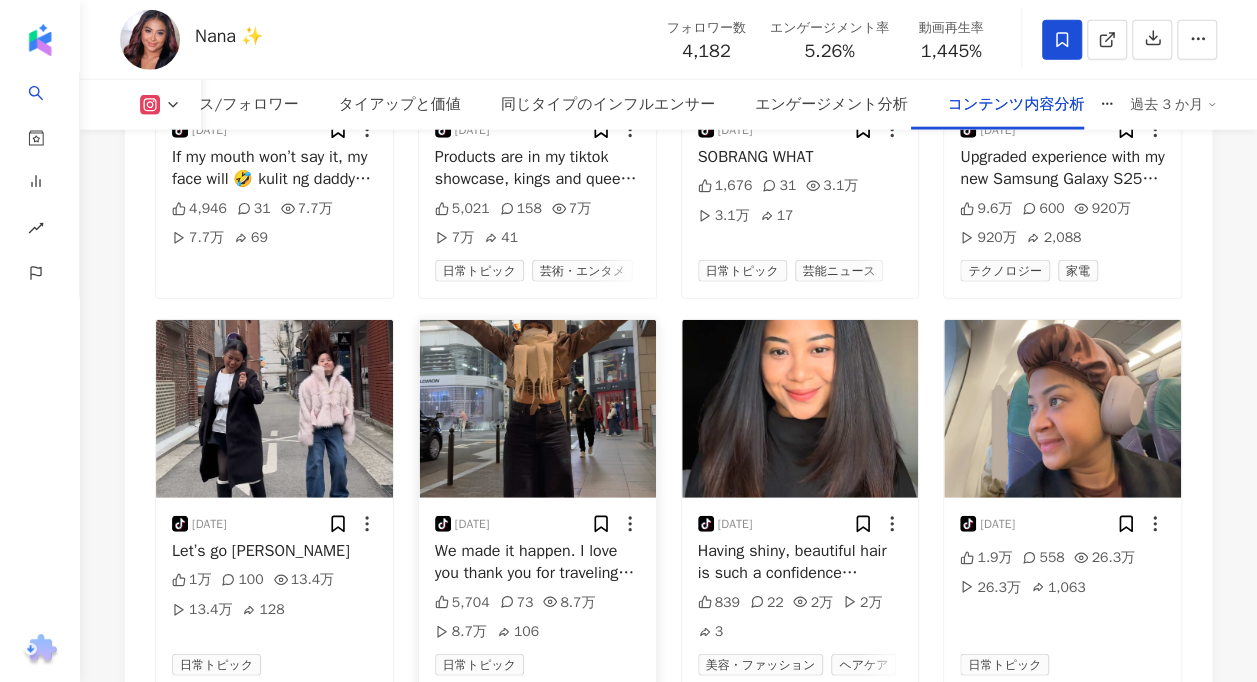 click at bounding box center [537, 409] 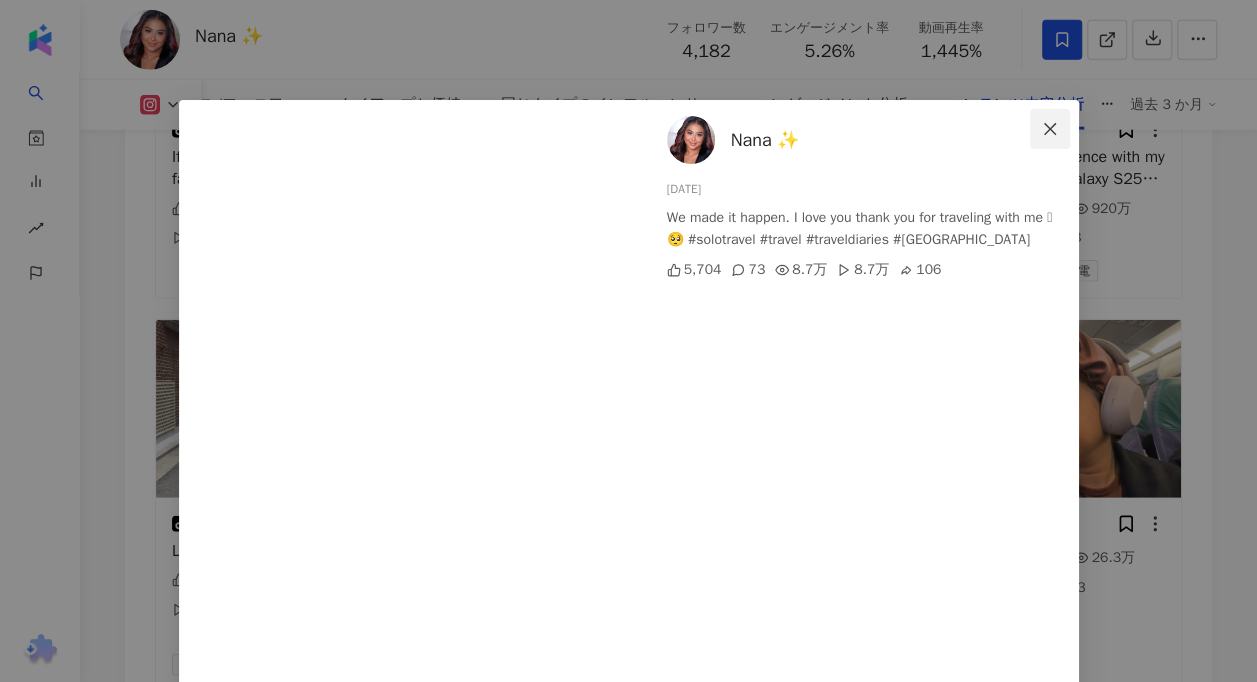 click 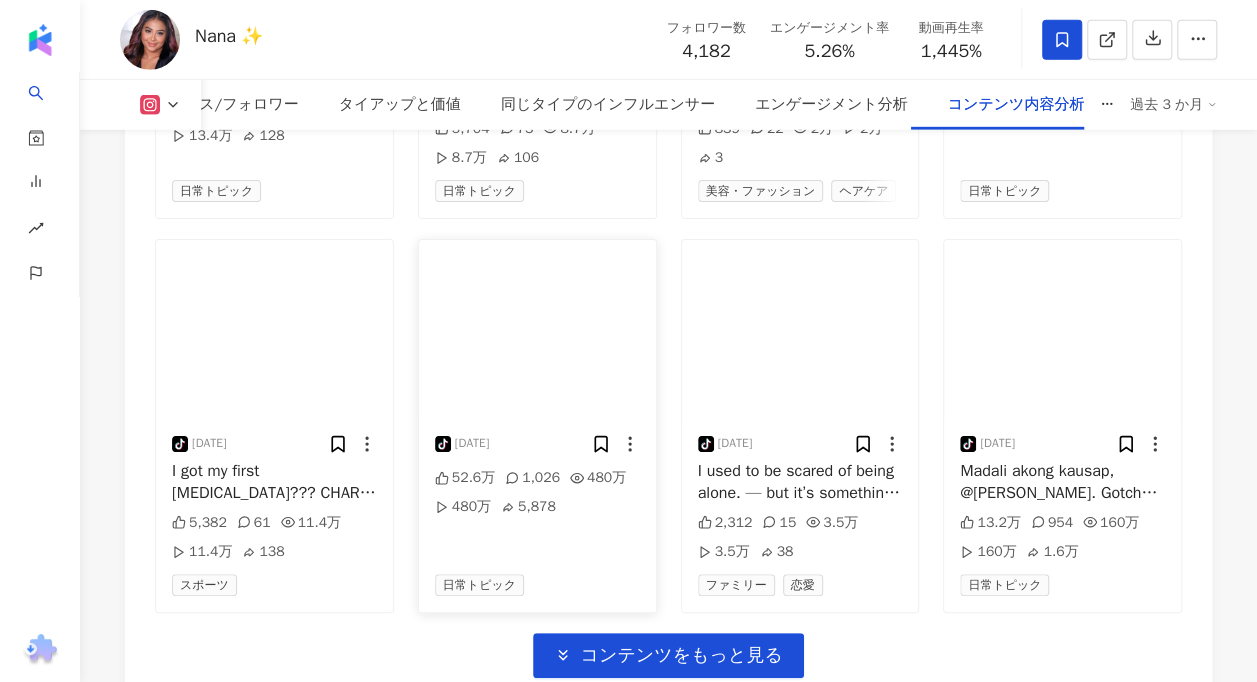 scroll, scrollTop: 6875, scrollLeft: 0, axis: vertical 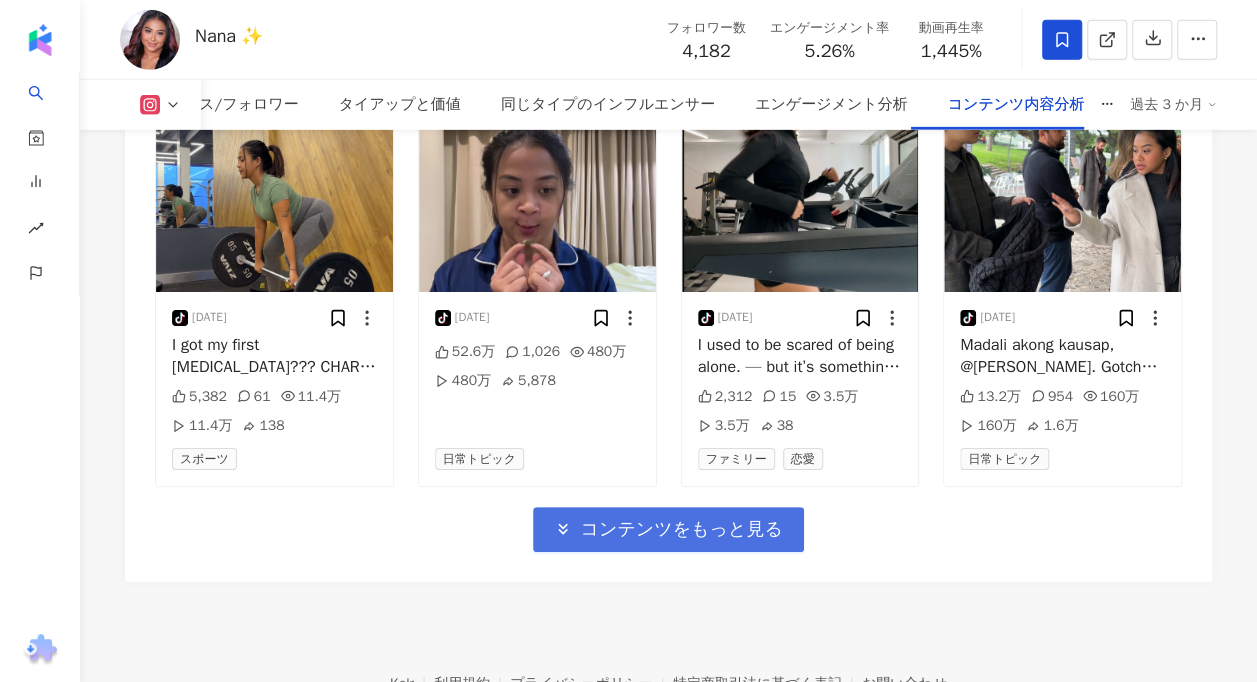 click on "コンテンツをもっと見る" at bounding box center (681, 530) 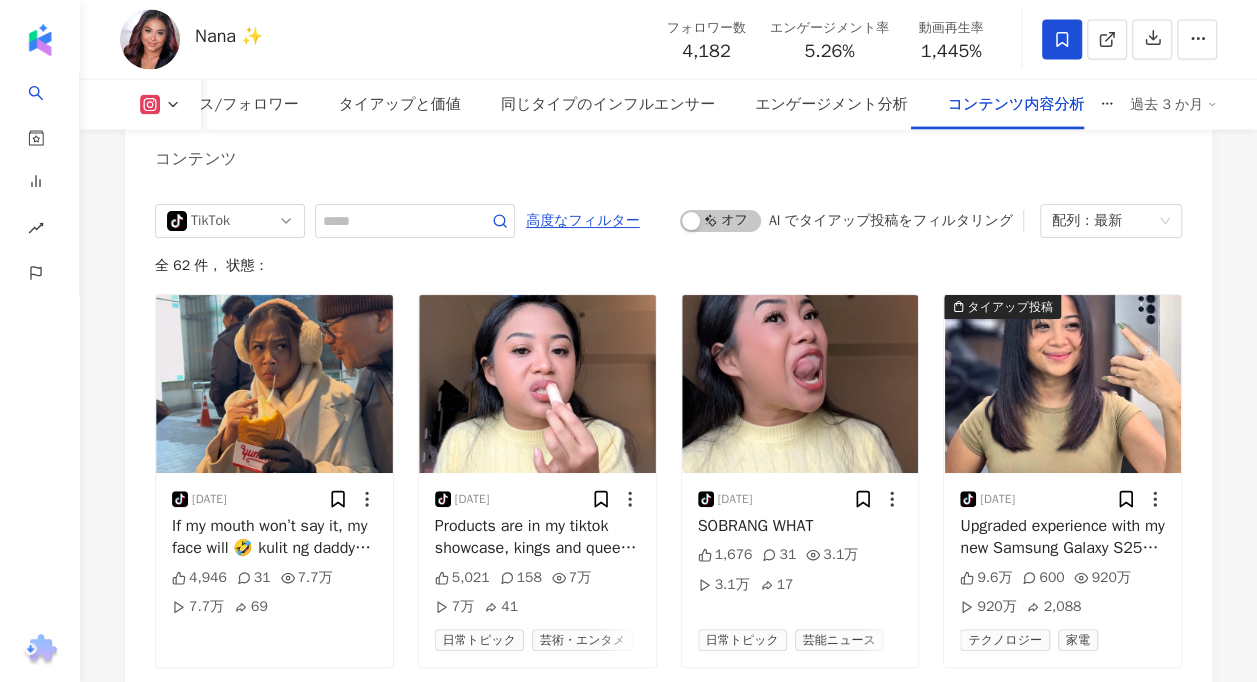 scroll, scrollTop: 5875, scrollLeft: 0, axis: vertical 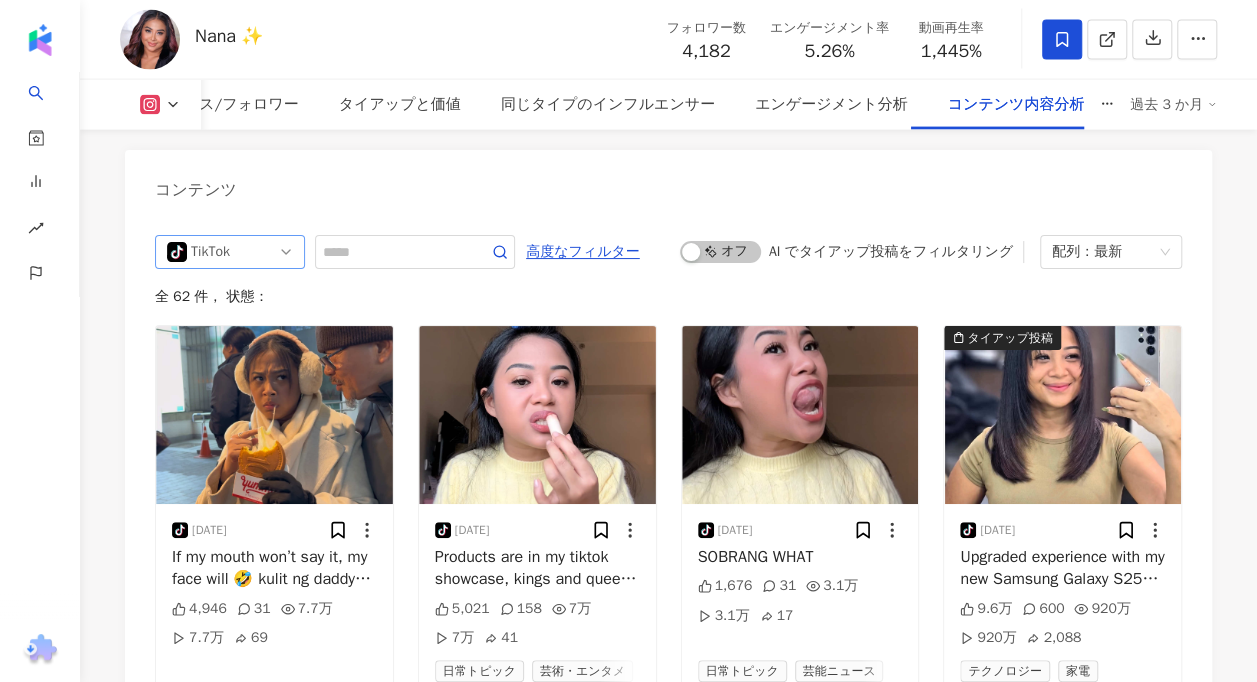 click on "TikTok" at bounding box center [223, 252] 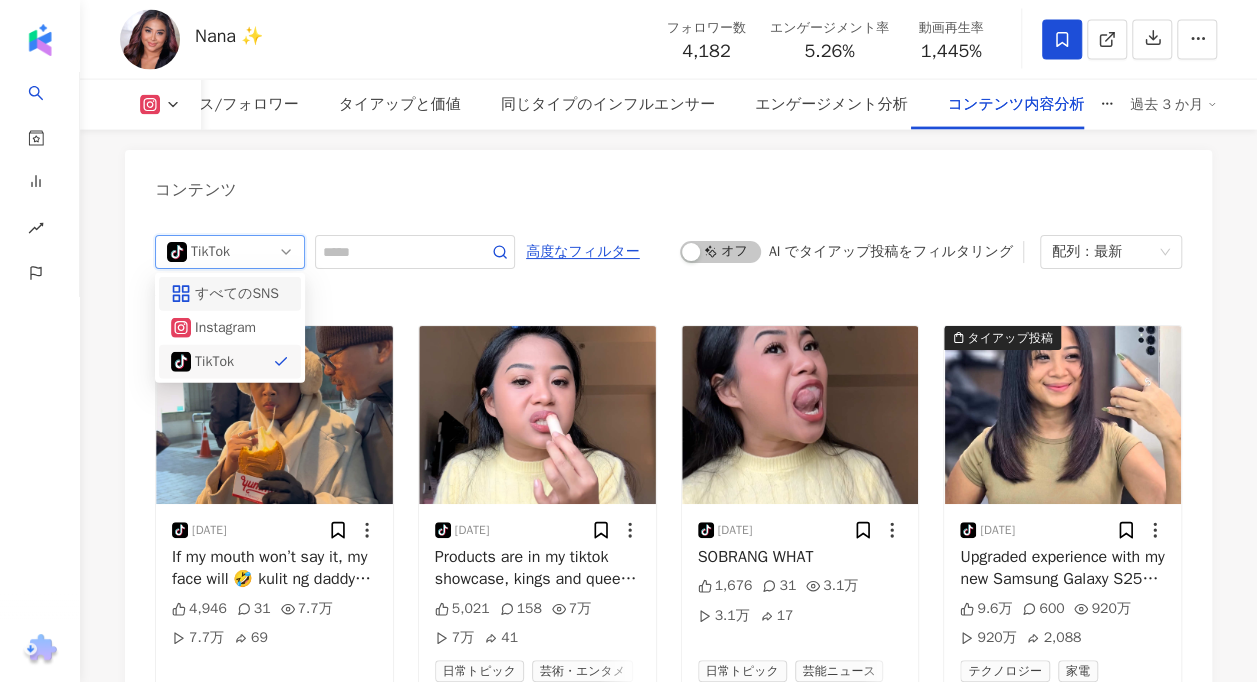 click on "コンテンツ" at bounding box center [668, 182] 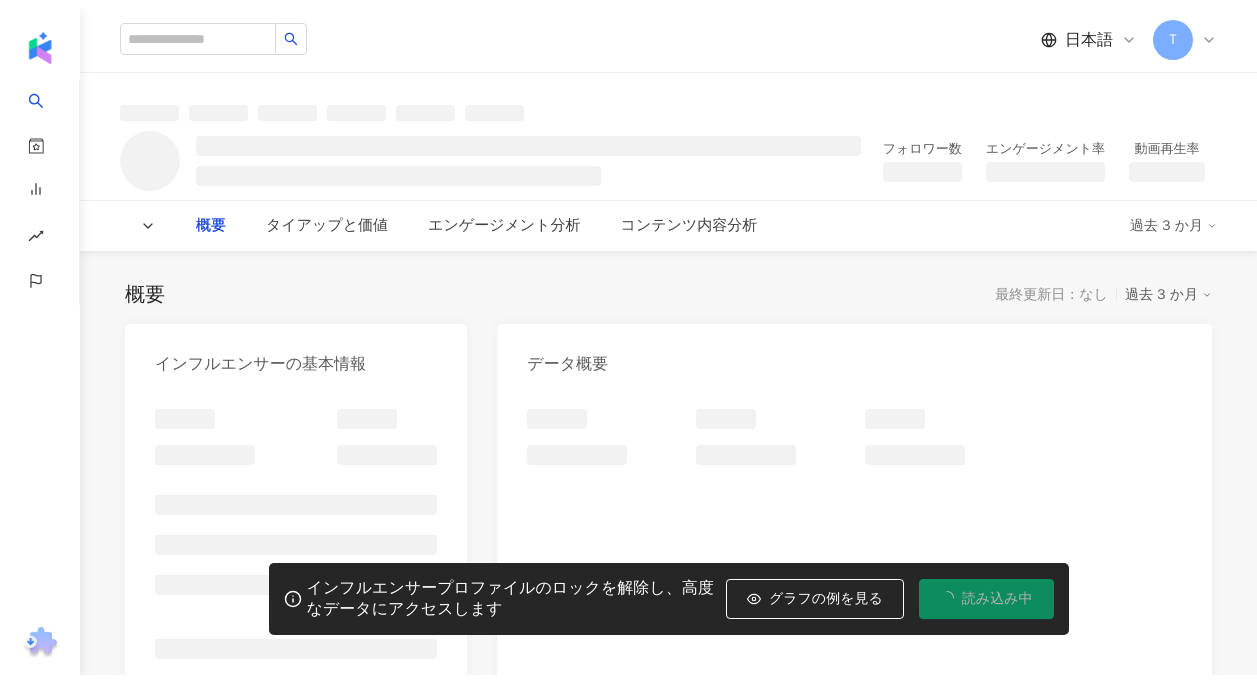 scroll, scrollTop: 0, scrollLeft: 0, axis: both 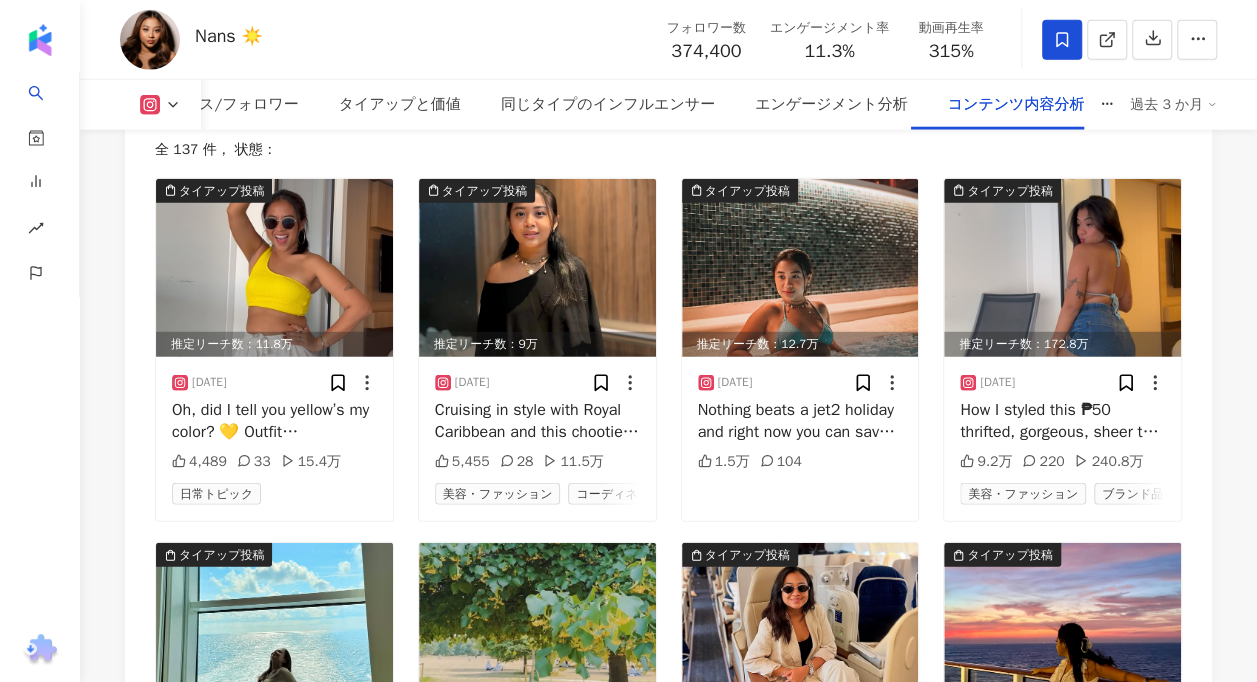 click on "コンテンツをもっと見る" at bounding box center [681, 1294] 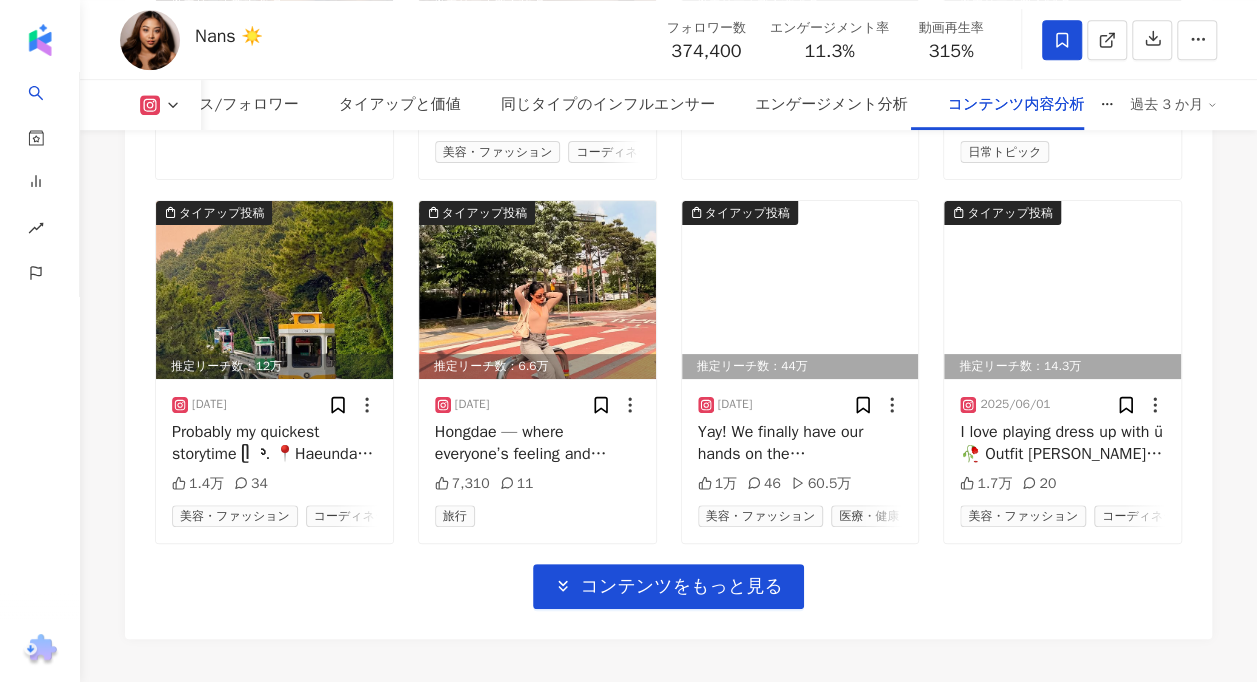 scroll, scrollTop: 8246, scrollLeft: 0, axis: vertical 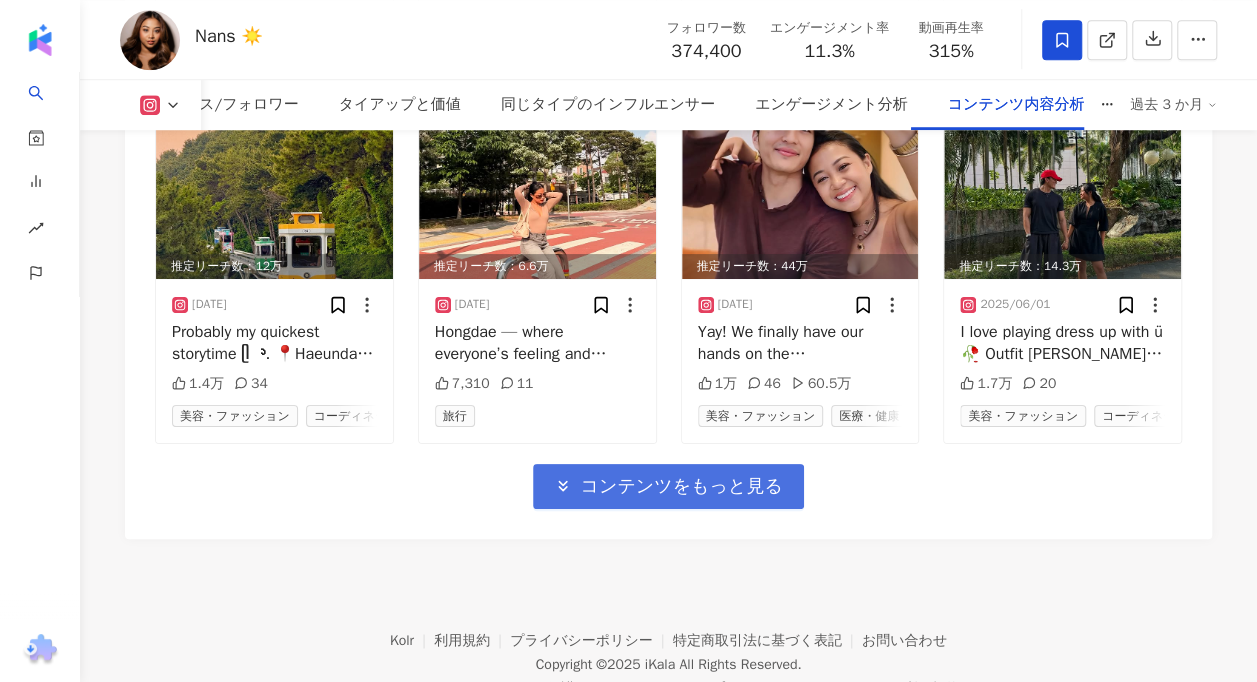 click on "コンテンツをもっと見る" at bounding box center (681, 487) 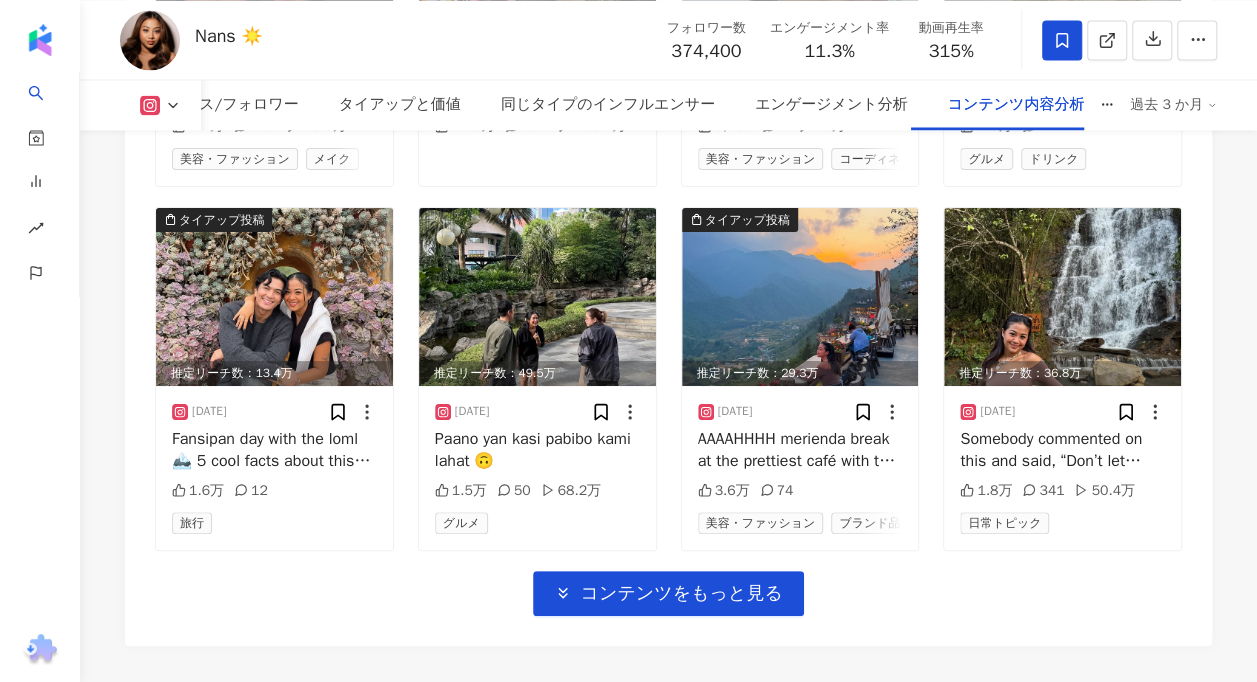 scroll, scrollTop: 9346, scrollLeft: 0, axis: vertical 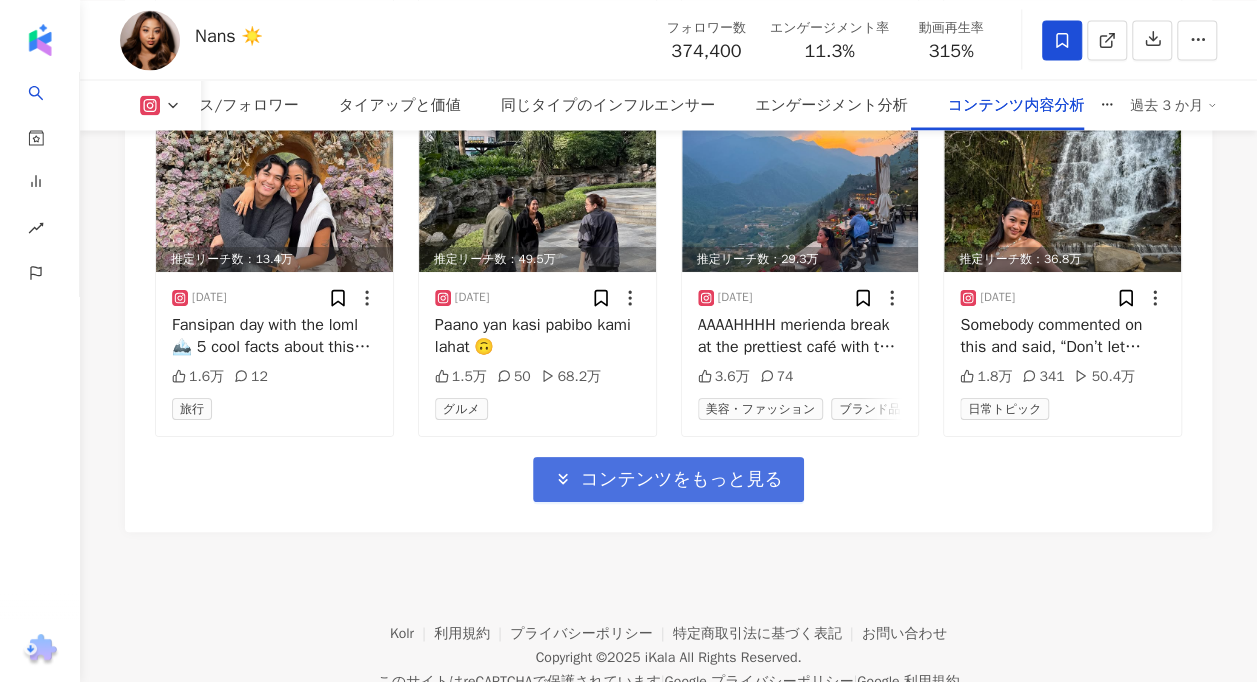 click on "コンテンツをもっと見る" at bounding box center [681, 480] 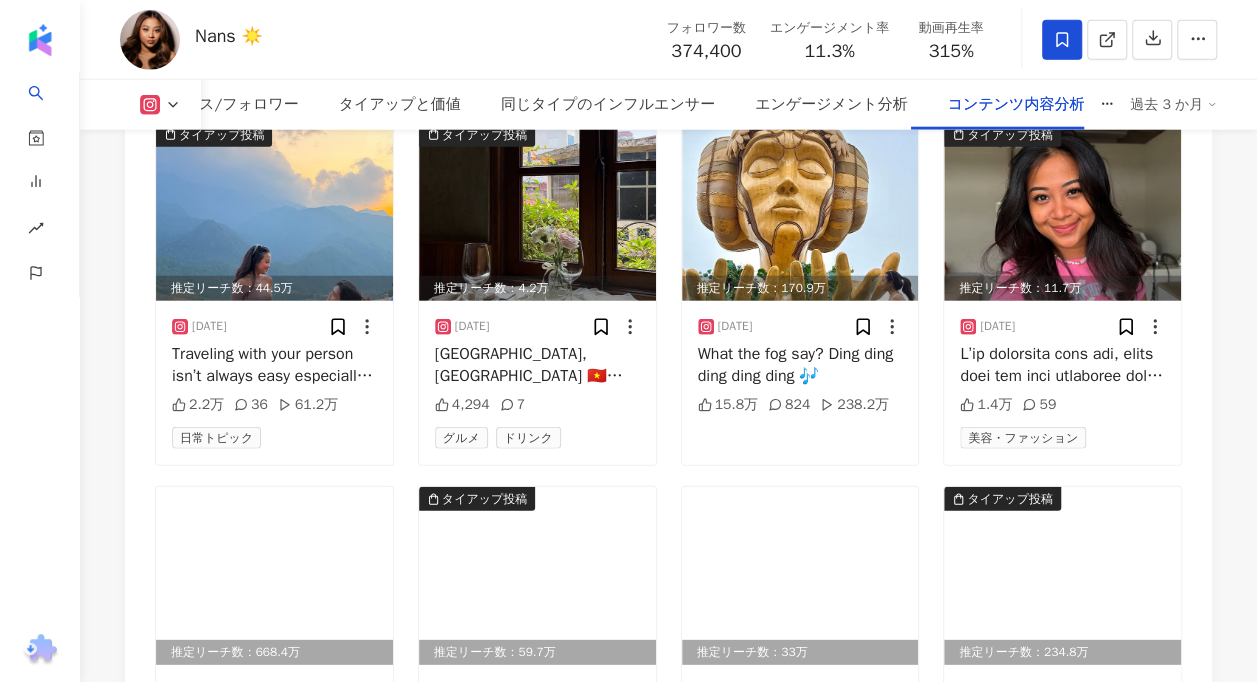 scroll, scrollTop: 10446, scrollLeft: 0, axis: vertical 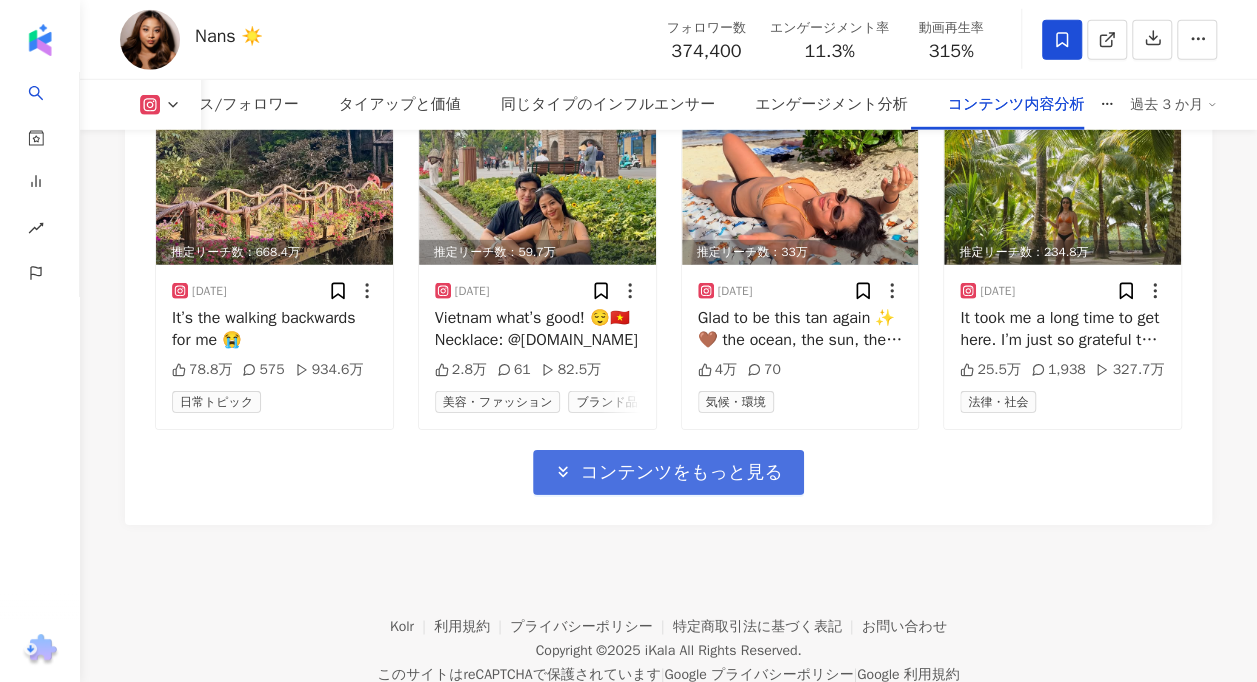 click on "コンテンツをもっと見る" at bounding box center (668, 472) 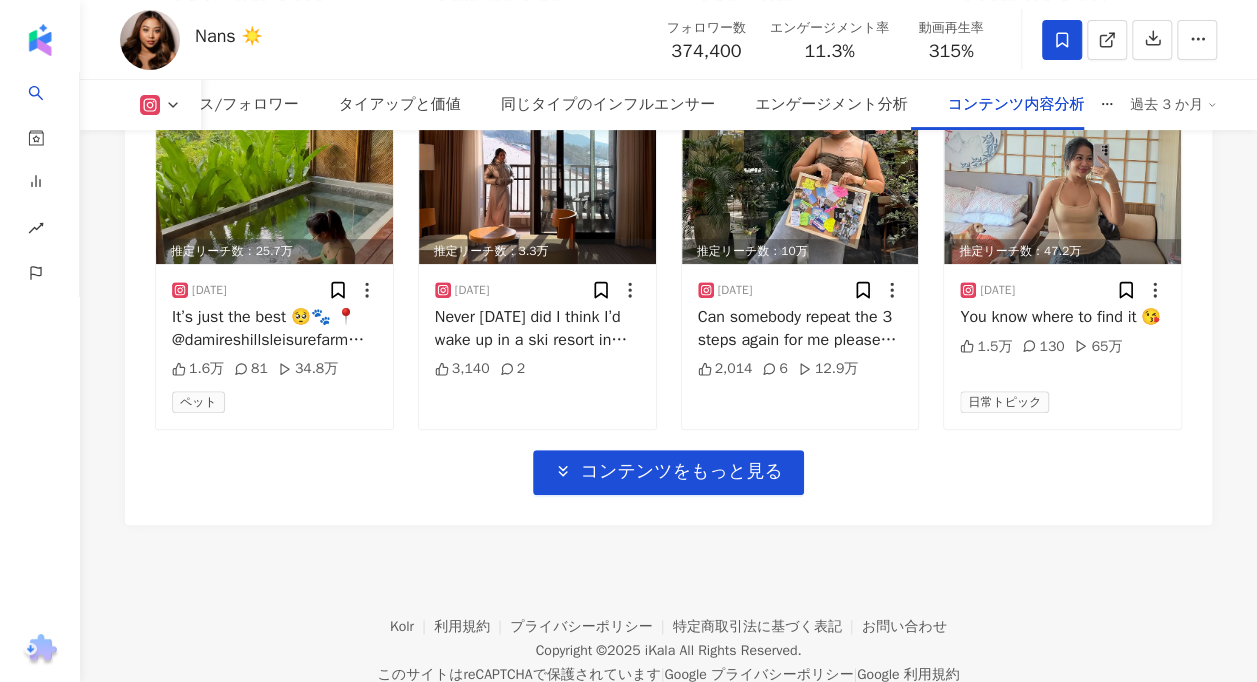 scroll, scrollTop: 11646, scrollLeft: 0, axis: vertical 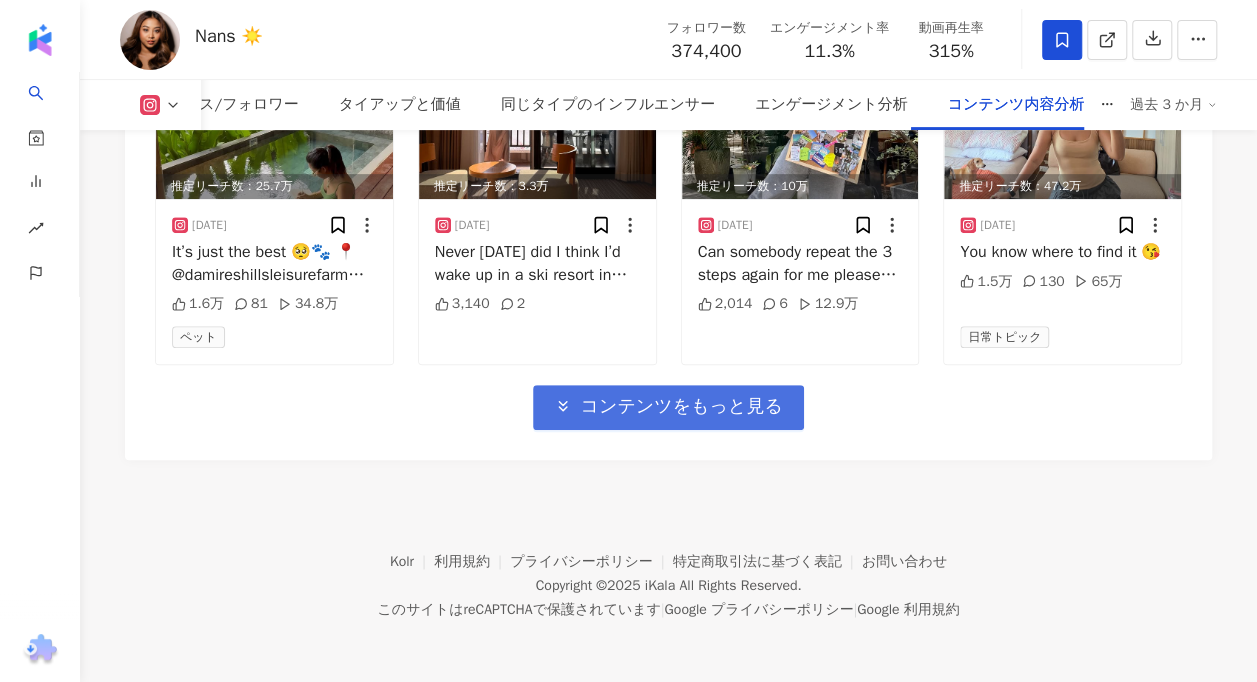 click on "コンテンツをもっと見る" at bounding box center [681, 407] 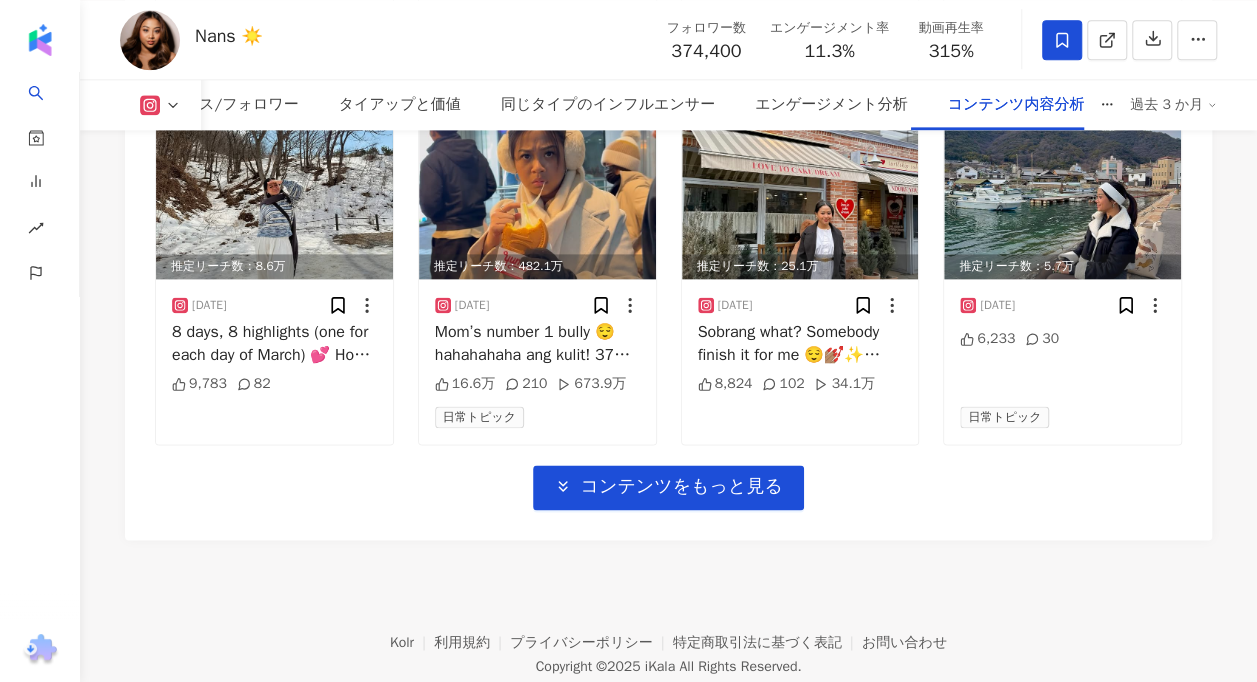 scroll, scrollTop: 12746, scrollLeft: 0, axis: vertical 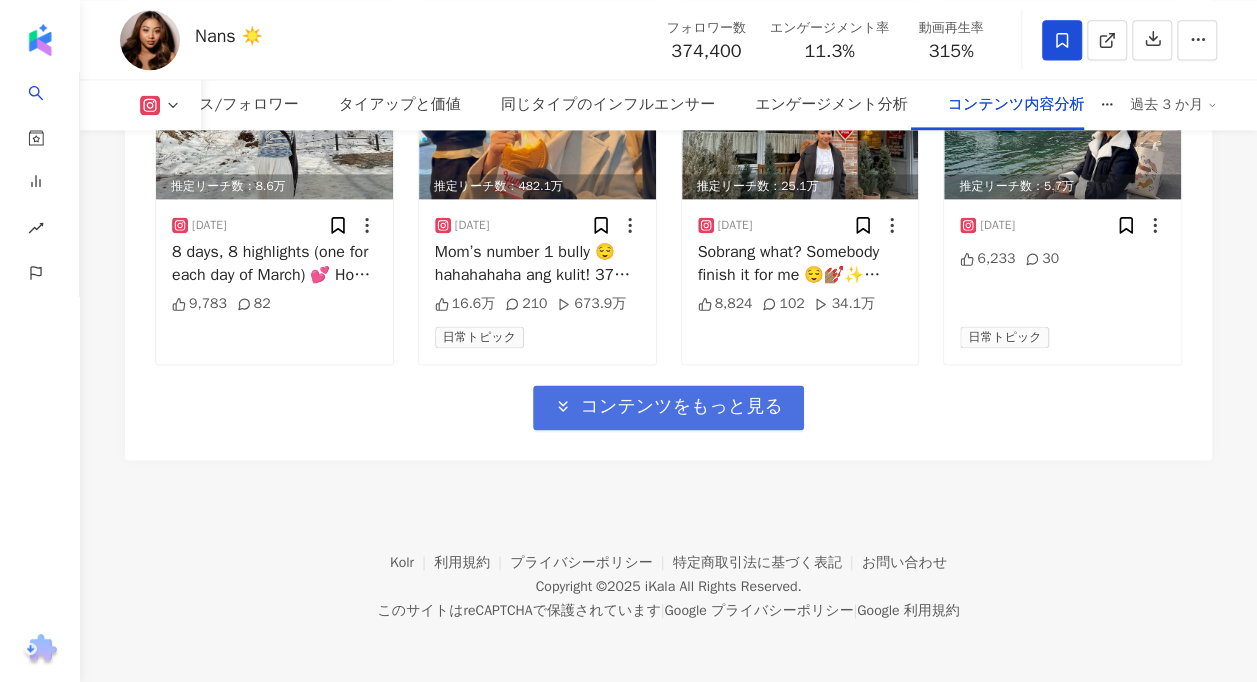 click on "コンテンツをもっと見る" at bounding box center (668, 407) 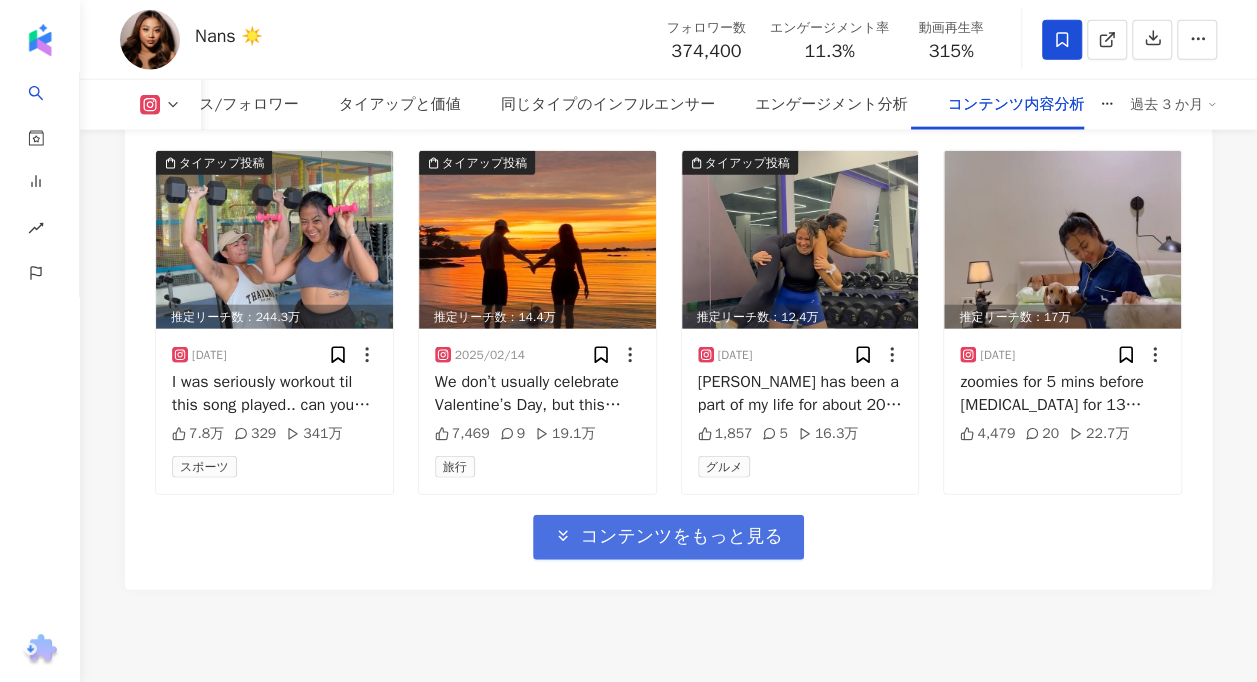 scroll, scrollTop: 13746, scrollLeft: 0, axis: vertical 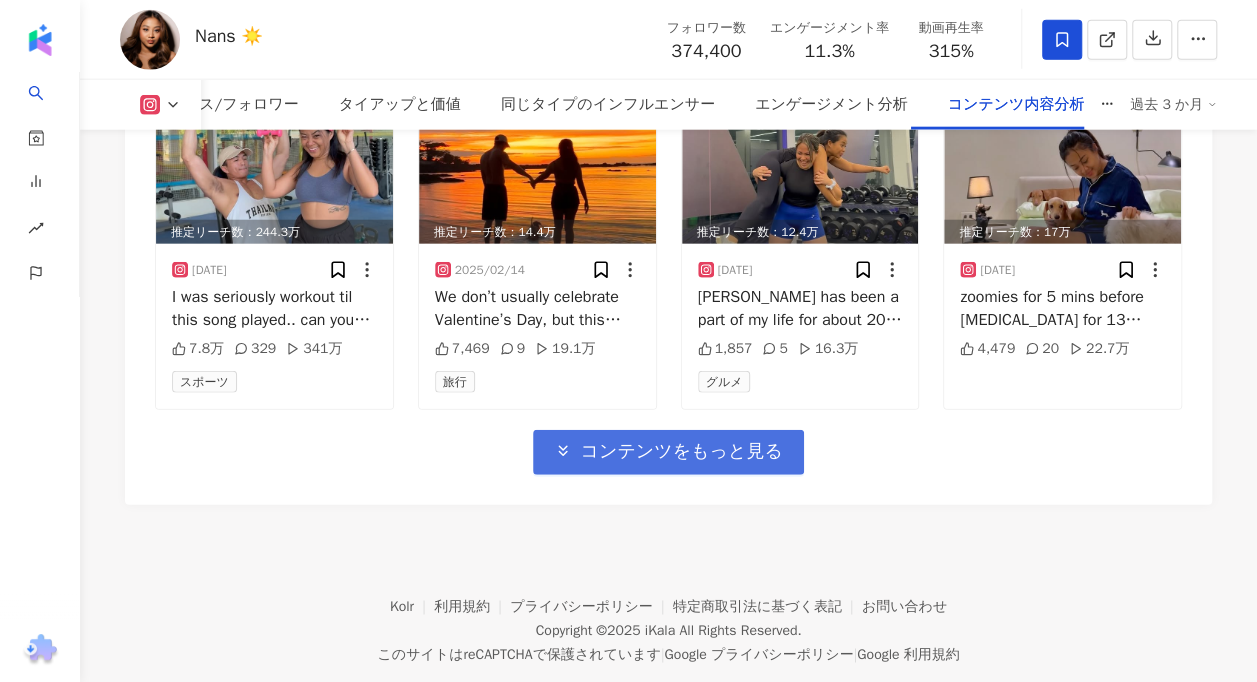 click on "コンテンツをもっと見る" at bounding box center [668, 452] 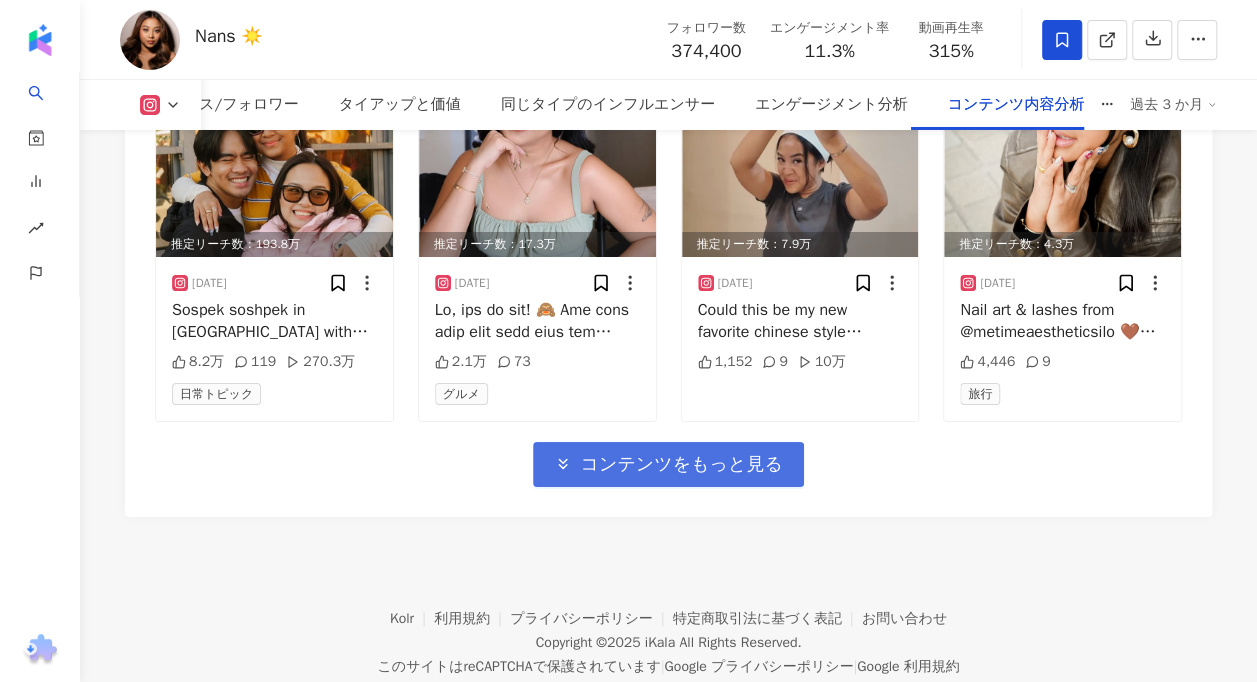 scroll, scrollTop: 14980, scrollLeft: 0, axis: vertical 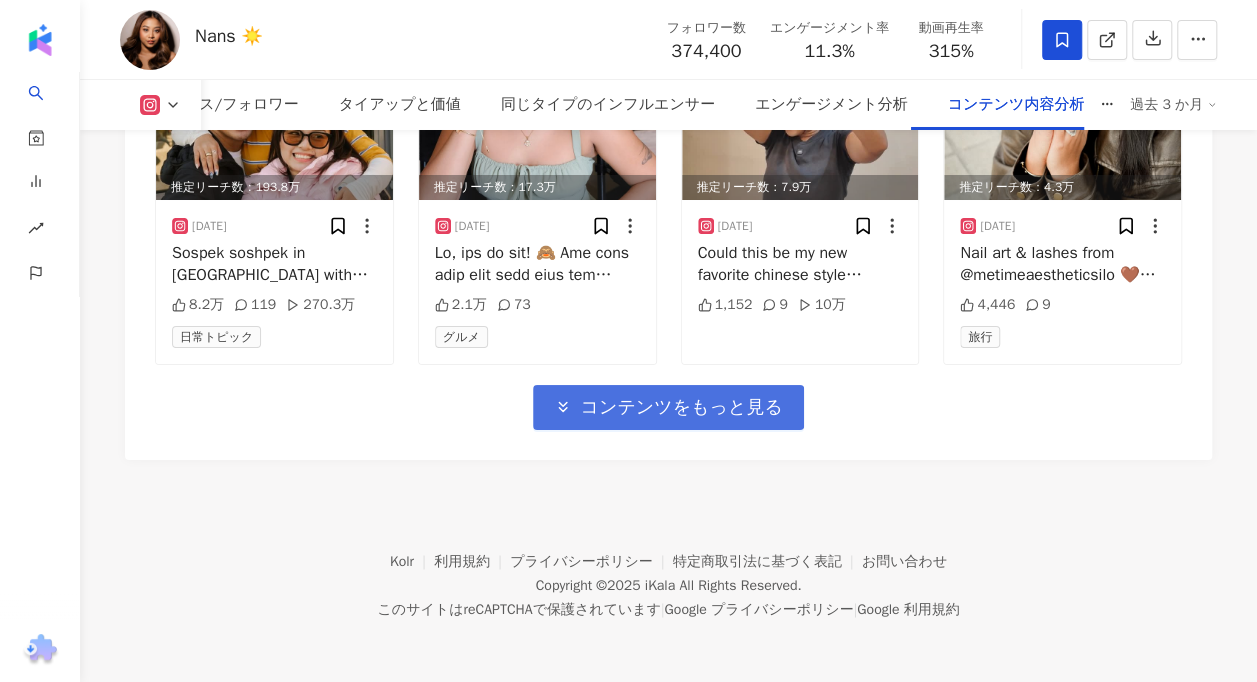 click on "コンテンツをもっと見る" at bounding box center [681, 408] 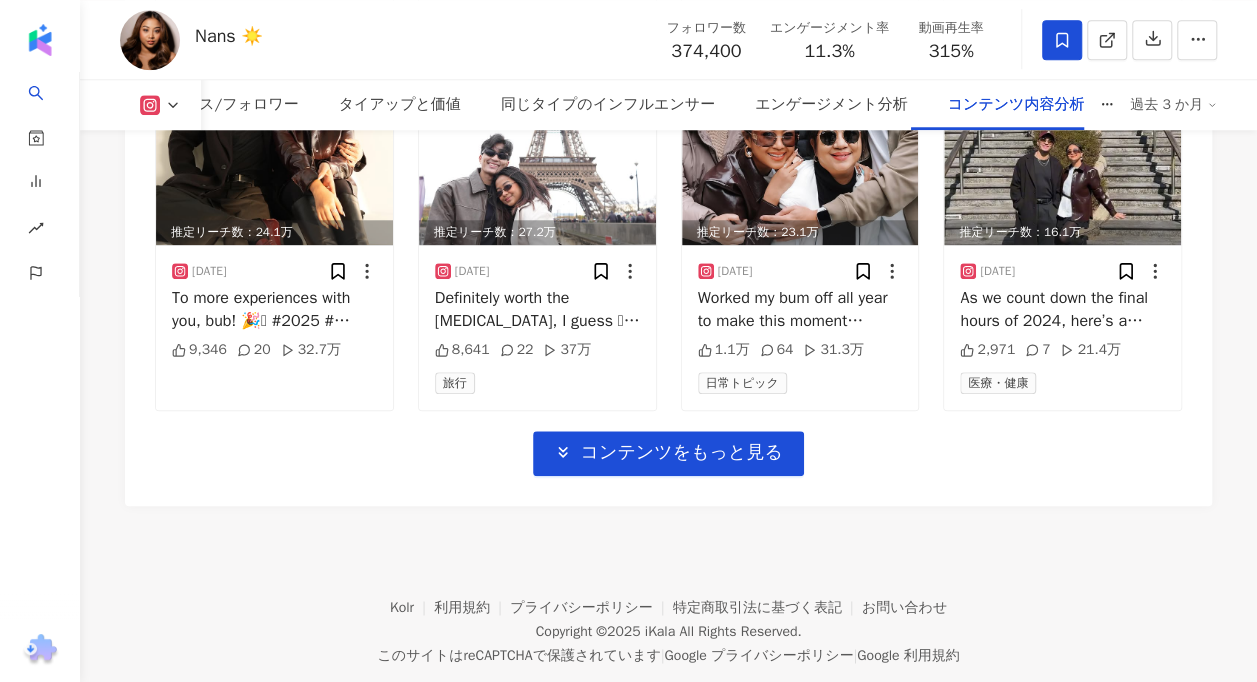 scroll, scrollTop: 16080, scrollLeft: 0, axis: vertical 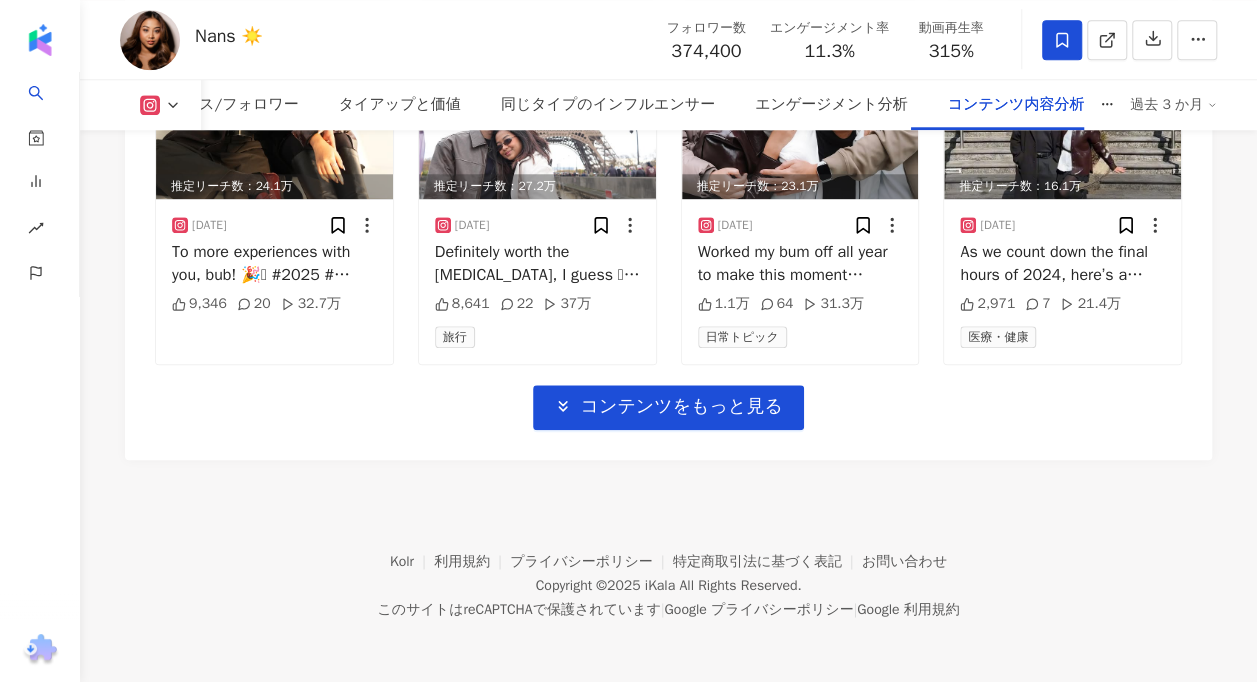 click on "コンテンツをもっと見る" at bounding box center [681, 407] 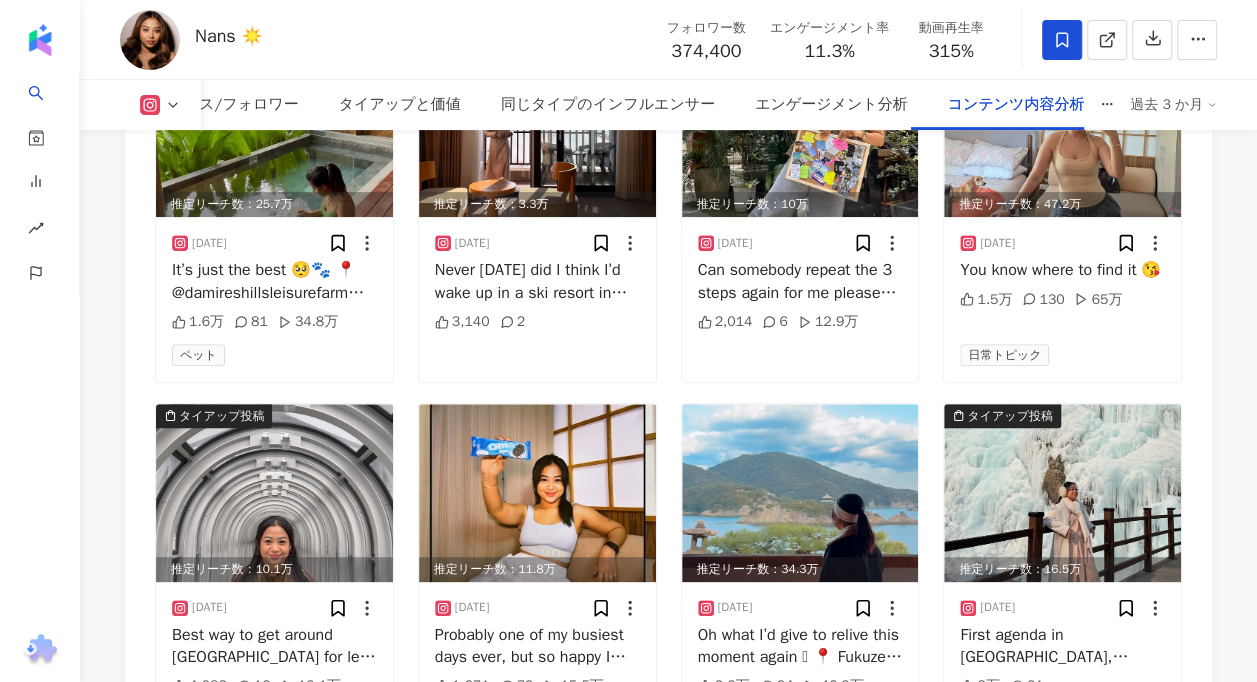 scroll, scrollTop: 11480, scrollLeft: 0, axis: vertical 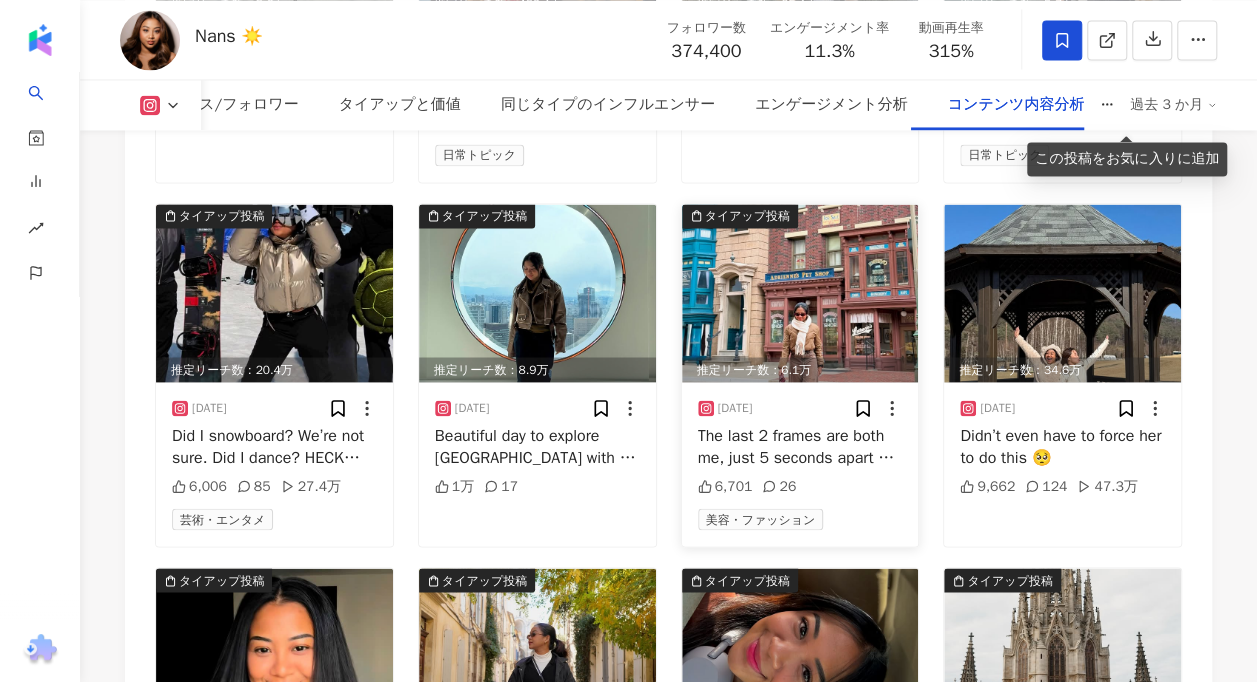 click at bounding box center (800, 293) 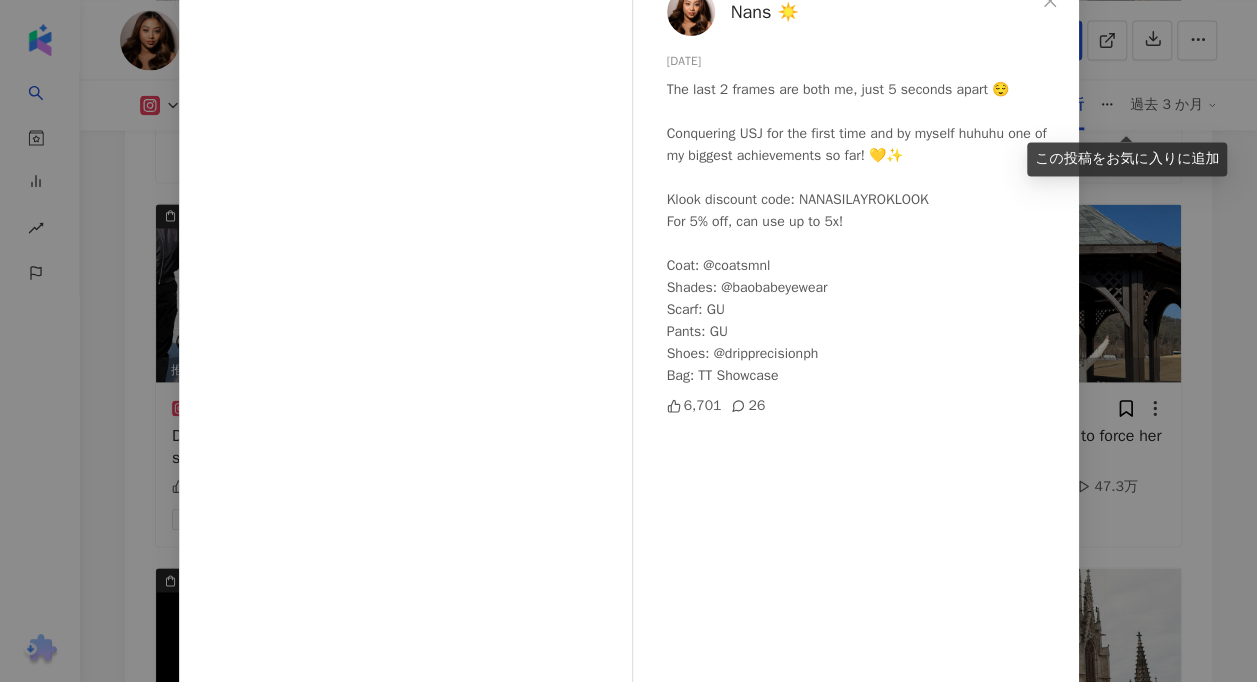 scroll, scrollTop: 200, scrollLeft: 0, axis: vertical 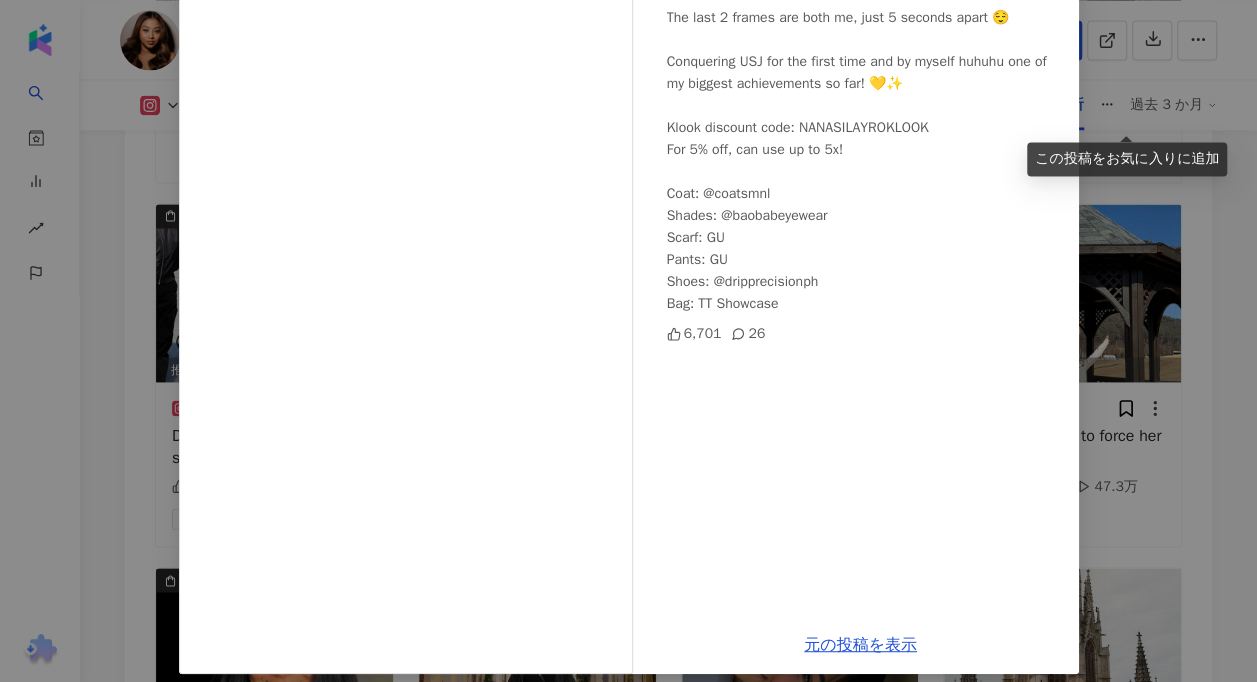 click on "Nans ☀️ 2025/03/03 The last 2 frames are both me, just 5 seconds apart 😌
Conquering USJ for the first time and by myself huhuhu one of my biggest achievements so far! 💛✨
Klook discount code: NANASILAYROKLOOK
For 5% off, can use up to 5x!
Coat: @coatsmnl
Shades: @baobabeyewear
Scarf: GU
Pants: GU
Shoes: @dripprecisionph
Bag: TT Showcase 6,701 26 元の投稿を表示" at bounding box center [628, 341] 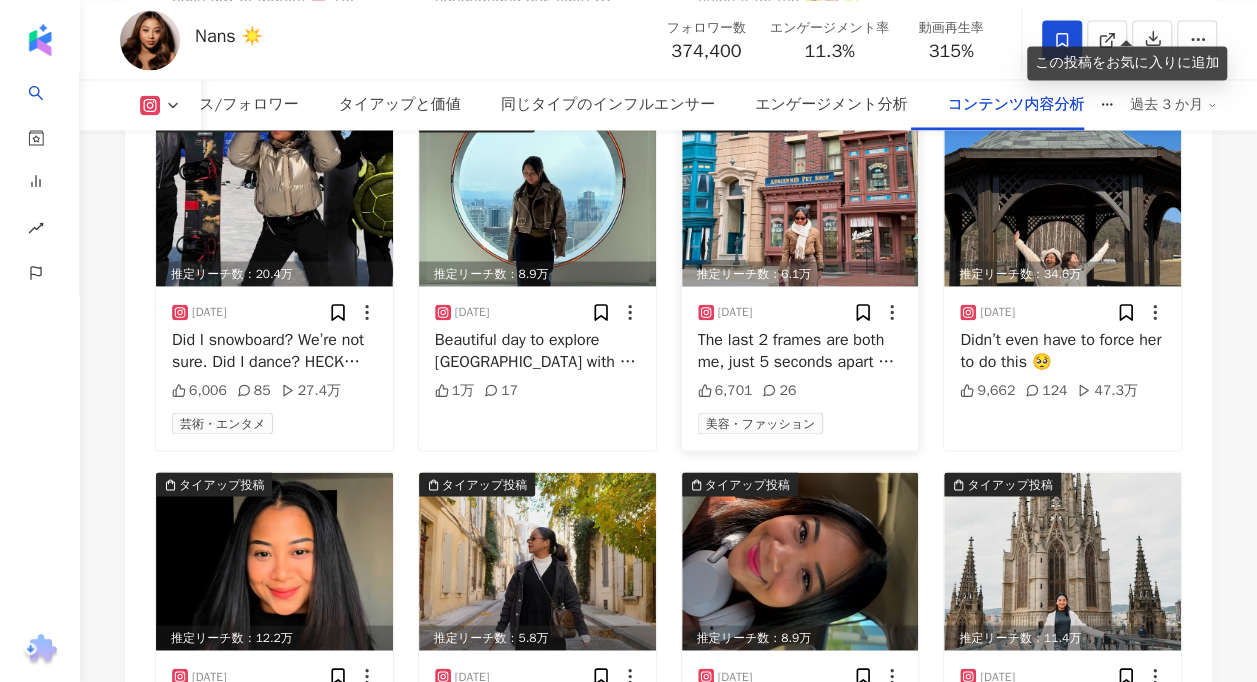 scroll, scrollTop: 12980, scrollLeft: 0, axis: vertical 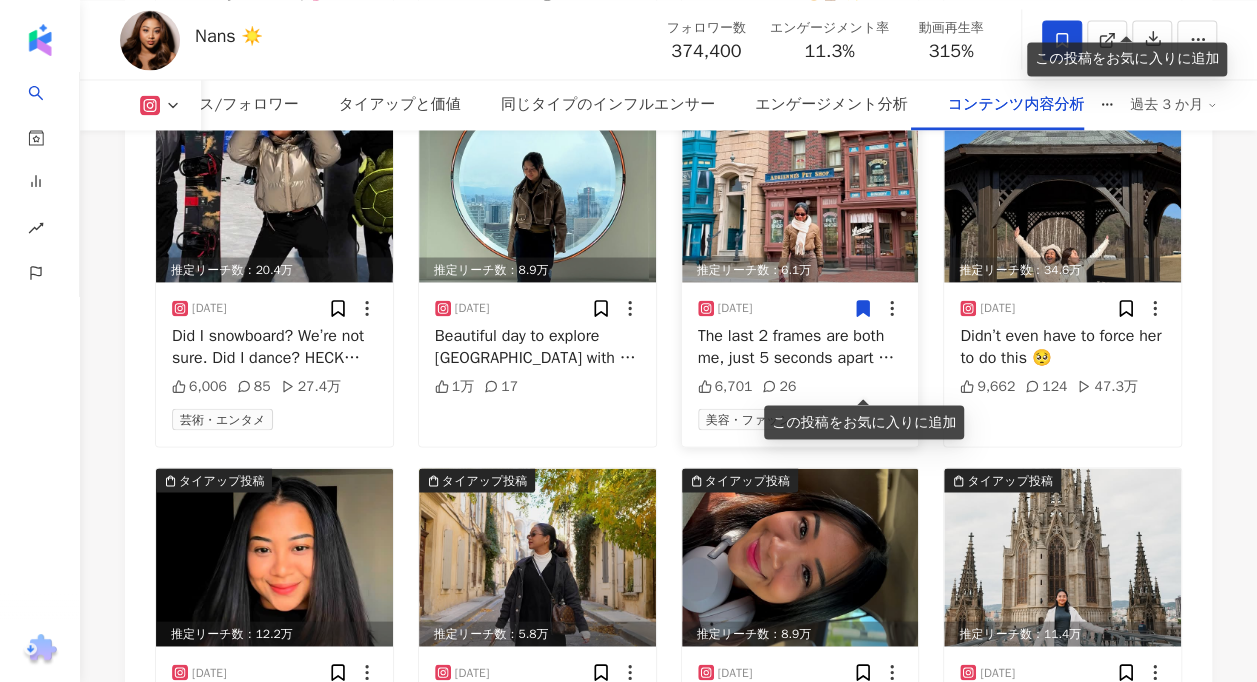 click 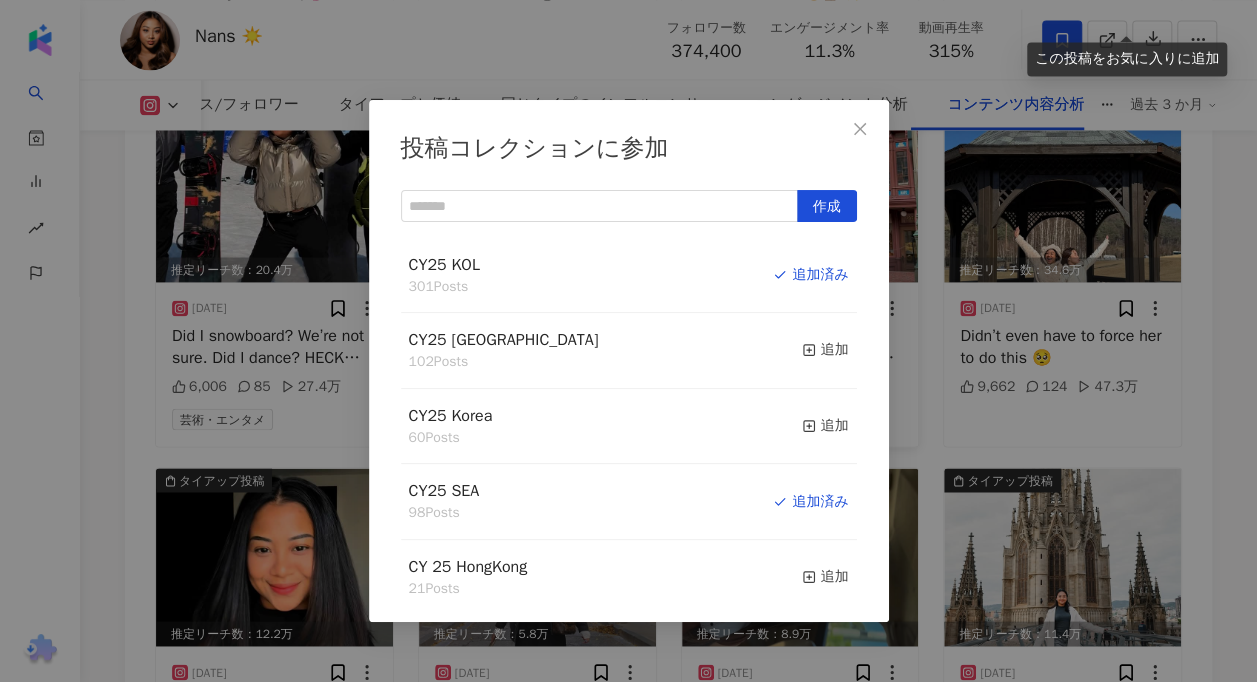 click on "投稿コレクションに参加 作成 CY25 KOL 301  Posts 追加済み CY25 Taiwan 102  Posts 追加 CY25 Korea 60  Posts 追加 CY25 SEA 98  Posts 追加済み CY 25 HongKong 21  Posts 追加 CY24 Hongkong 50  Posts 追加 CY25 Other 36  Posts 追加 2024KOL 362  Posts 追加 CY24 Korea 92  Posts 追加 CY24 SEA 91  Posts 追加 CY24 Other 50  Posts 追加 CY24 Taiwan 78  Posts 追加" at bounding box center [628, 341] 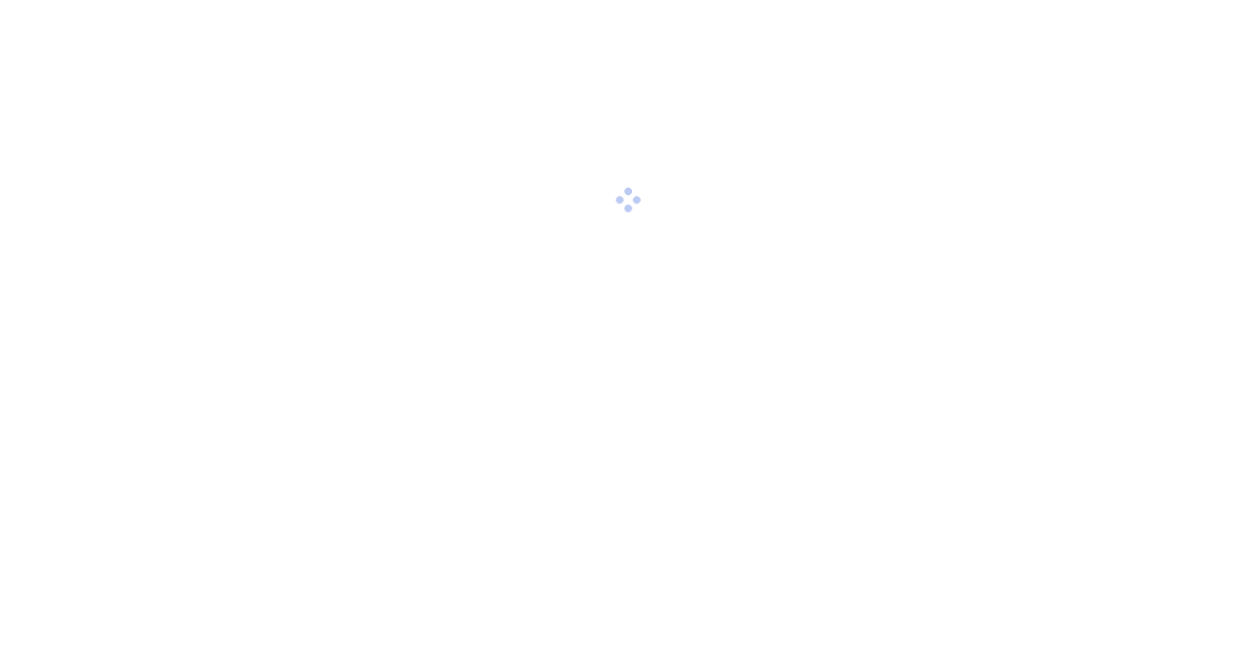 scroll, scrollTop: 0, scrollLeft: 0, axis: both 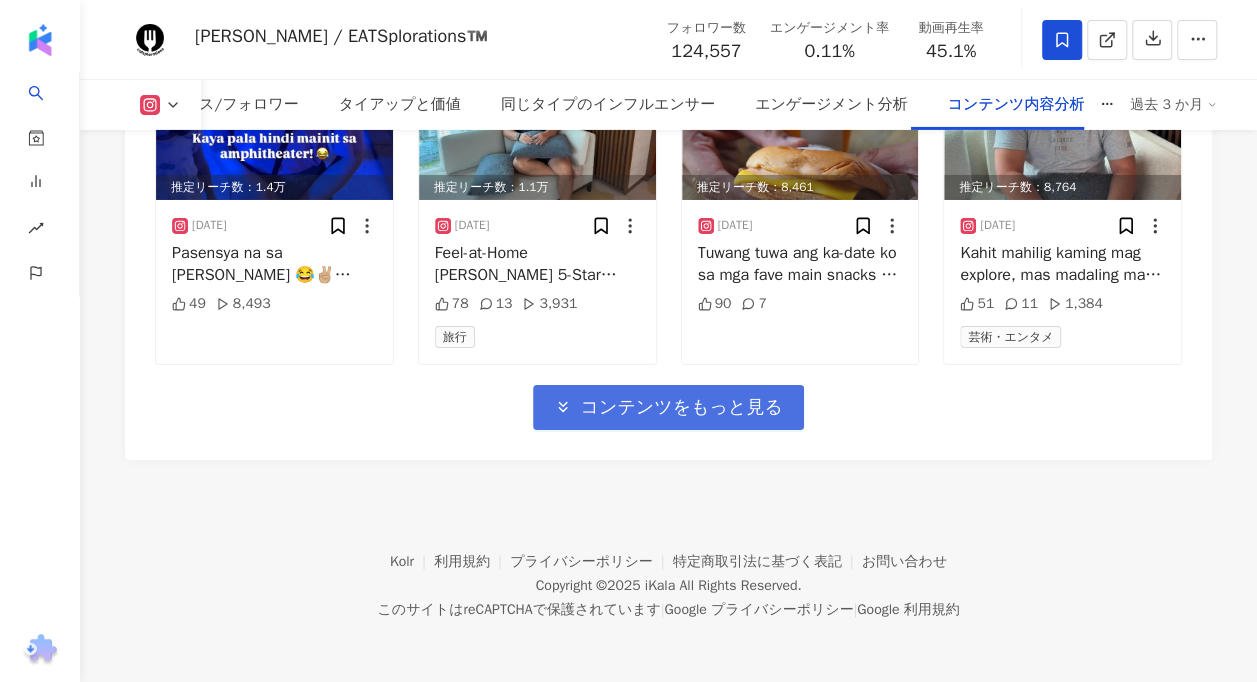 click on "コンテンツをもっと見る" at bounding box center (681, 408) 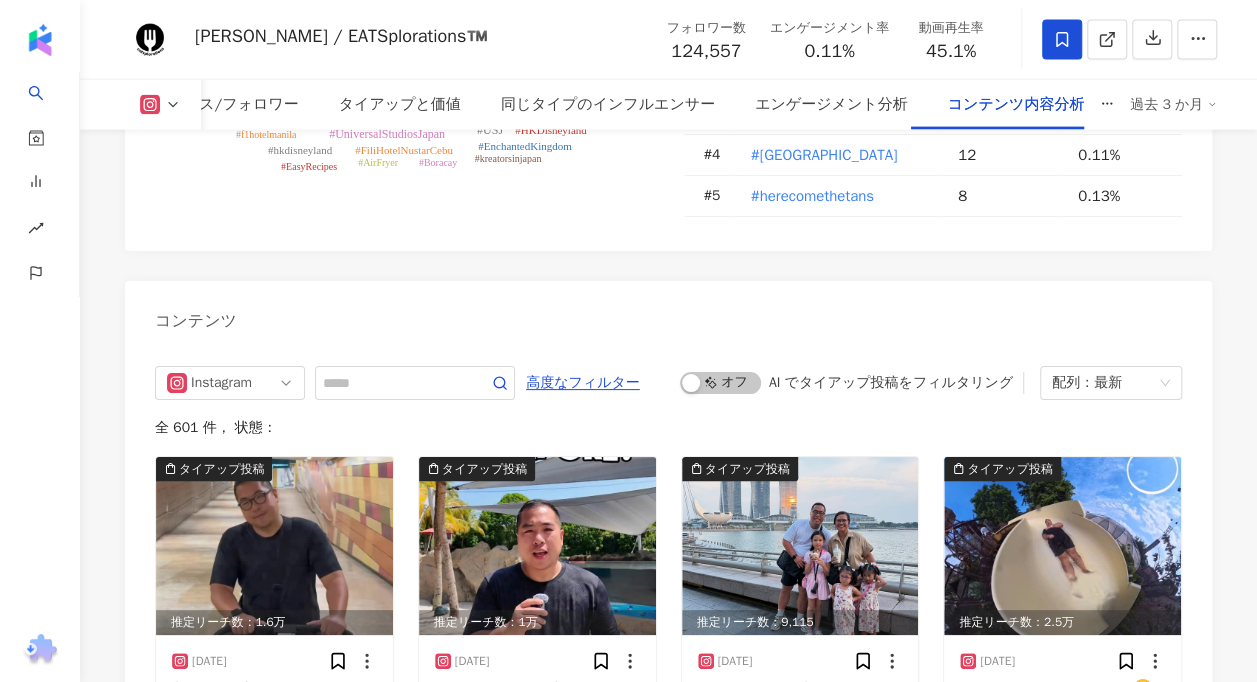 scroll, scrollTop: 5907, scrollLeft: 0, axis: vertical 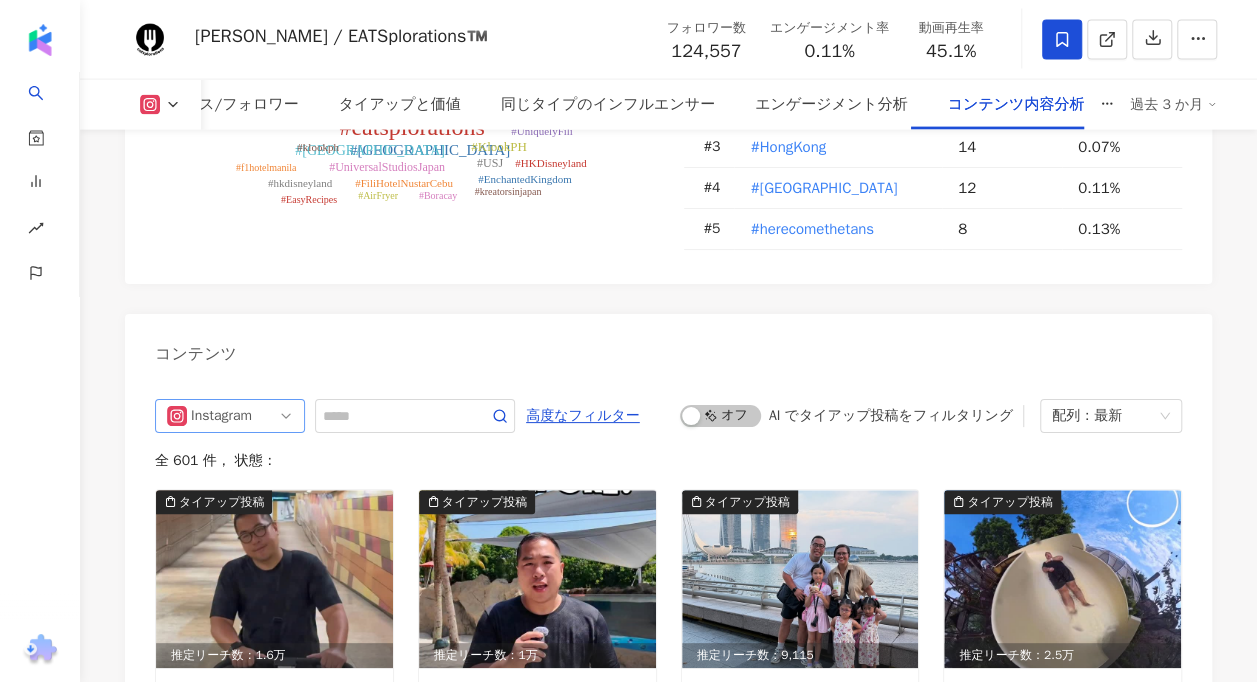 click on "Instagram" at bounding box center (223, 416) 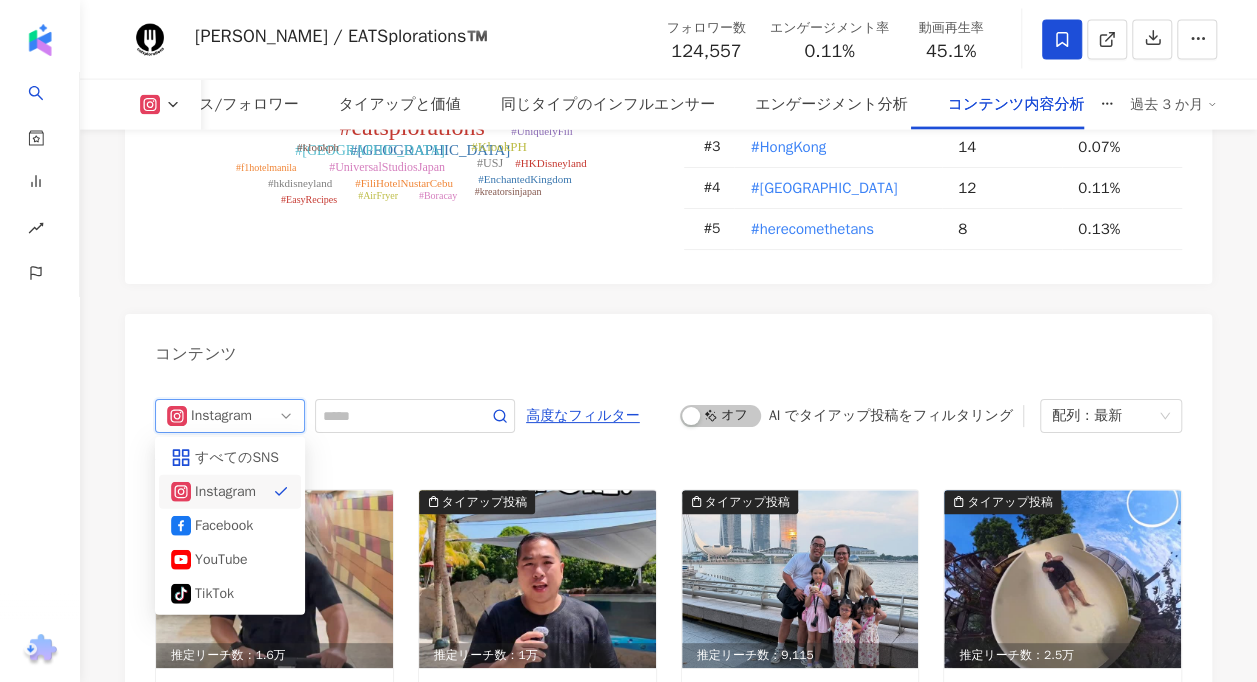 click on "コンテンツ" at bounding box center (668, 346) 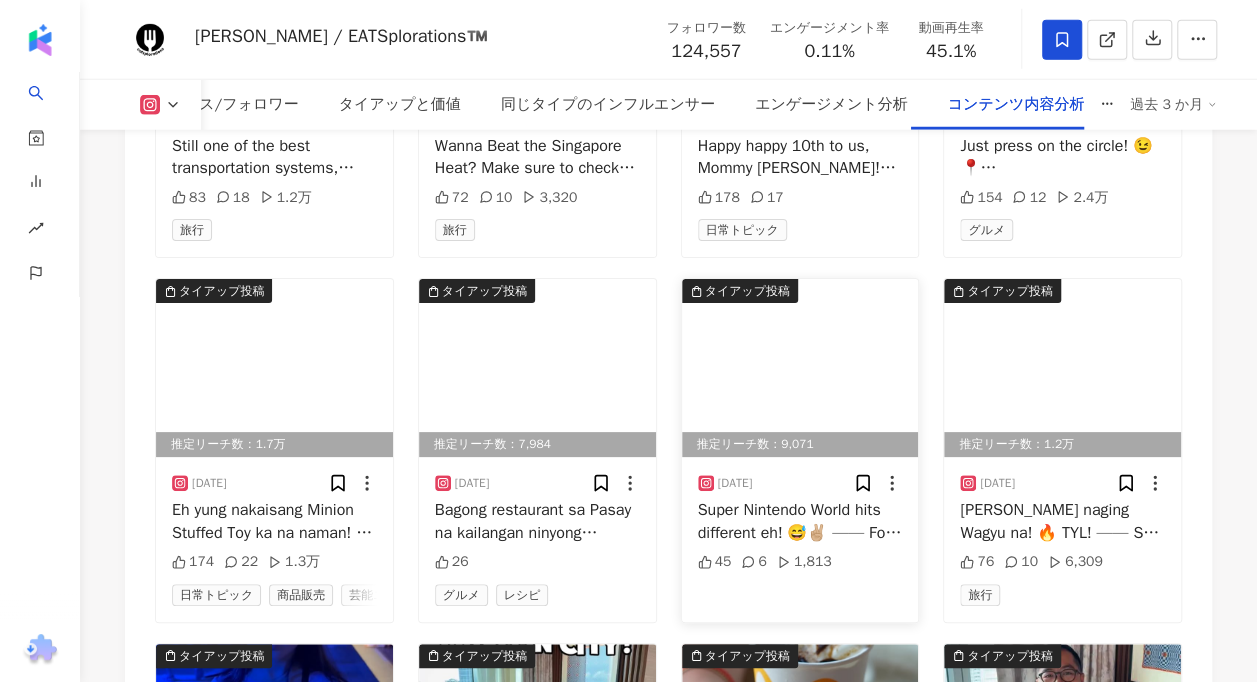 scroll, scrollTop: 6607, scrollLeft: 0, axis: vertical 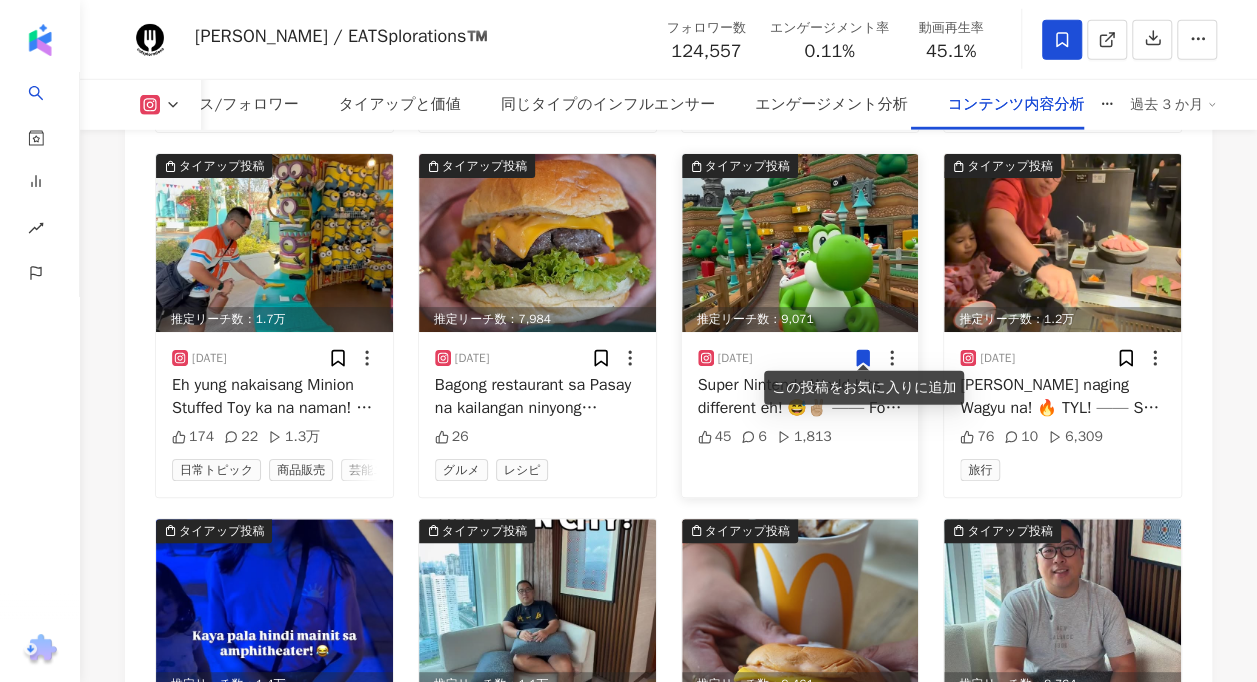 click 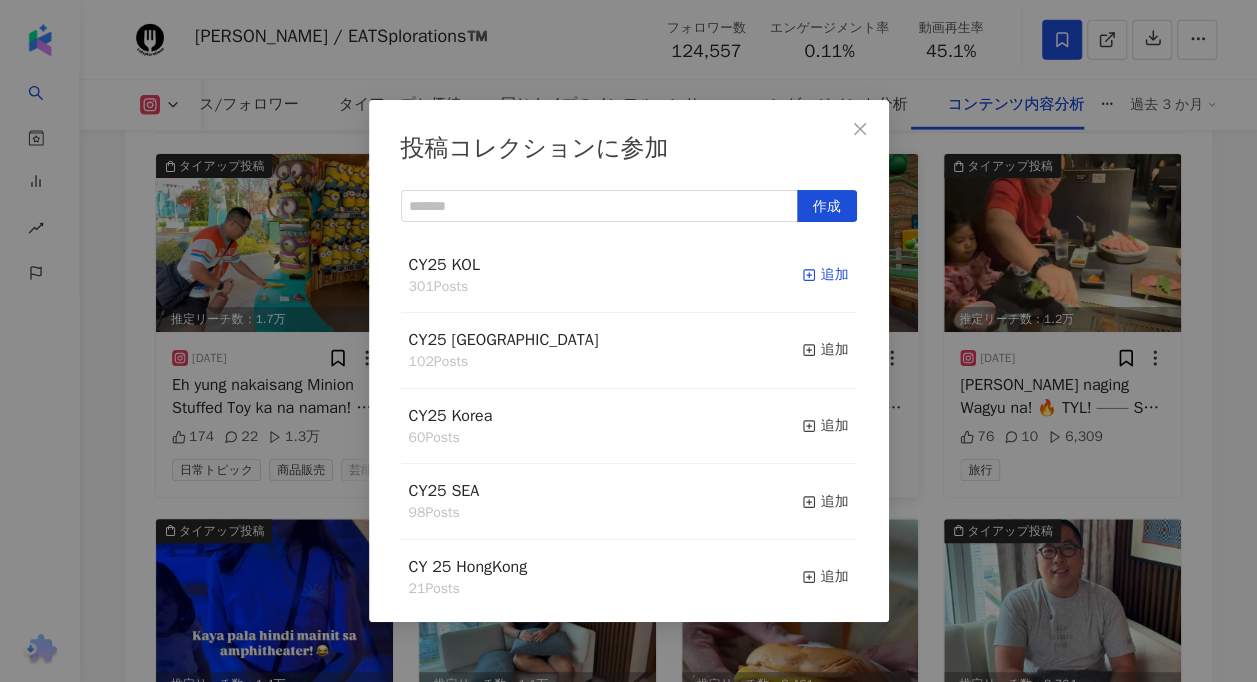 click on "追加" at bounding box center (825, 275) 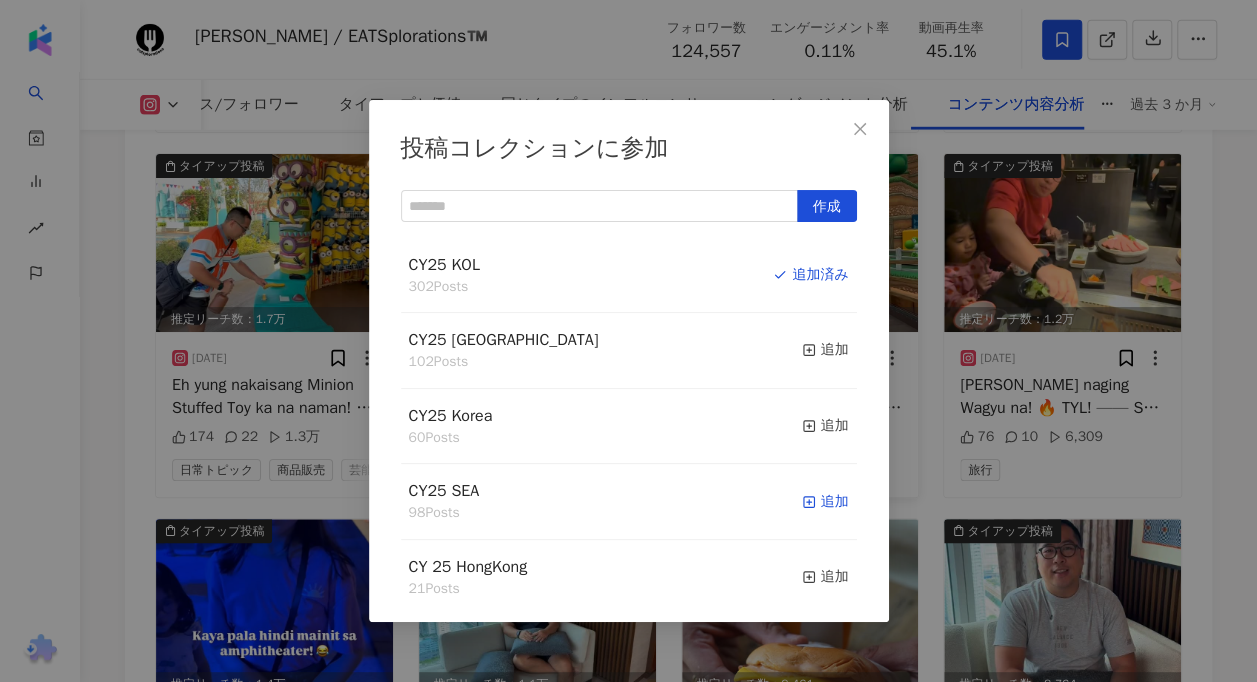 click on "追加" at bounding box center (825, 502) 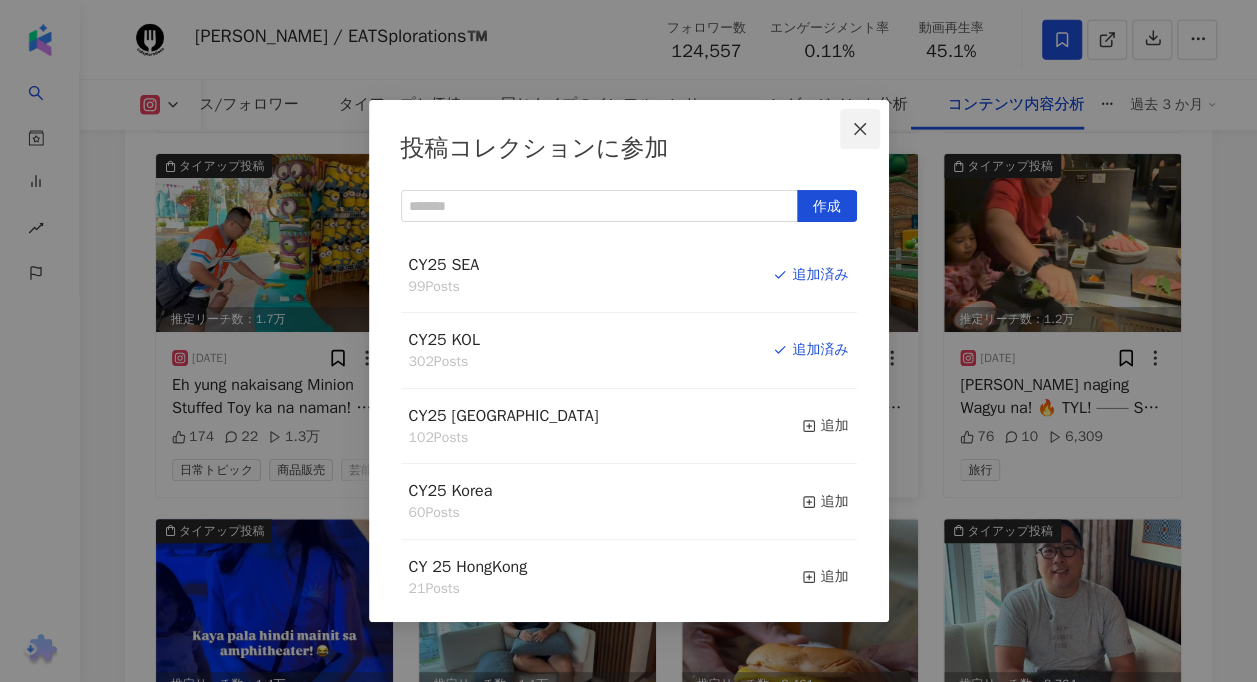 click at bounding box center (860, 129) 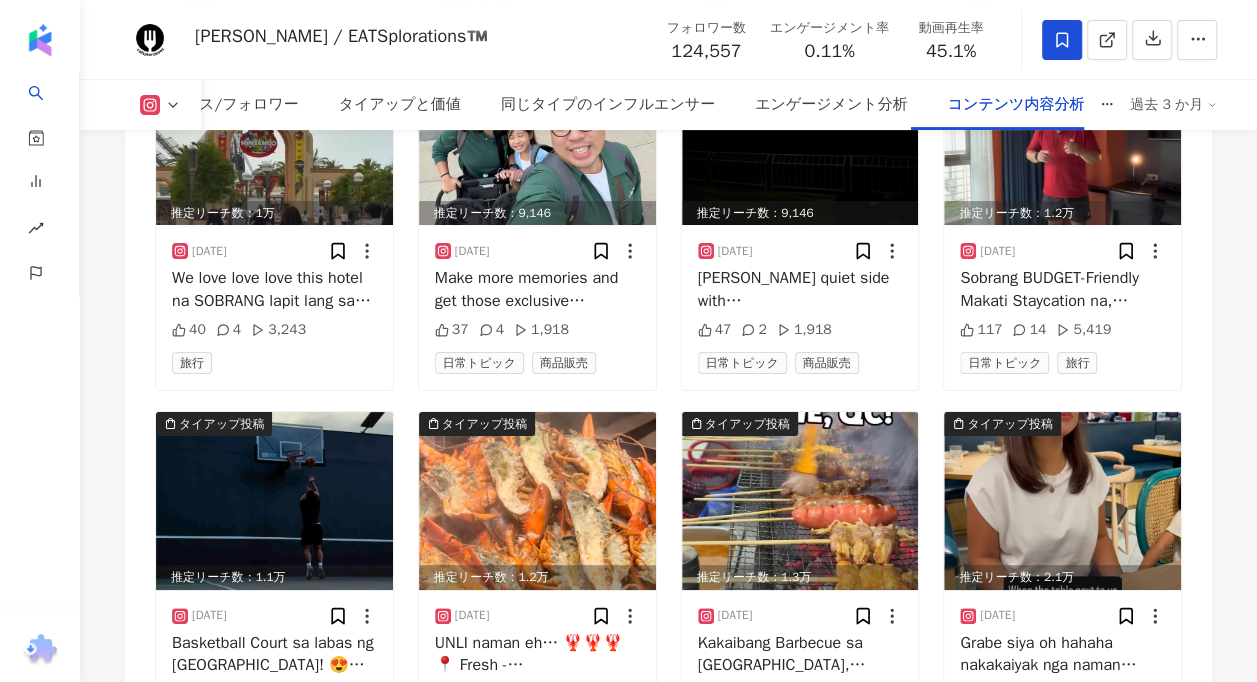 scroll, scrollTop: 7607, scrollLeft: 0, axis: vertical 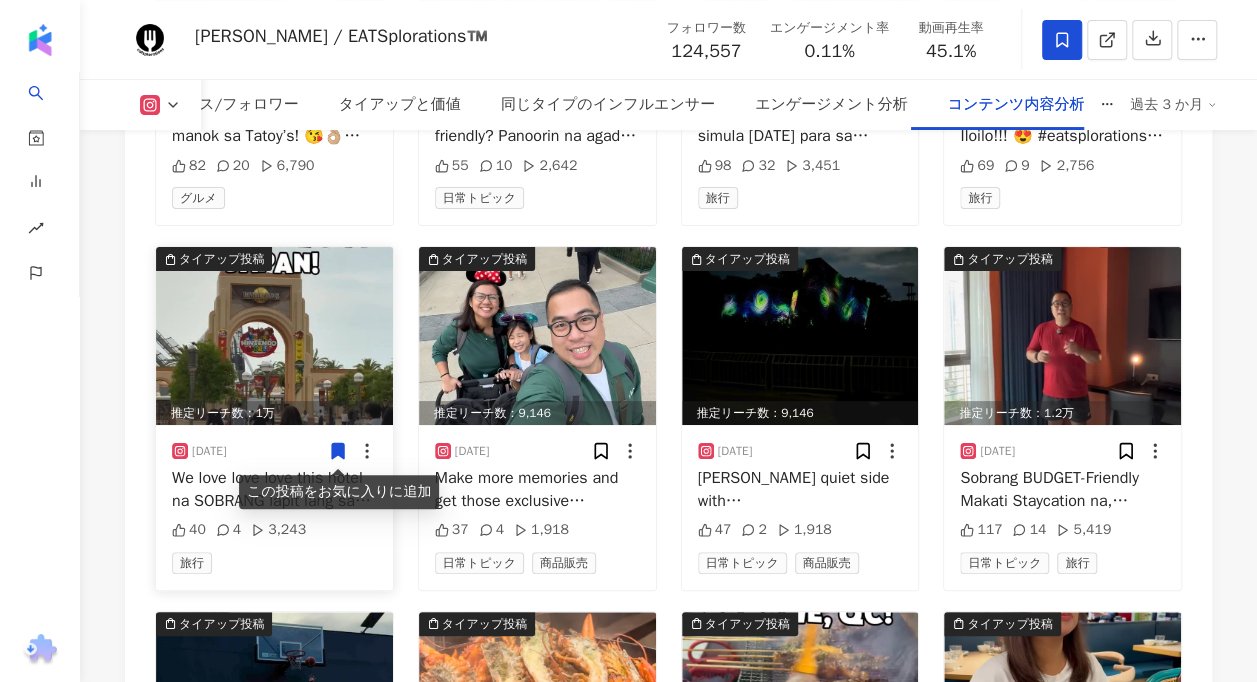 click 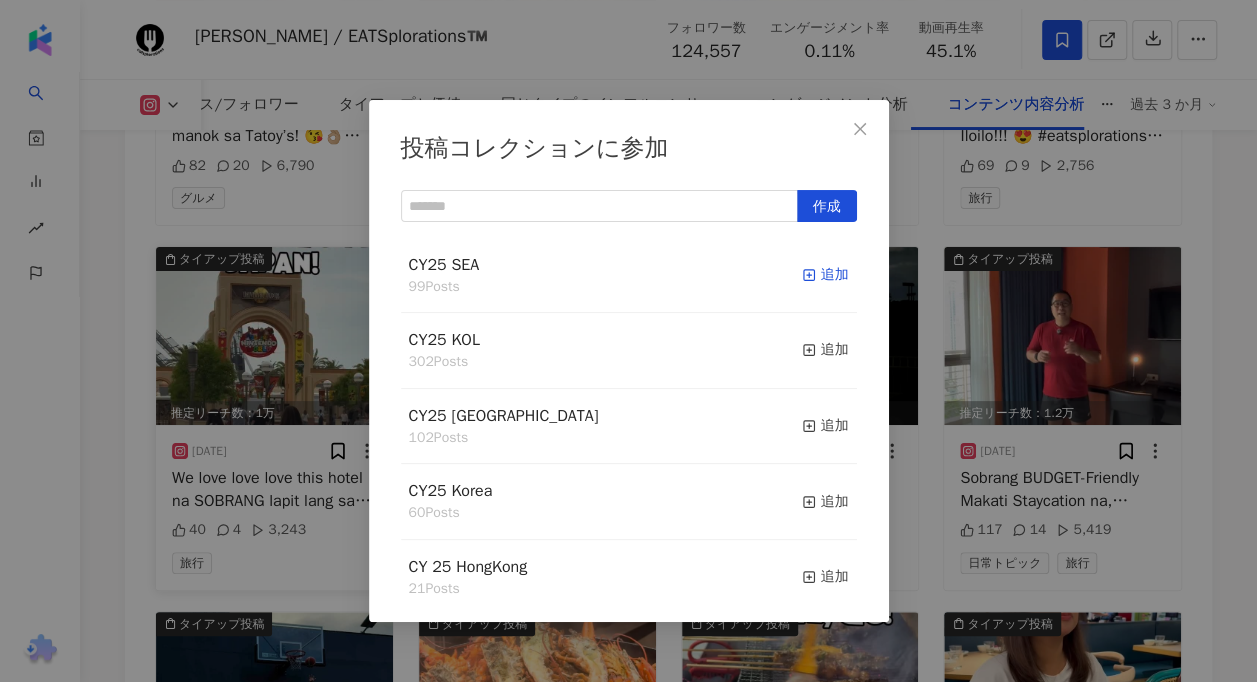 click on "追加" at bounding box center [825, 275] 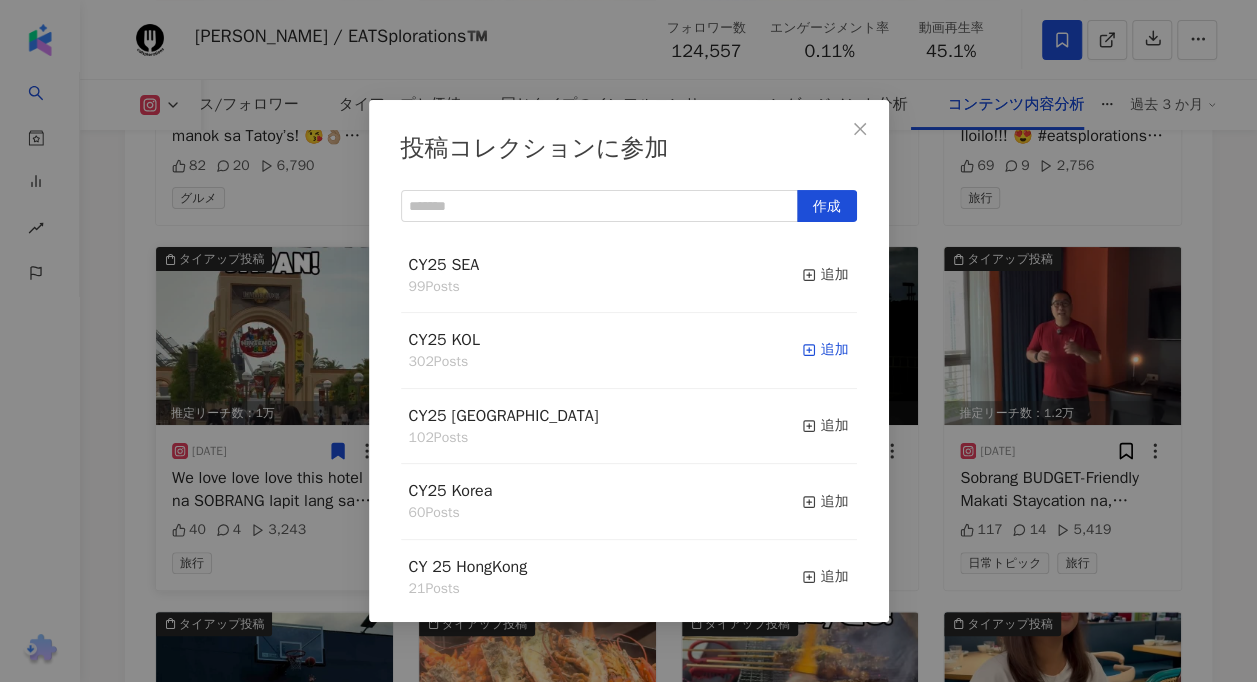 click on "追加" at bounding box center [825, 350] 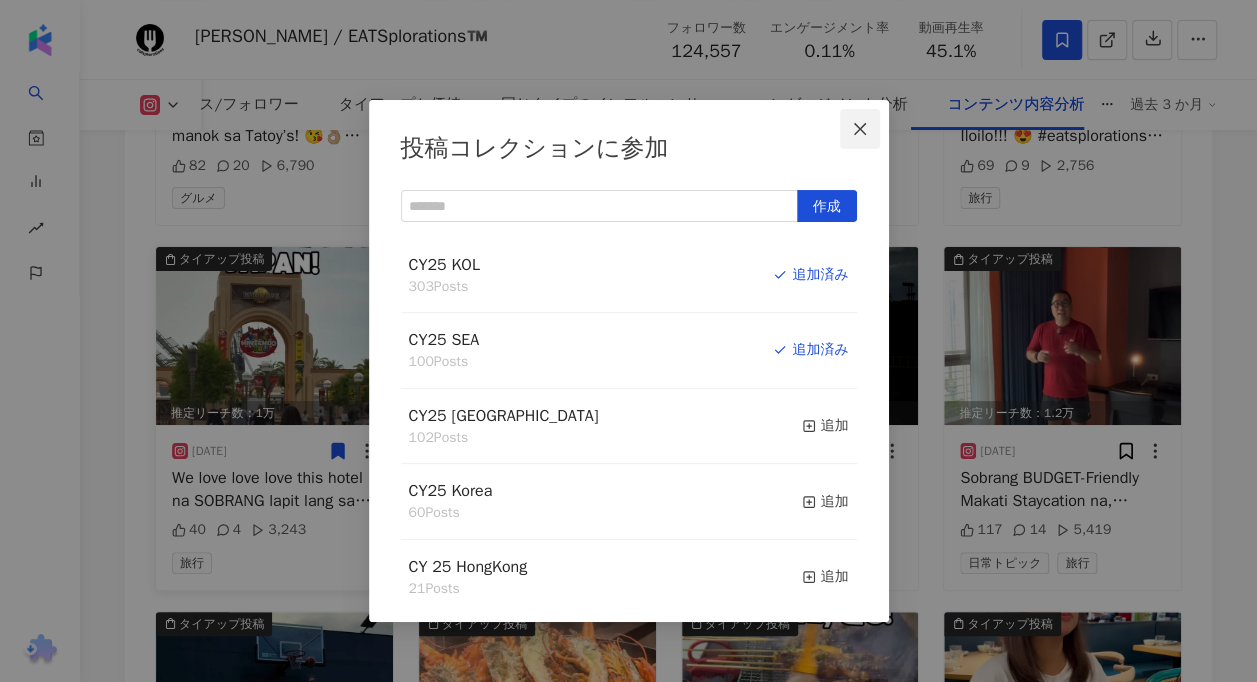 click at bounding box center (860, 129) 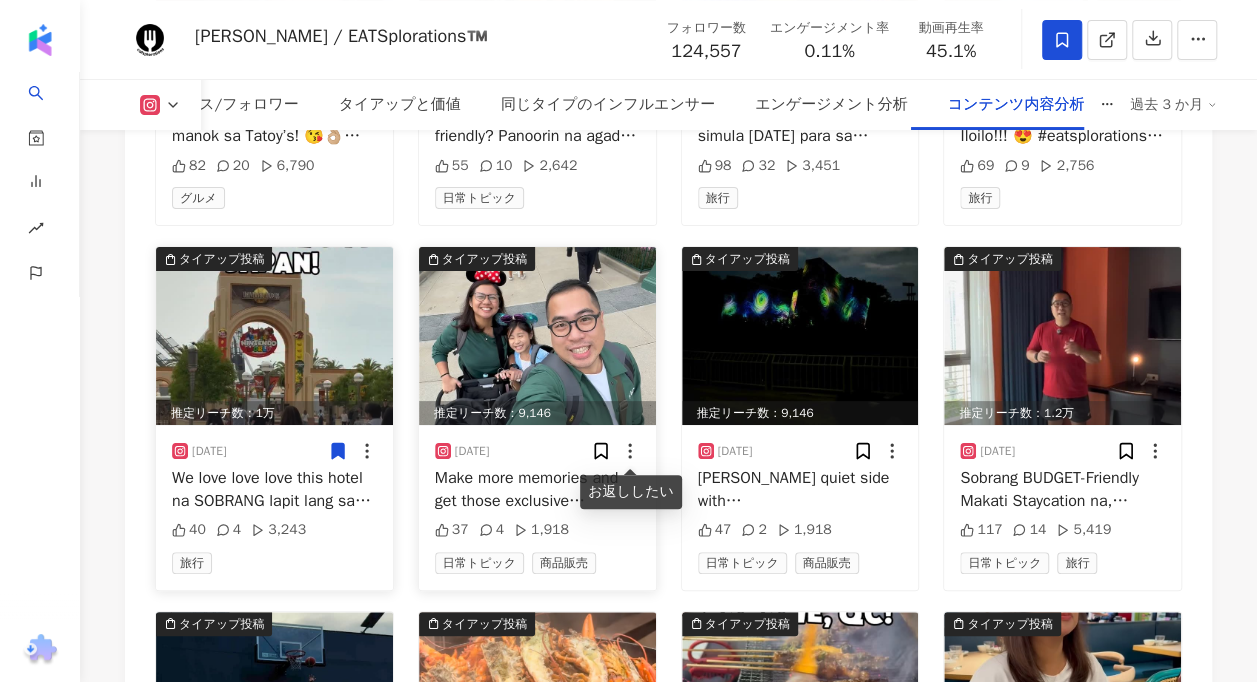 click at bounding box center (537, 336) 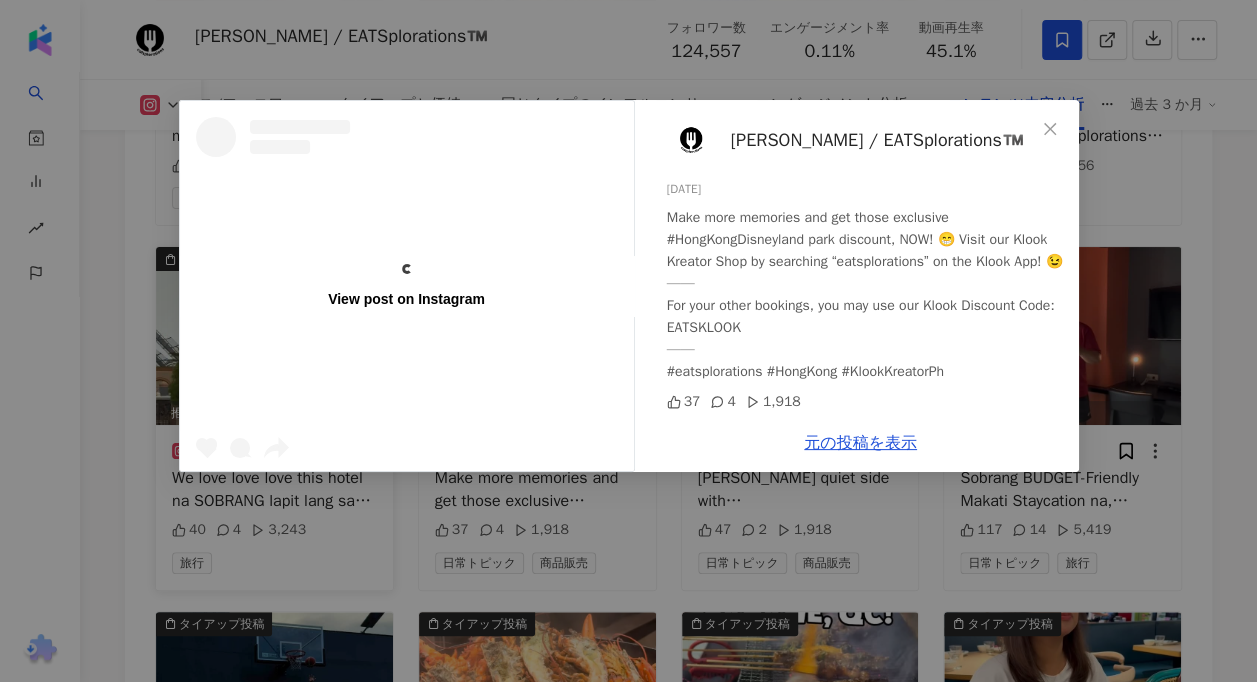scroll, scrollTop: 7010, scrollLeft: 0, axis: vertical 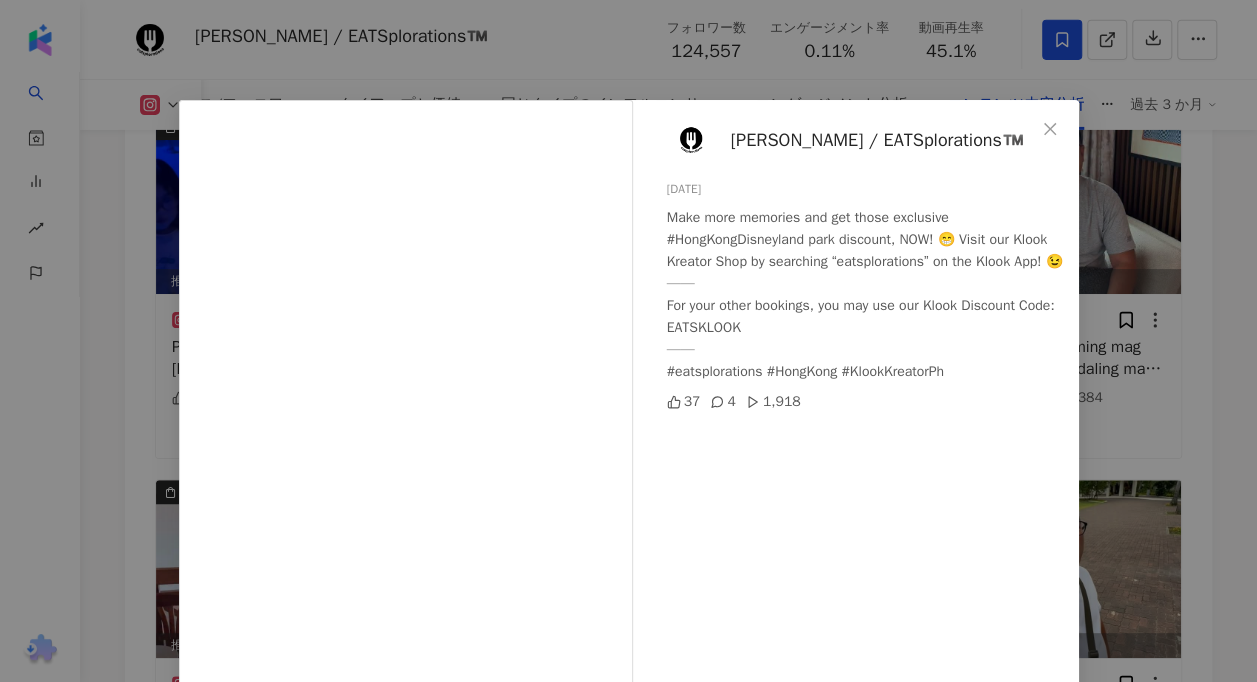 click on "[PERSON_NAME] / EATSplorations™️ [DATE] Make more memories and get those exclusive #HongKongDisneyland park discount, NOW! 😁 Visit our Klook Kreator Shop by searching “eatsplorations” on the Klook App! 😉
——
For your other bookings, you may use our Klook Discount Code: EATSKLOOK
——
#eatsplorations #HongKong #KlookKreatorPh 37 4 1,918 元の投稿を表示" at bounding box center (628, 341) 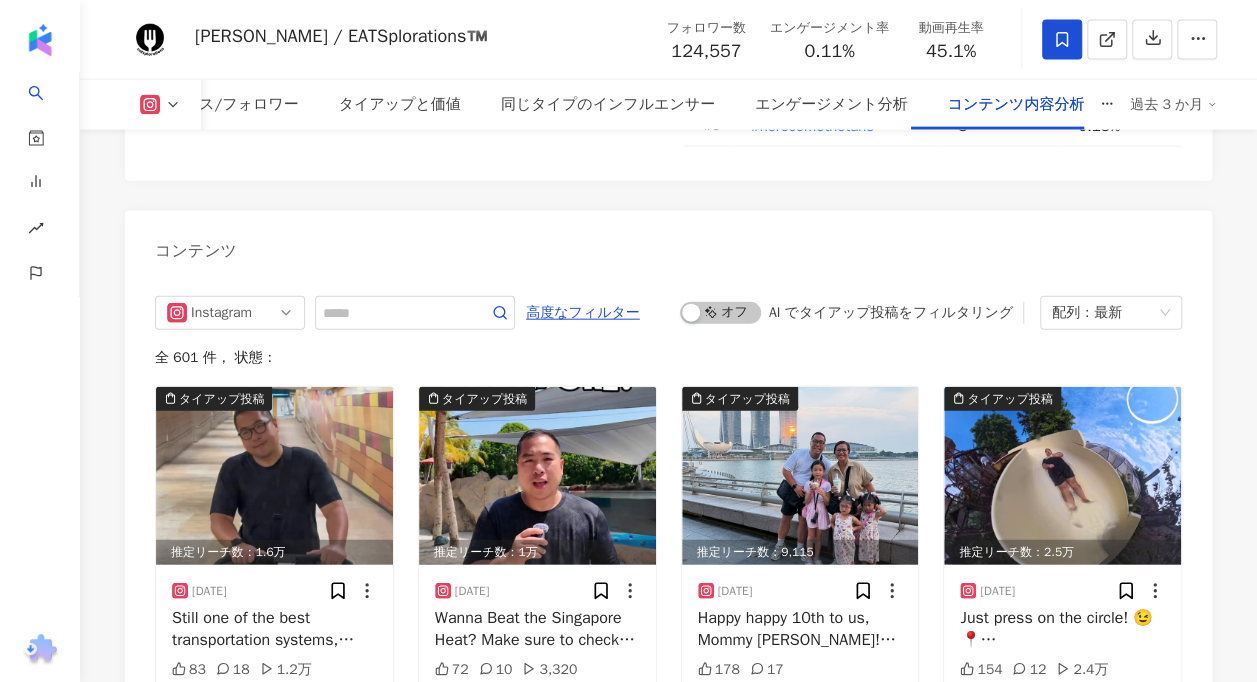 scroll, scrollTop: 6410, scrollLeft: 0, axis: vertical 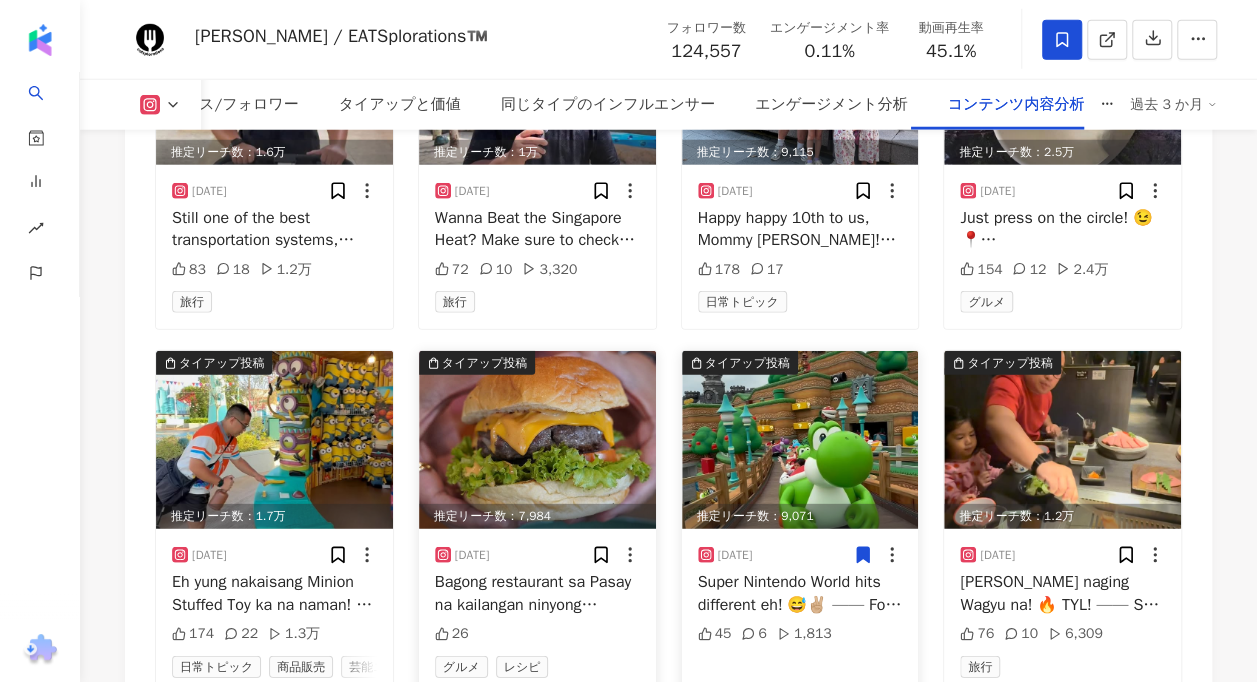 click at bounding box center [537, 440] 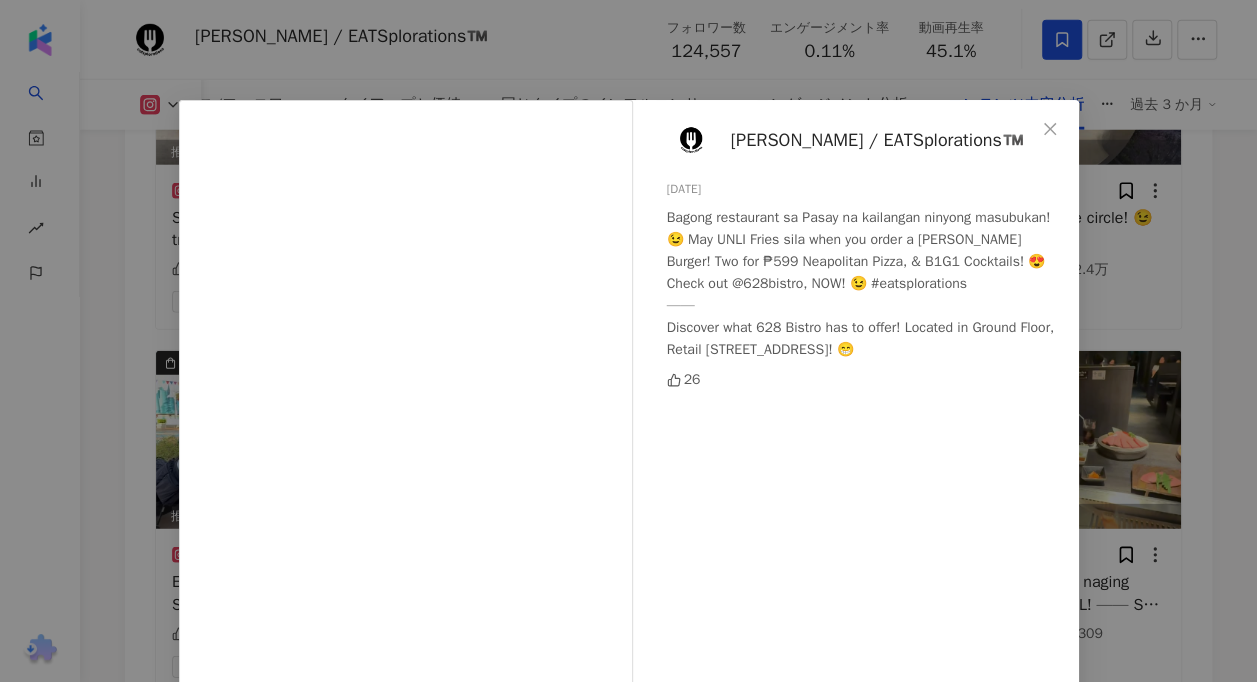 click on "[PERSON_NAME] / EATSplorations™️ [DATE] Bagong restaurant sa Pasay na kailangan ninyong masubukan! 😉 May UNLI Fries sila when you order a [PERSON_NAME] Burger! Two for ₱599 Neapolitan Pizza, & B1G1 Cocktails! 😍 Check out @628bistro, NOW! 😉 #eatsplorations
——
Discover what 628 Bistro has to offer! Located in Ground Floor, Retail [STREET_ADDRESS]! 😁 26 元の投稿を表示" at bounding box center (628, 341) 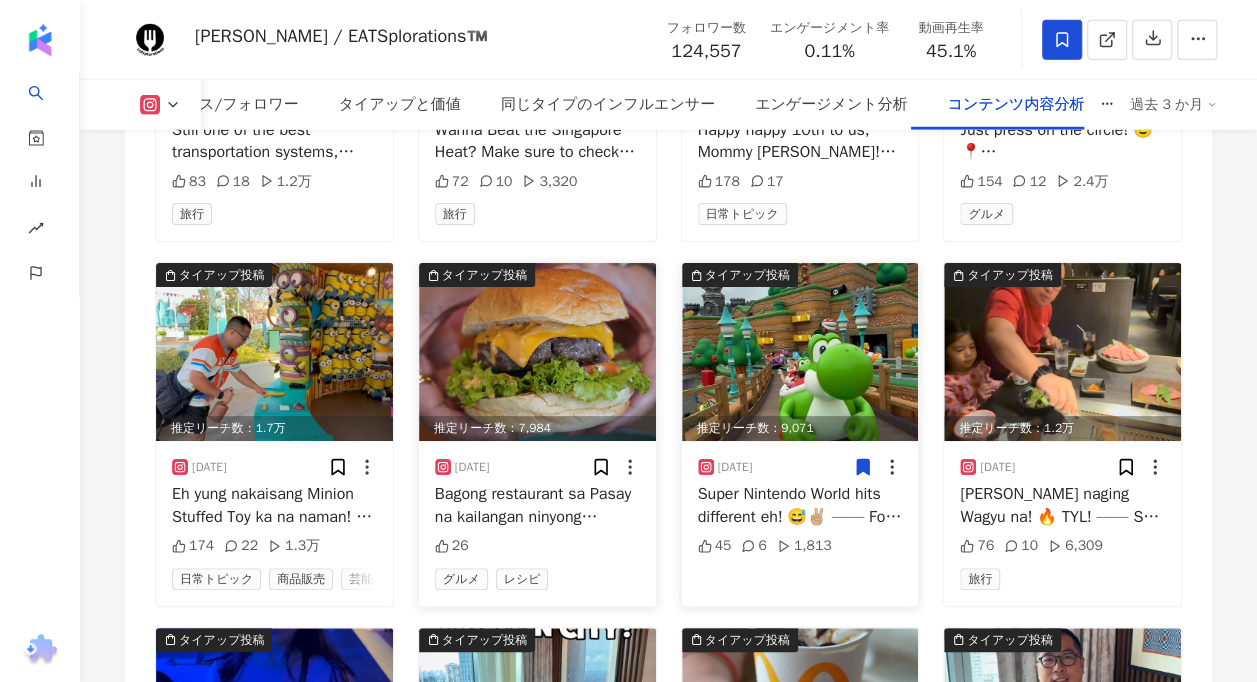 scroll, scrollTop: 6610, scrollLeft: 0, axis: vertical 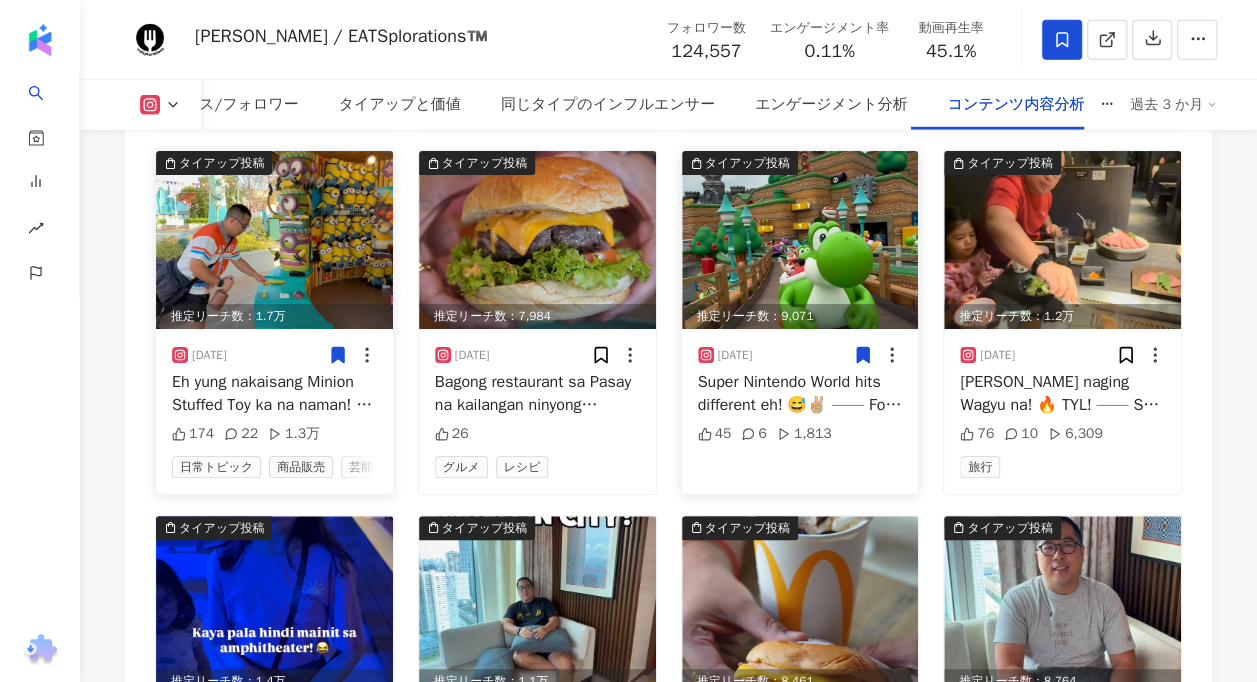 click 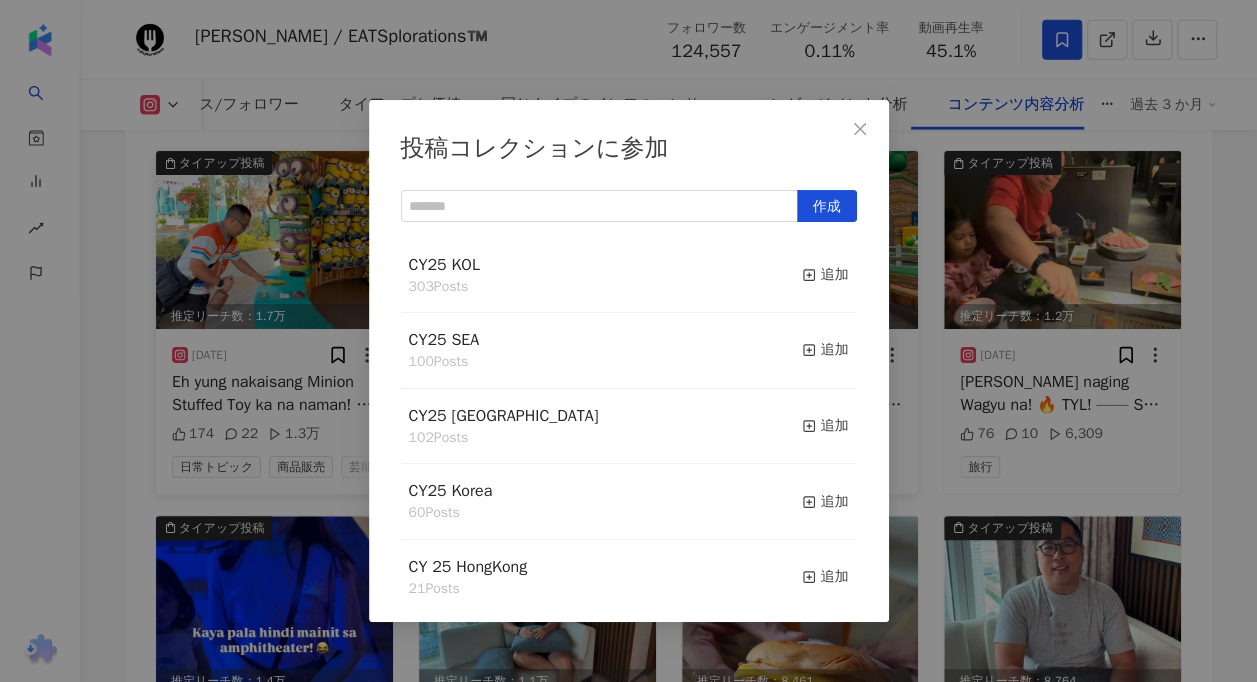 click on "追加" at bounding box center (825, 275) 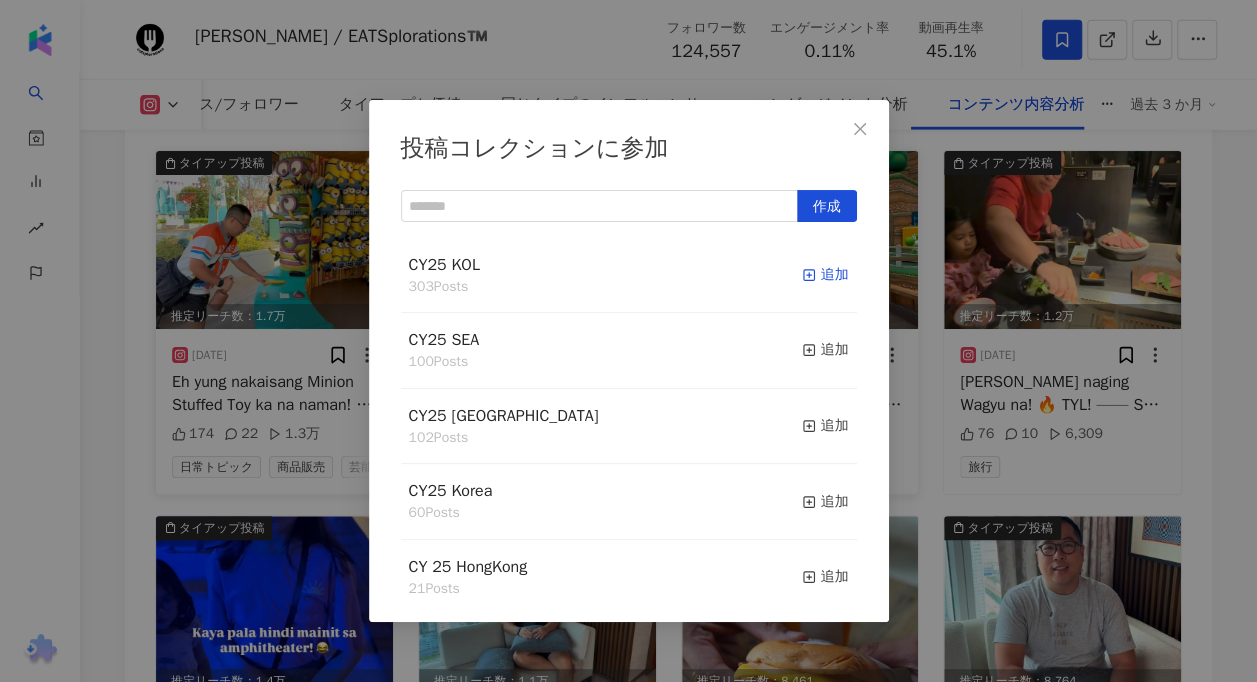 click on "追加" at bounding box center [825, 275] 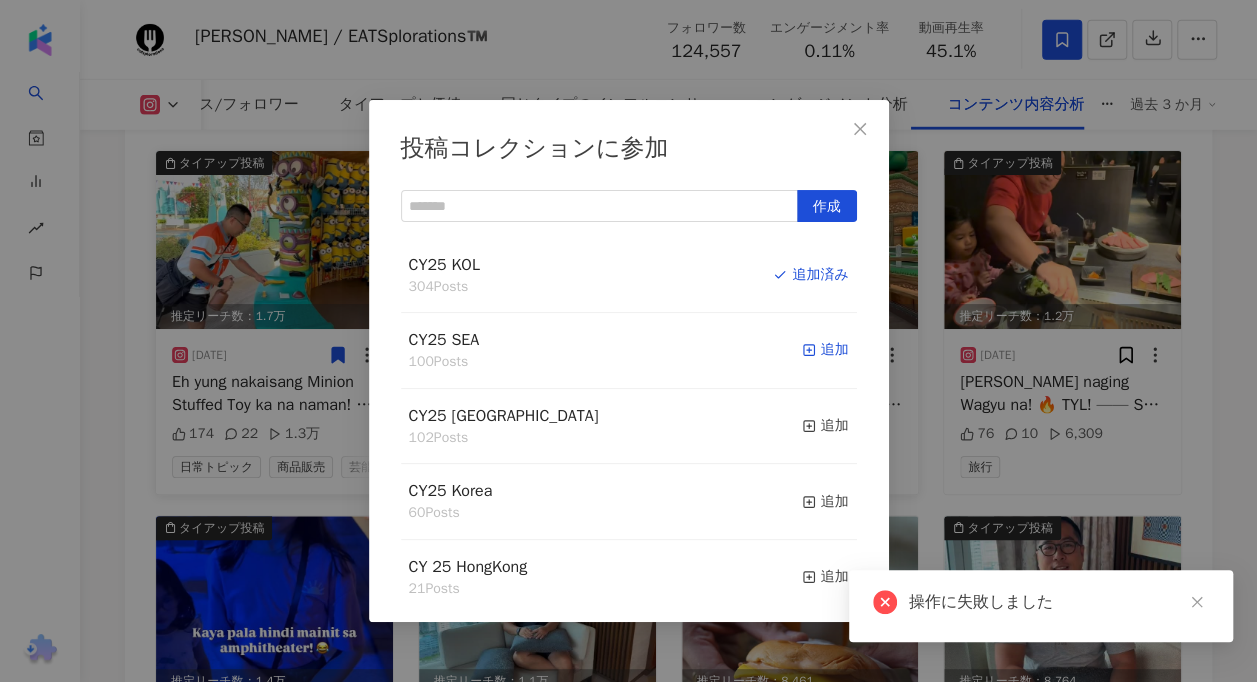 click on "追加" at bounding box center [825, 350] 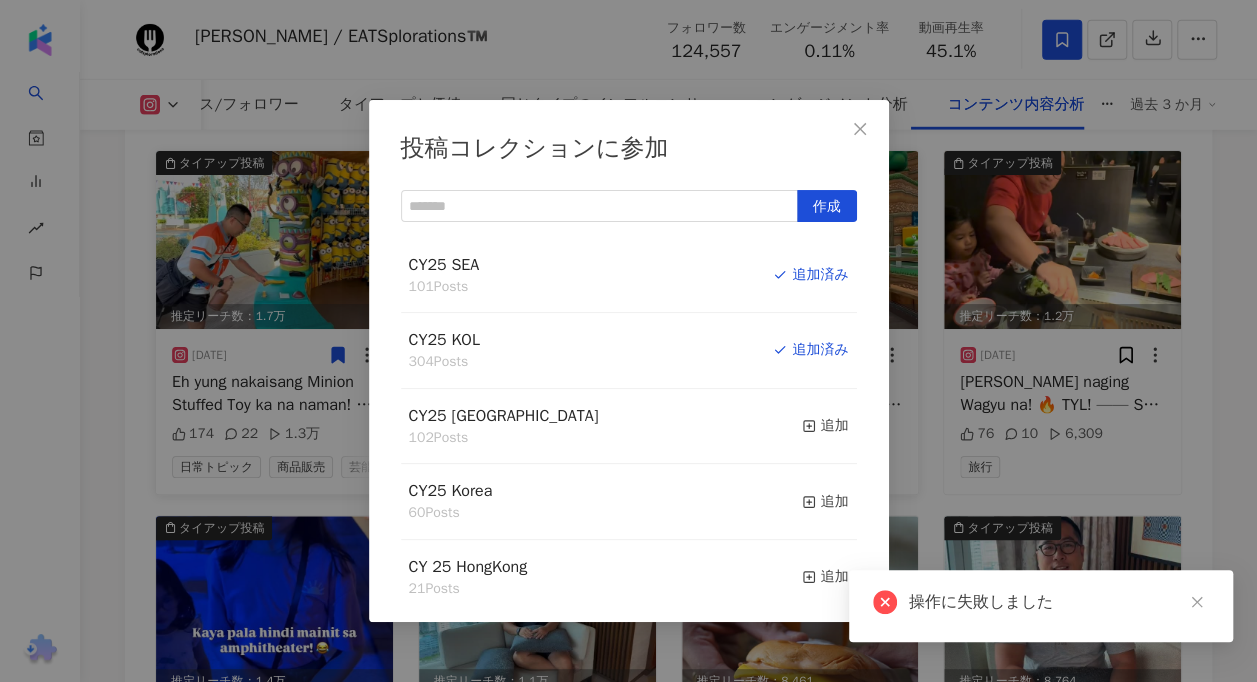 click on "投稿コレクションに参加 作成 CY25 SEA 101  Posts 追加済み CY25 KOL 304  Posts 追加済み CY25 Taiwan 102  Posts 追加 CY25 Korea 60  Posts 追加 CY 25 HongKong 21  Posts 追加 CY24 Hongkong 50  Posts 追加 CY25 Other 36  Posts 追加 2024KOL 362  Posts 追加 CY24 [GEOGRAPHIC_DATA] 92  Posts 追加 CY24 SEA 91  Posts 追加 CY24 Other 50  Posts 追加 CY24 [GEOGRAPHIC_DATA] 78  Posts 追加" at bounding box center (628, 341) 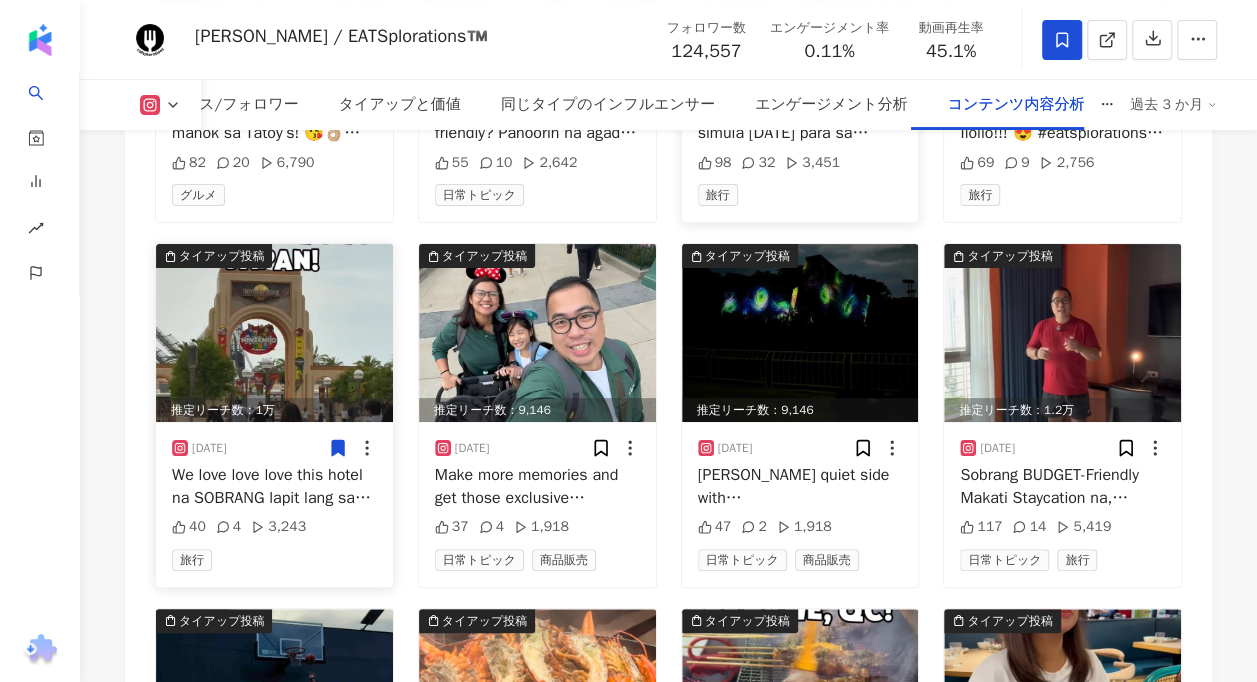 scroll, scrollTop: 8010, scrollLeft: 0, axis: vertical 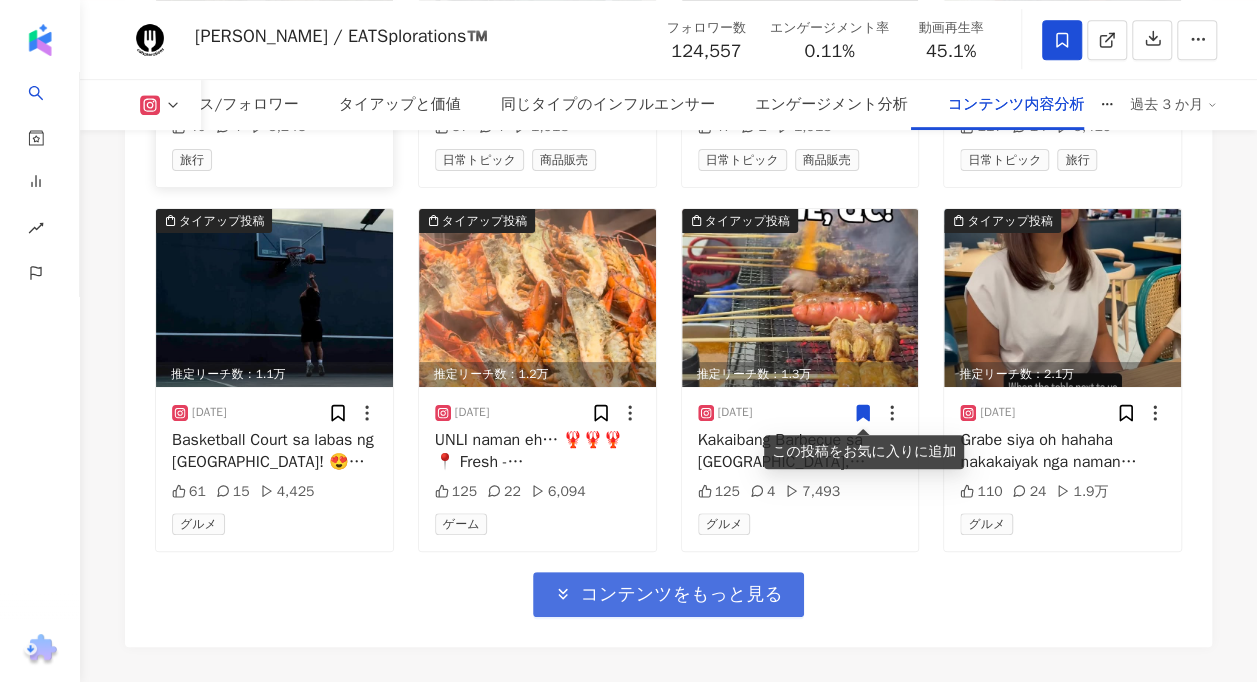 click on "コンテンツをもっと見る" at bounding box center [681, 595] 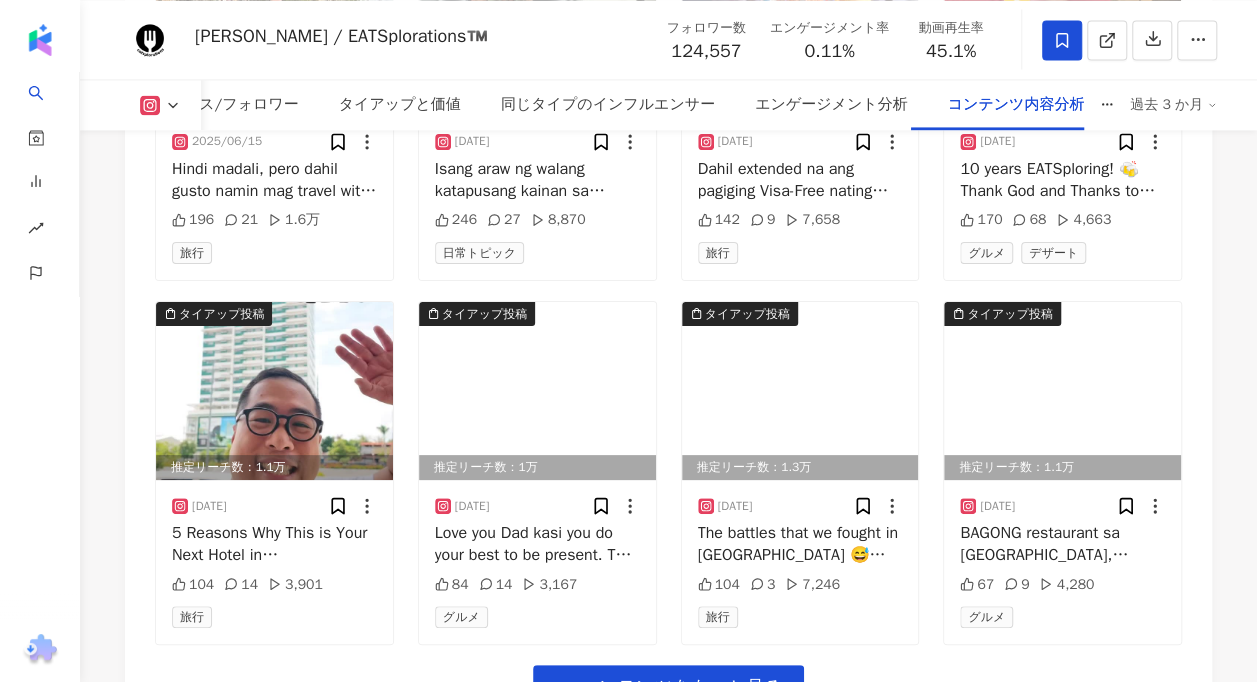 scroll, scrollTop: 9285, scrollLeft: 0, axis: vertical 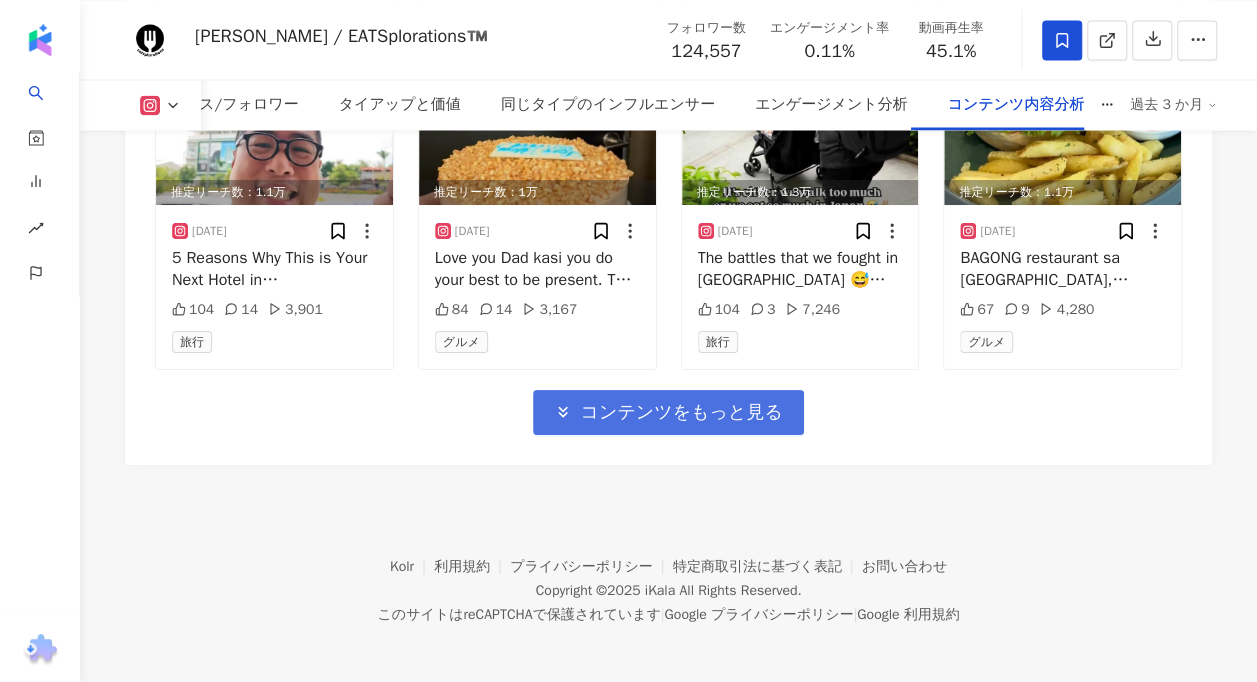 click on "コンテンツをもっと見る" at bounding box center (681, 413) 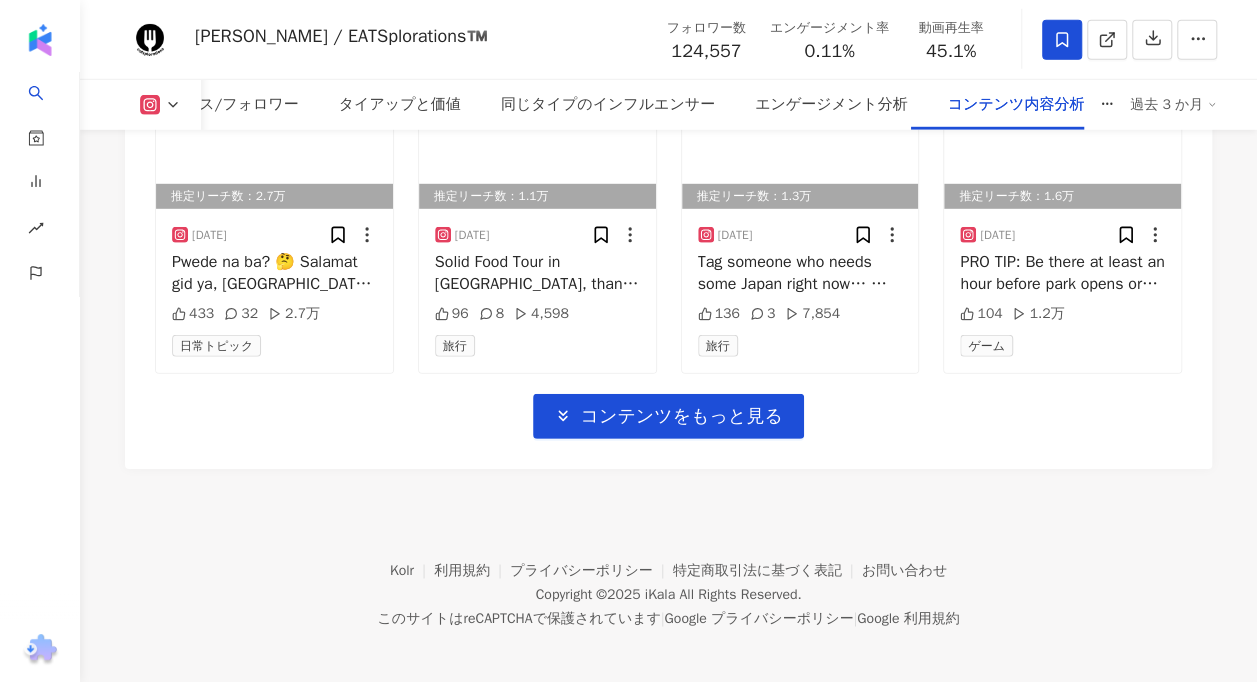 scroll, scrollTop: 10174, scrollLeft: 0, axis: vertical 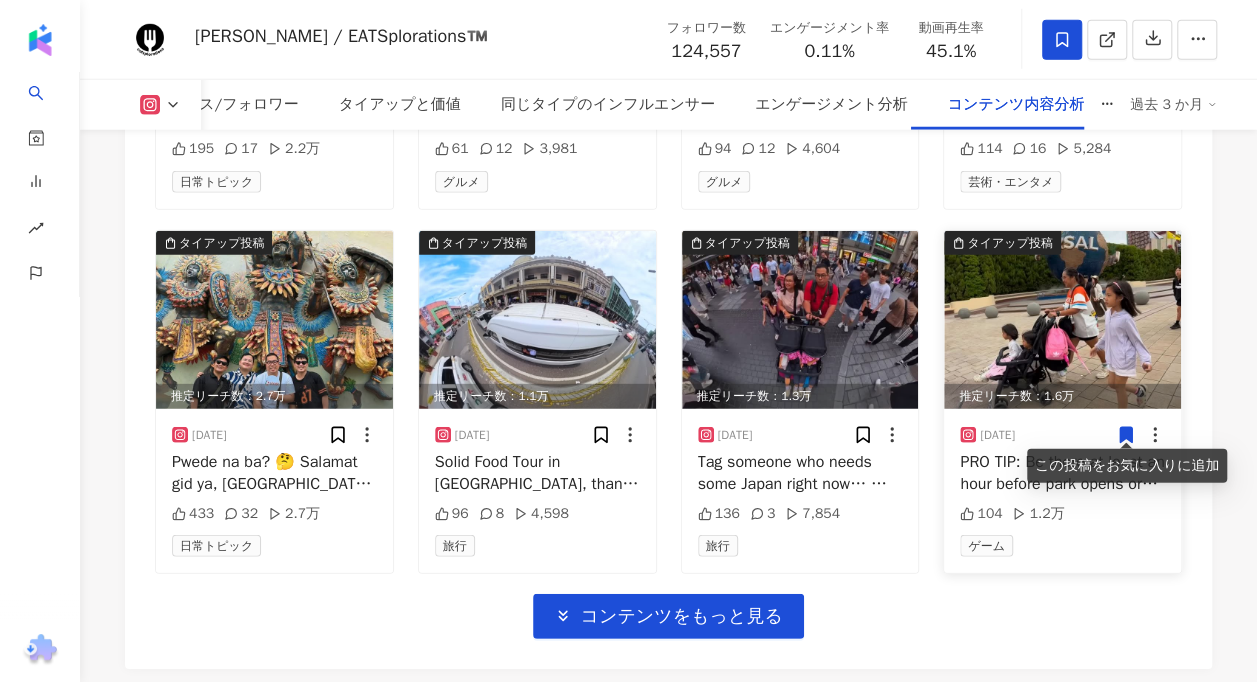 click 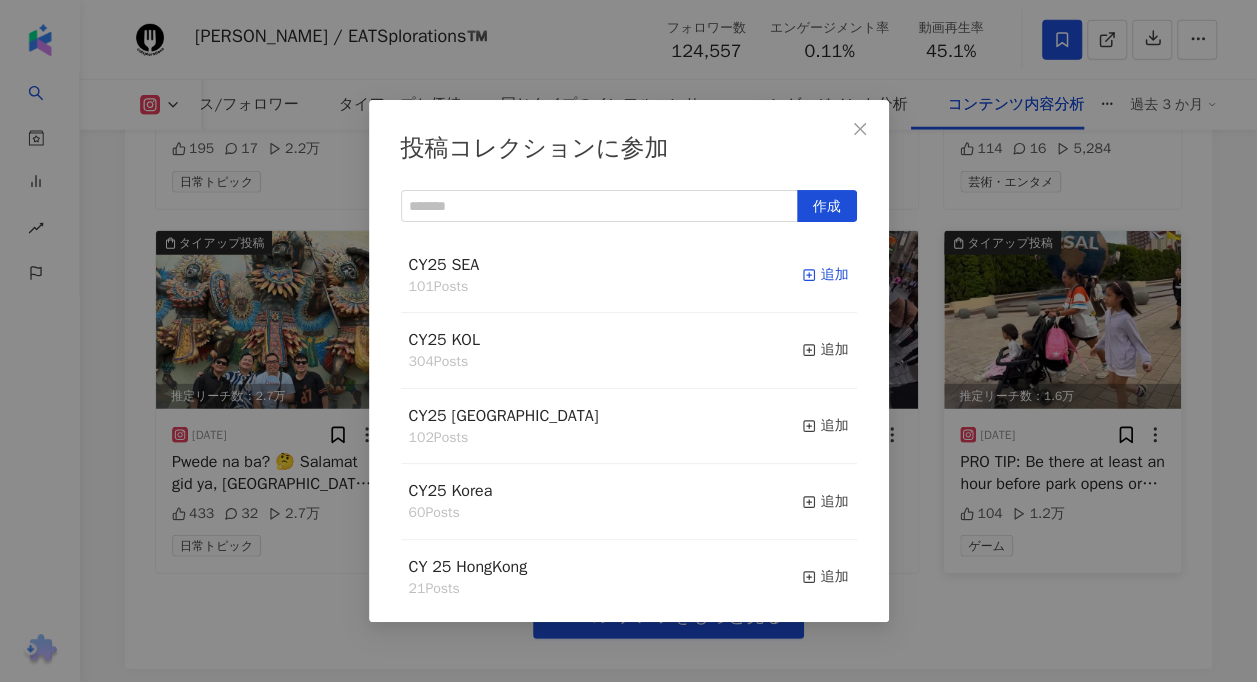 click on "追加" at bounding box center [825, 275] 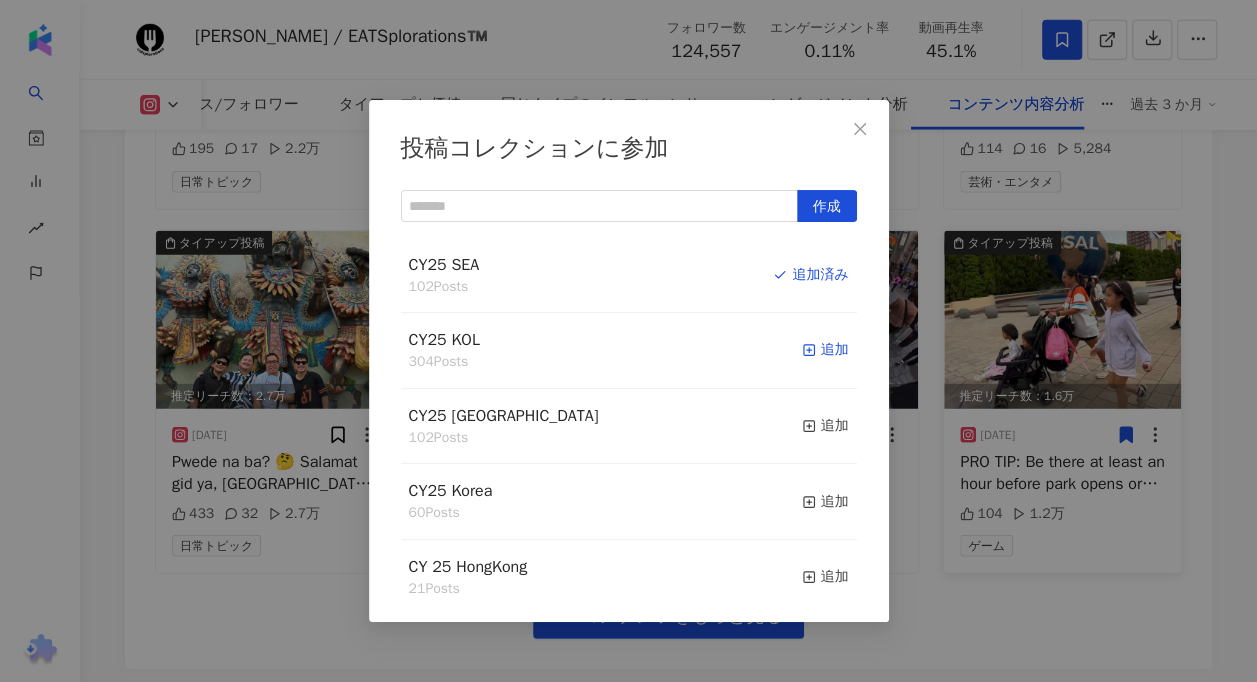 click on "追加" at bounding box center (825, 350) 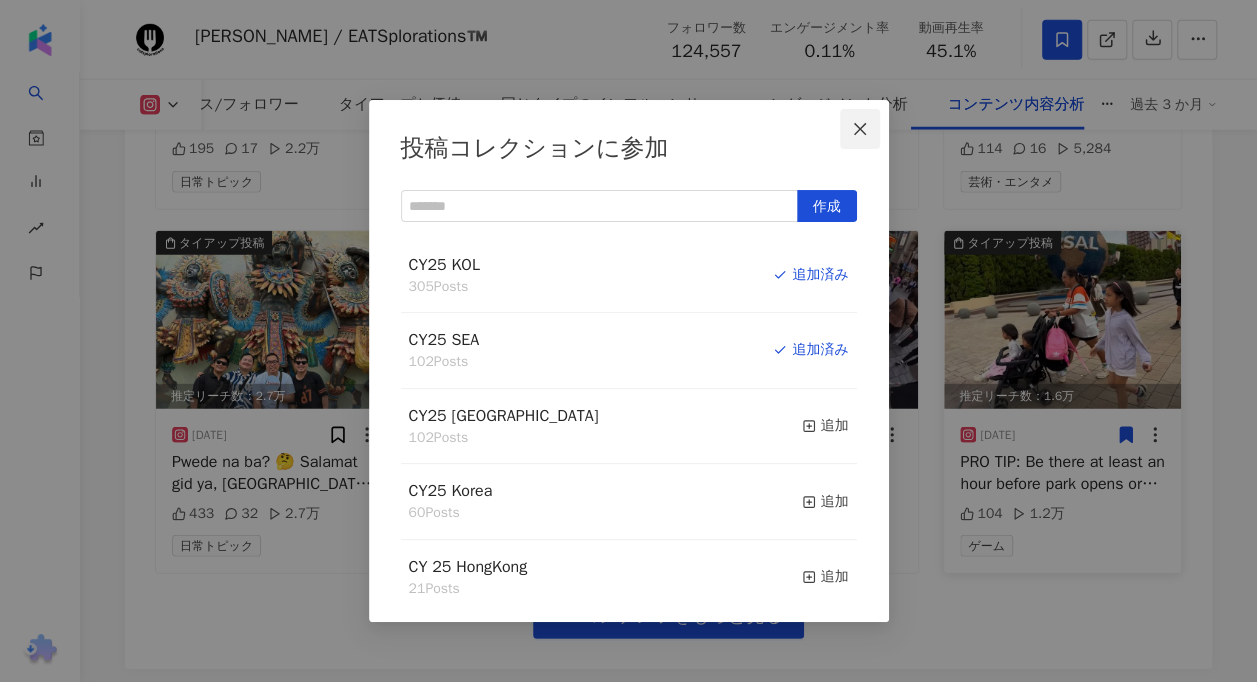 click 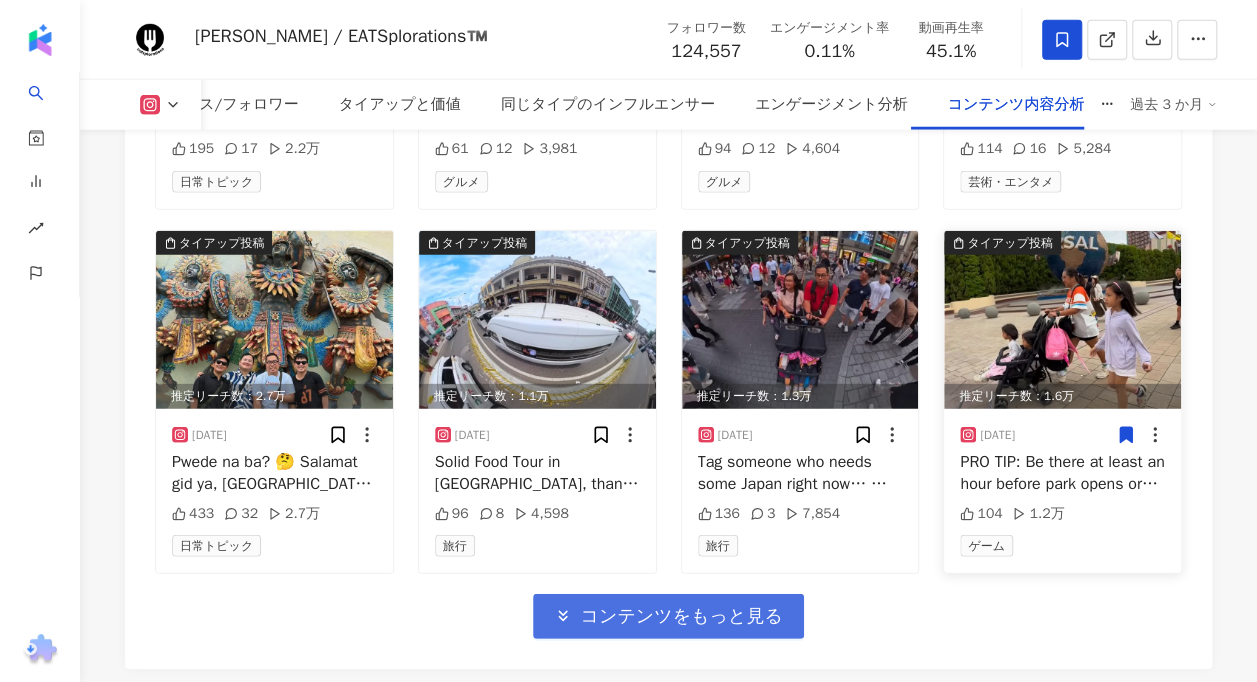 click on "コンテンツをもっと見る" at bounding box center (681, 617) 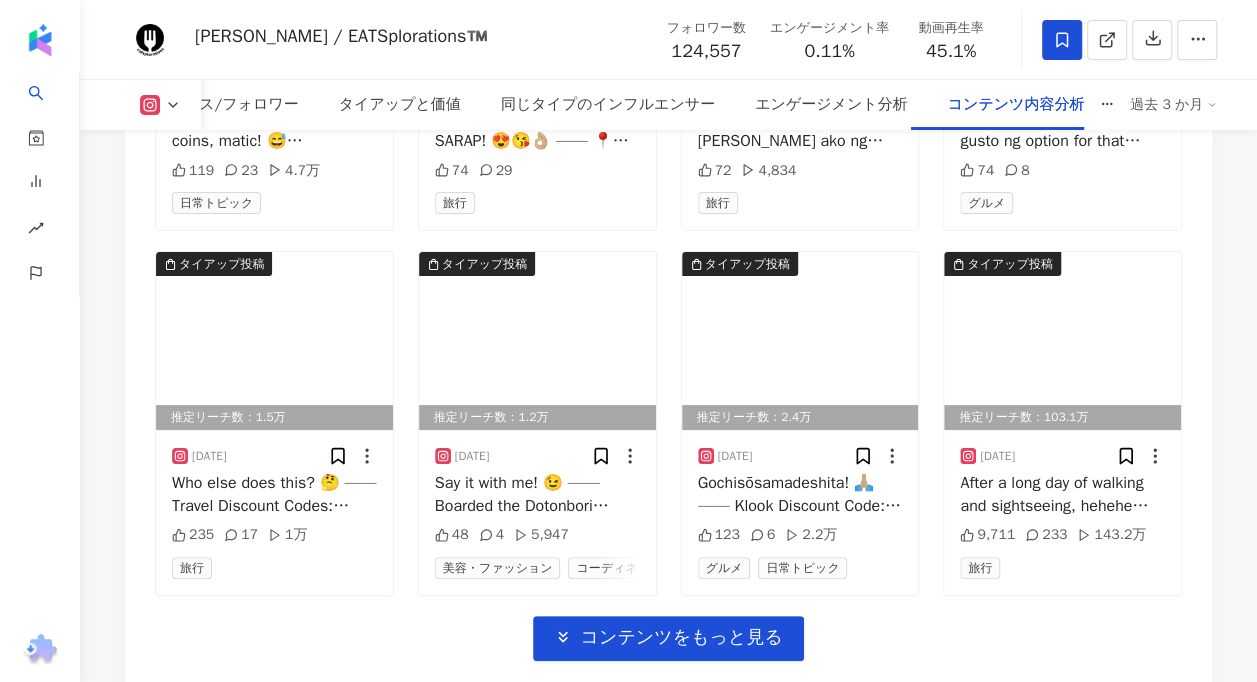 scroll, scrollTop: 11274, scrollLeft: 0, axis: vertical 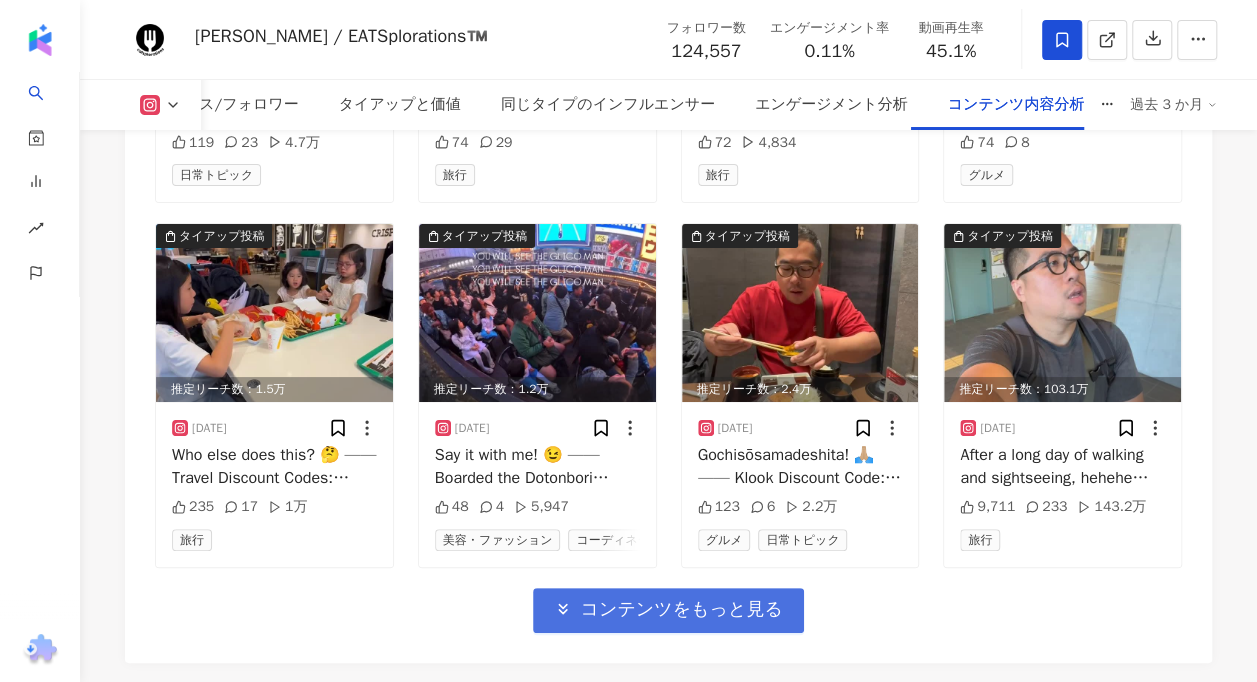 click on "コンテンツをもっと見る" at bounding box center (681, 610) 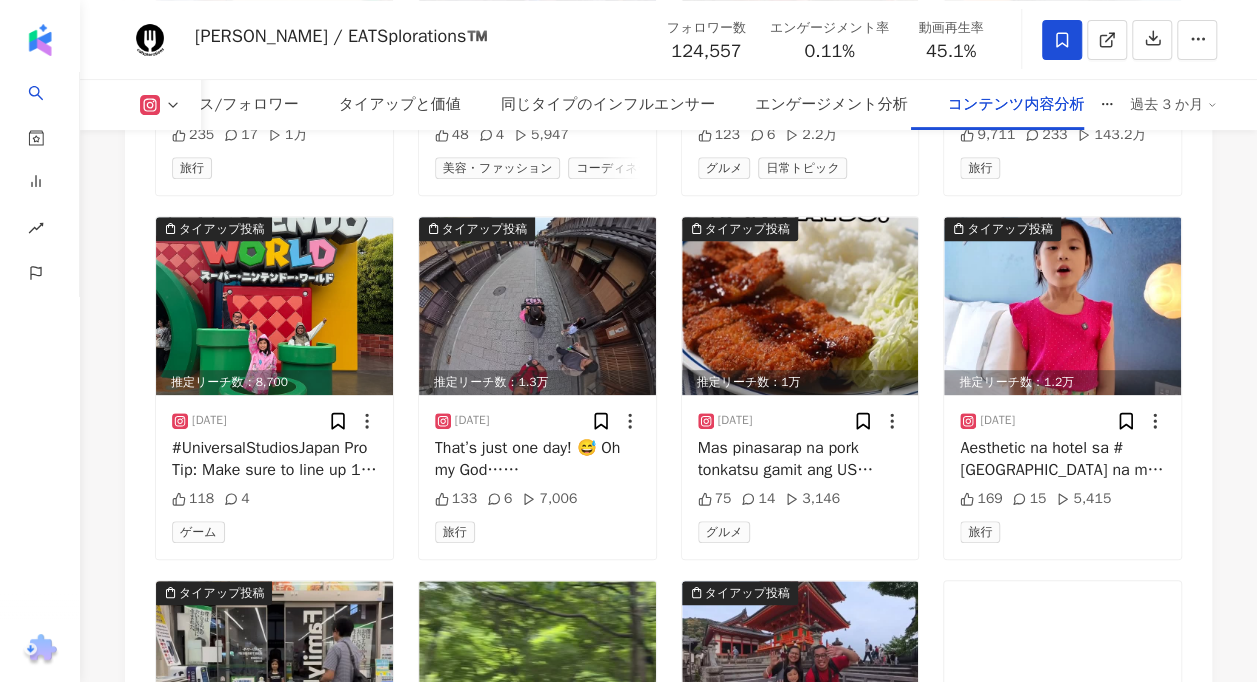 scroll, scrollTop: 11674, scrollLeft: 0, axis: vertical 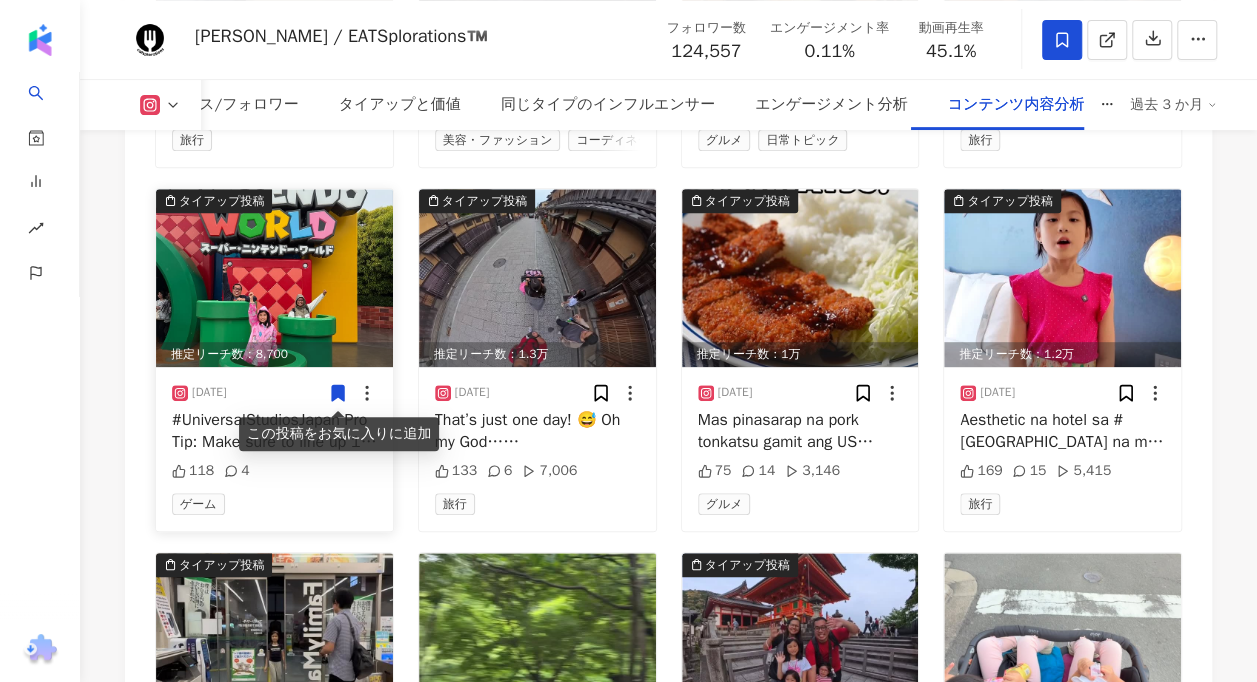 click 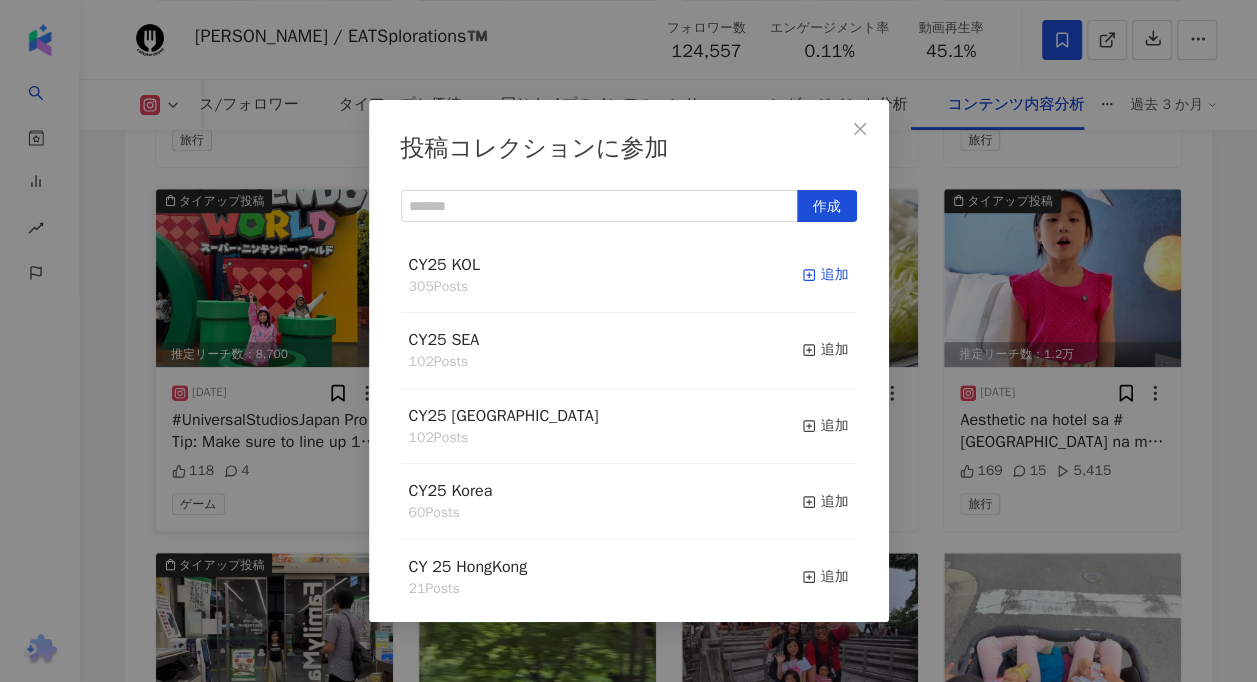 click on "追加" at bounding box center (825, 275) 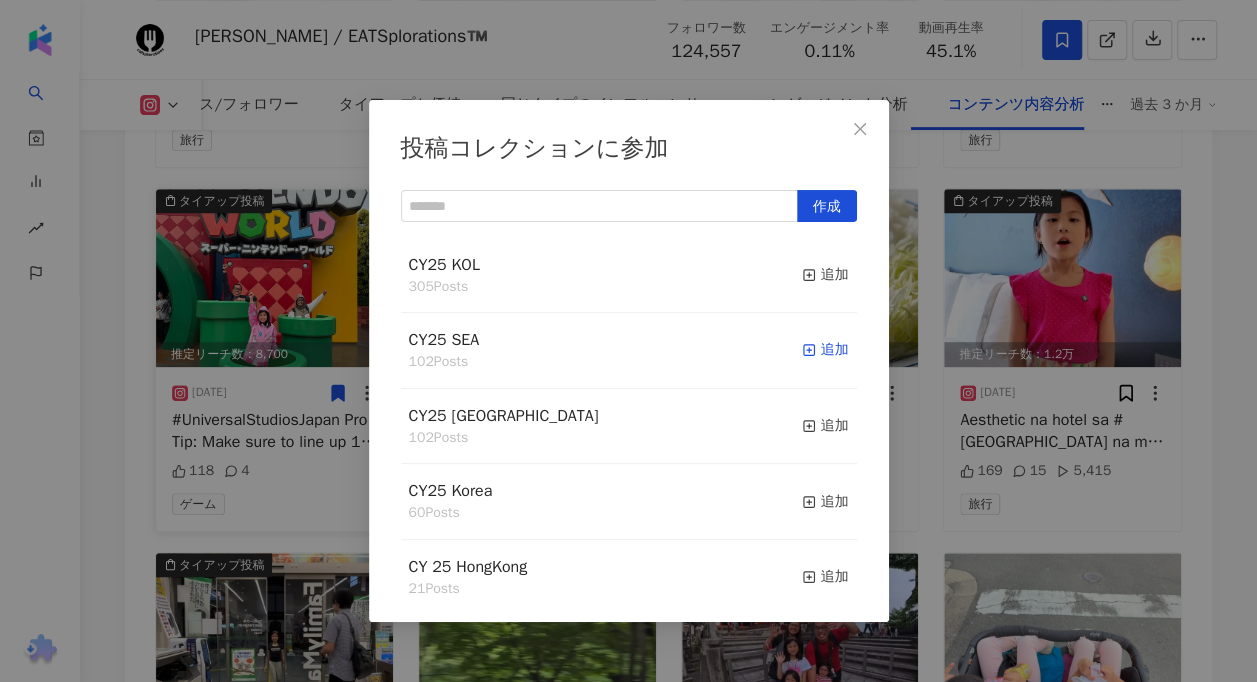 click on "追加" at bounding box center [825, 350] 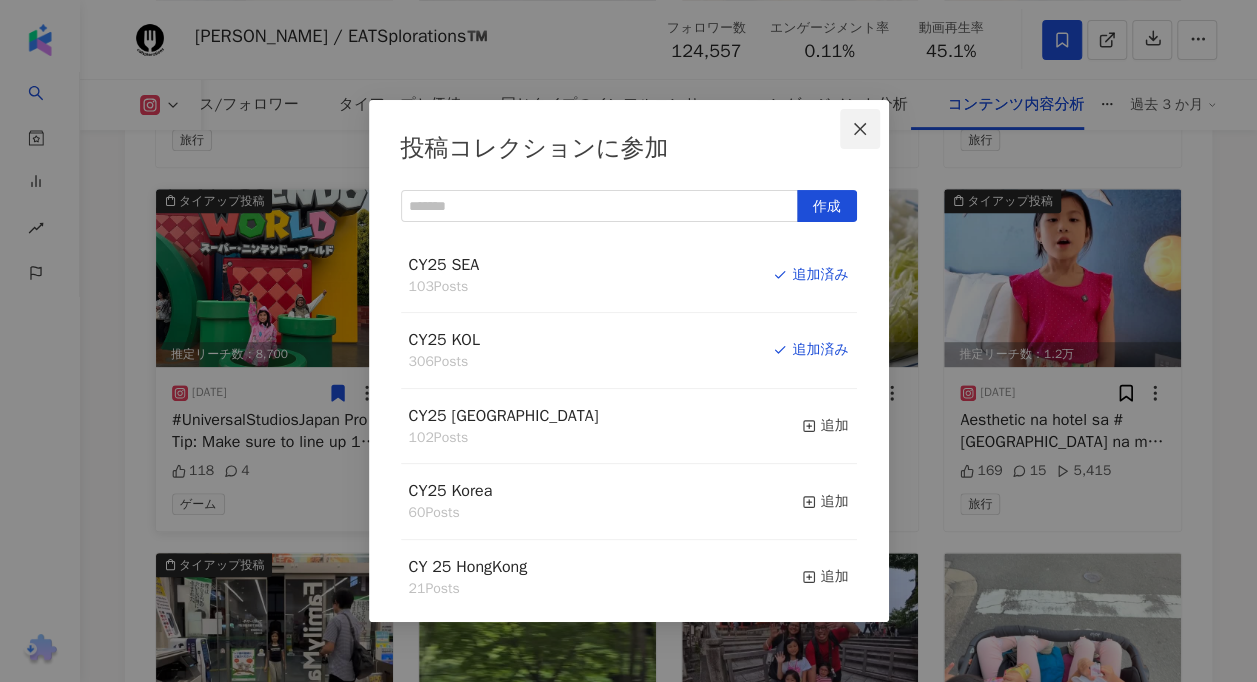 click 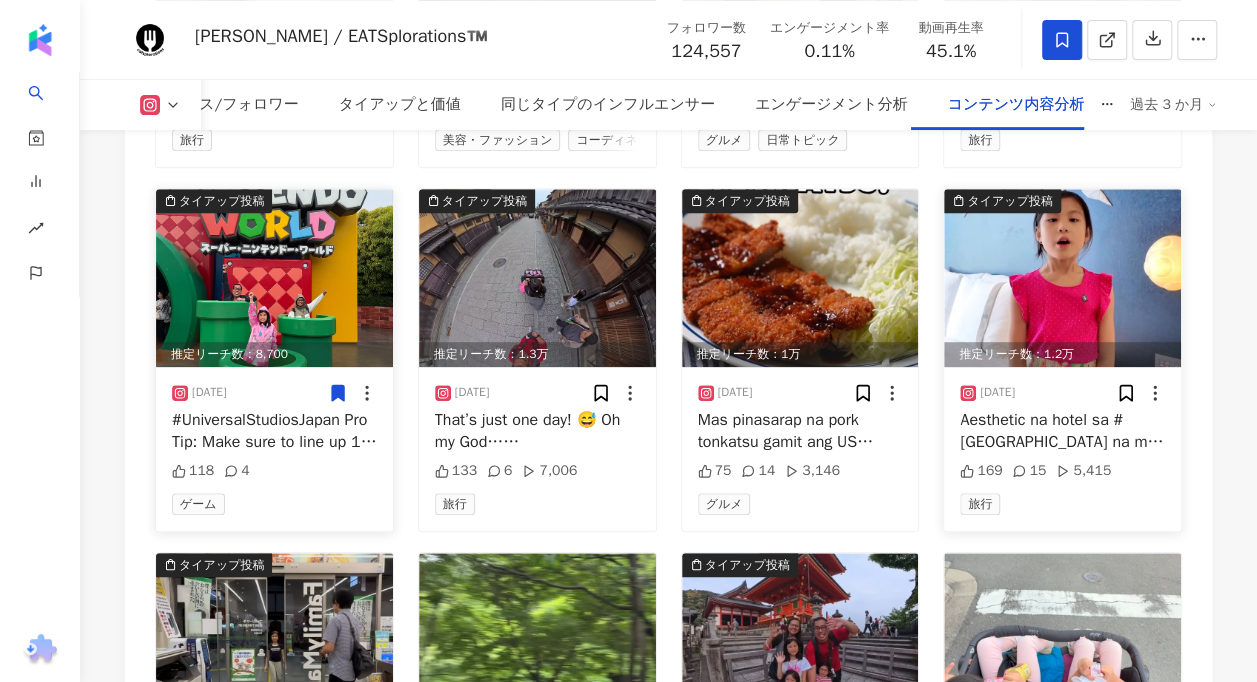 scroll, scrollTop: 11374, scrollLeft: 0, axis: vertical 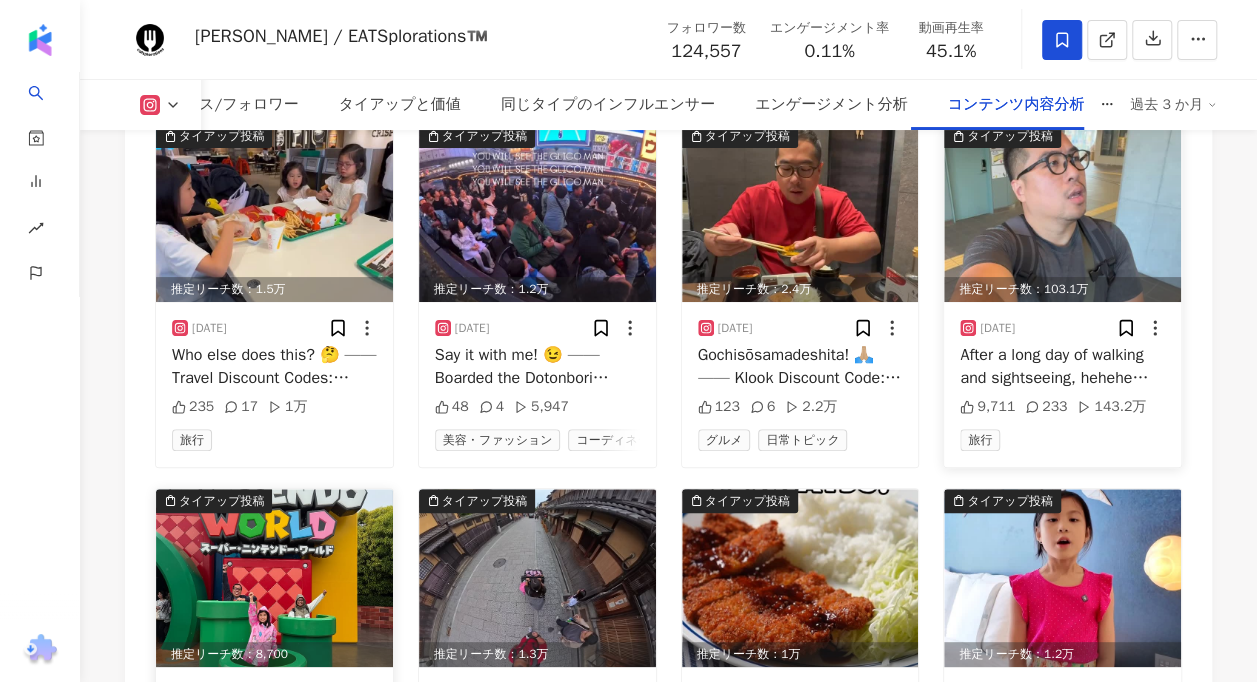 click on "After a long day of walking and sightseeing, hehehe Just kidding, every train station in [GEOGRAPHIC_DATA] and most probably the whole [GEOGRAPHIC_DATA] has at least one elevator! Perfect for parents with strollers or pwd. ❤️ #eatsplorations #[GEOGRAPHIC_DATA] #[GEOGRAPHIC_DATA]" at bounding box center [1062, 366] 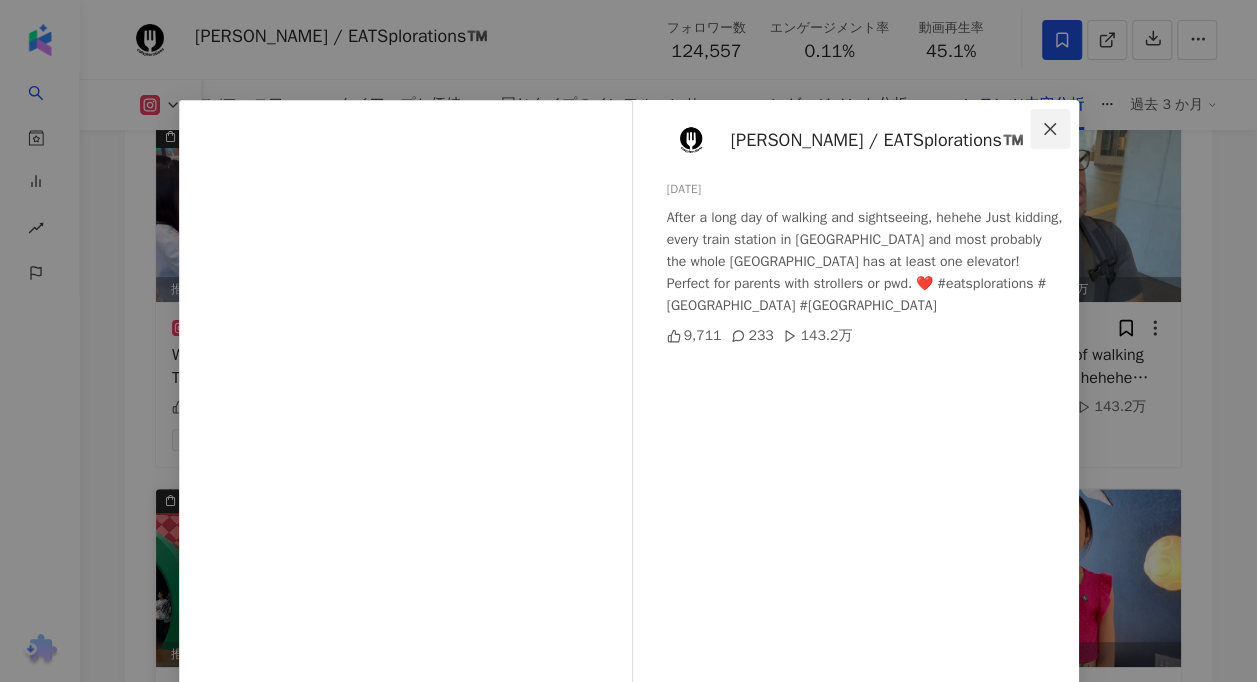 click 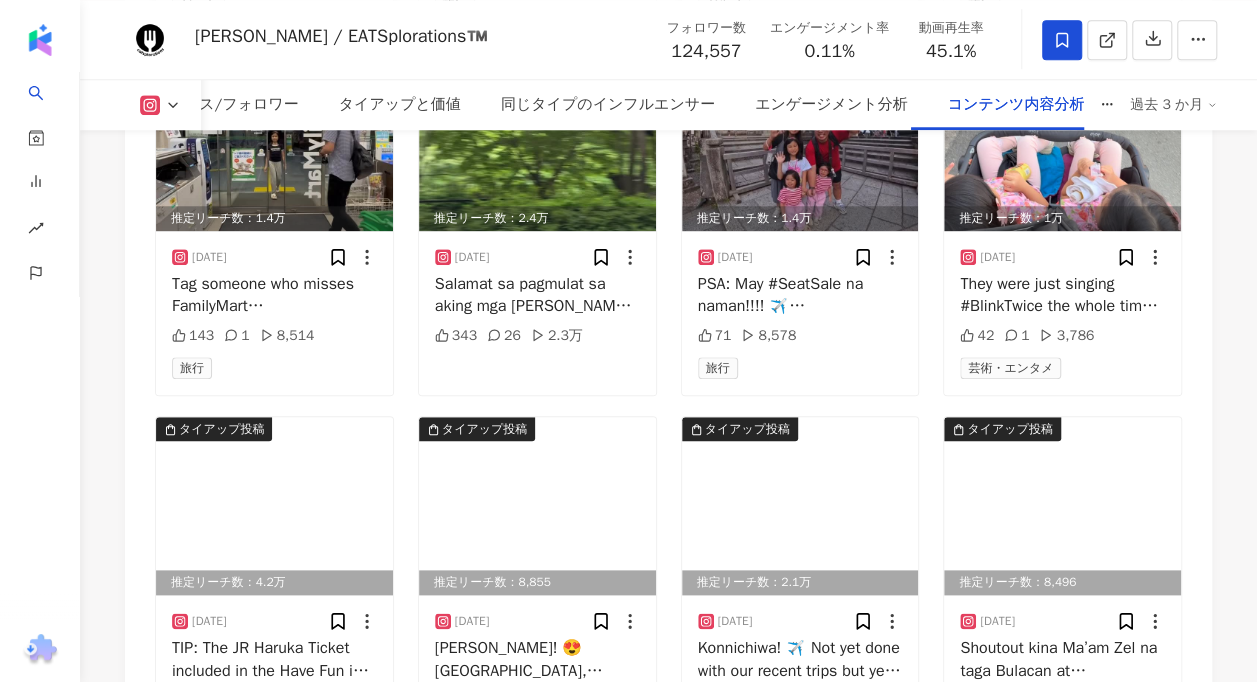 scroll, scrollTop: 12474, scrollLeft: 0, axis: vertical 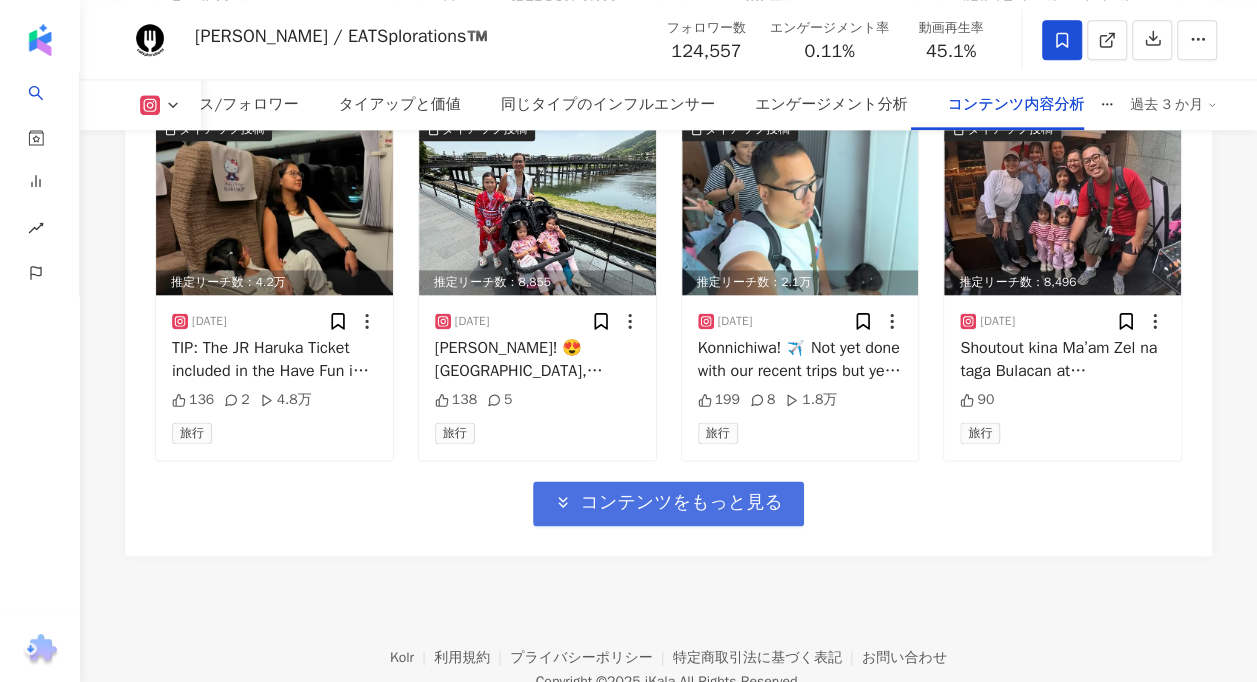 click on "コンテンツをもっと見る" at bounding box center (681, 503) 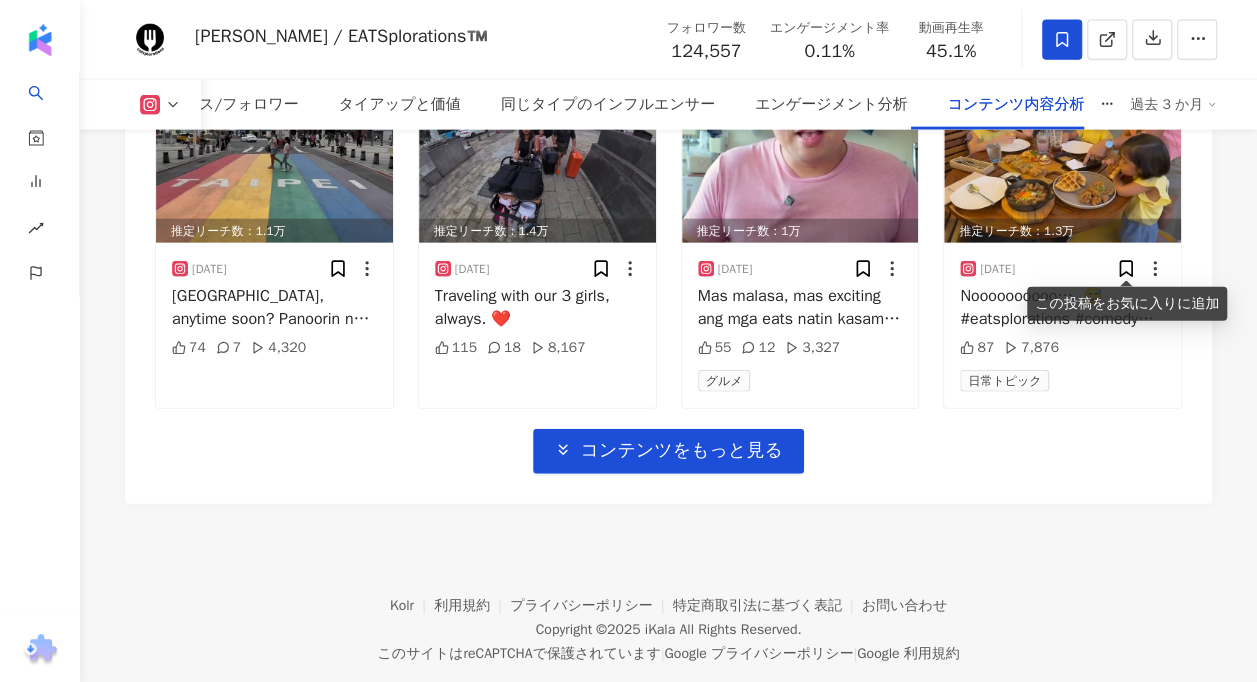 scroll, scrollTop: 13657, scrollLeft: 0, axis: vertical 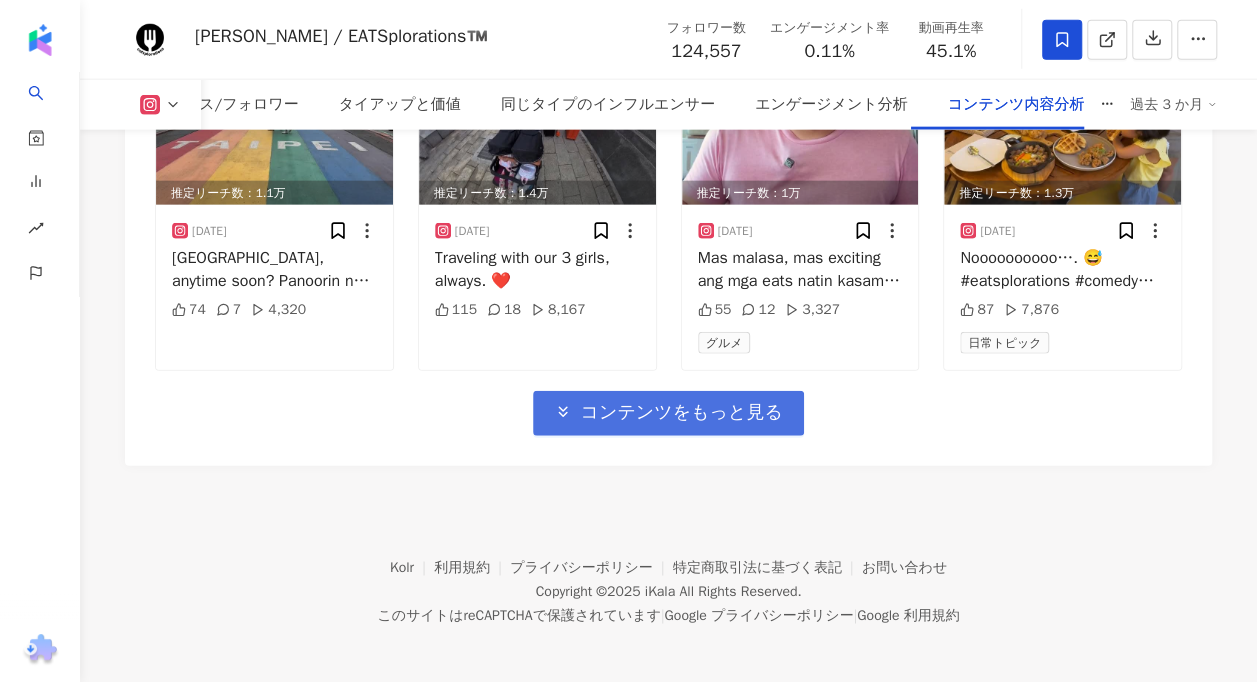 click on "コンテンツをもっと見る" at bounding box center (681, 413) 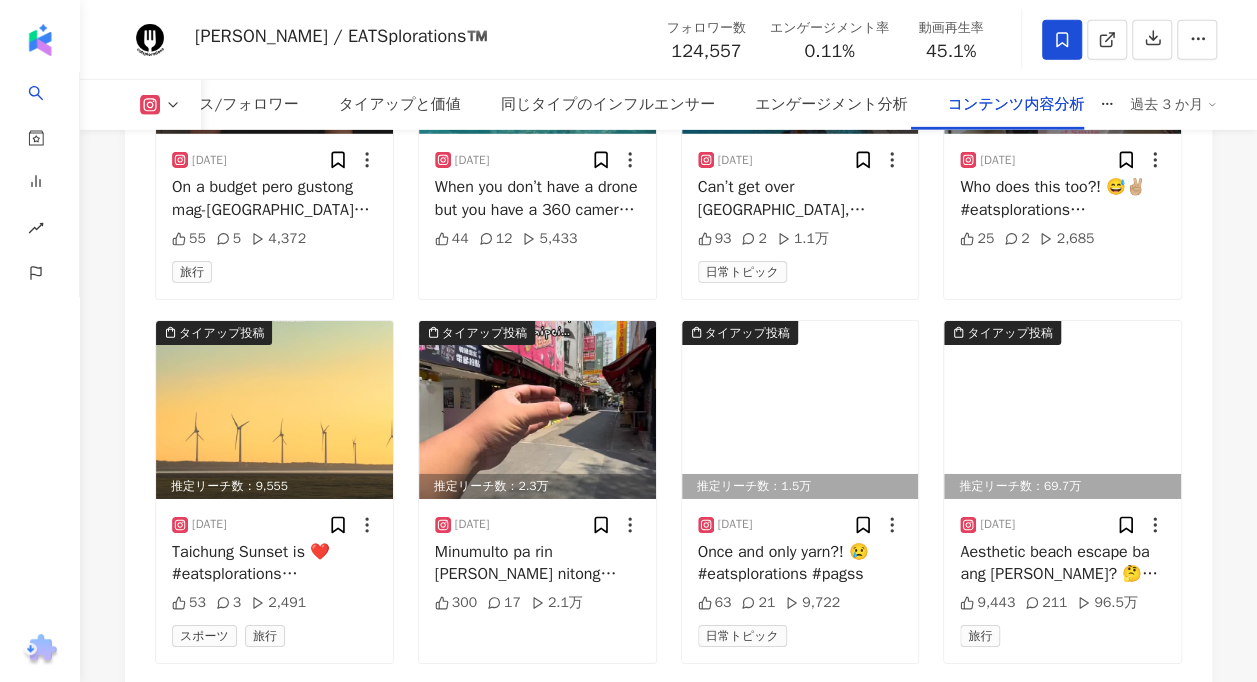 scroll, scrollTop: 14746, scrollLeft: 0, axis: vertical 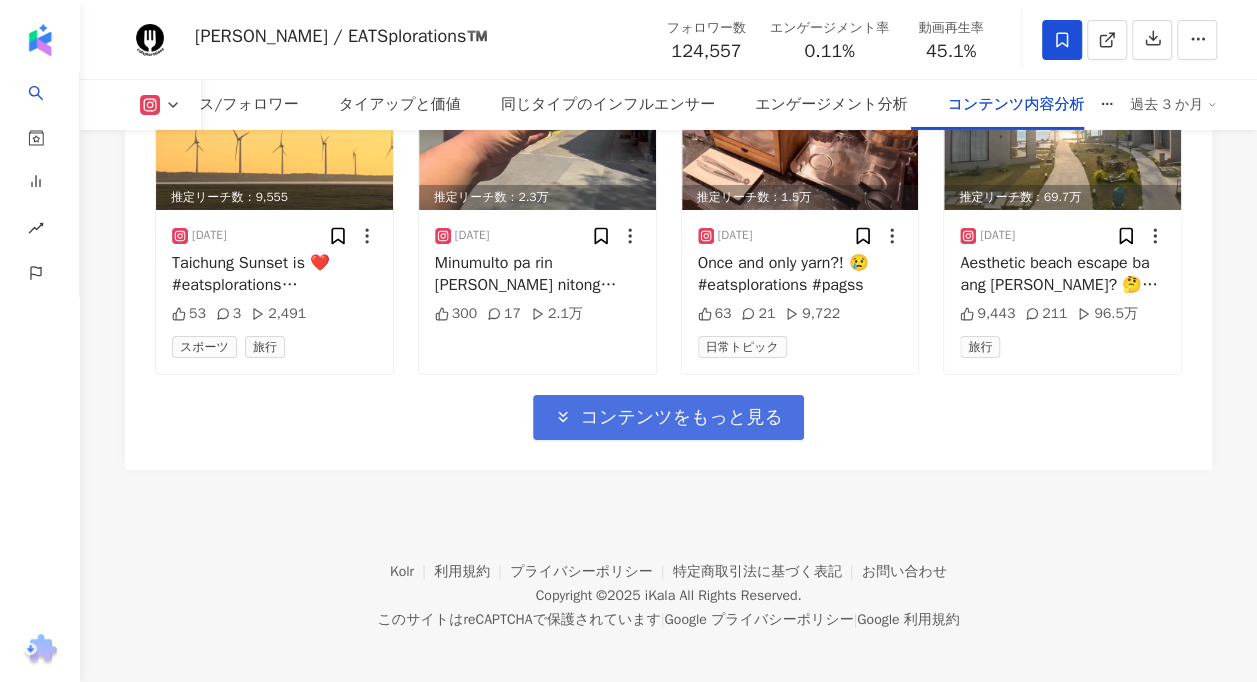 click on "コンテンツをもっと見る" at bounding box center [681, 418] 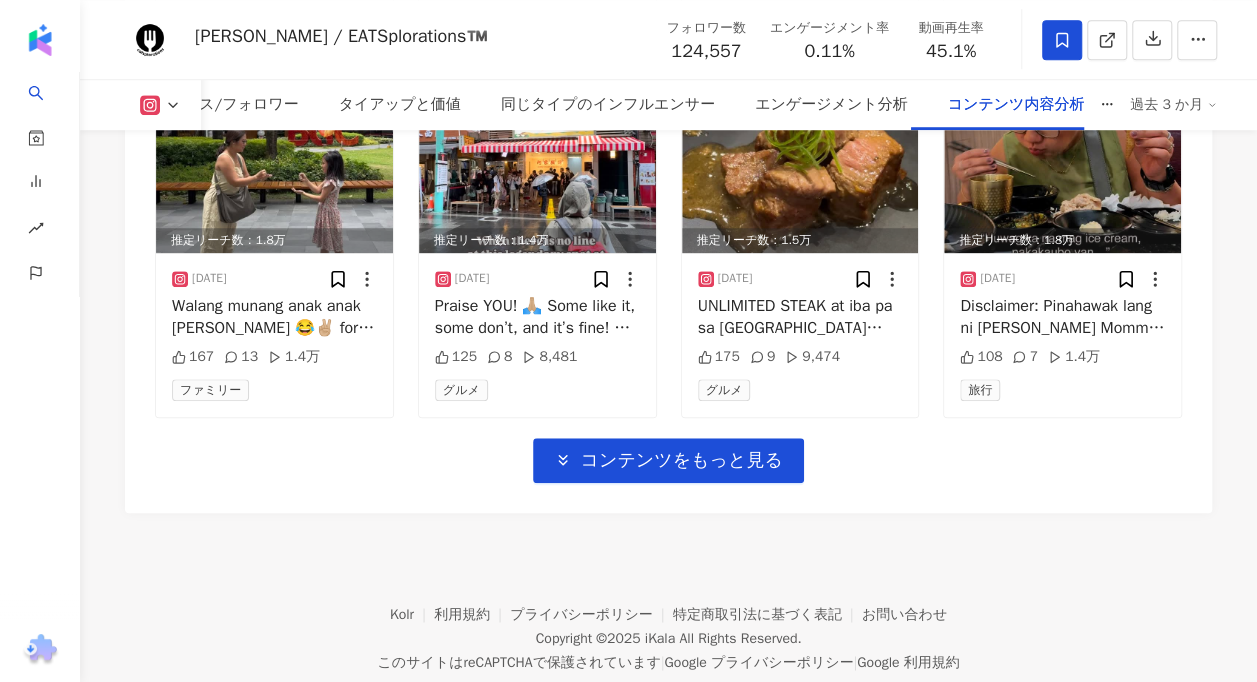 scroll, scrollTop: 15836, scrollLeft: 0, axis: vertical 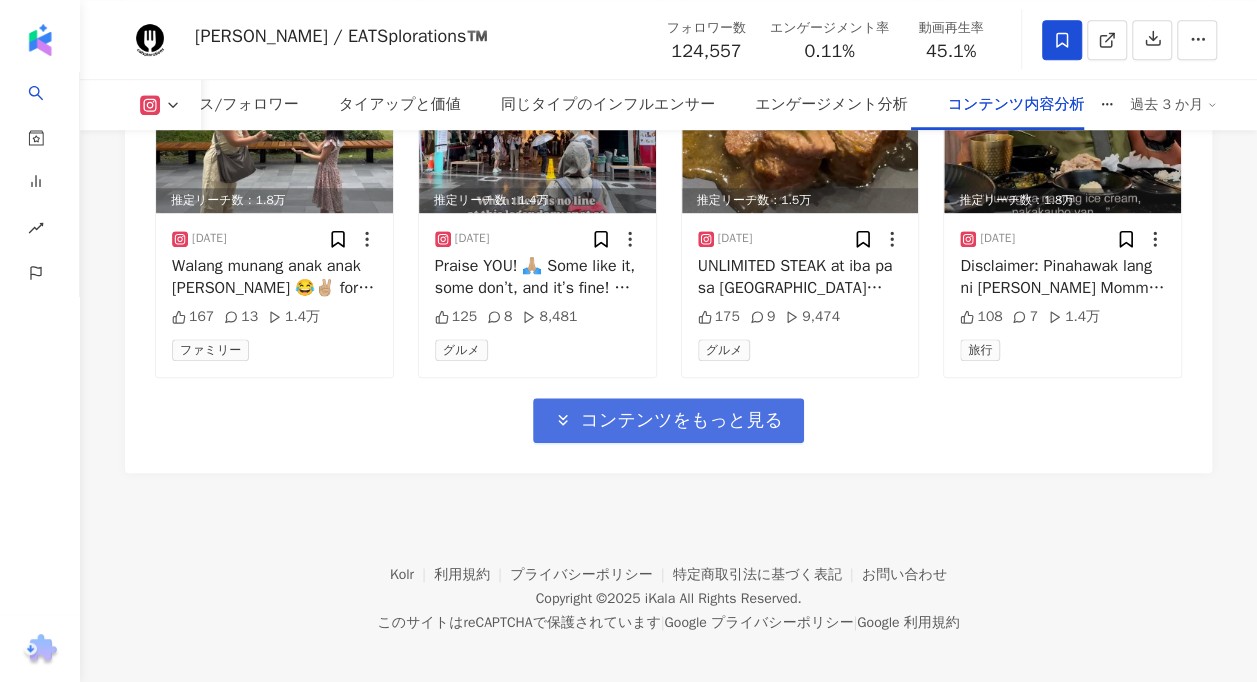 click on "コンテンツをもっと見る" at bounding box center (681, 421) 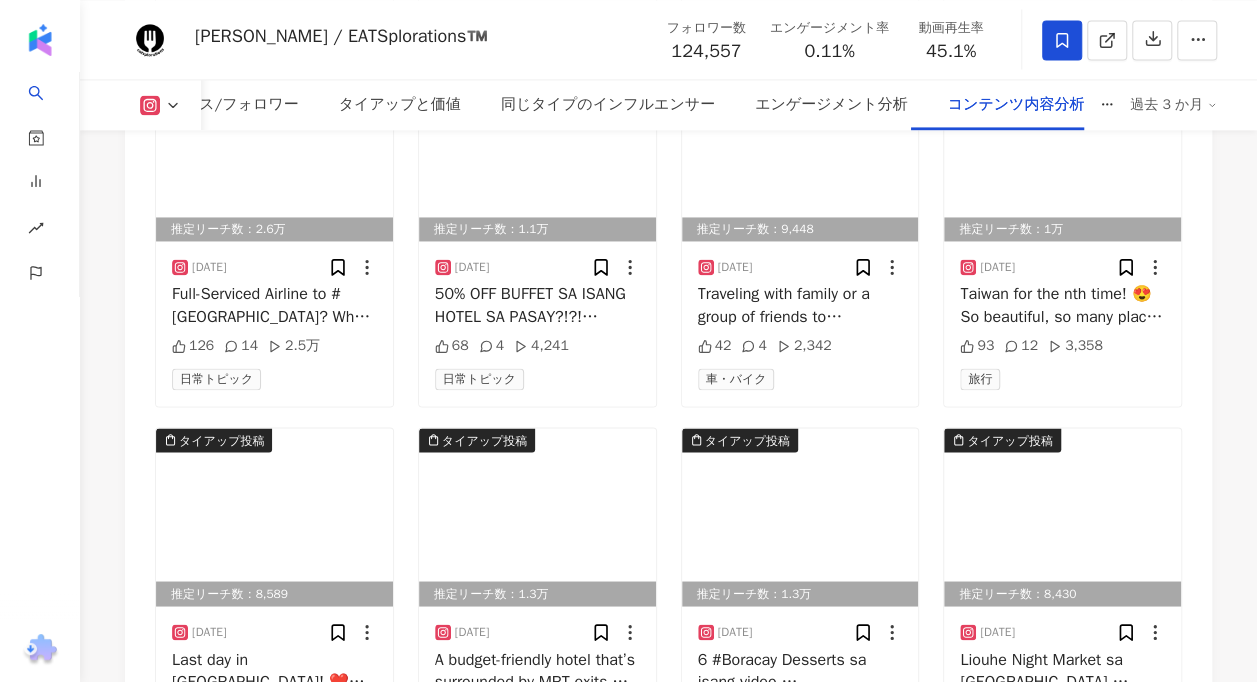 scroll, scrollTop: 16925, scrollLeft: 0, axis: vertical 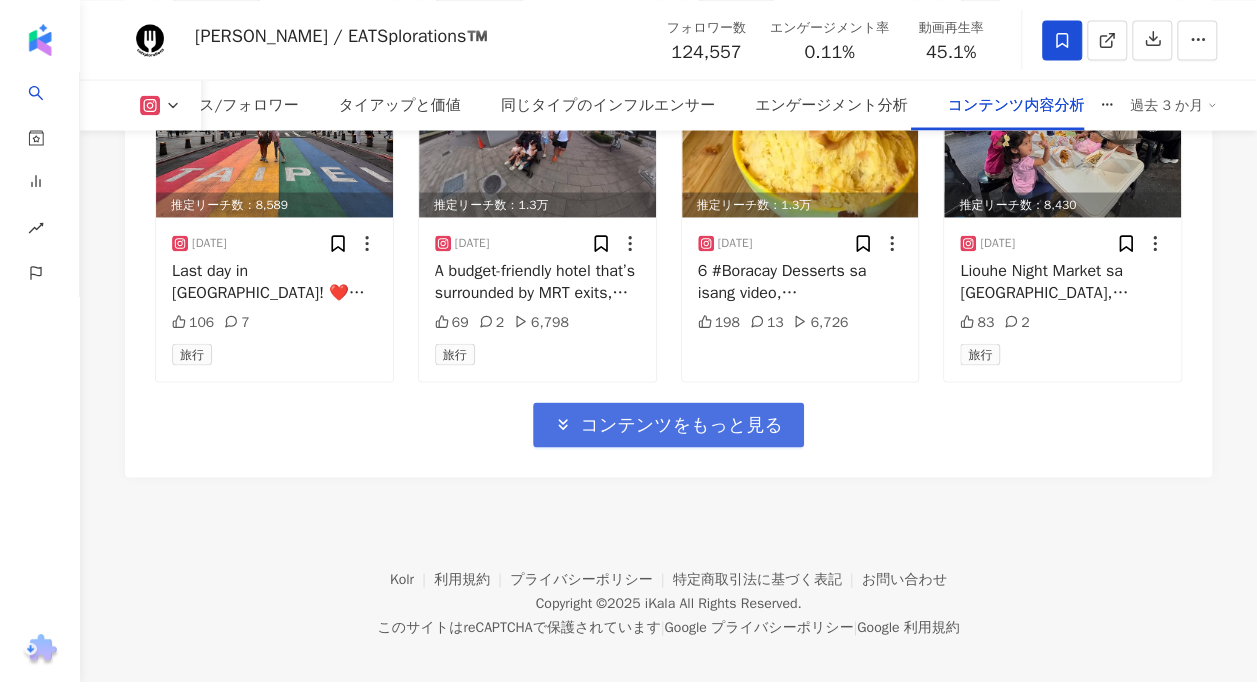 click on "コンテンツをもっと見る" at bounding box center (681, 425) 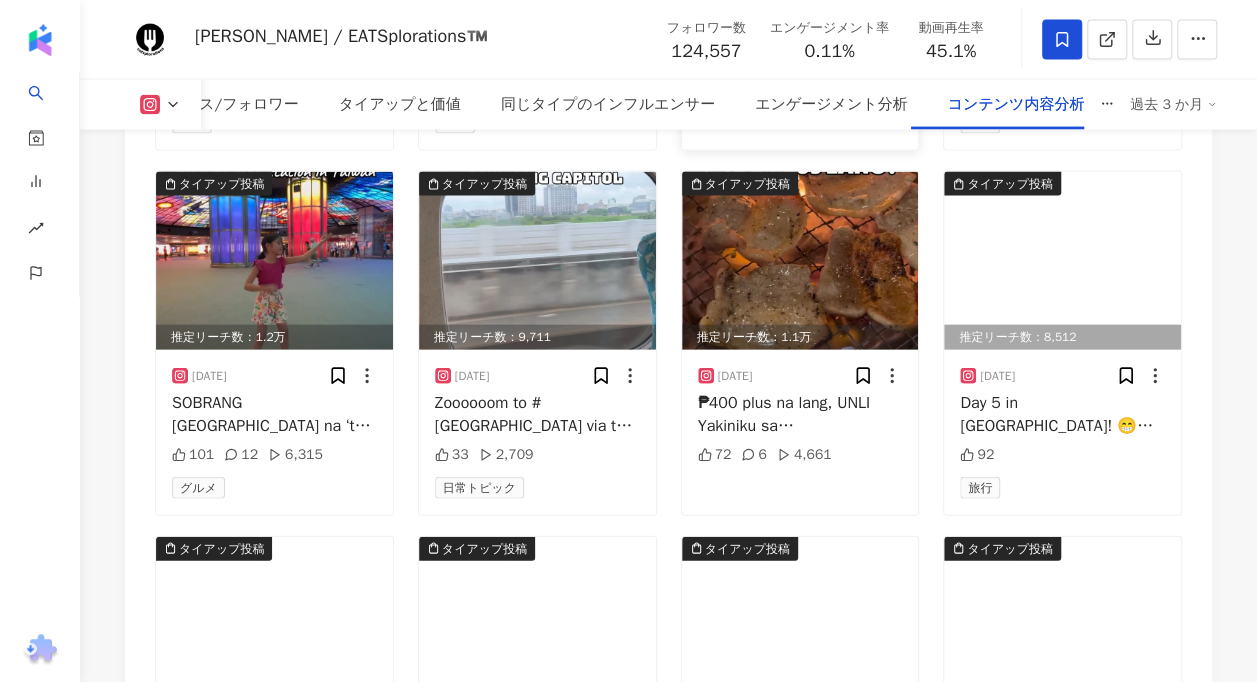 scroll, scrollTop: 17125, scrollLeft: 0, axis: vertical 